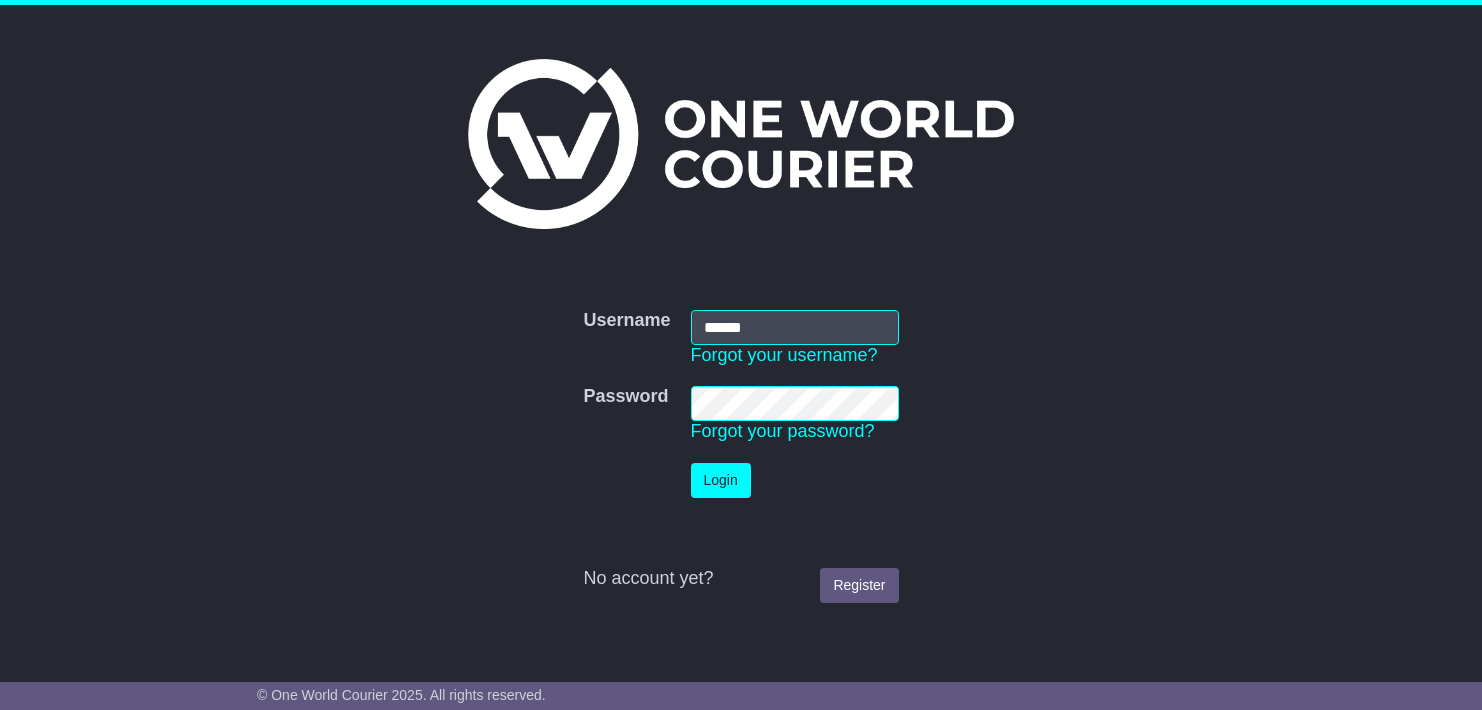 scroll, scrollTop: 0, scrollLeft: 0, axis: both 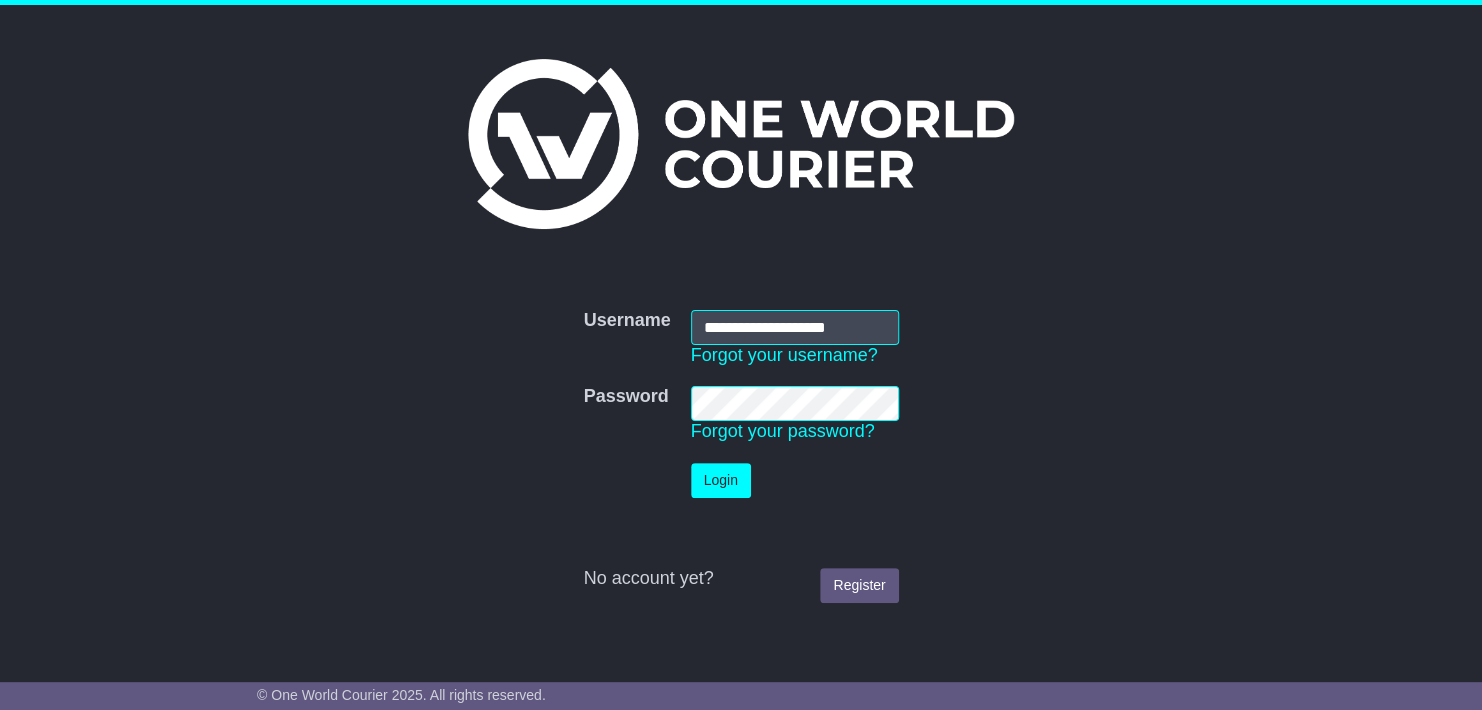 type on "**********" 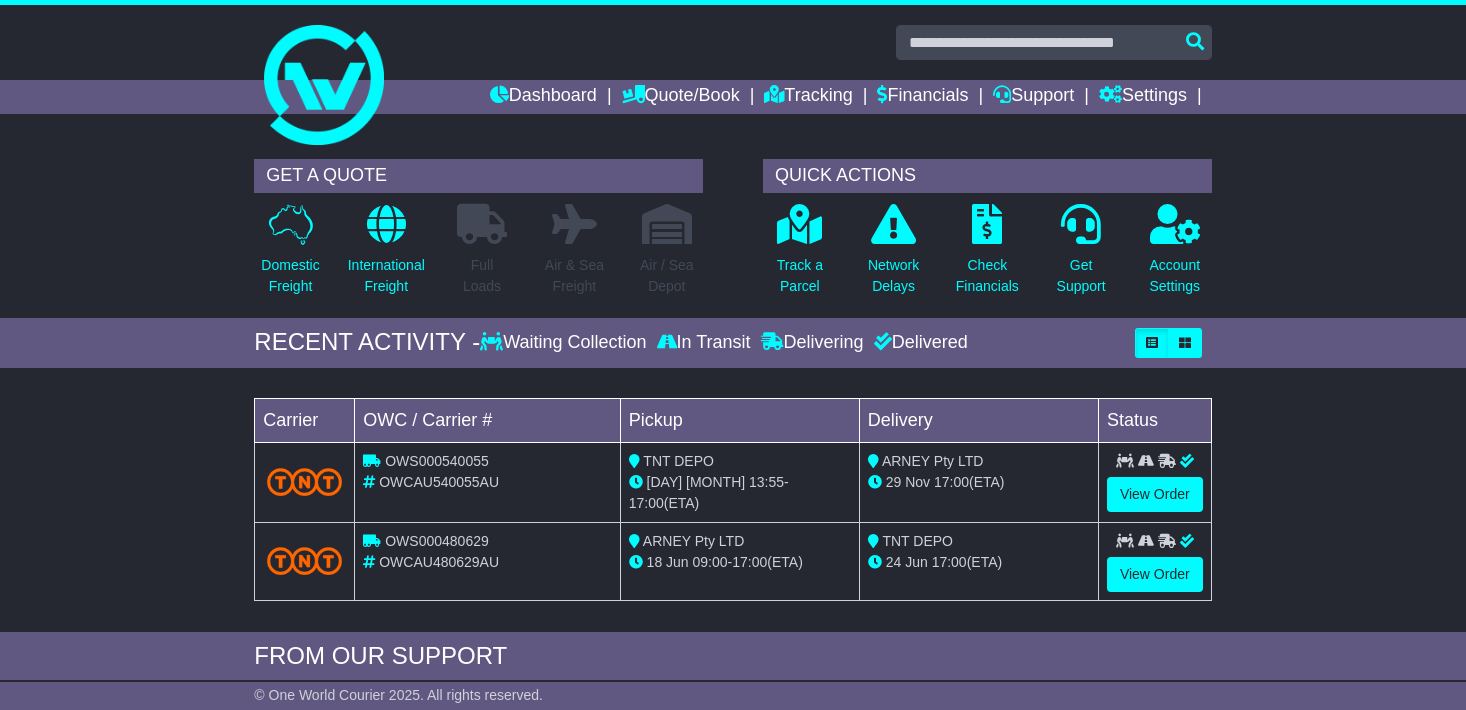scroll, scrollTop: 0, scrollLeft: 0, axis: both 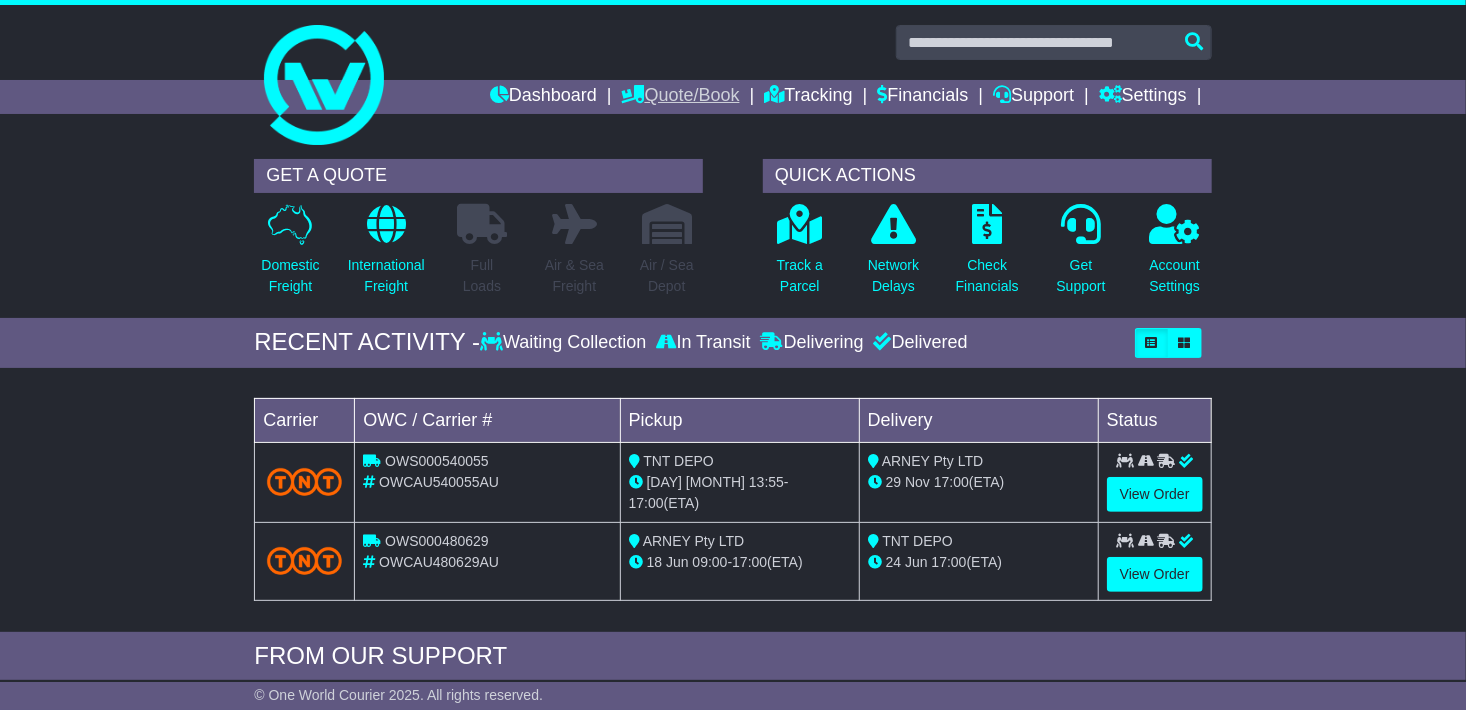 click on "Quote/Book" at bounding box center (681, 97) 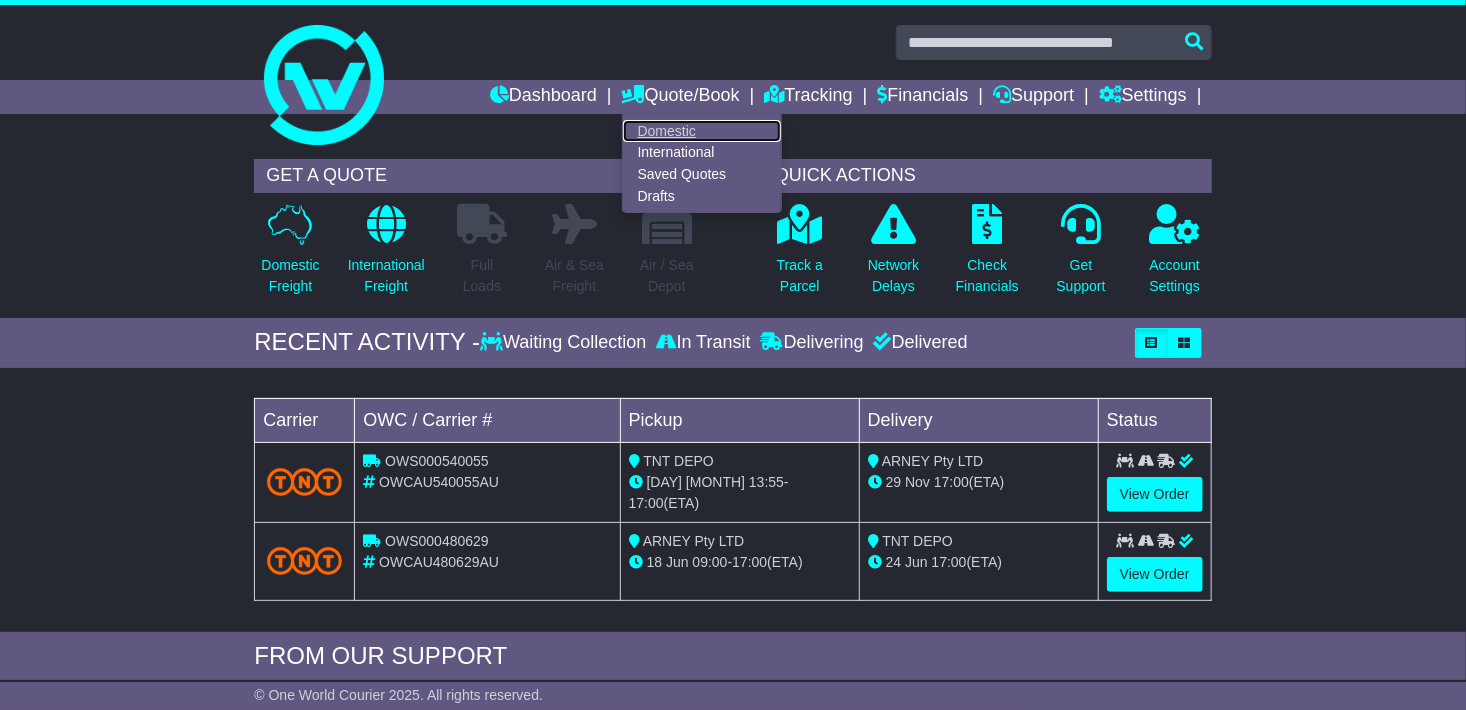 click on "Domestic" at bounding box center (702, 131) 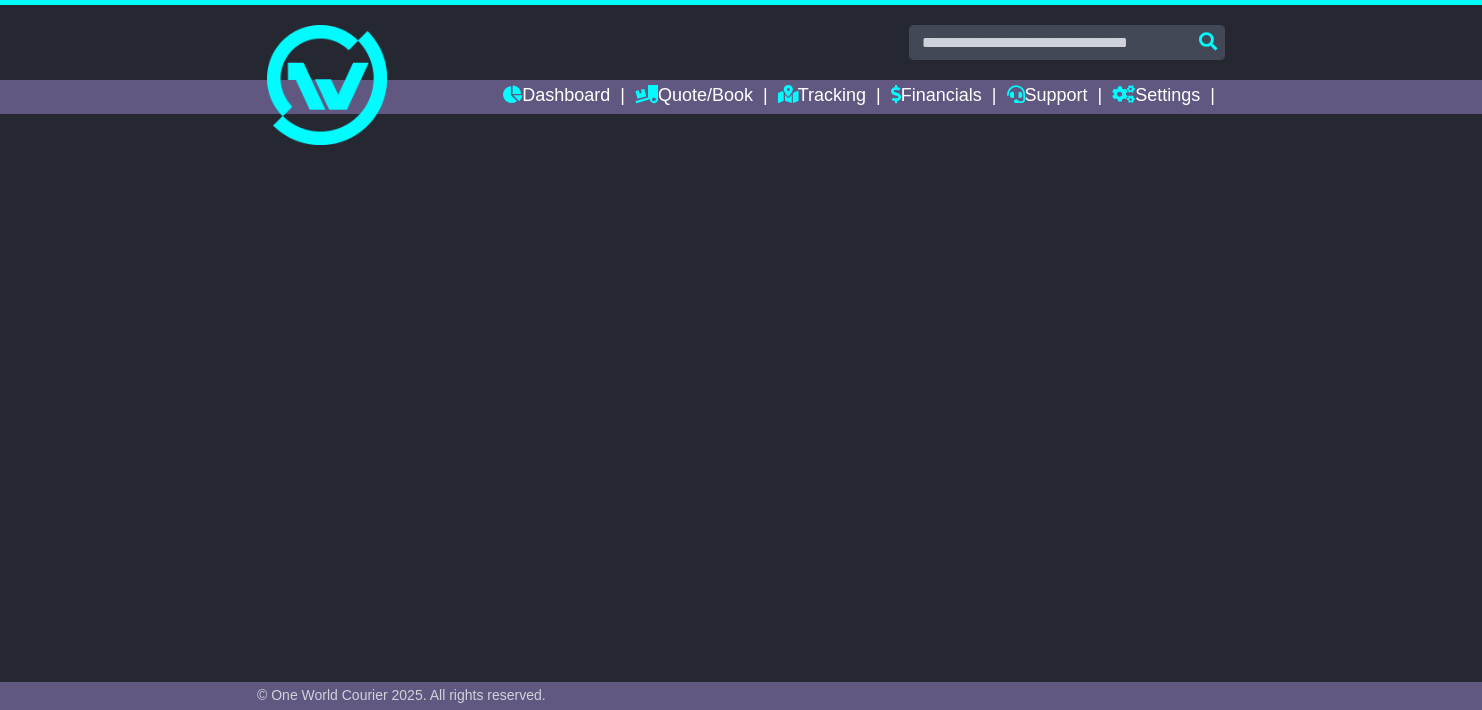 scroll, scrollTop: 0, scrollLeft: 0, axis: both 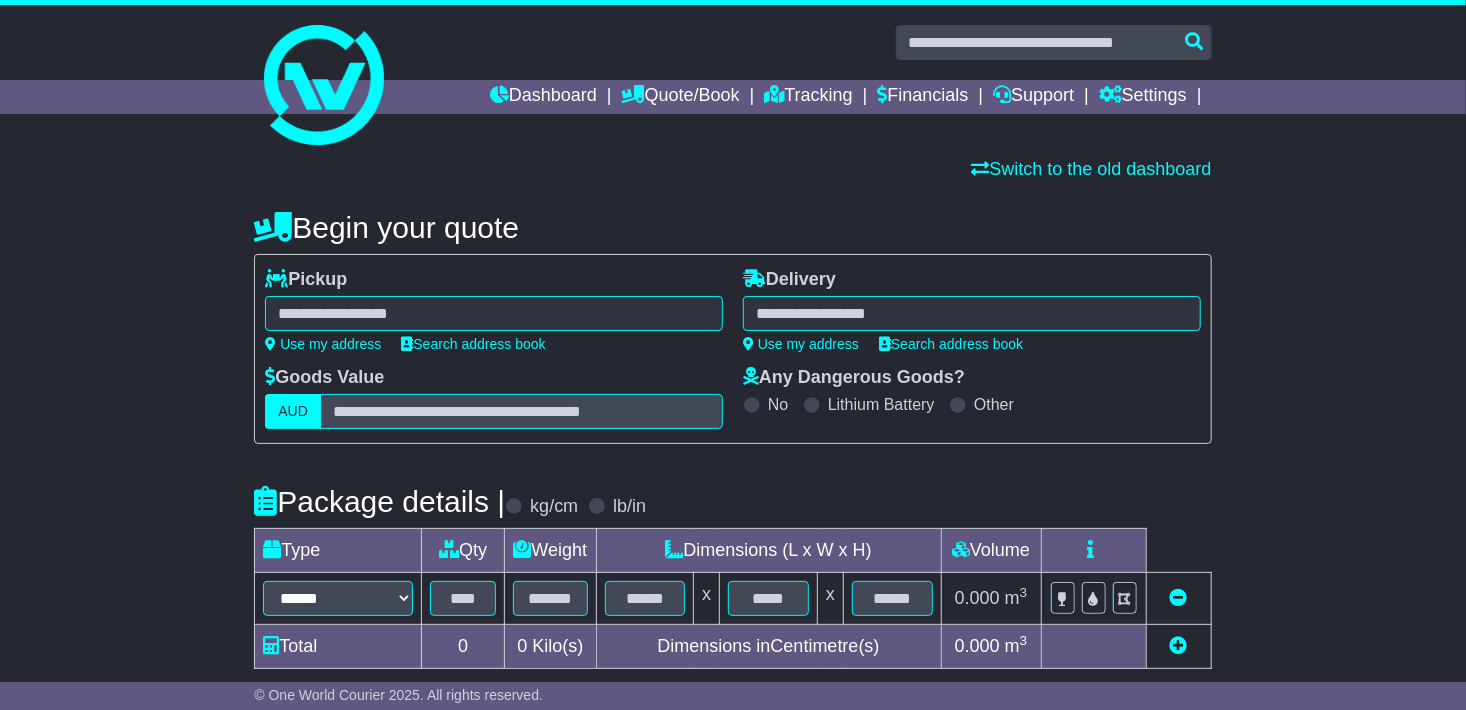 click at bounding box center (494, 313) 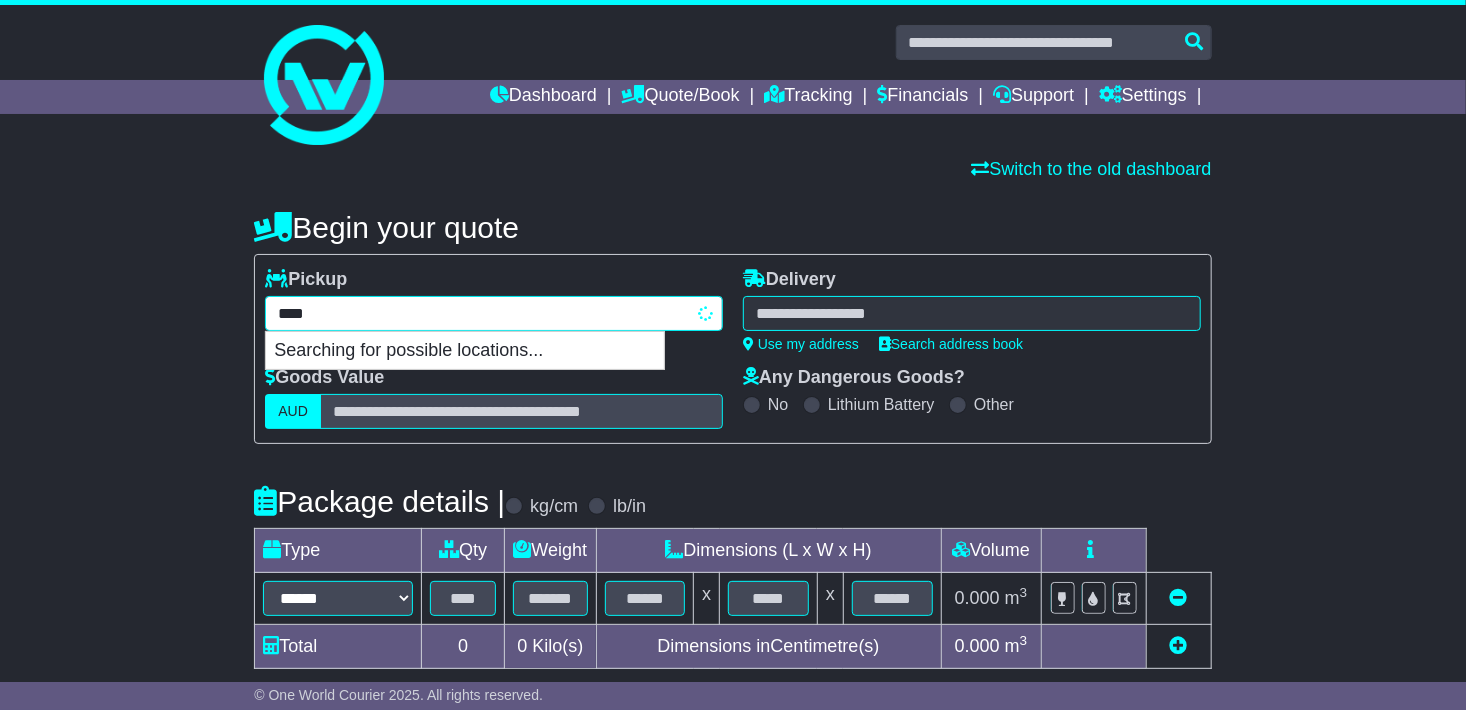 type on "*****" 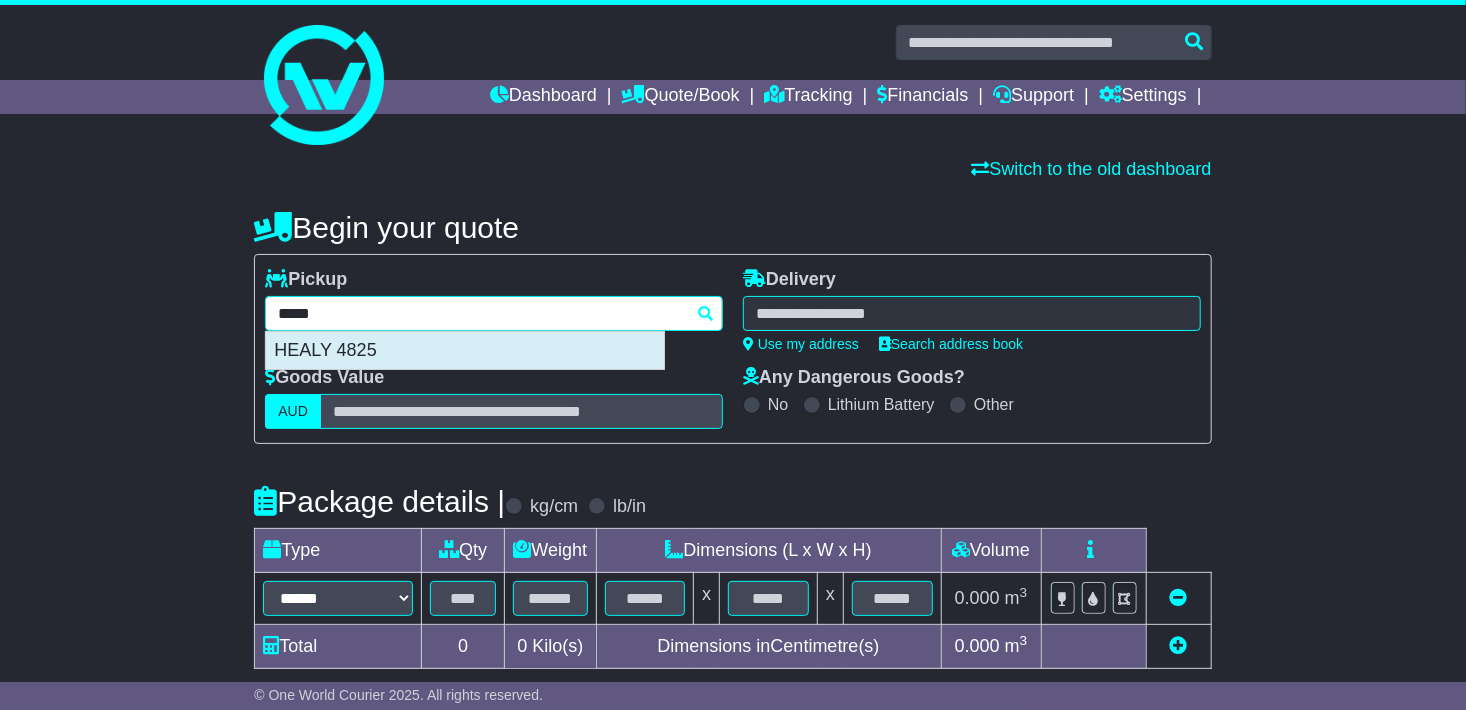 click on "HEALY 4825" at bounding box center (465, 351) 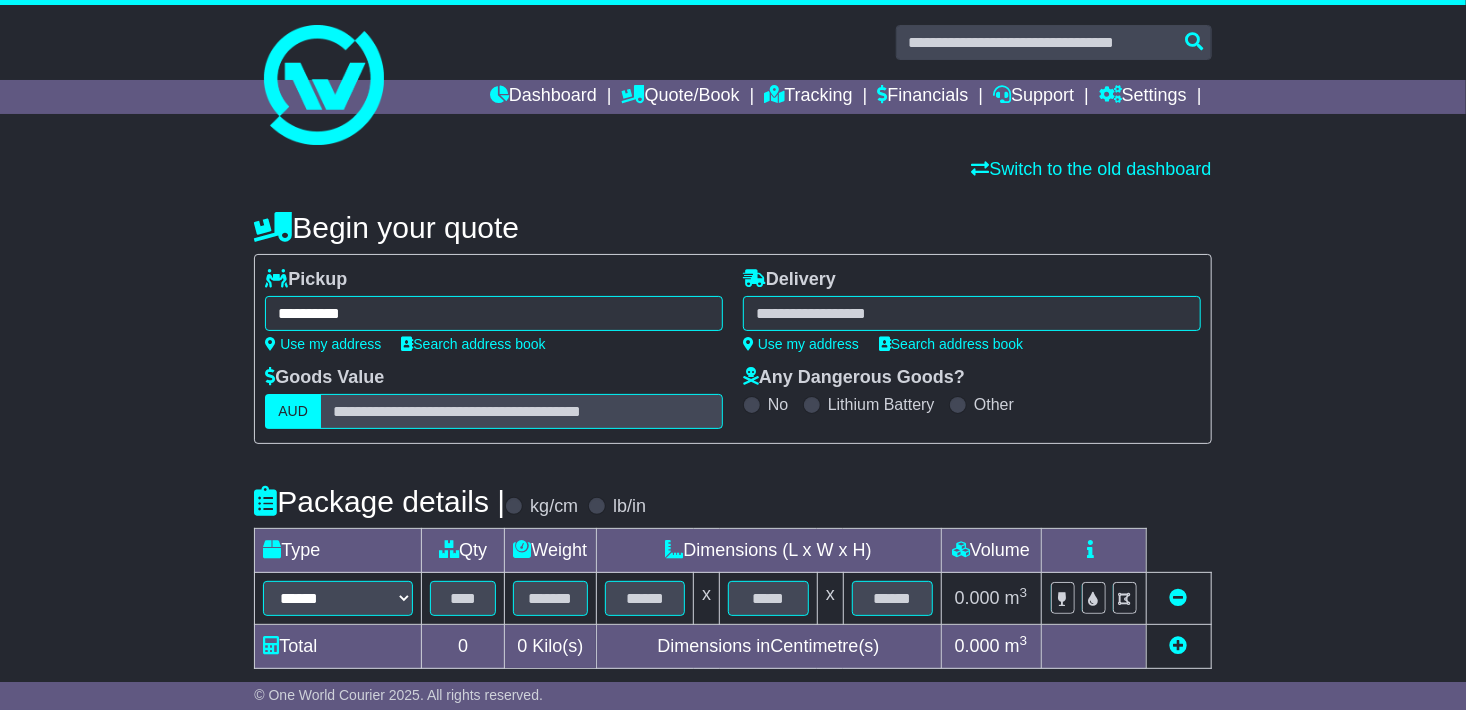 type on "**********" 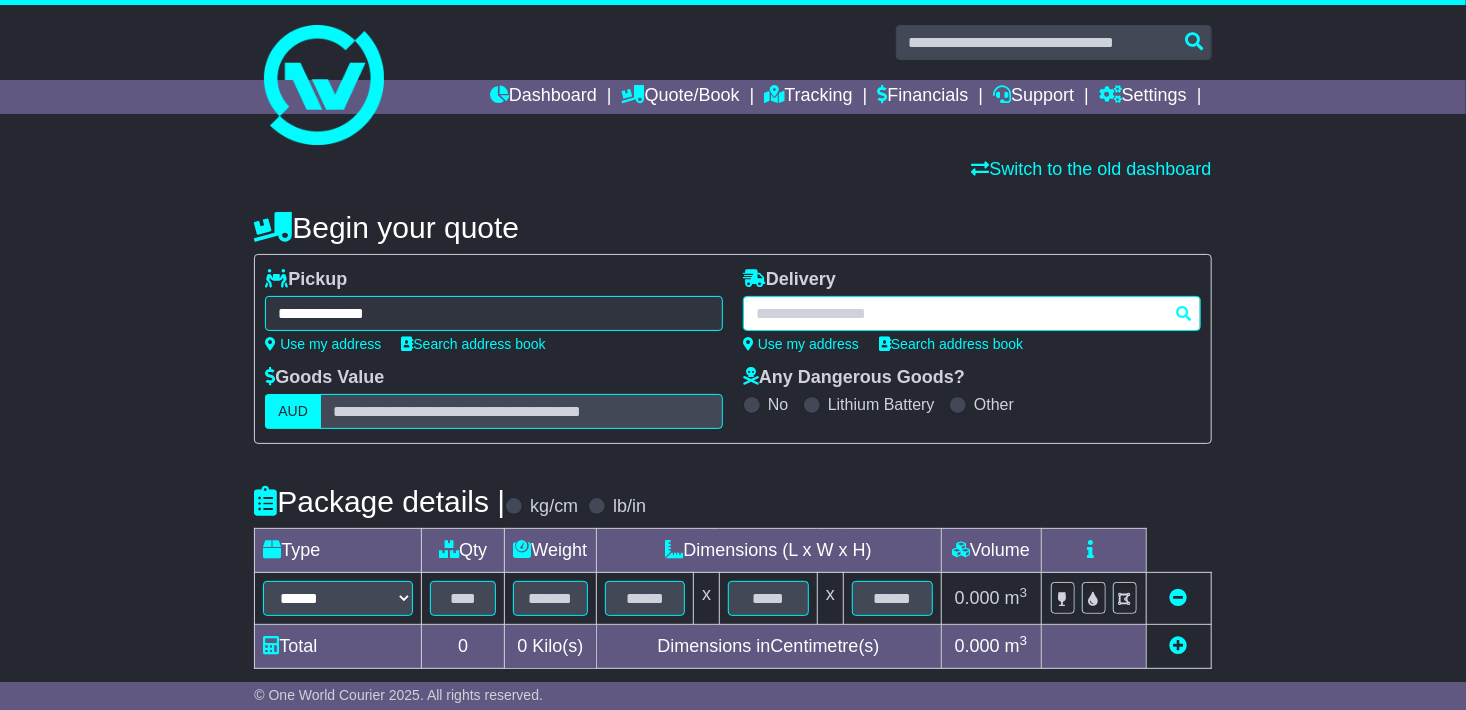 click at bounding box center [972, 313] 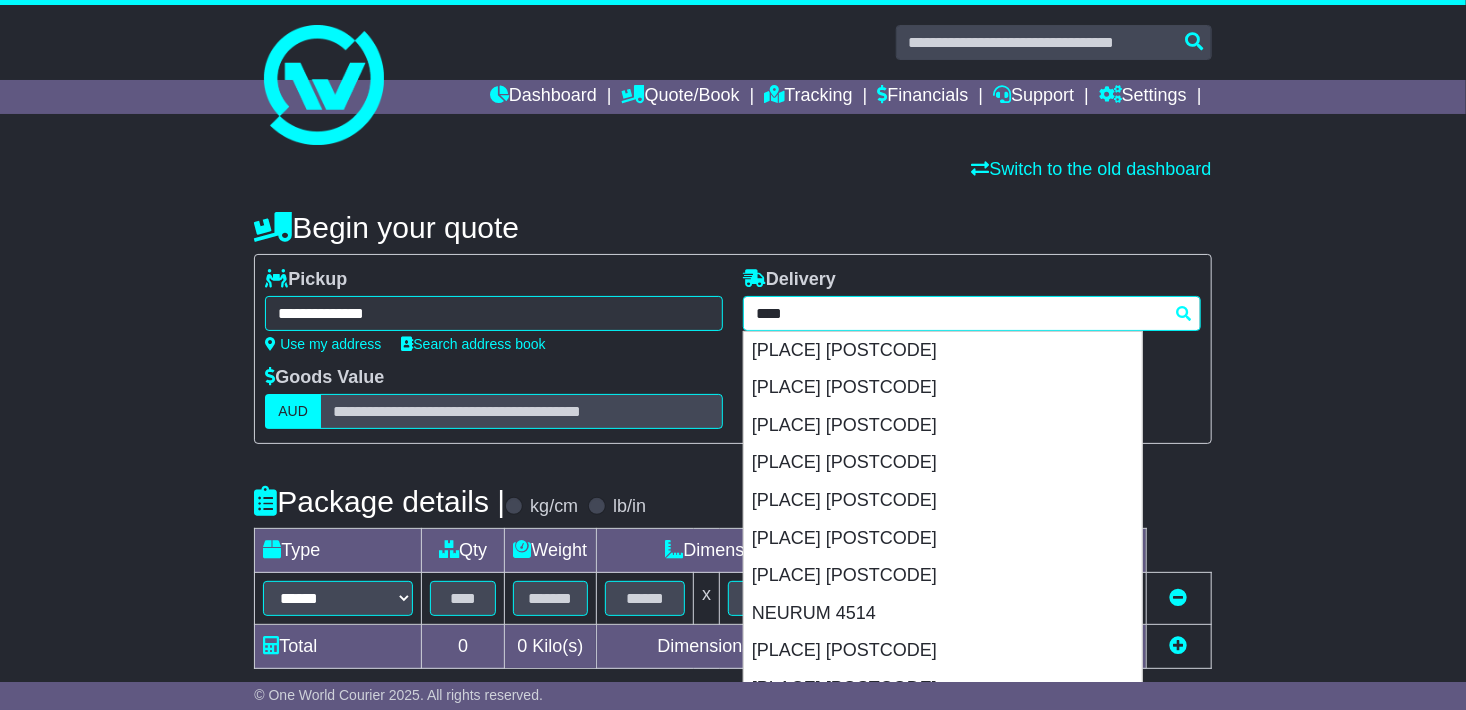 type on "****" 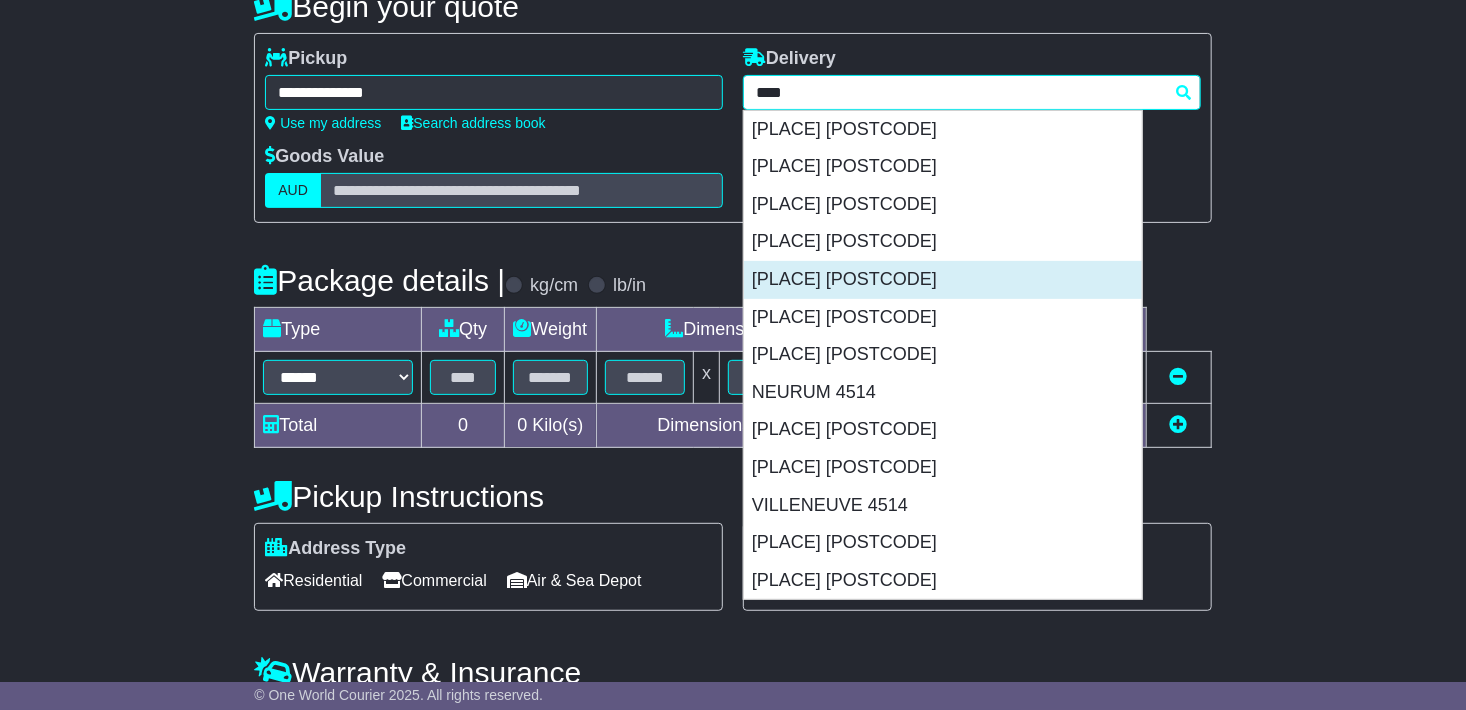 scroll, scrollTop: 344, scrollLeft: 0, axis: vertical 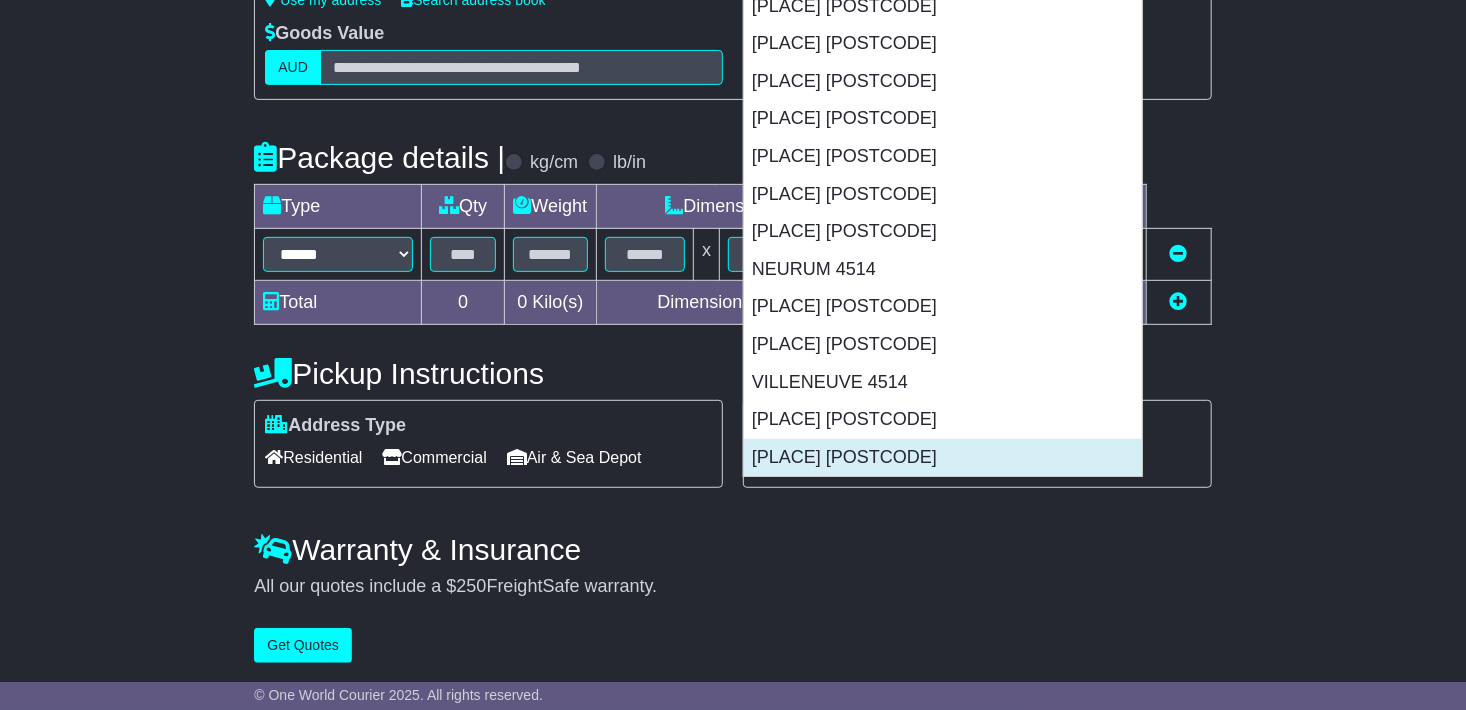 click on "WOODFORD 4514" at bounding box center (943, 458) 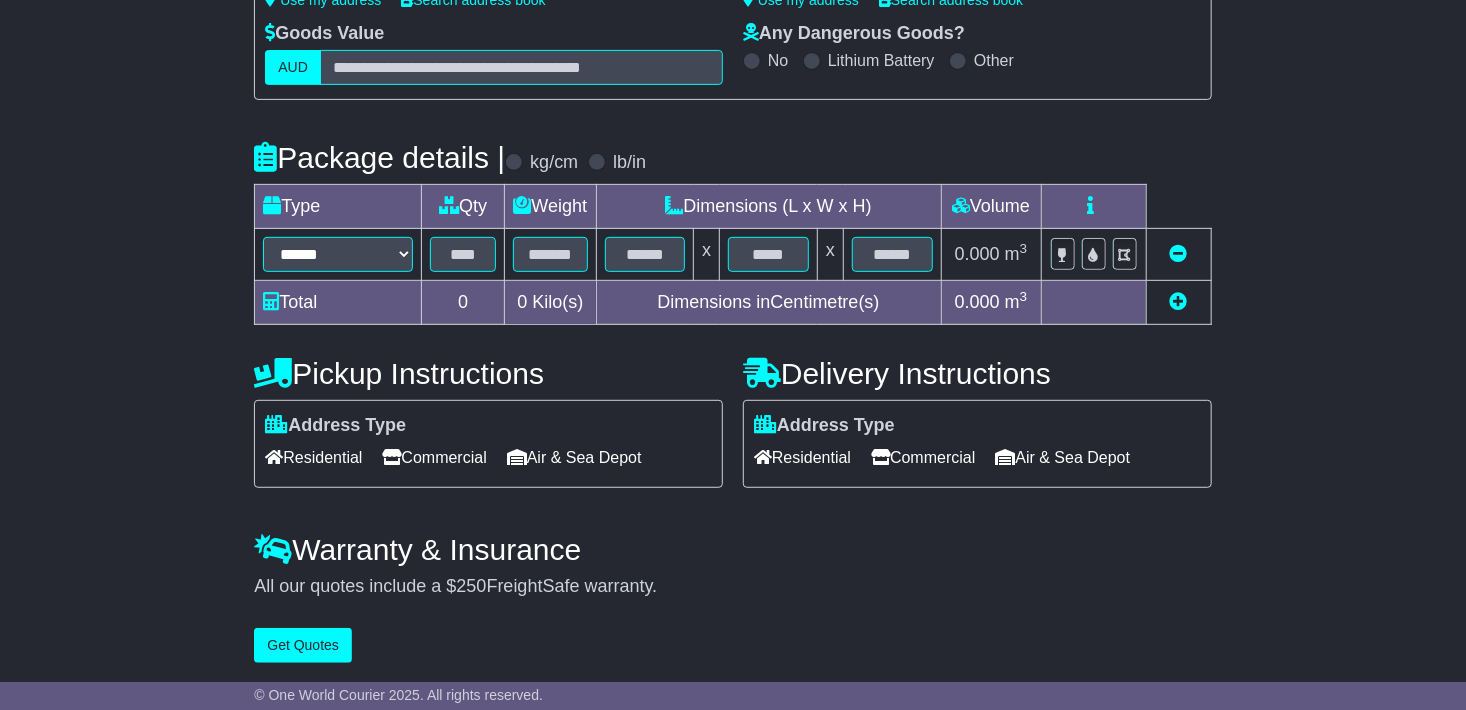 type on "**********" 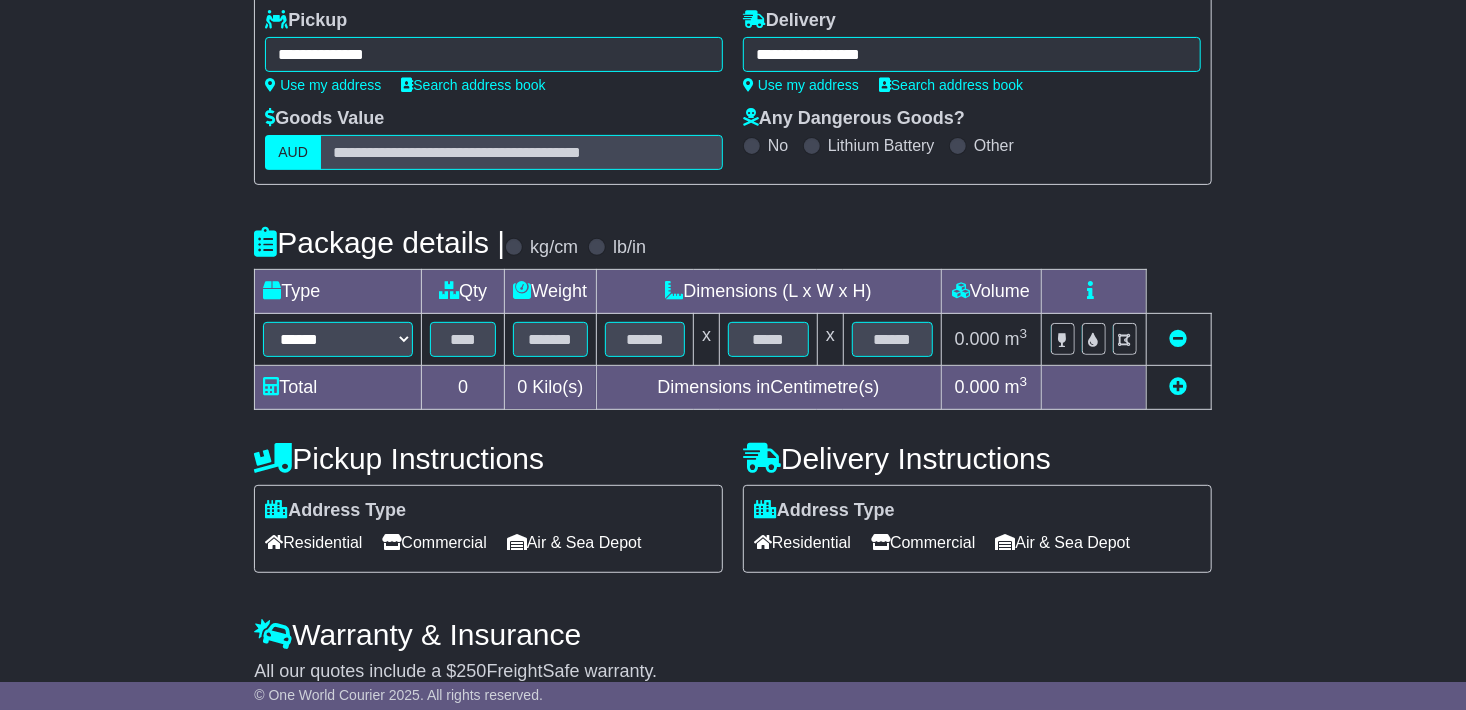 scroll, scrollTop: 44, scrollLeft: 0, axis: vertical 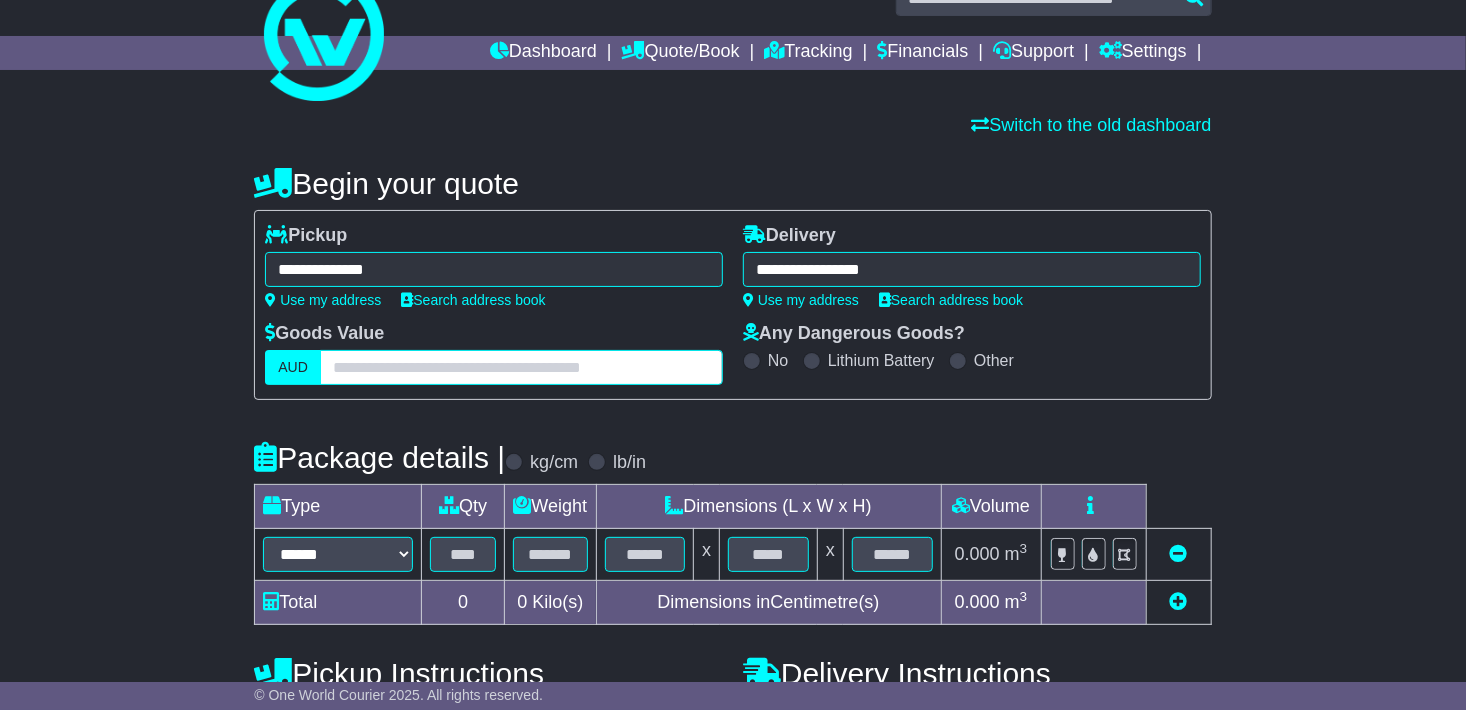 click at bounding box center [521, 367] 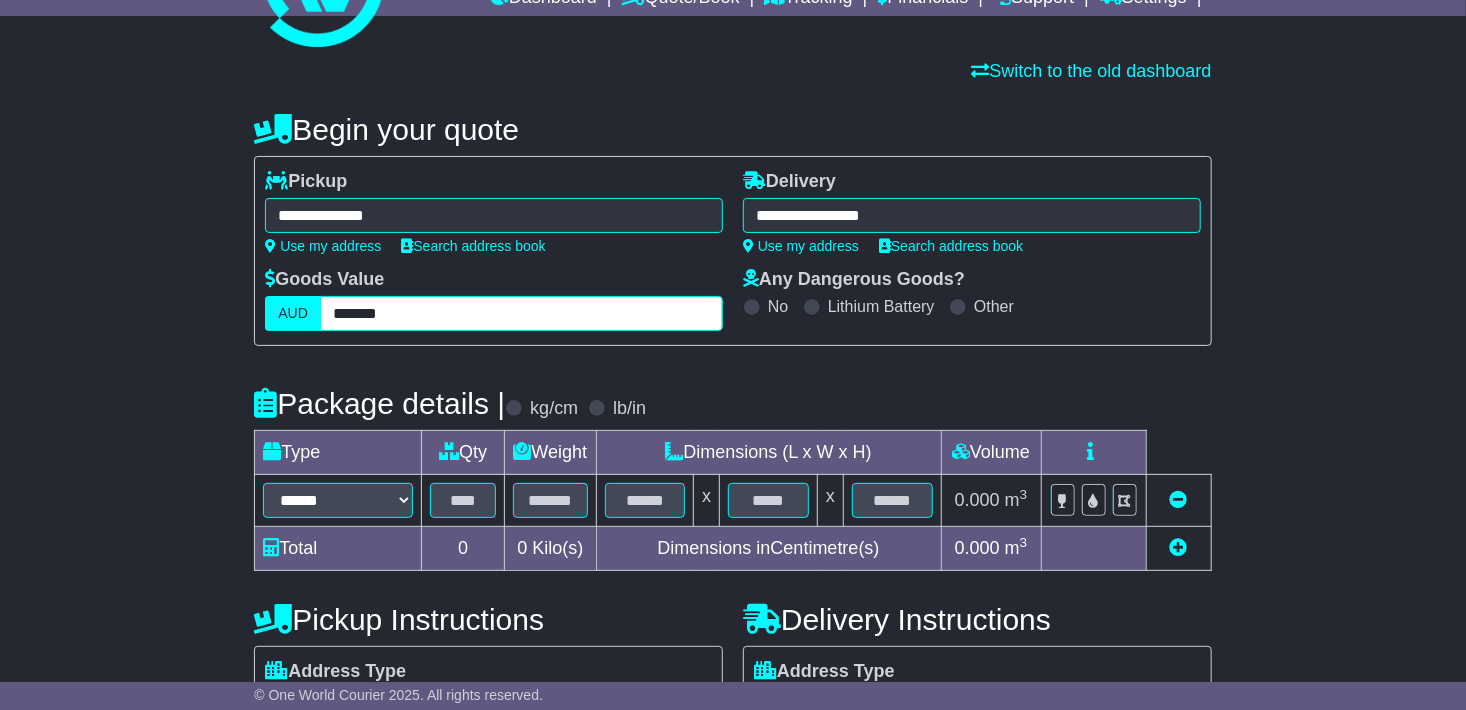 scroll, scrollTop: 144, scrollLeft: 0, axis: vertical 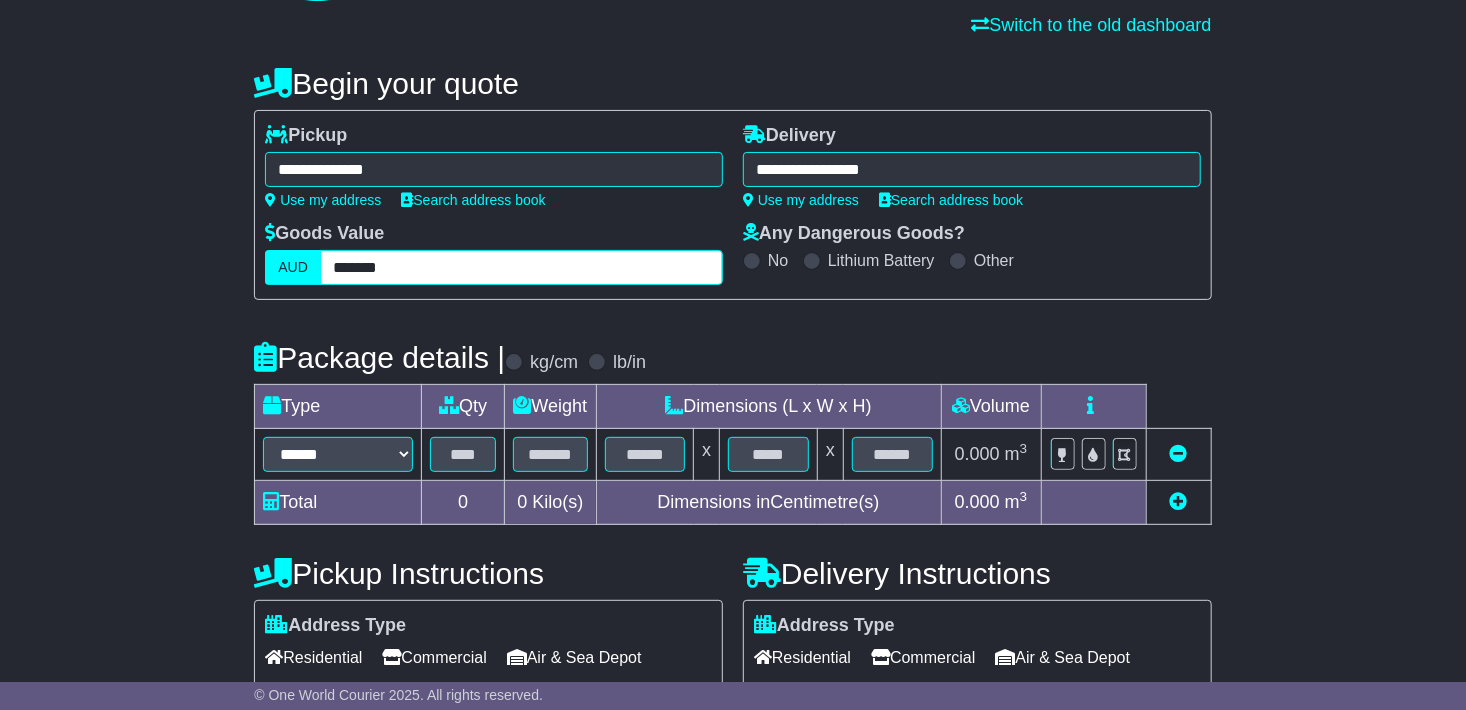 type on "*******" 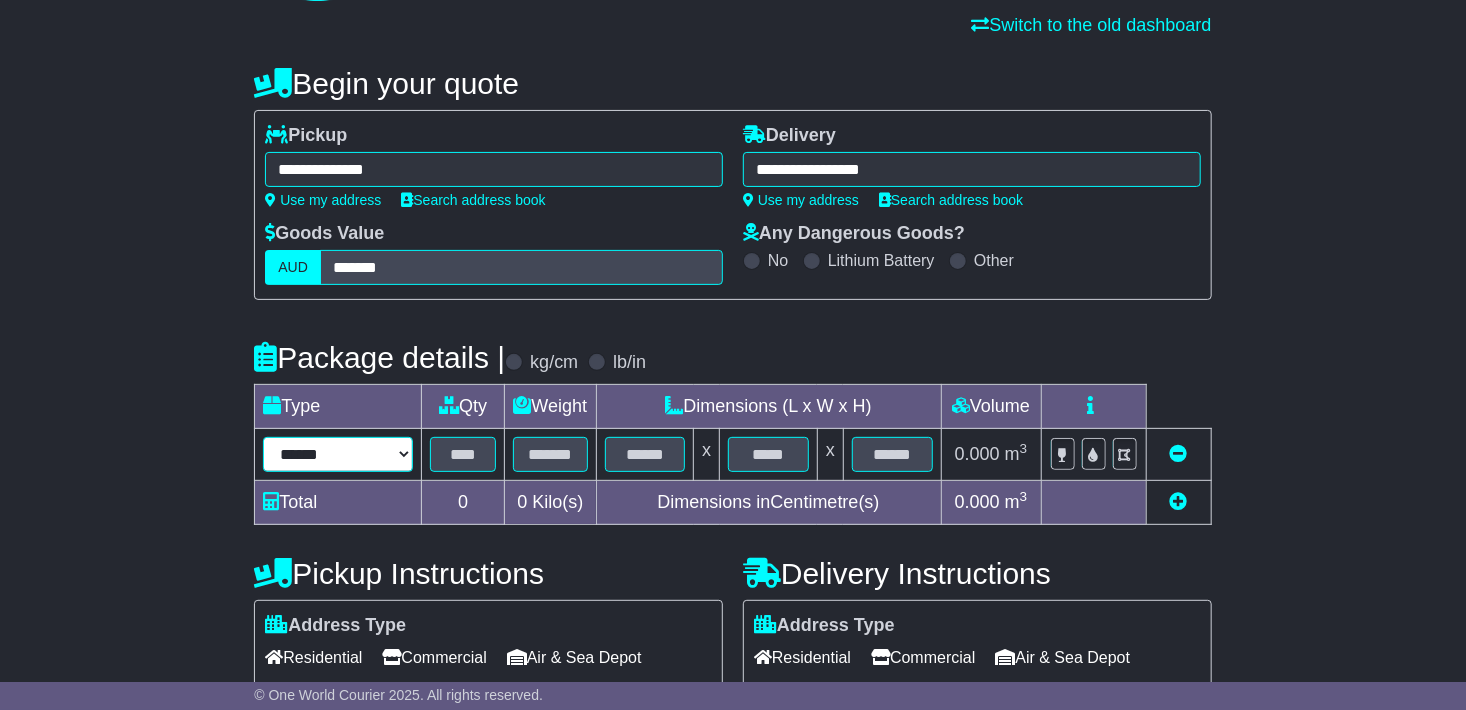 click on "****** ****** *** ******** ***** **** **** ****** *** *******" at bounding box center [338, 454] 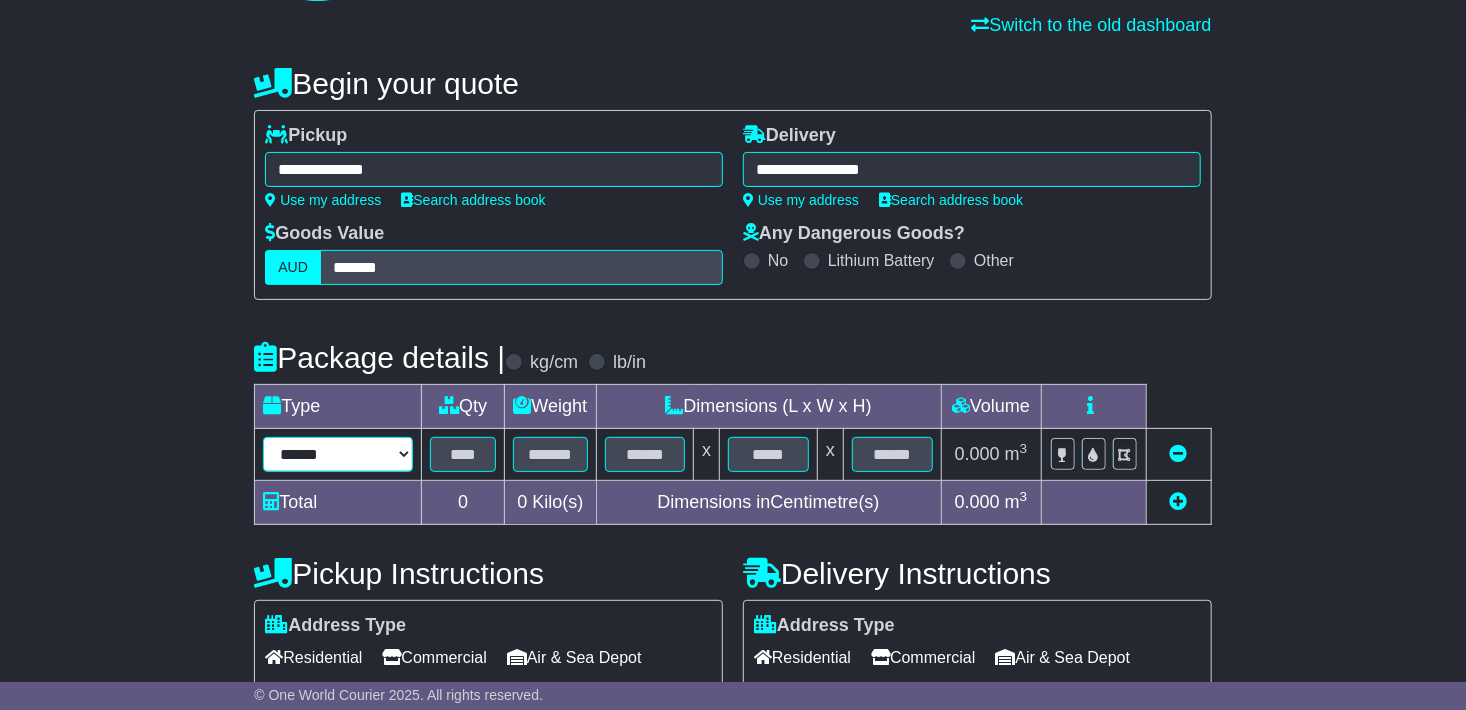 select on "*****" 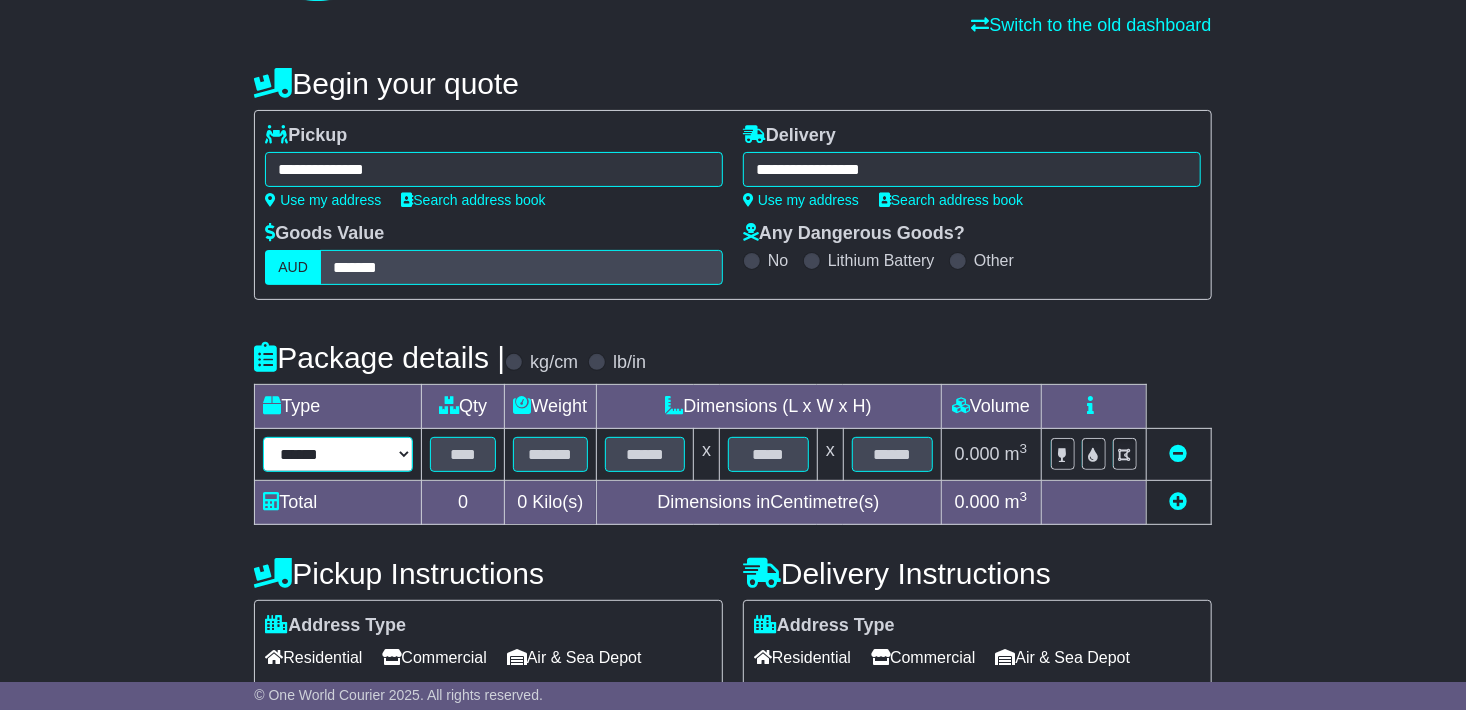 click on "****** ****** *** ******** ***** **** **** ****** *** *******" at bounding box center [338, 454] 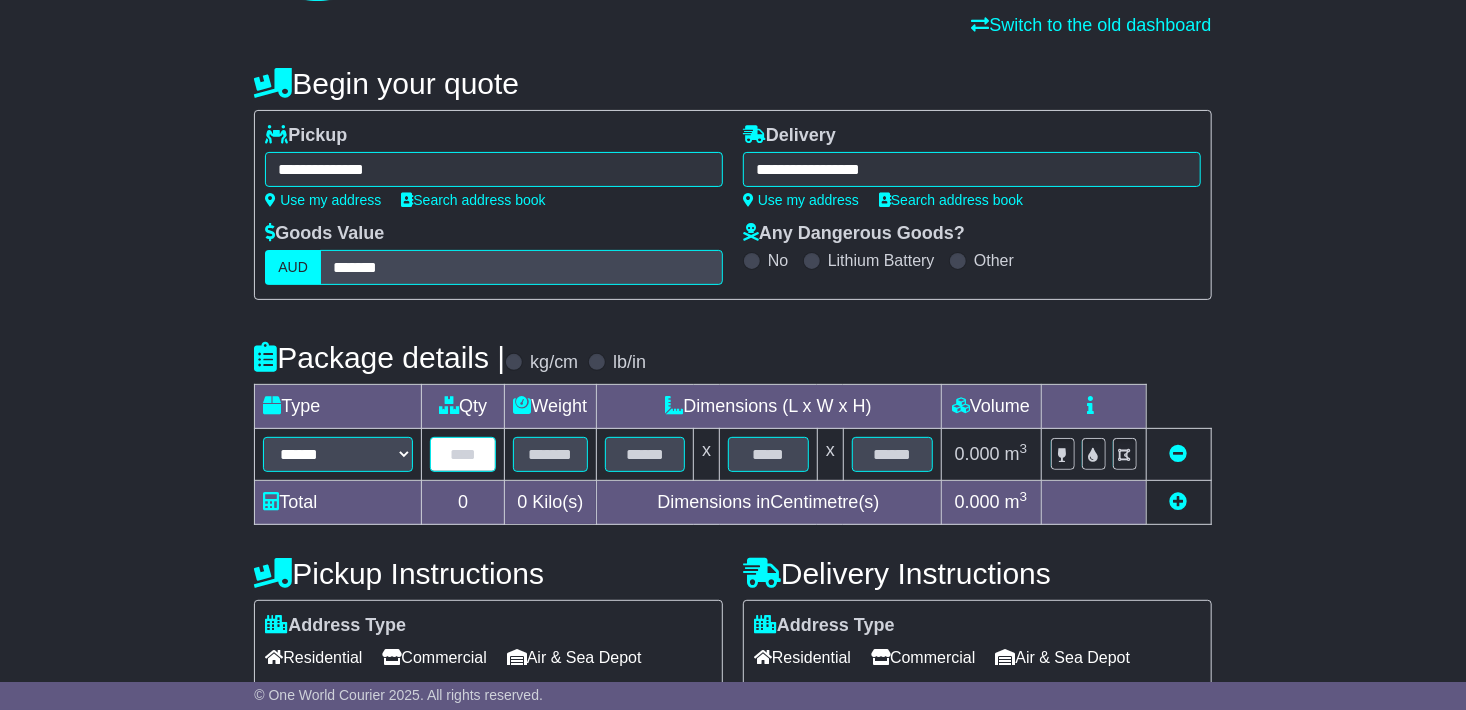 click at bounding box center (463, 454) 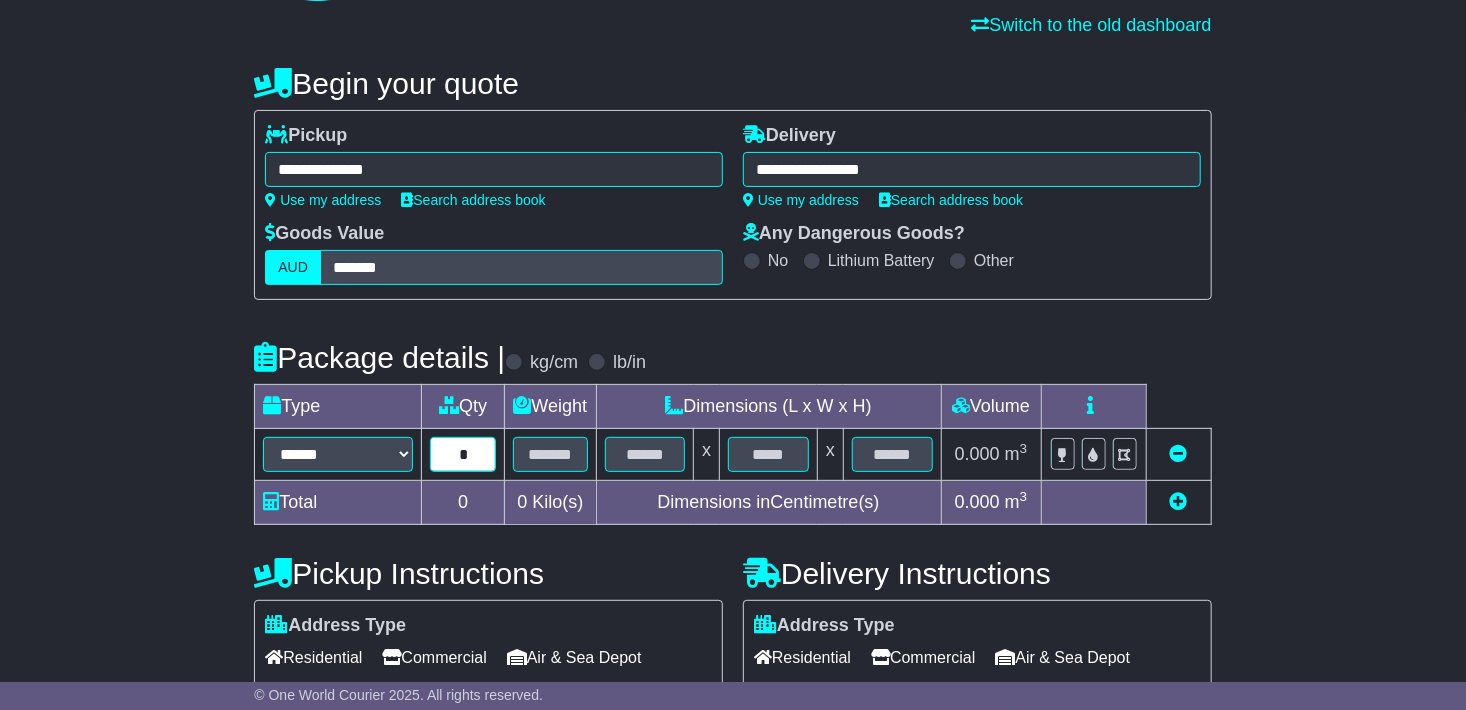 type on "*" 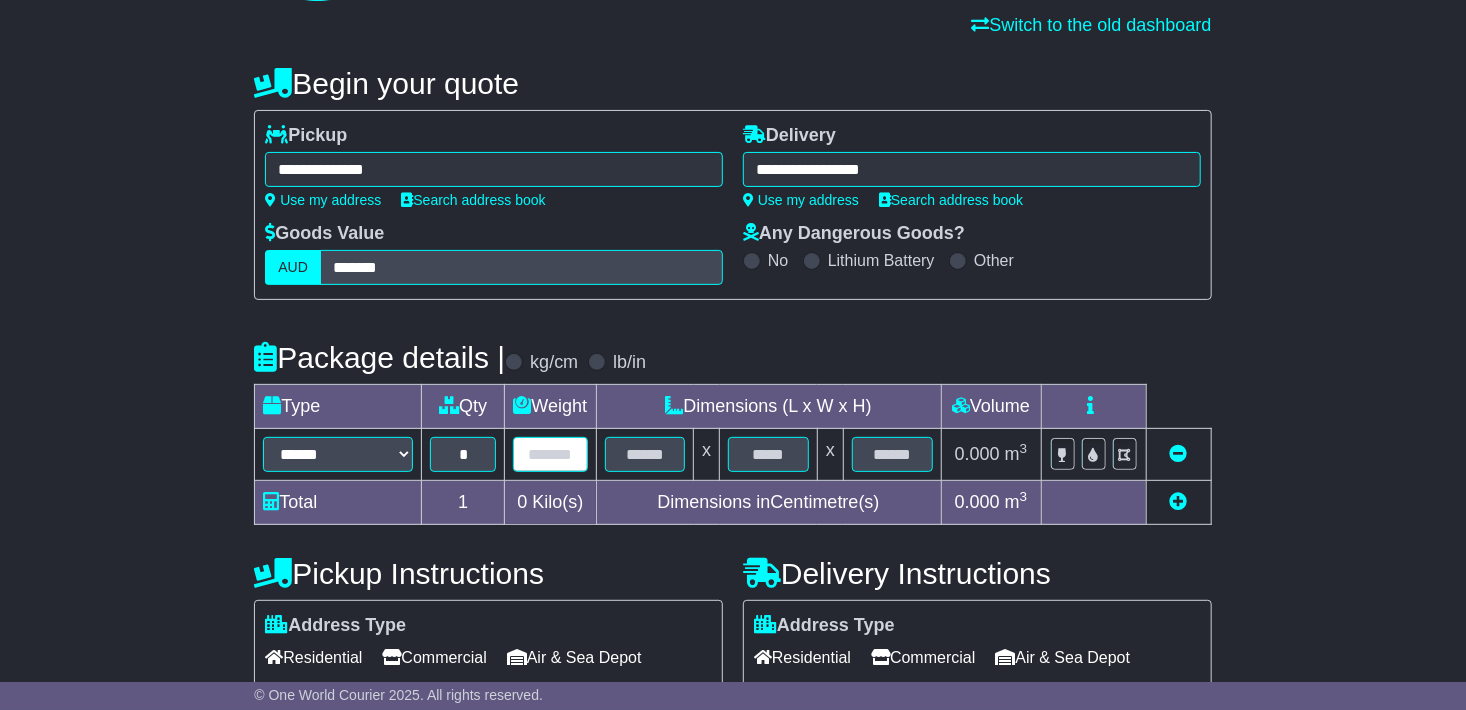 click at bounding box center (550, 454) 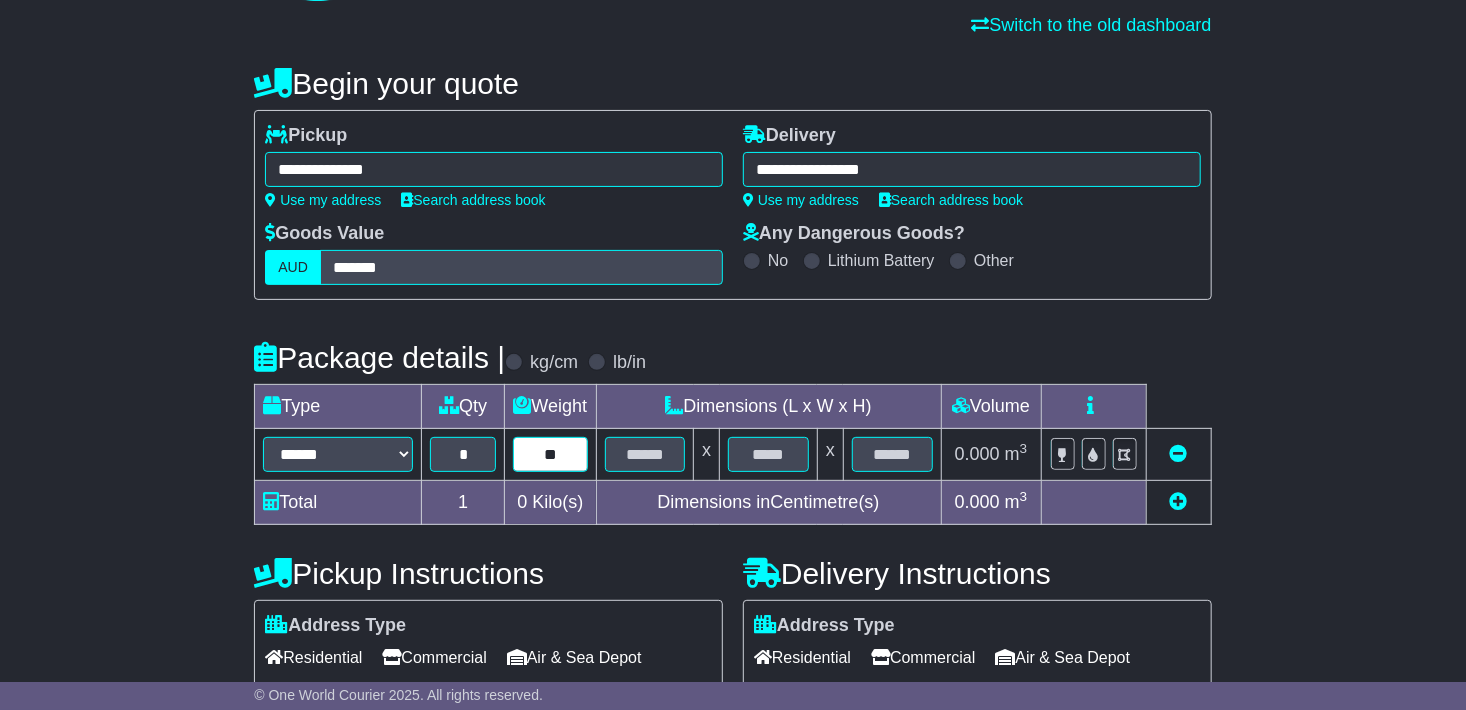 type on "**" 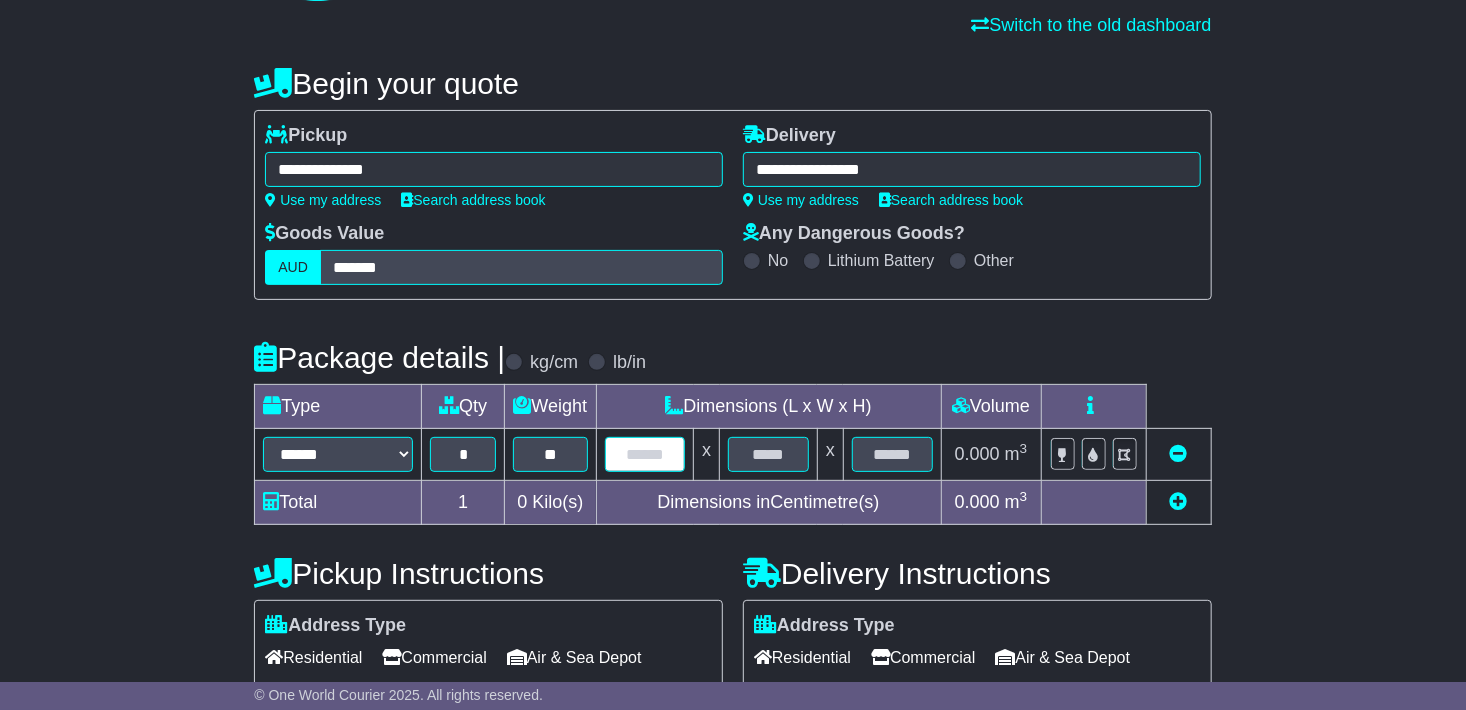 click at bounding box center (645, 454) 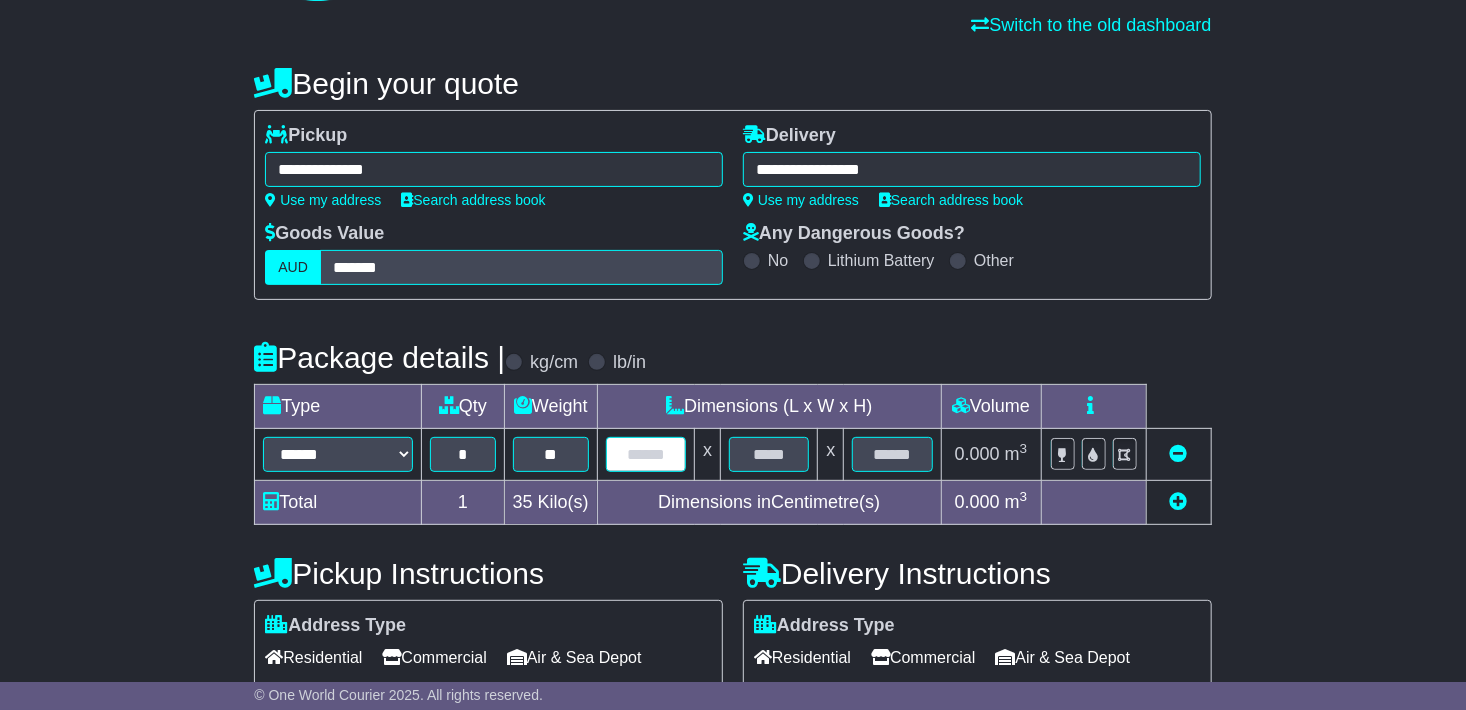 click at bounding box center (646, 454) 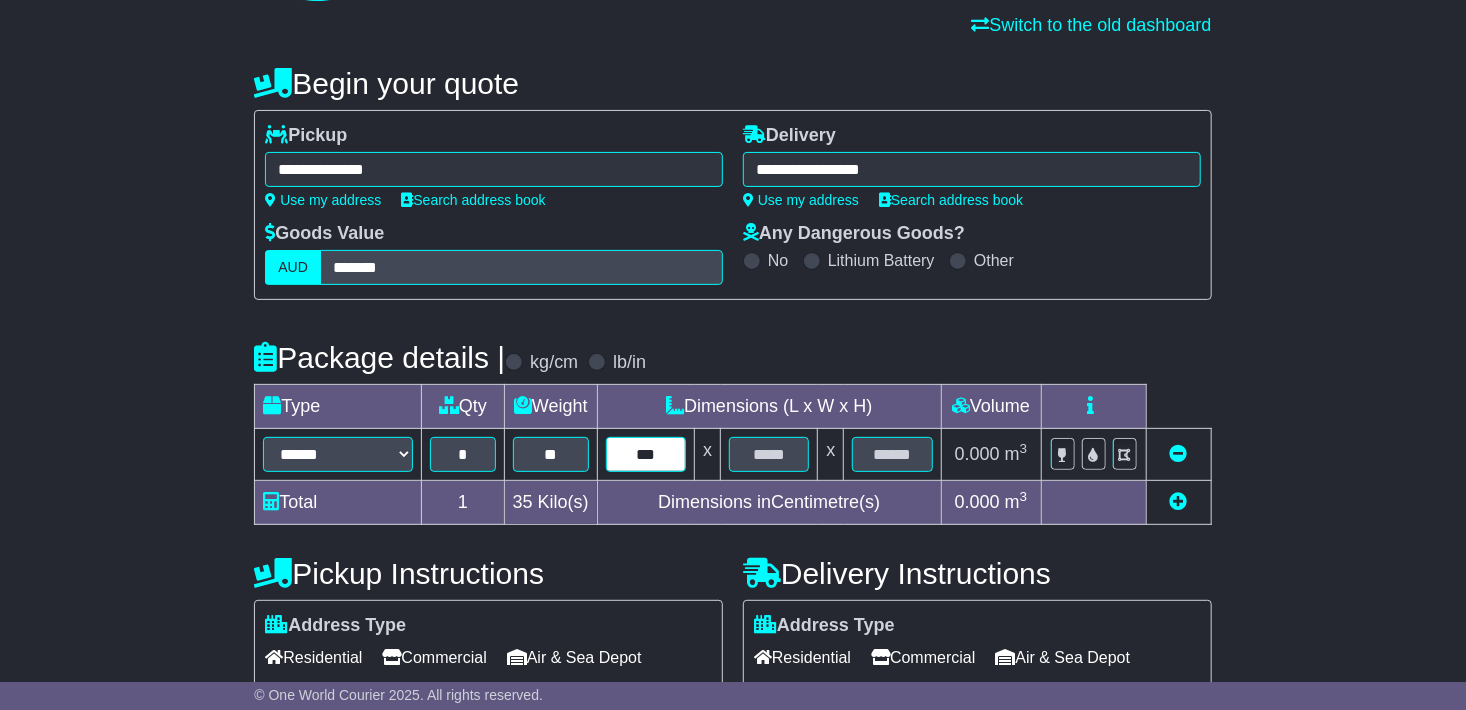 type on "***" 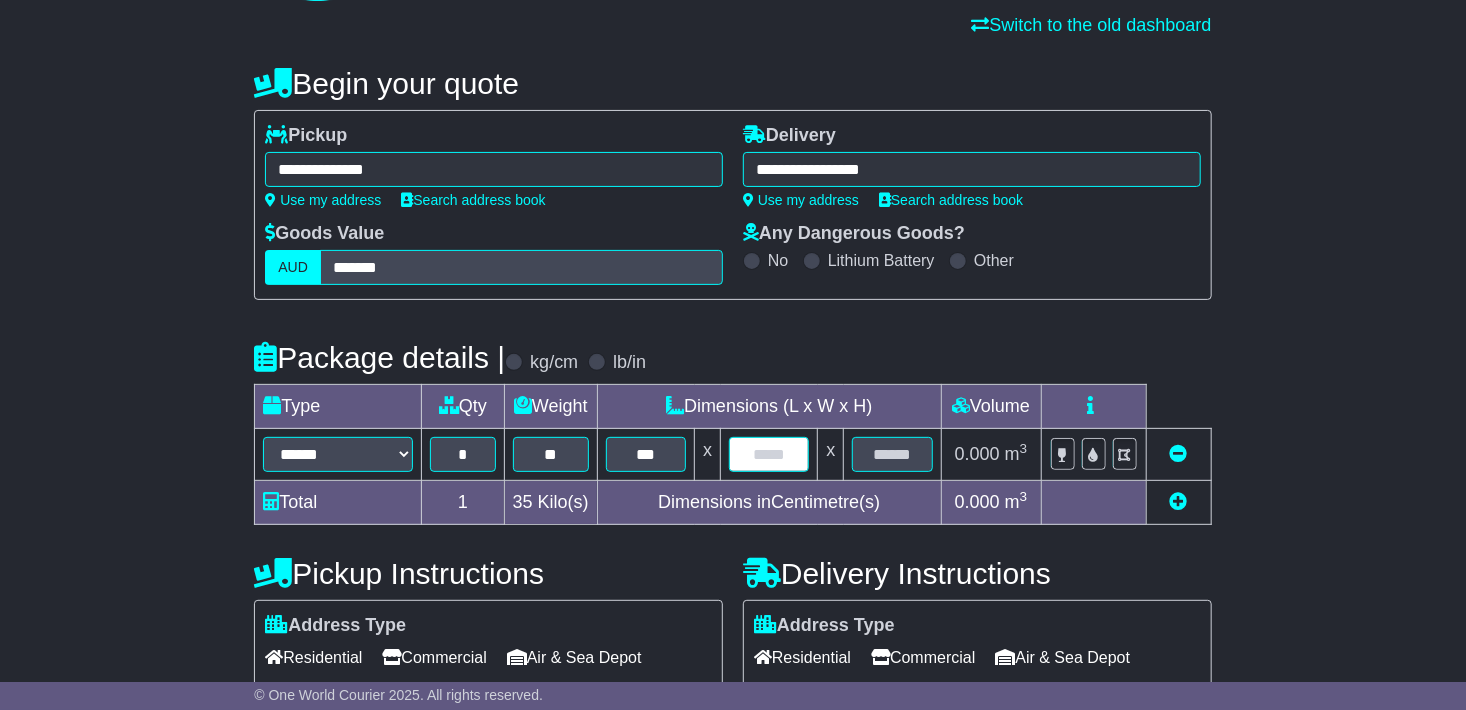 click at bounding box center [769, 454] 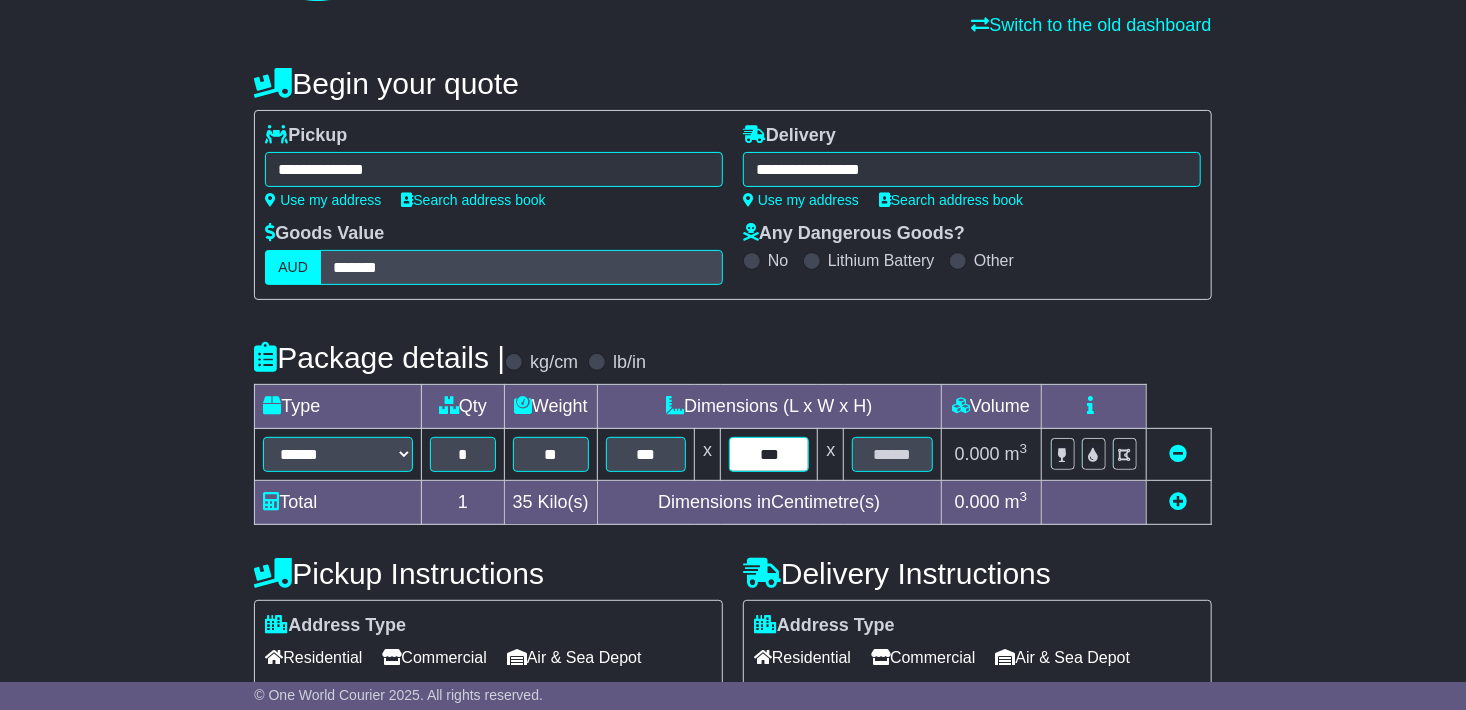 type on "***" 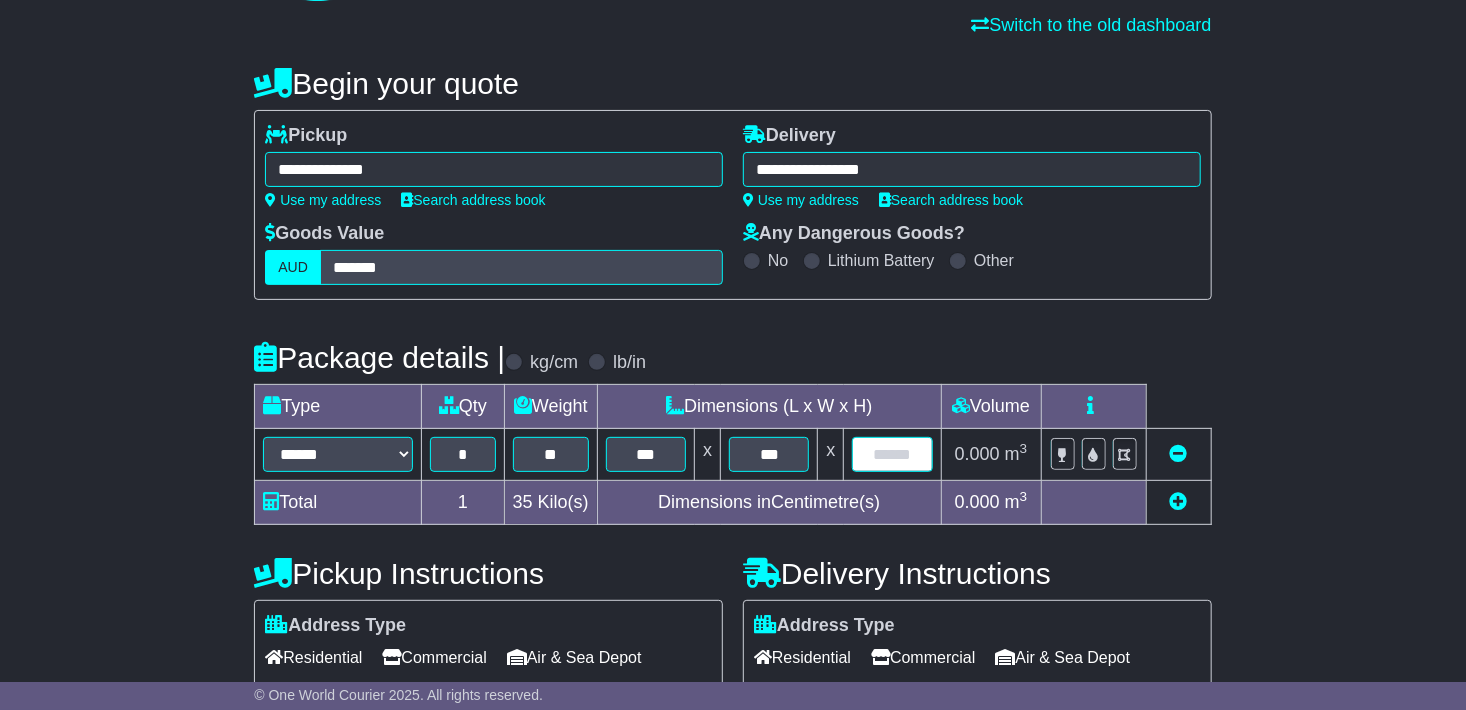 click at bounding box center [892, 454] 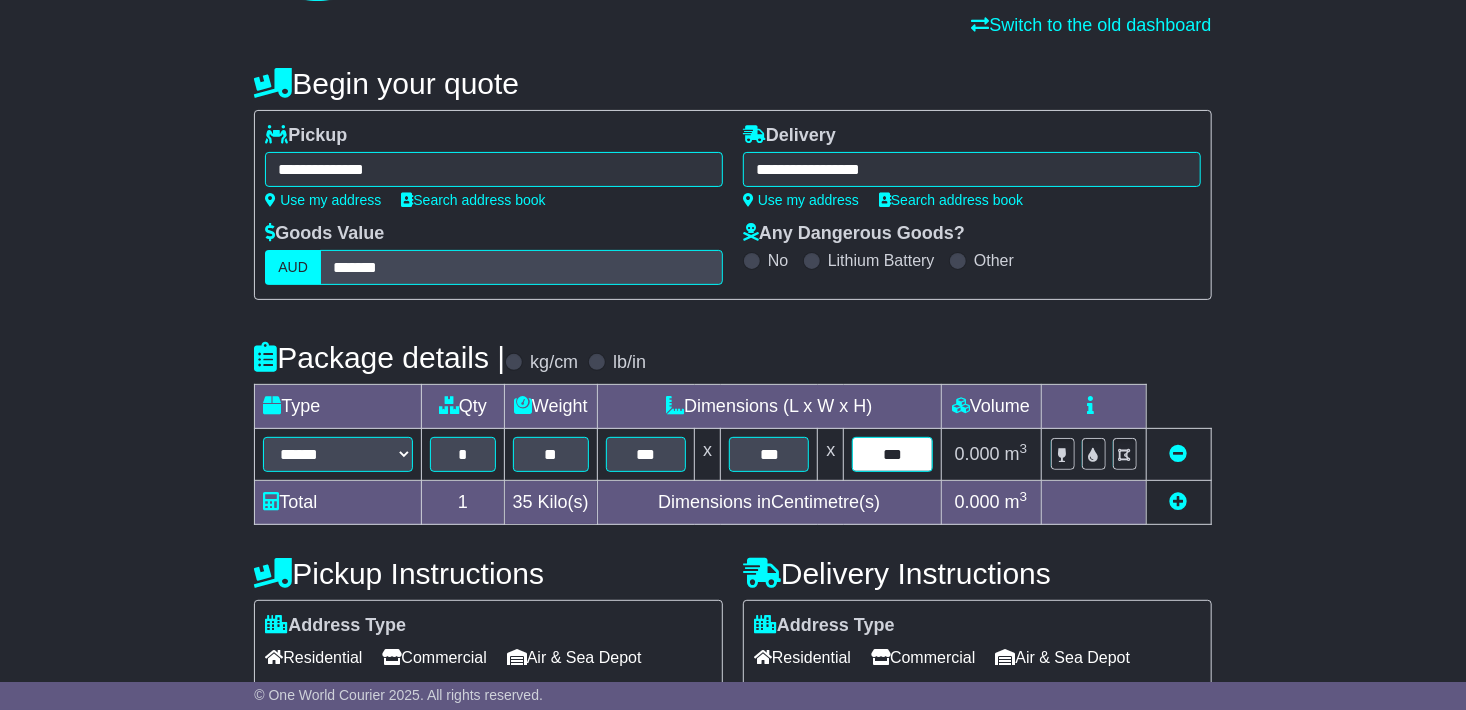 type on "***" 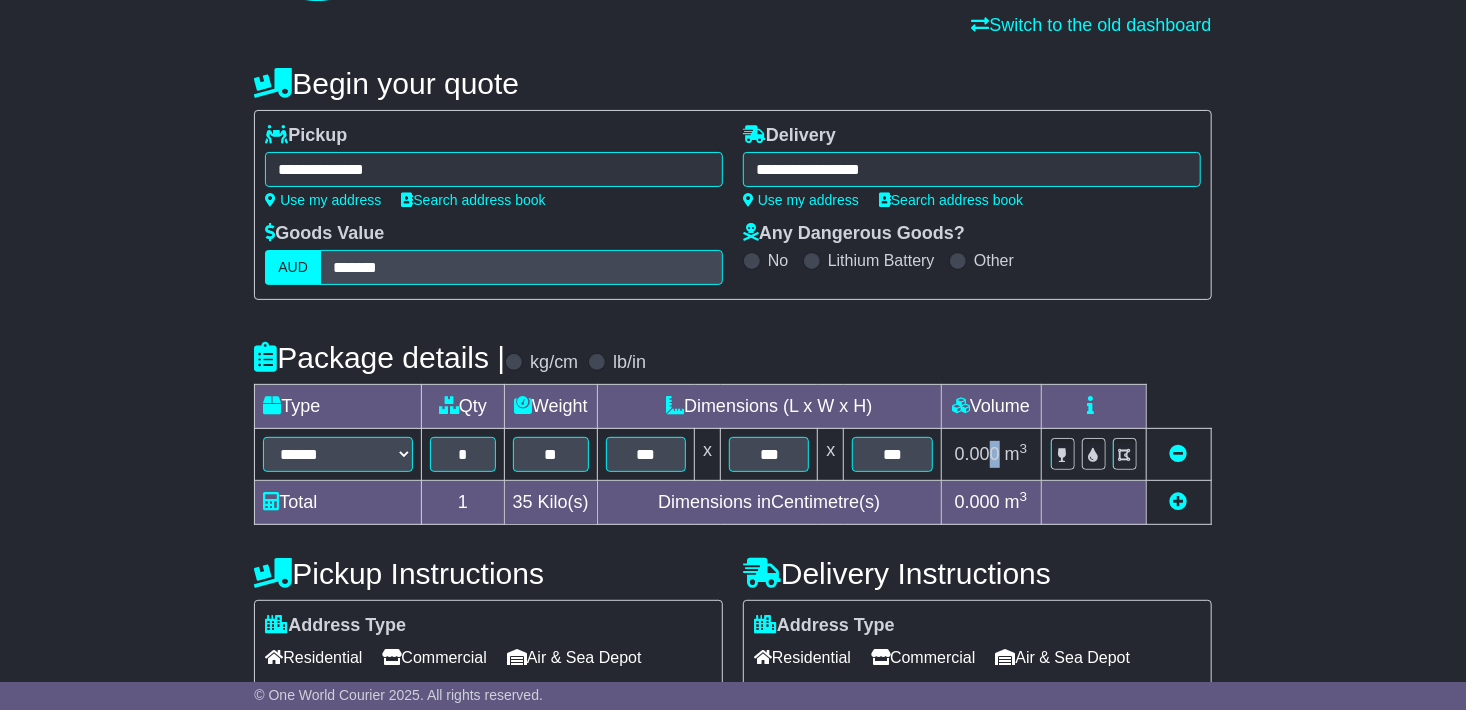 click on "0.000" at bounding box center (977, 454) 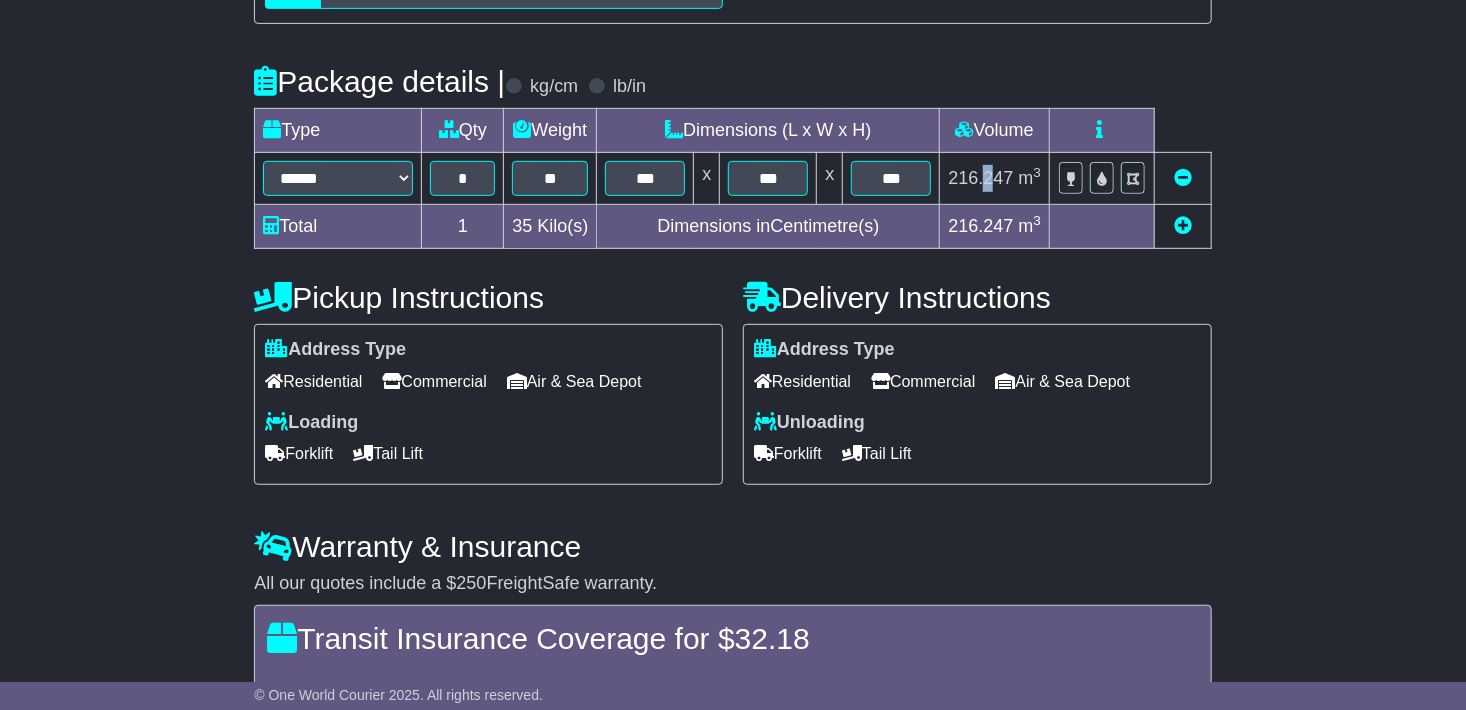 scroll, scrollTop: 444, scrollLeft: 0, axis: vertical 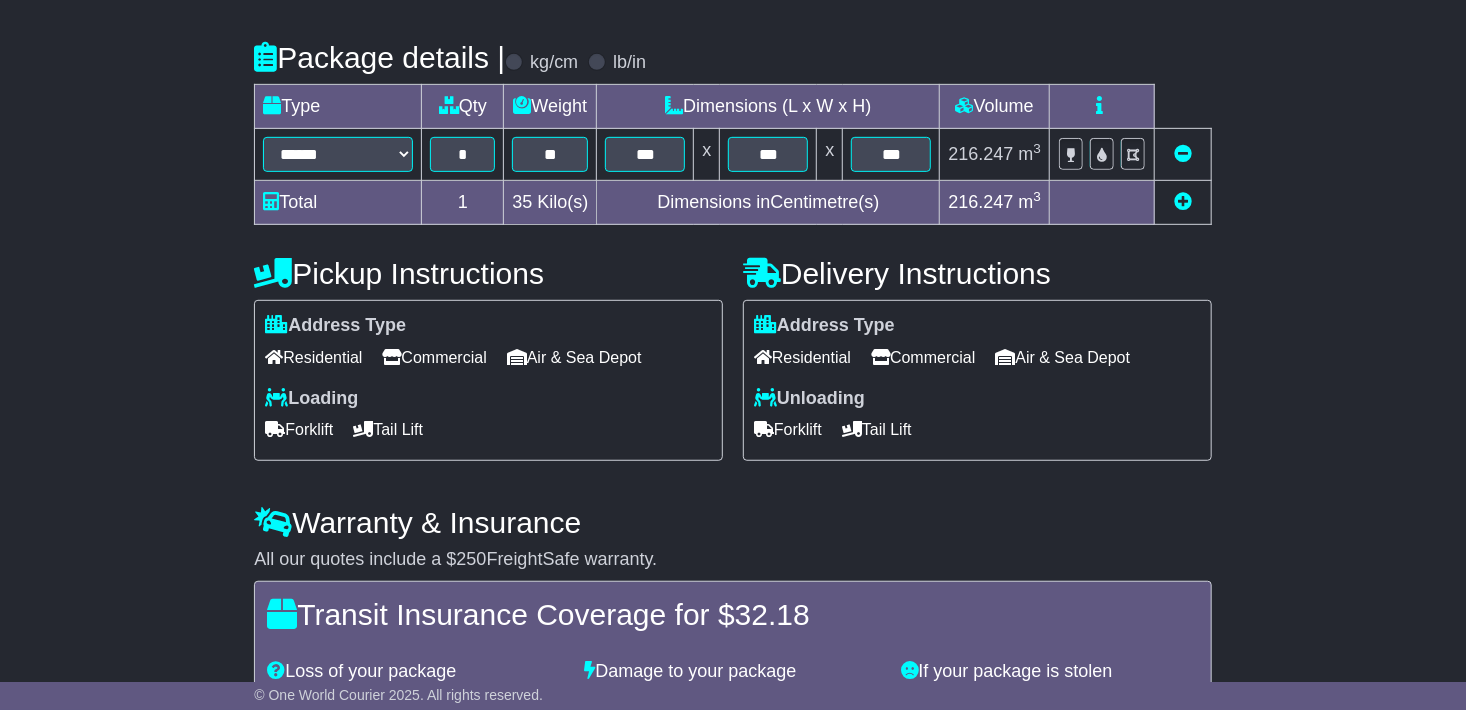 click on "Commercial" at bounding box center [434, 357] 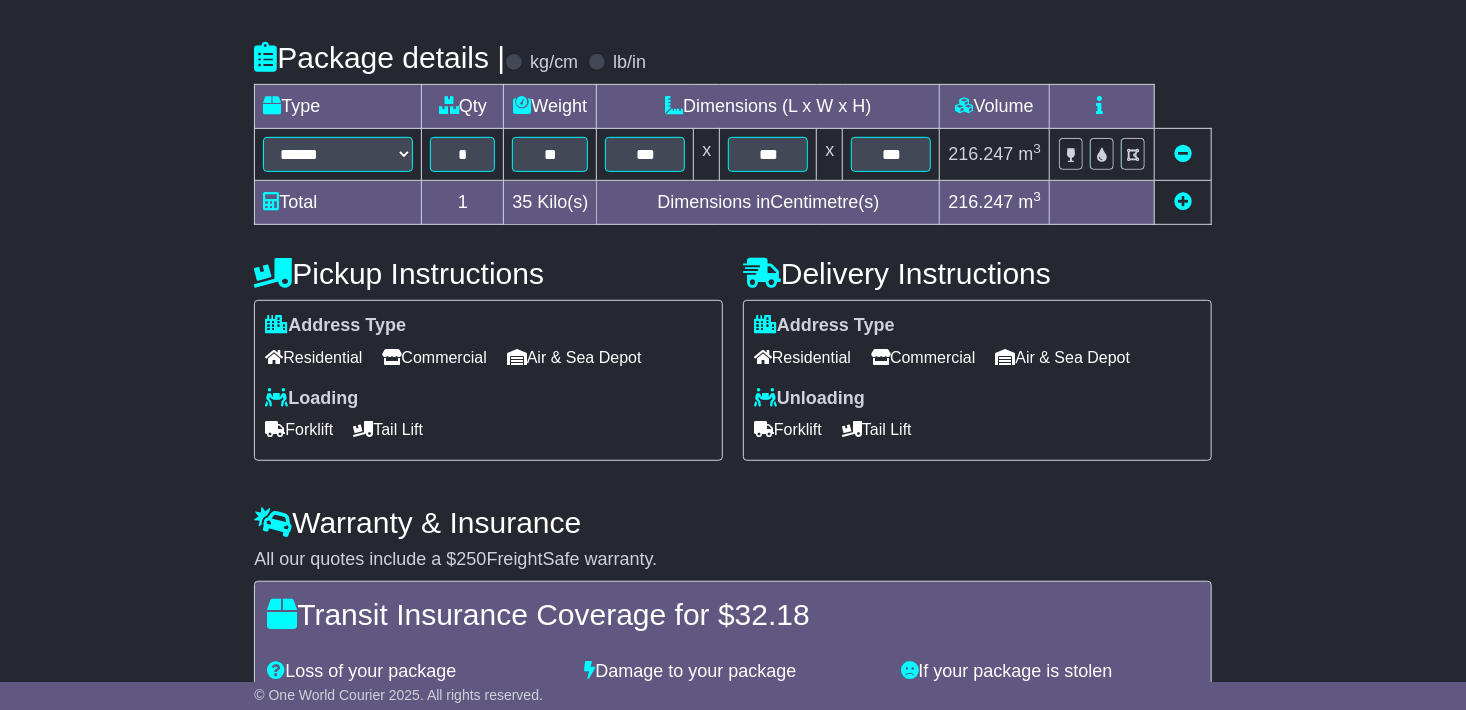 click on "Residential" at bounding box center [802, 357] 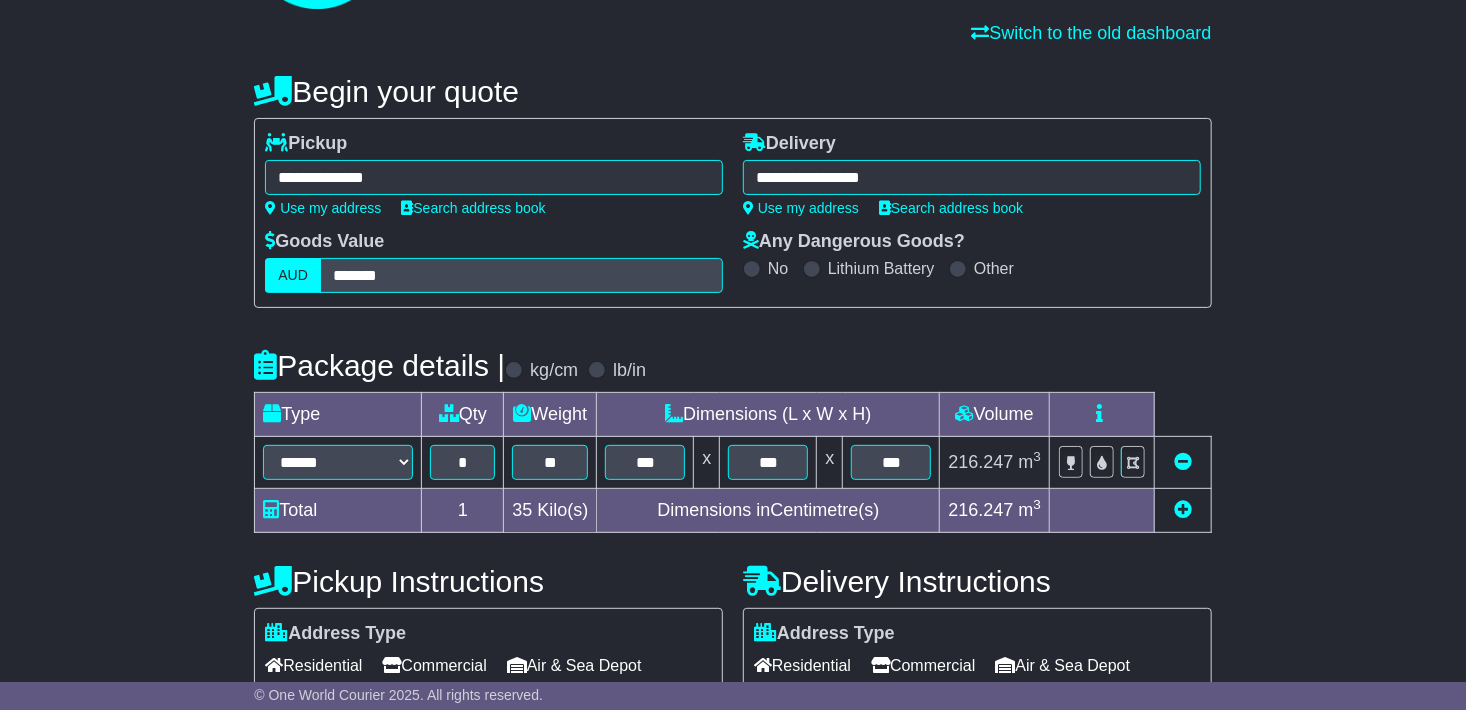scroll, scrollTop: 36, scrollLeft: 0, axis: vertical 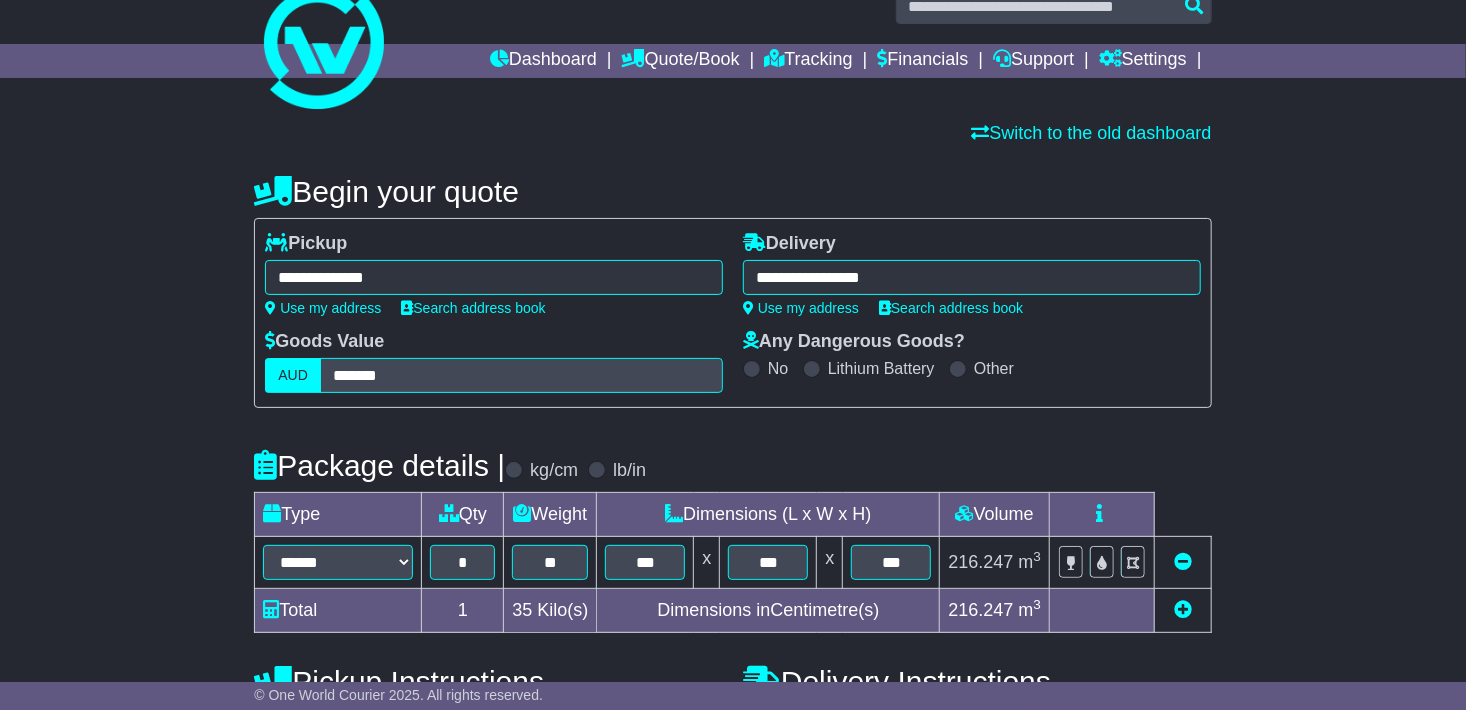 click on "**********" at bounding box center [494, 277] 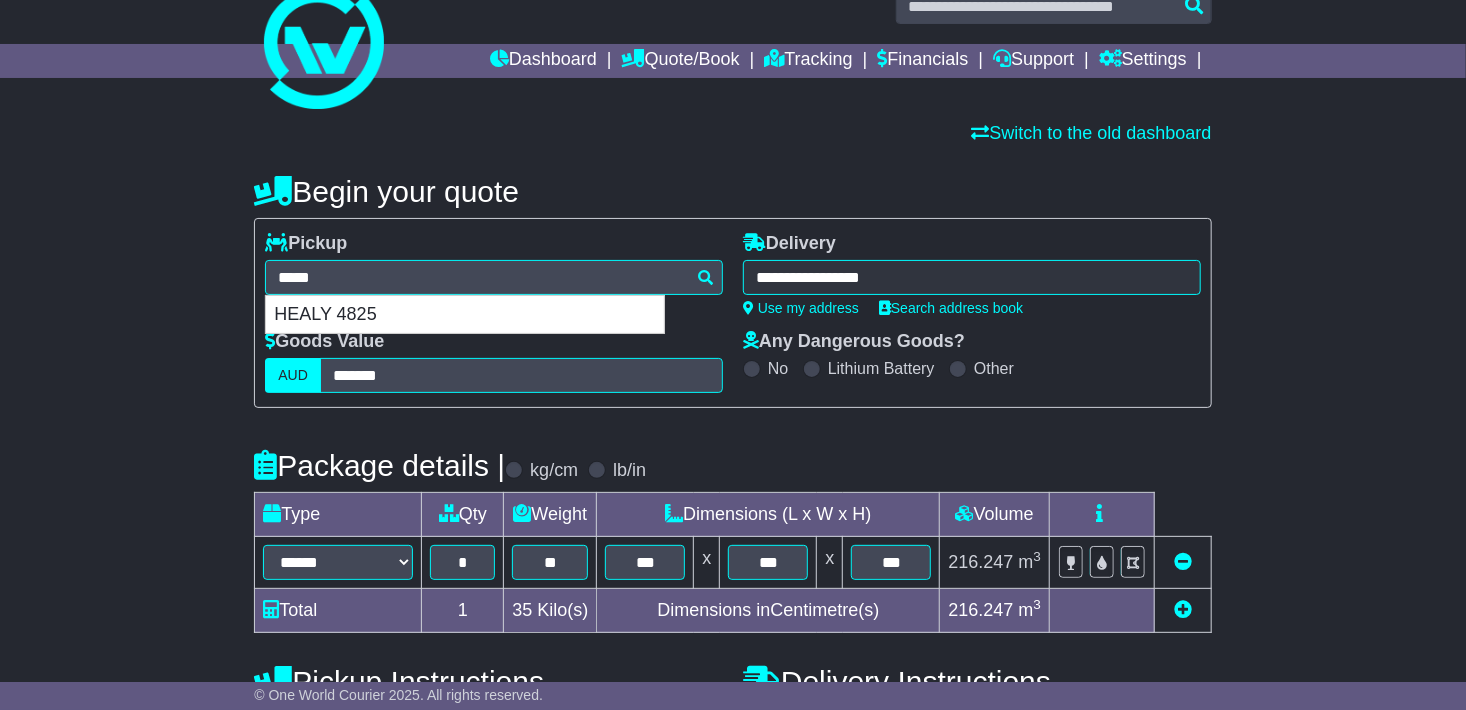 click on "**********" at bounding box center [733, 713] 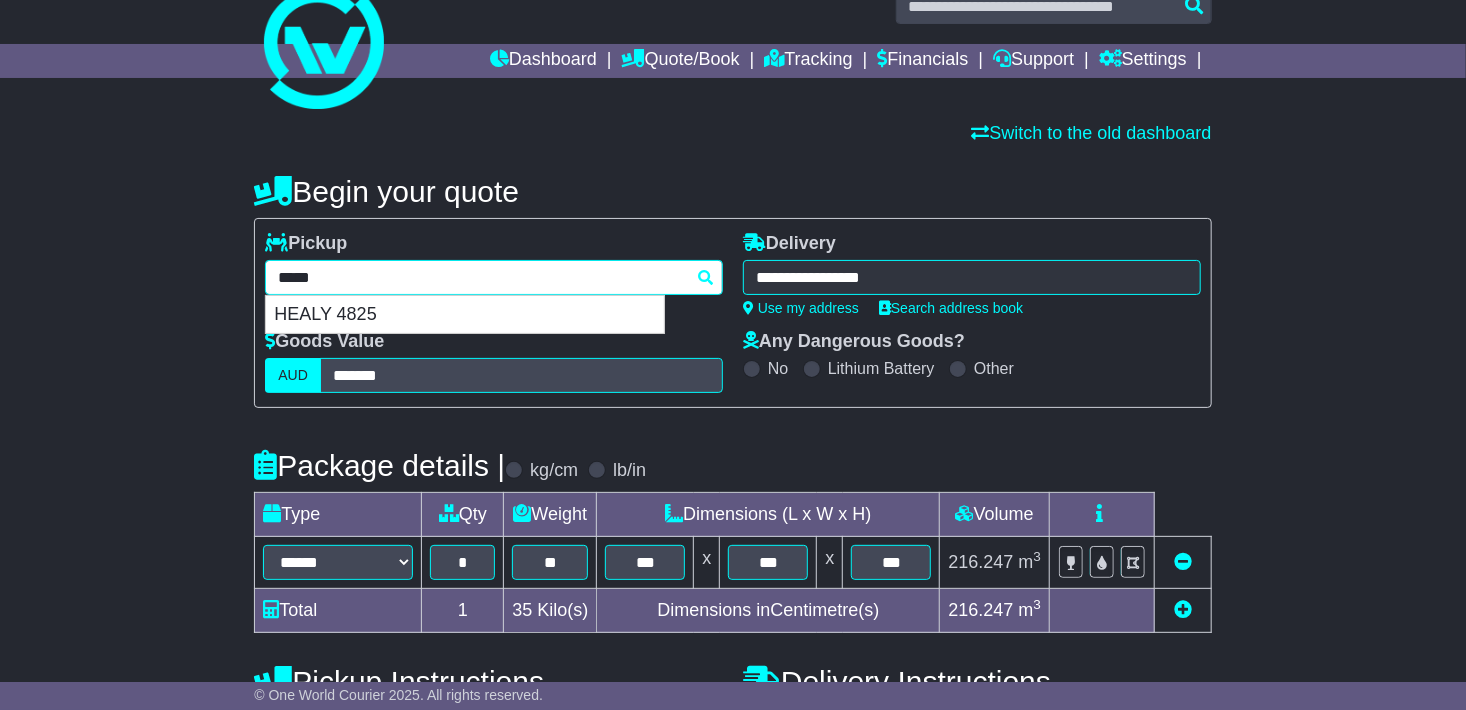 click on "**********" at bounding box center (494, 277) 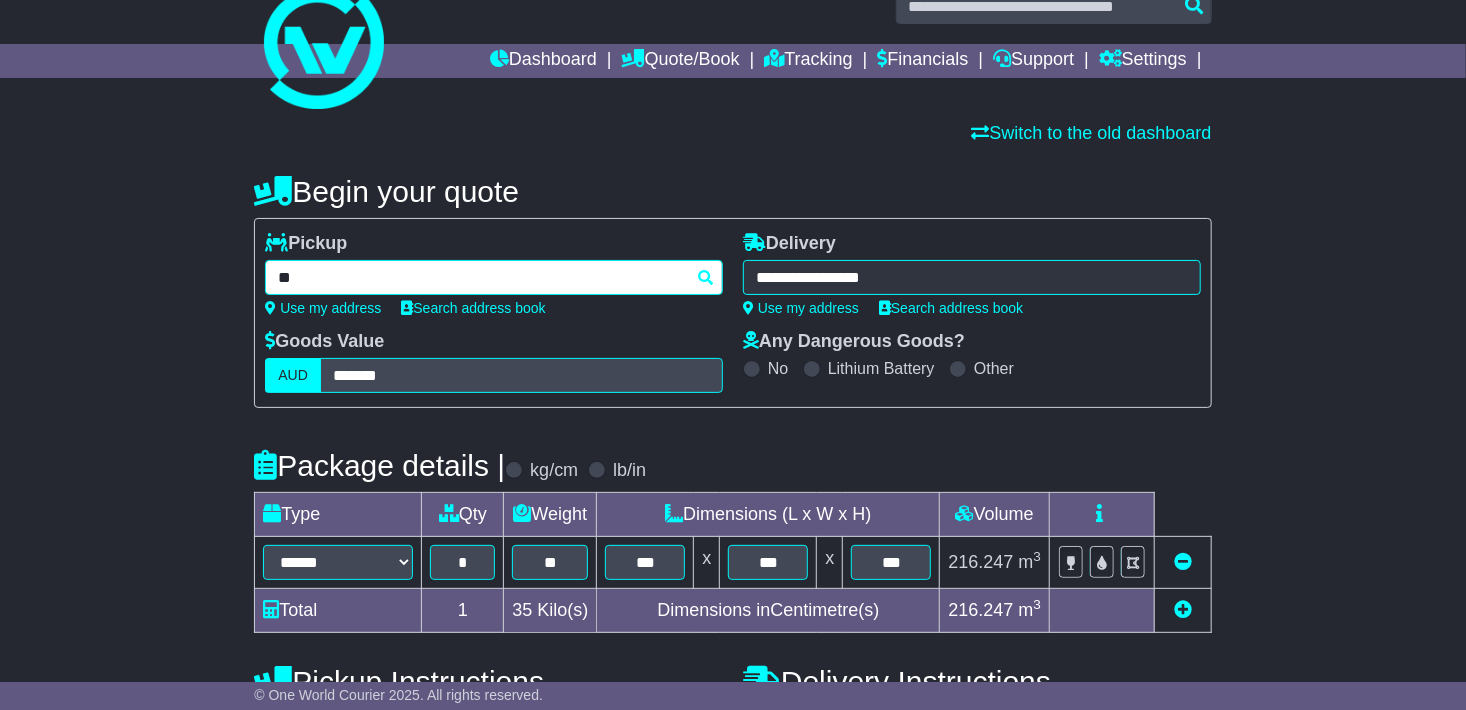 type on "*" 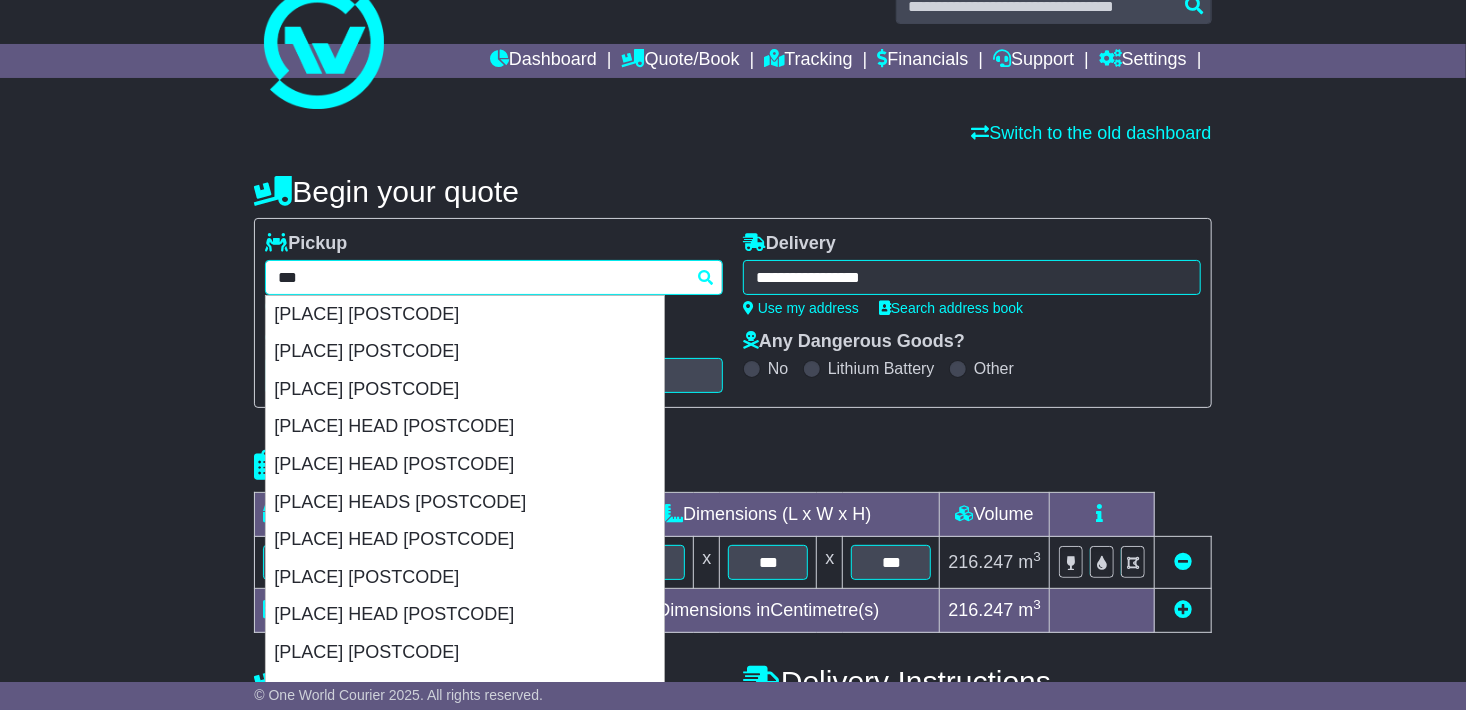 type on "**********" 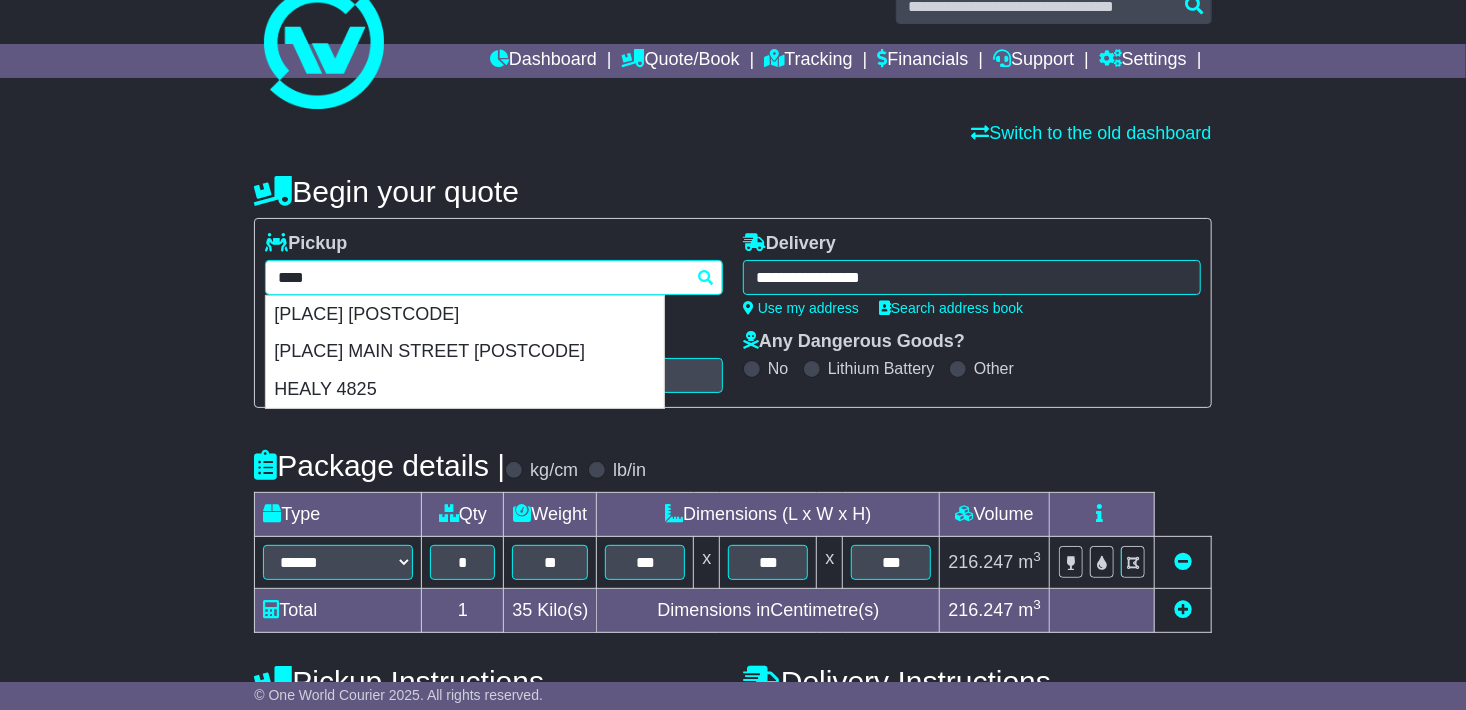 type 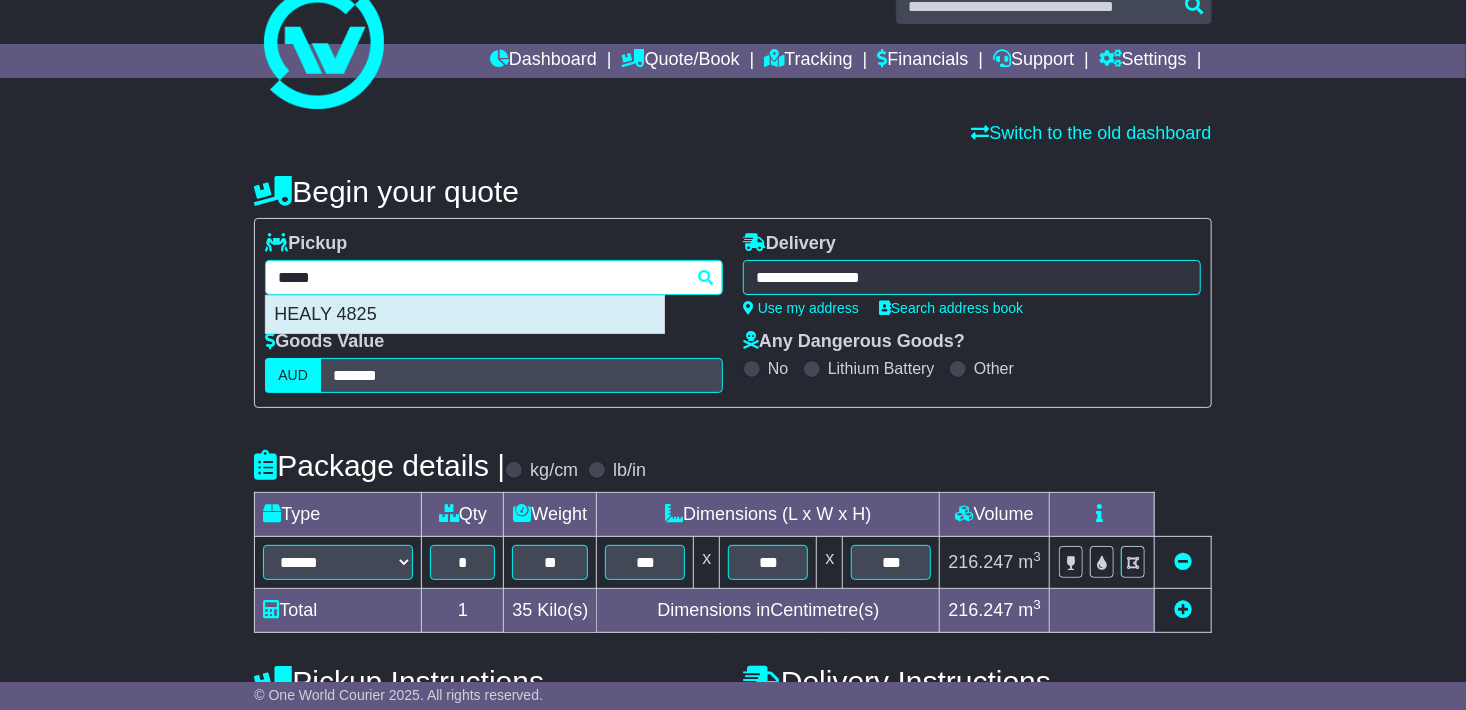 click on "HEALY 4825" at bounding box center [465, 315] 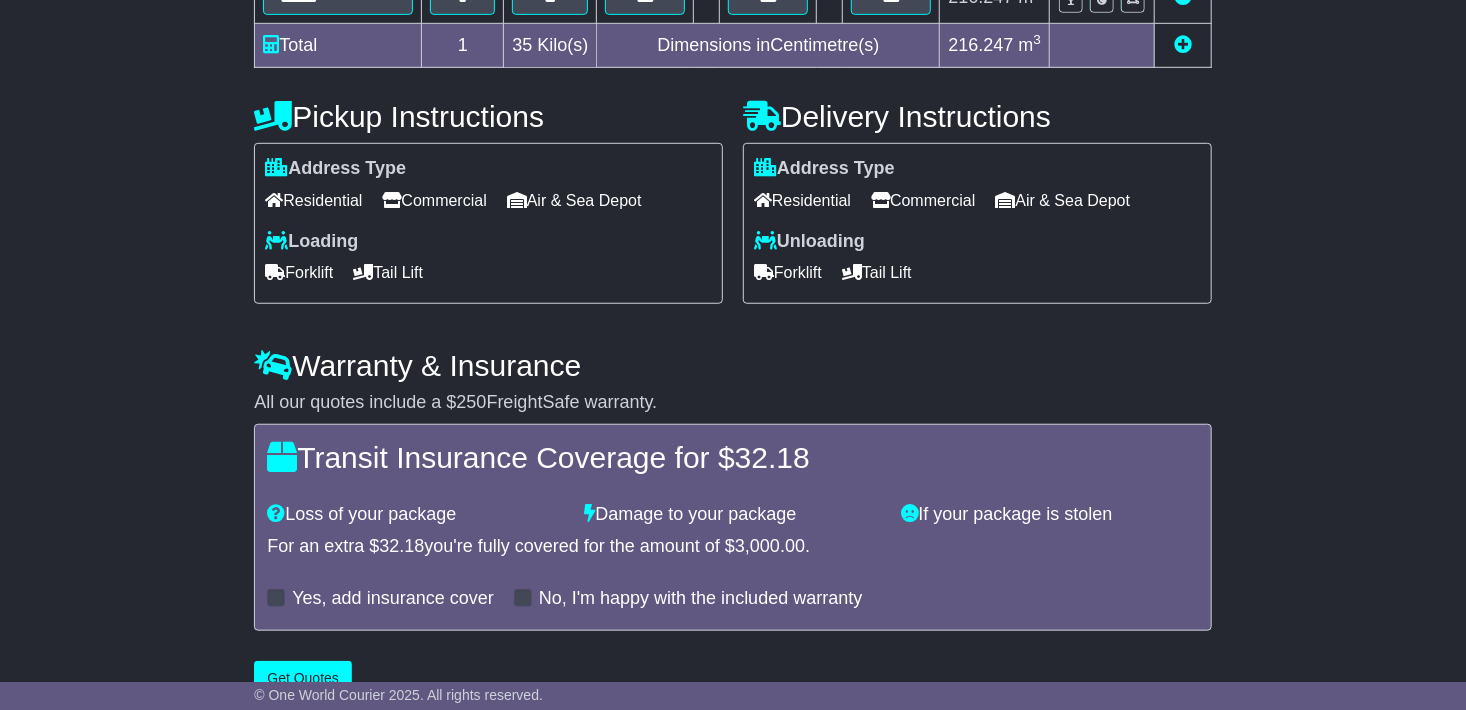 scroll, scrollTop: 636, scrollLeft: 0, axis: vertical 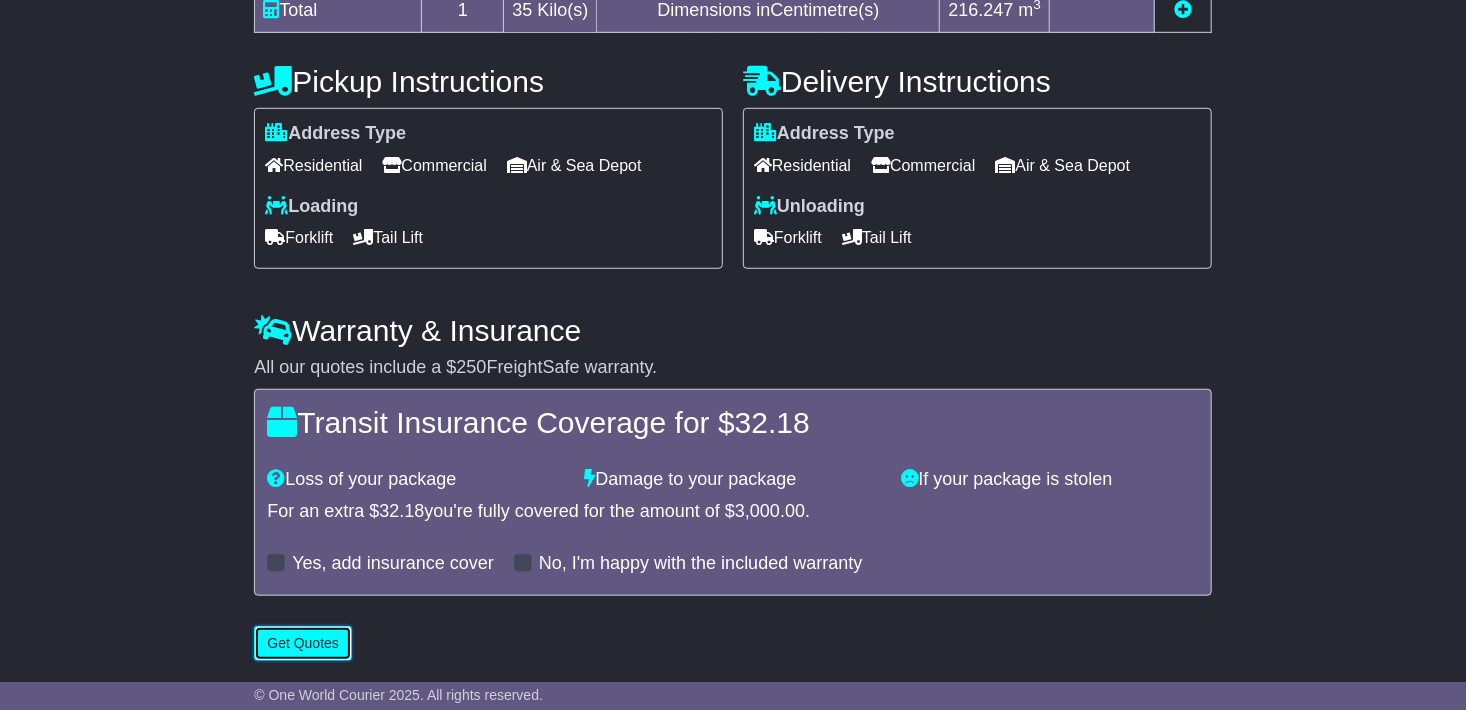 click on "Get Quotes" at bounding box center [303, 643] 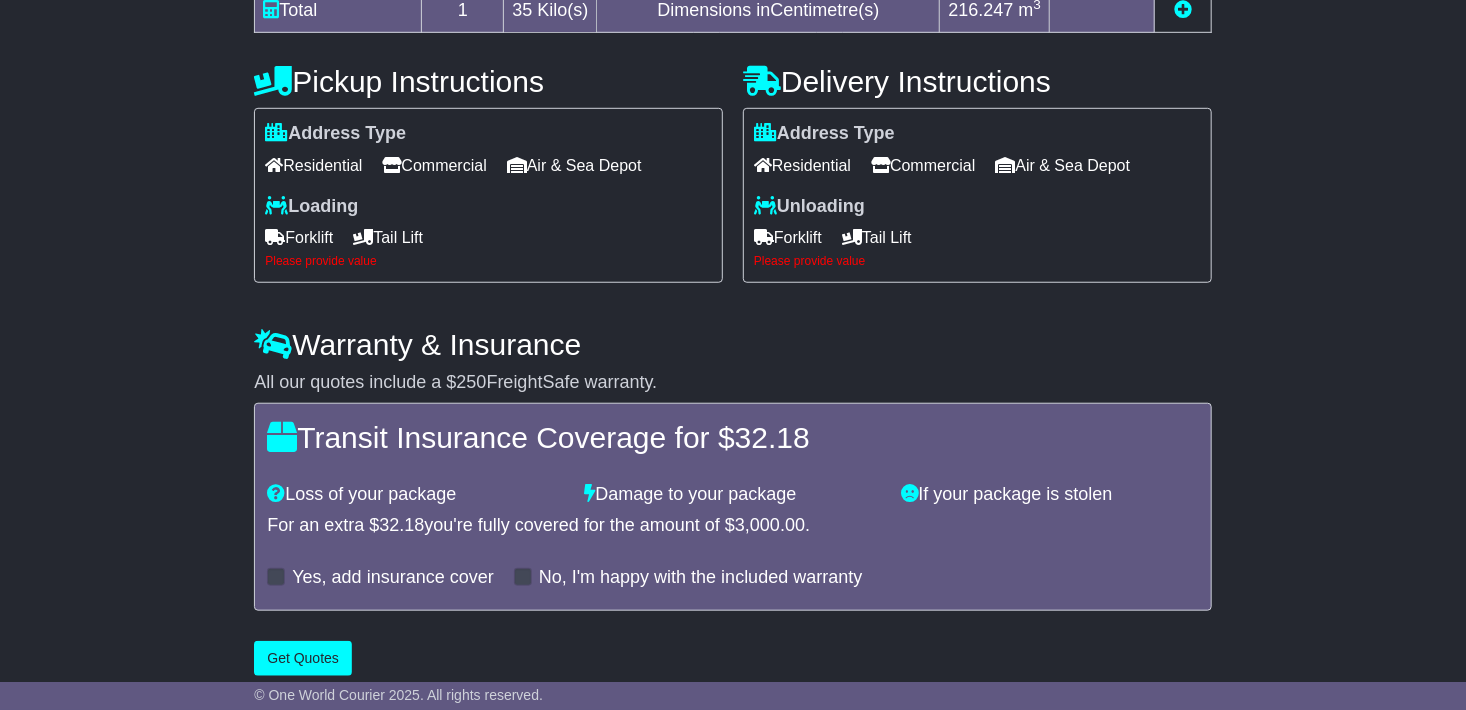 click on "Tail Lift" at bounding box center [388, 237] 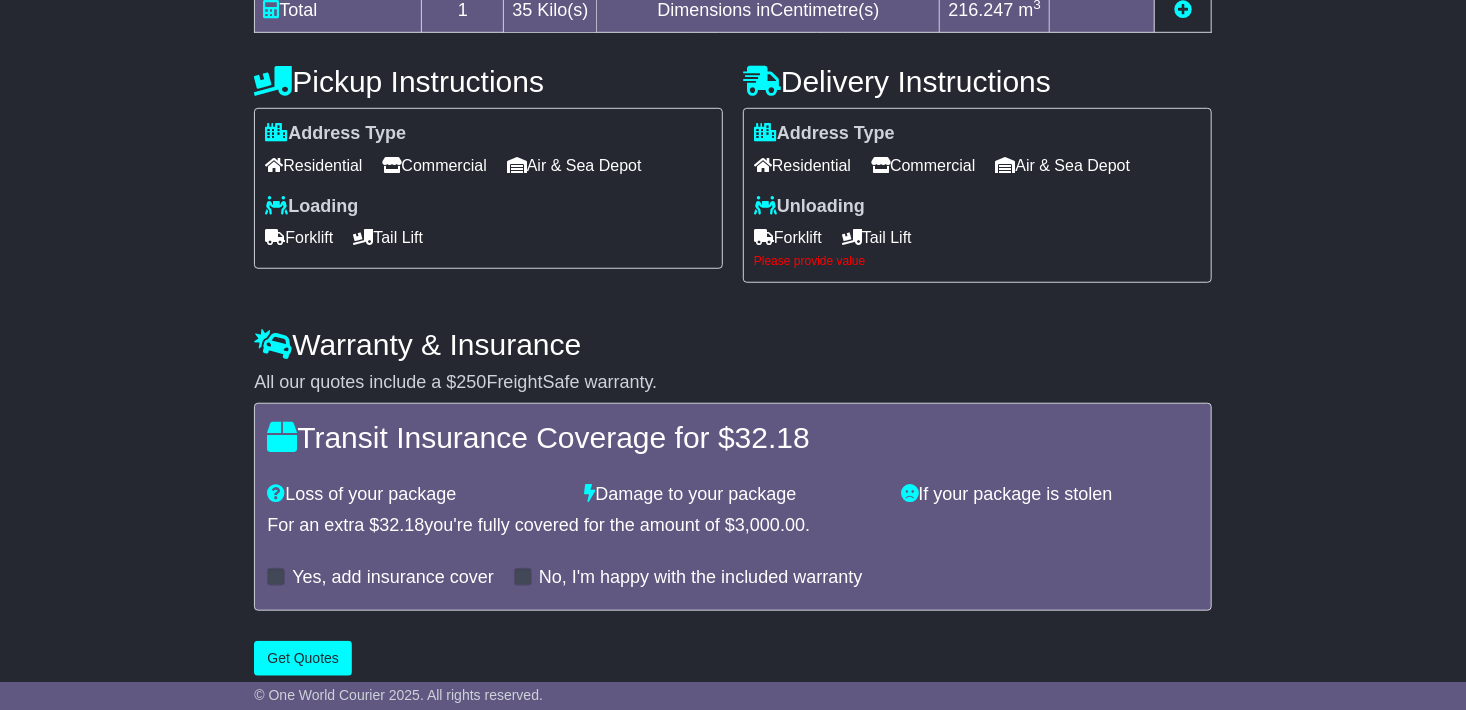 click on "Tail Lift" at bounding box center (877, 237) 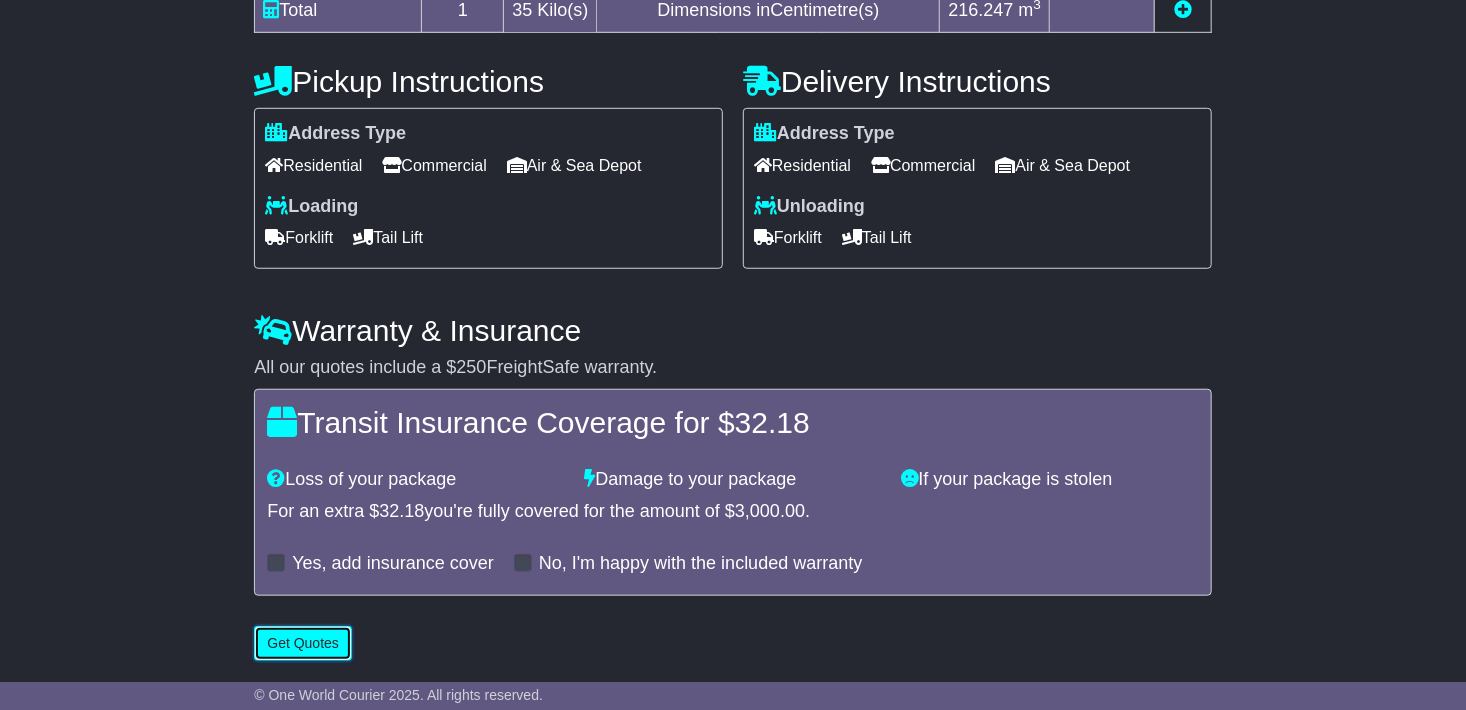click on "Get Quotes" at bounding box center [303, 643] 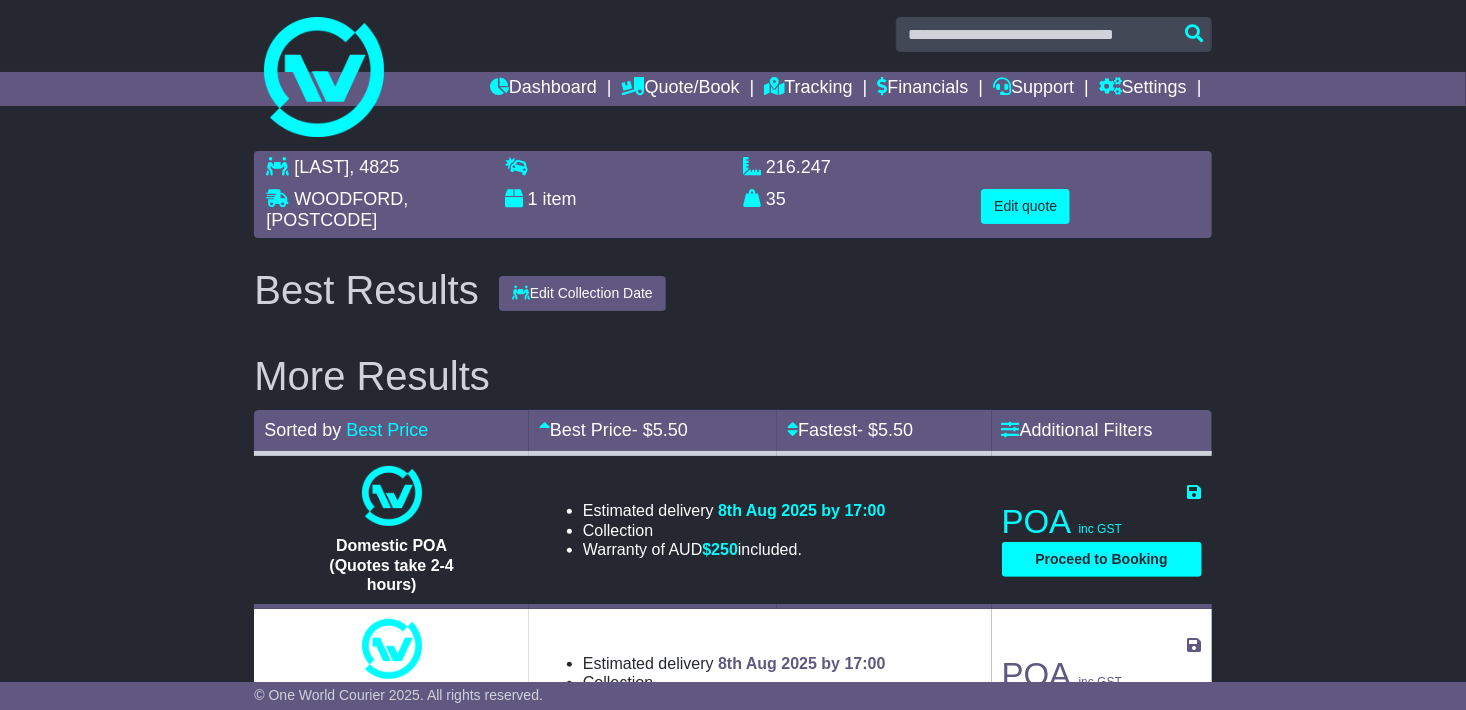 scroll, scrollTop: 0, scrollLeft: 0, axis: both 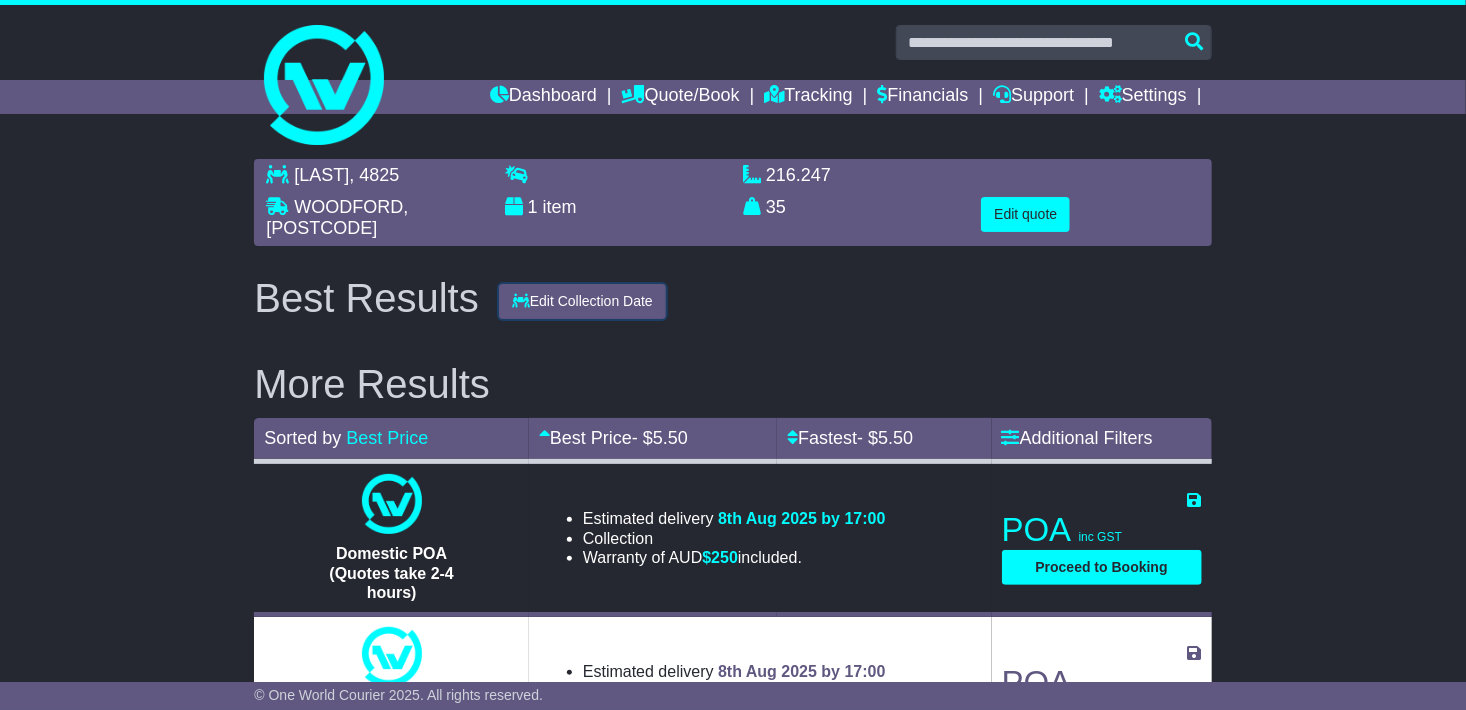 click on "Edit Collection Date" at bounding box center (582, 301) 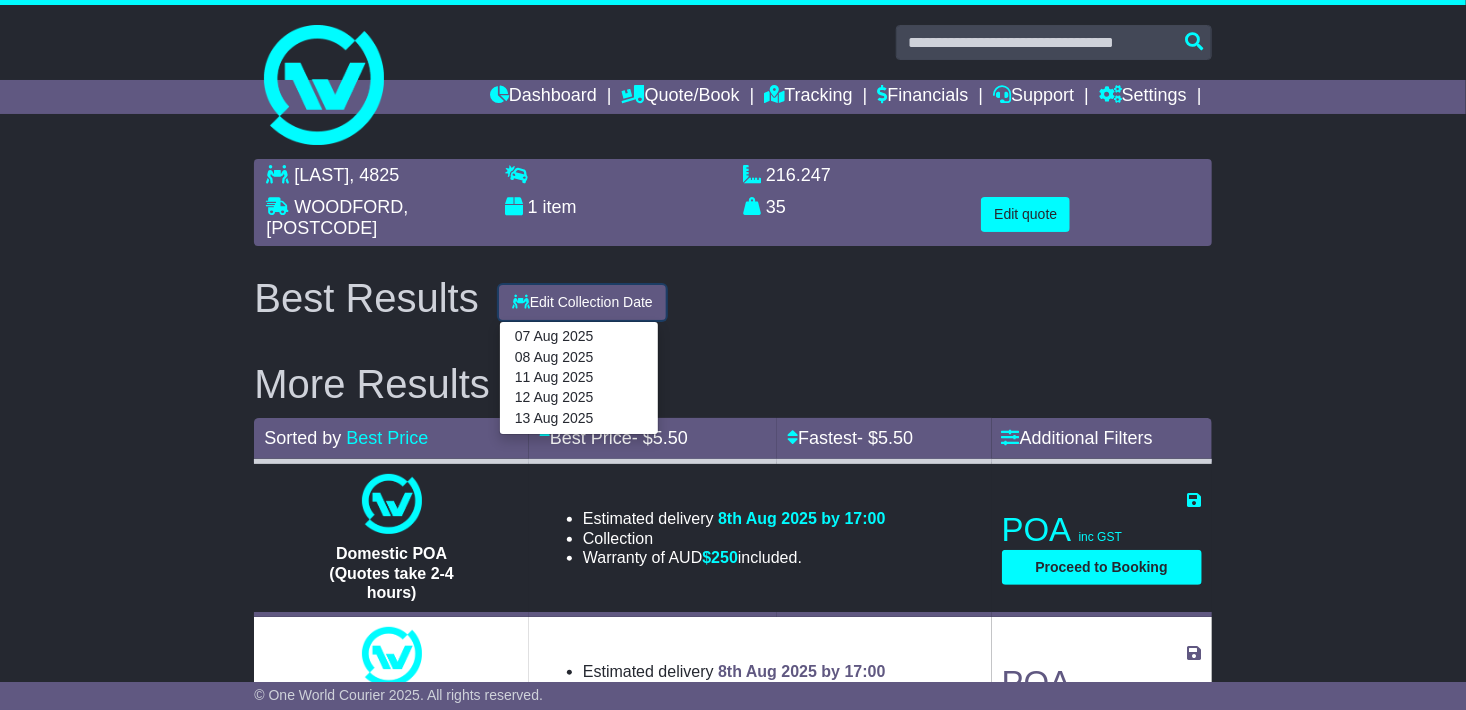 click on "Edit Collection Date" at bounding box center [582, 302] 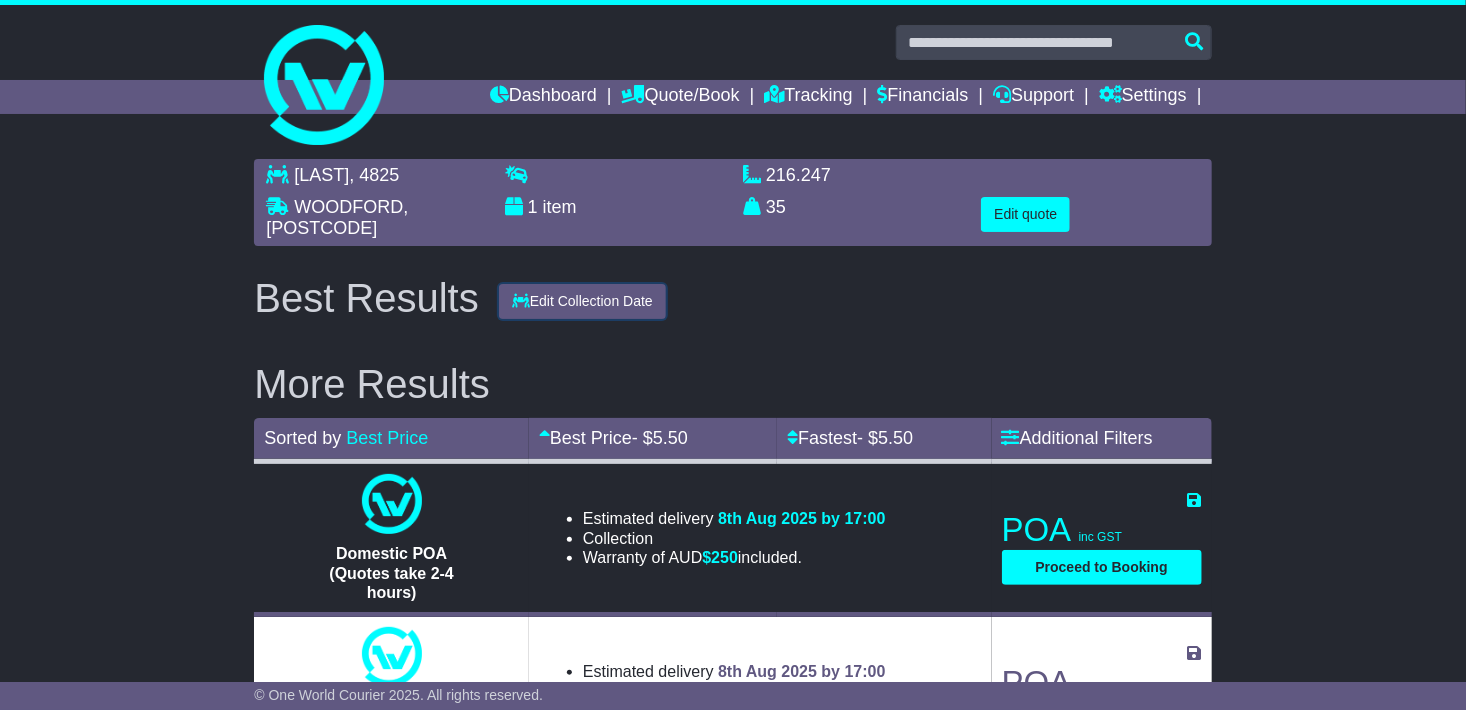 click on "Edit Collection Date" at bounding box center (582, 301) 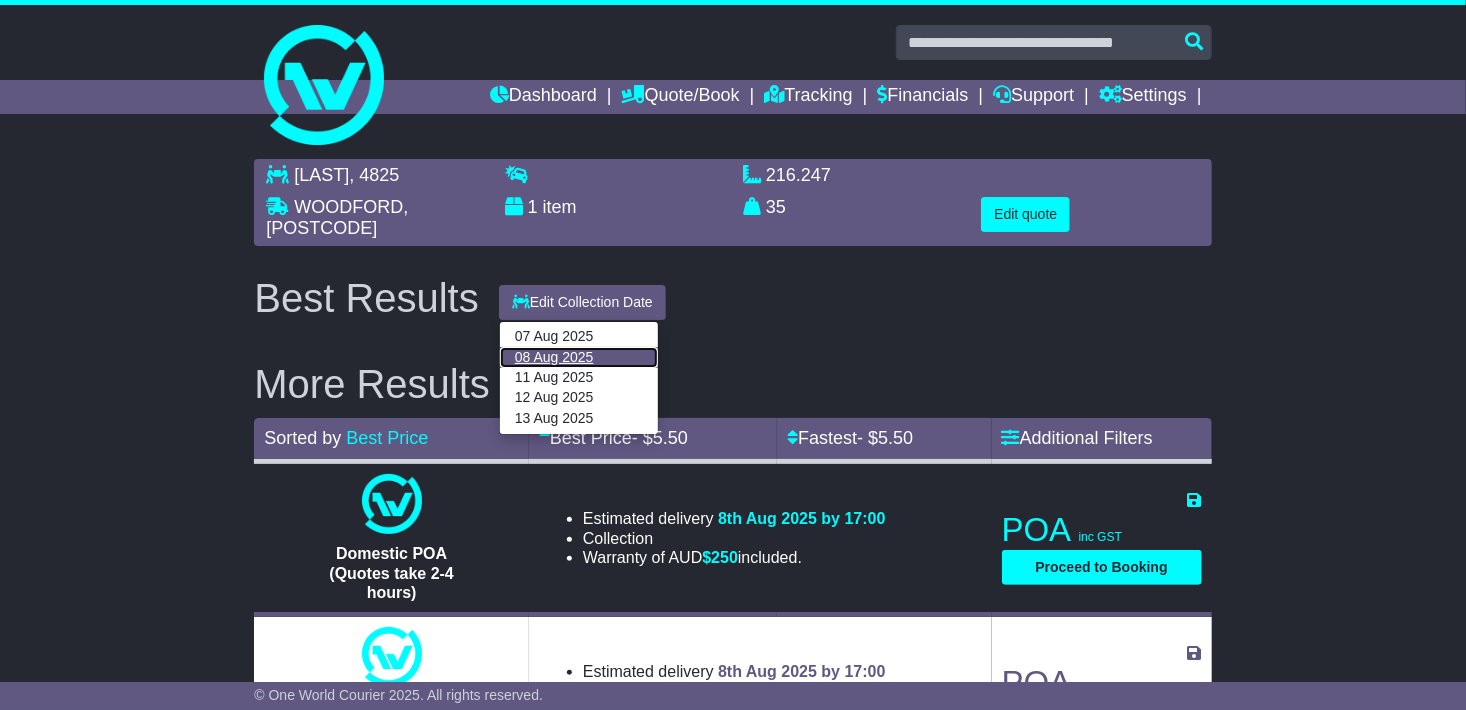 click on "08 Aug 2025" at bounding box center [579, 357] 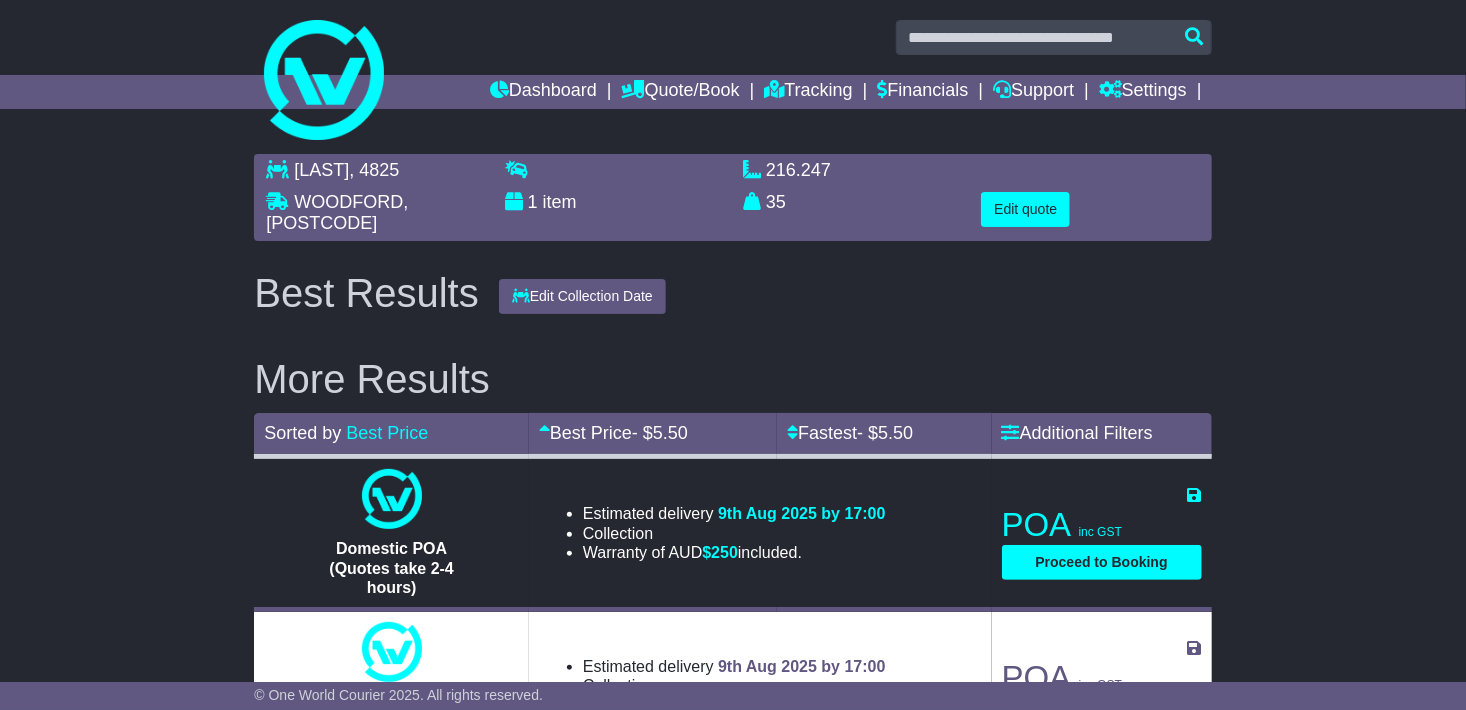 scroll, scrollTop: 0, scrollLeft: 0, axis: both 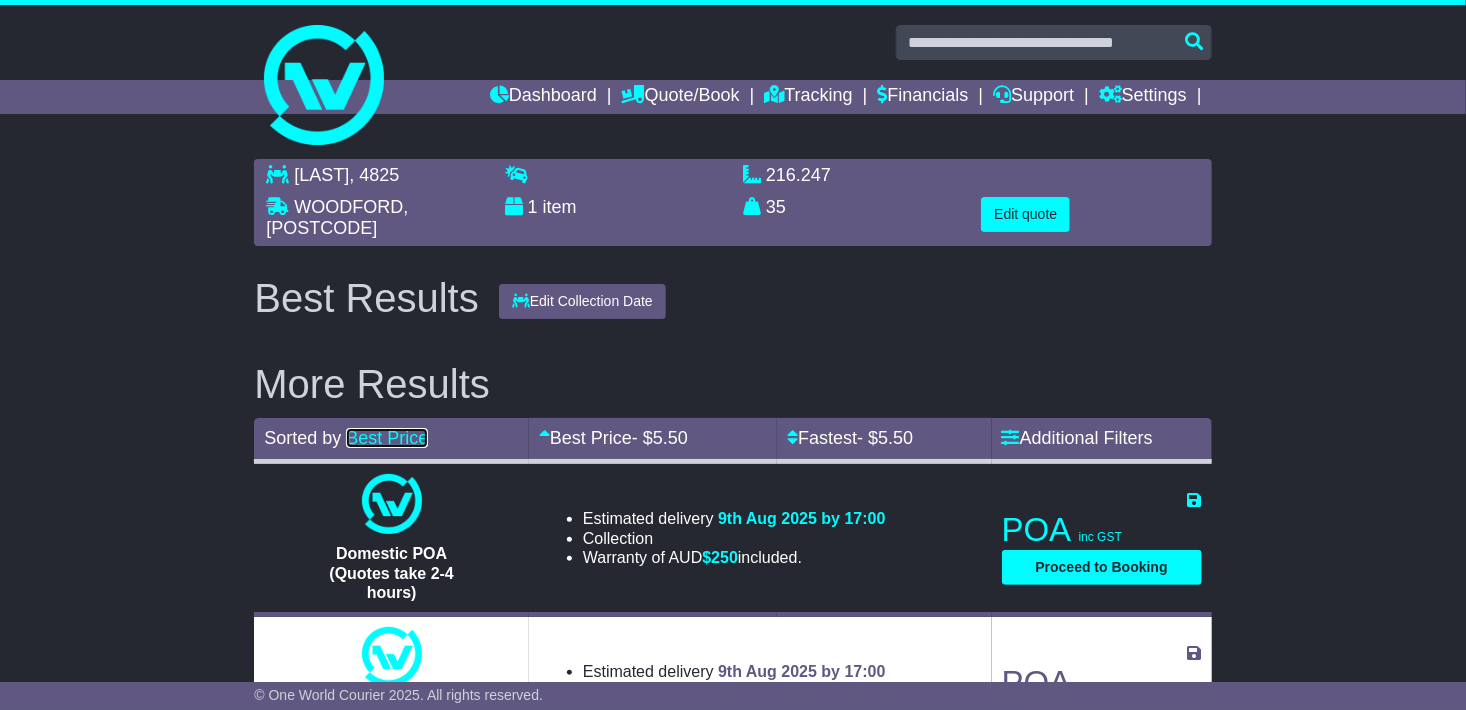 click on "Best Price" at bounding box center [387, 438] 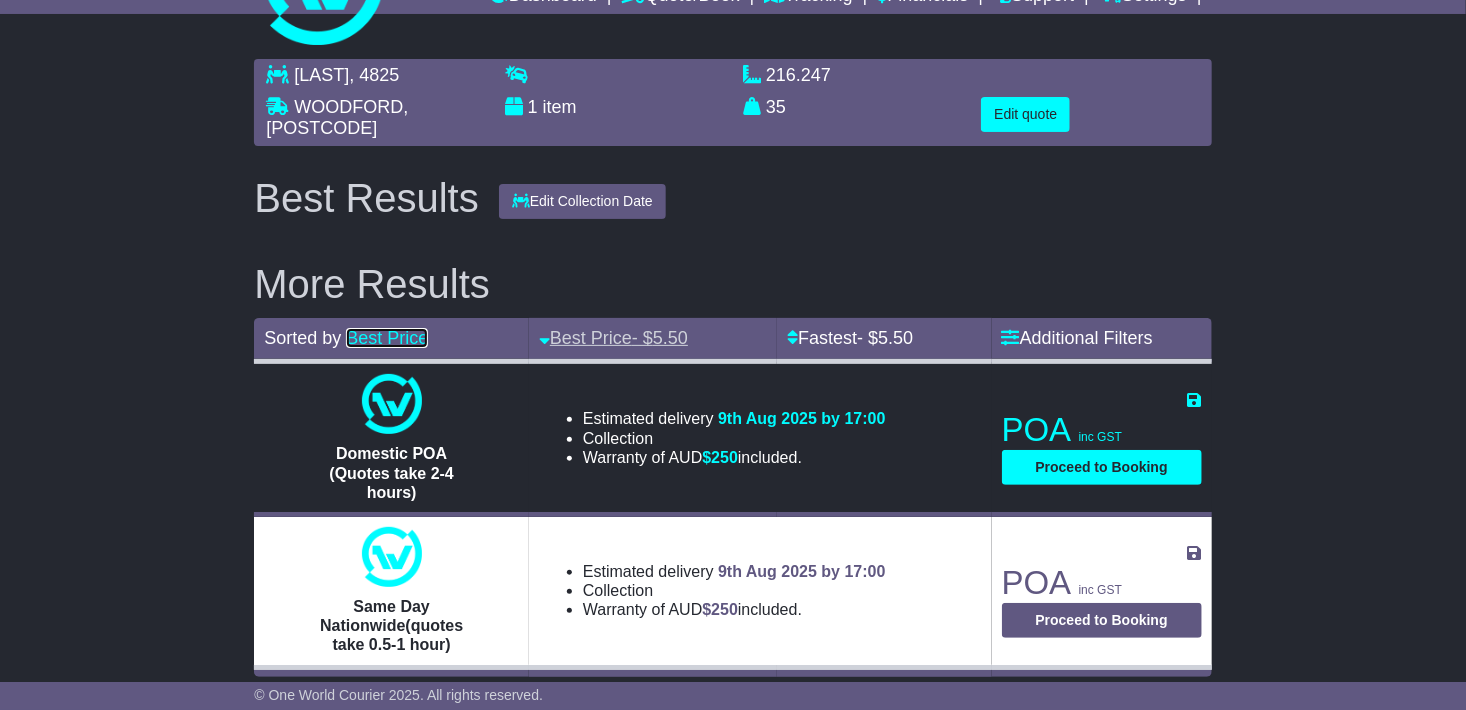 scroll, scrollTop: 0, scrollLeft: 0, axis: both 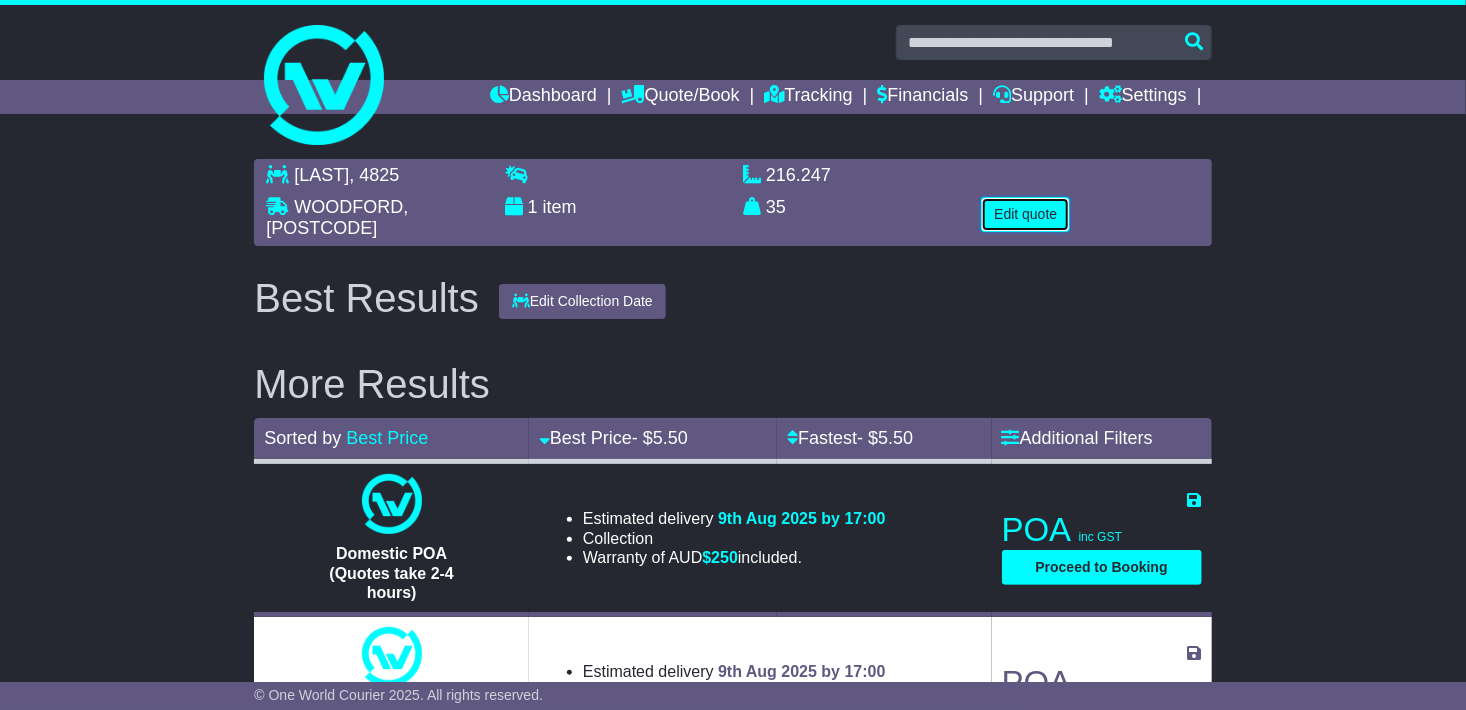 click on "Edit quote" at bounding box center [1025, 214] 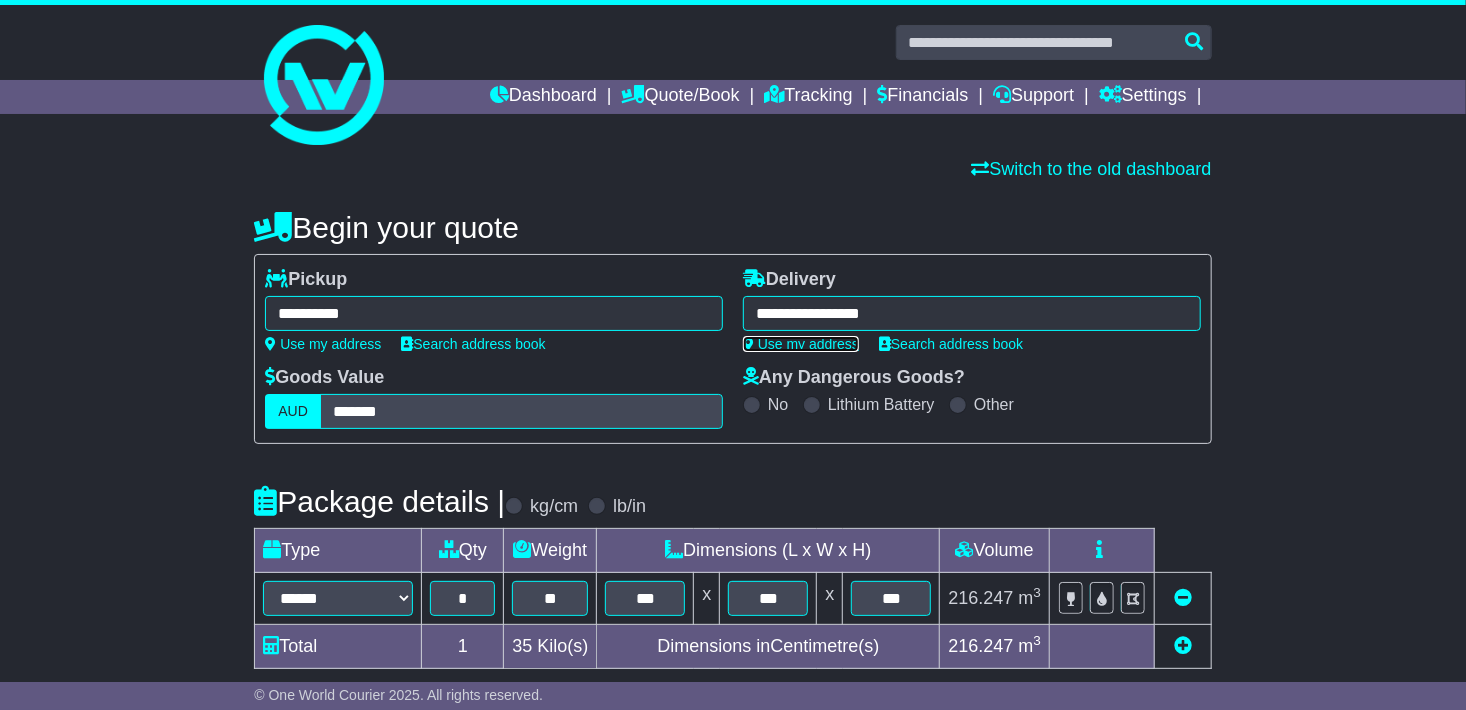 click on "Use my address" at bounding box center (801, 344) 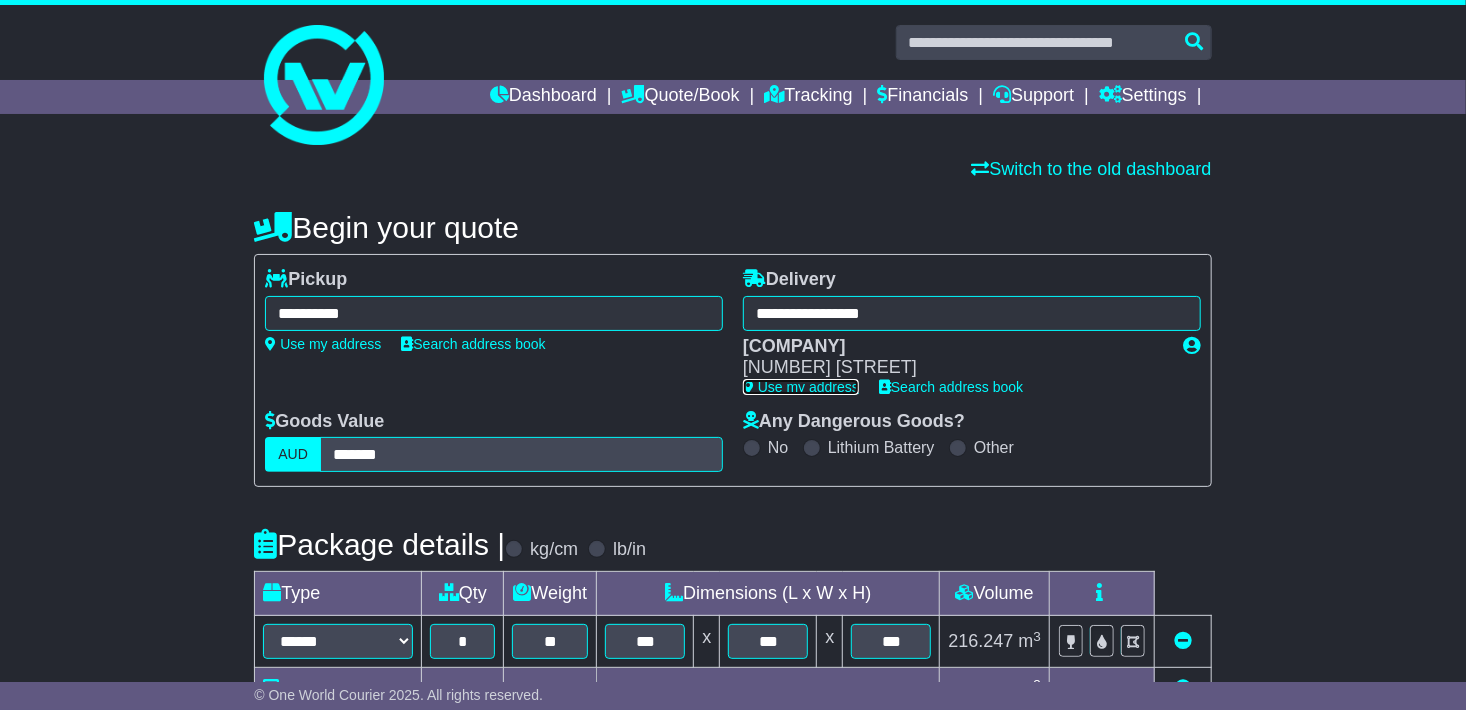 click on "Use my address" at bounding box center [801, 387] 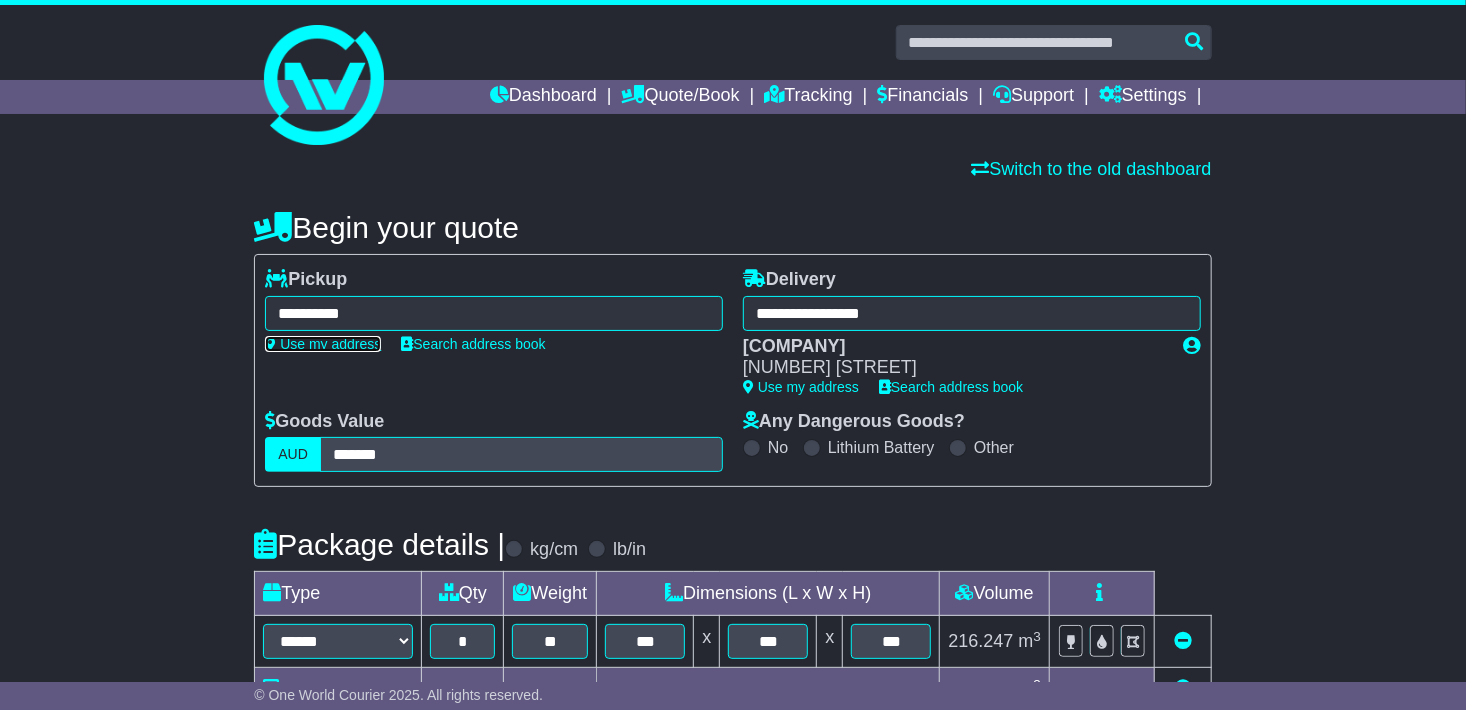 click on "Use my address" at bounding box center (323, 344) 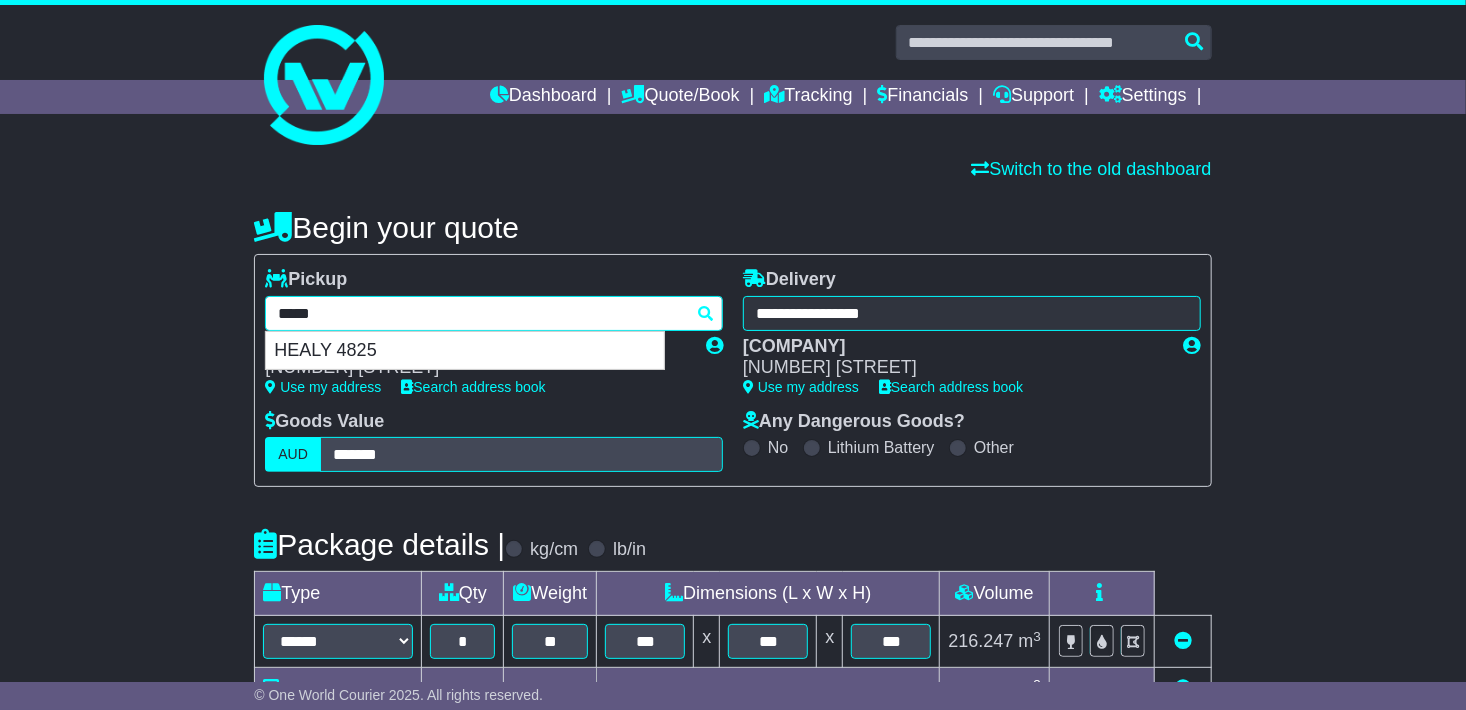 click on "**********" at bounding box center [494, 313] 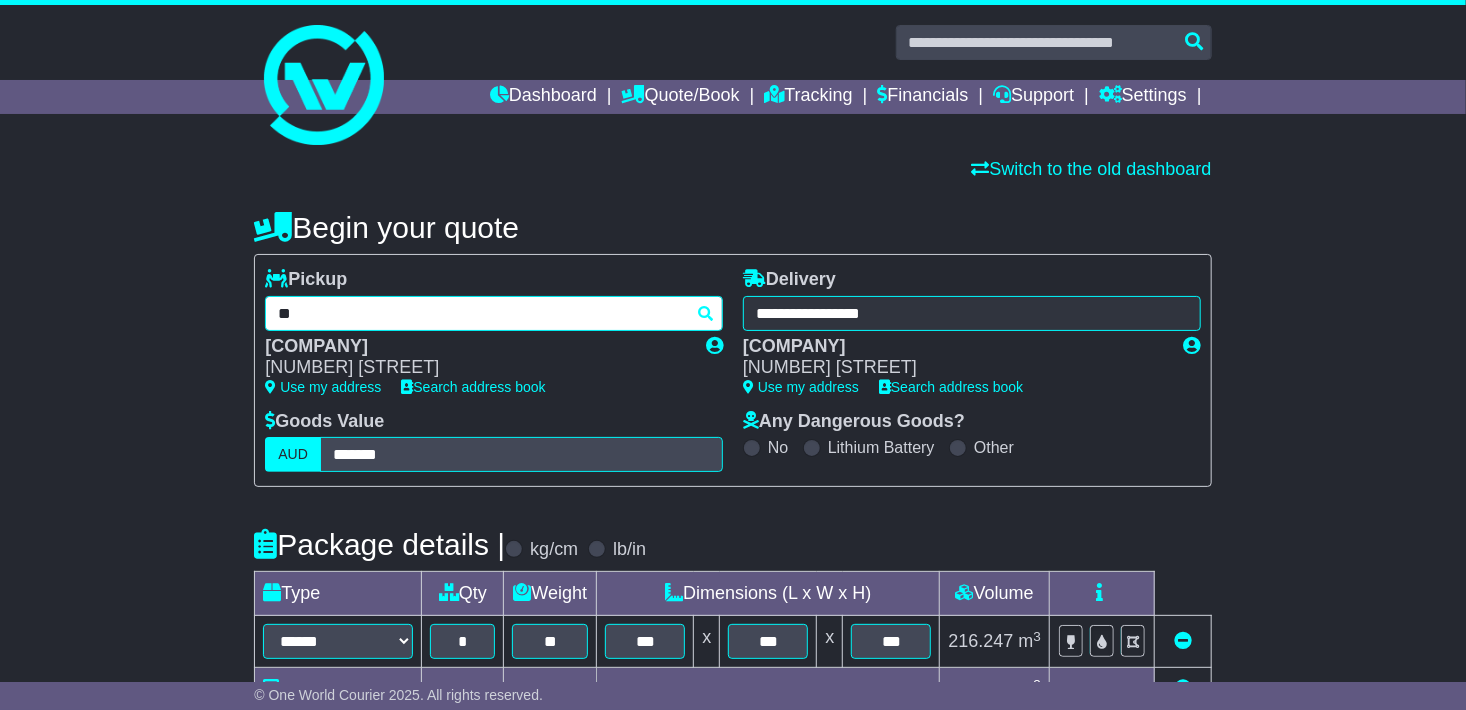 type on "*" 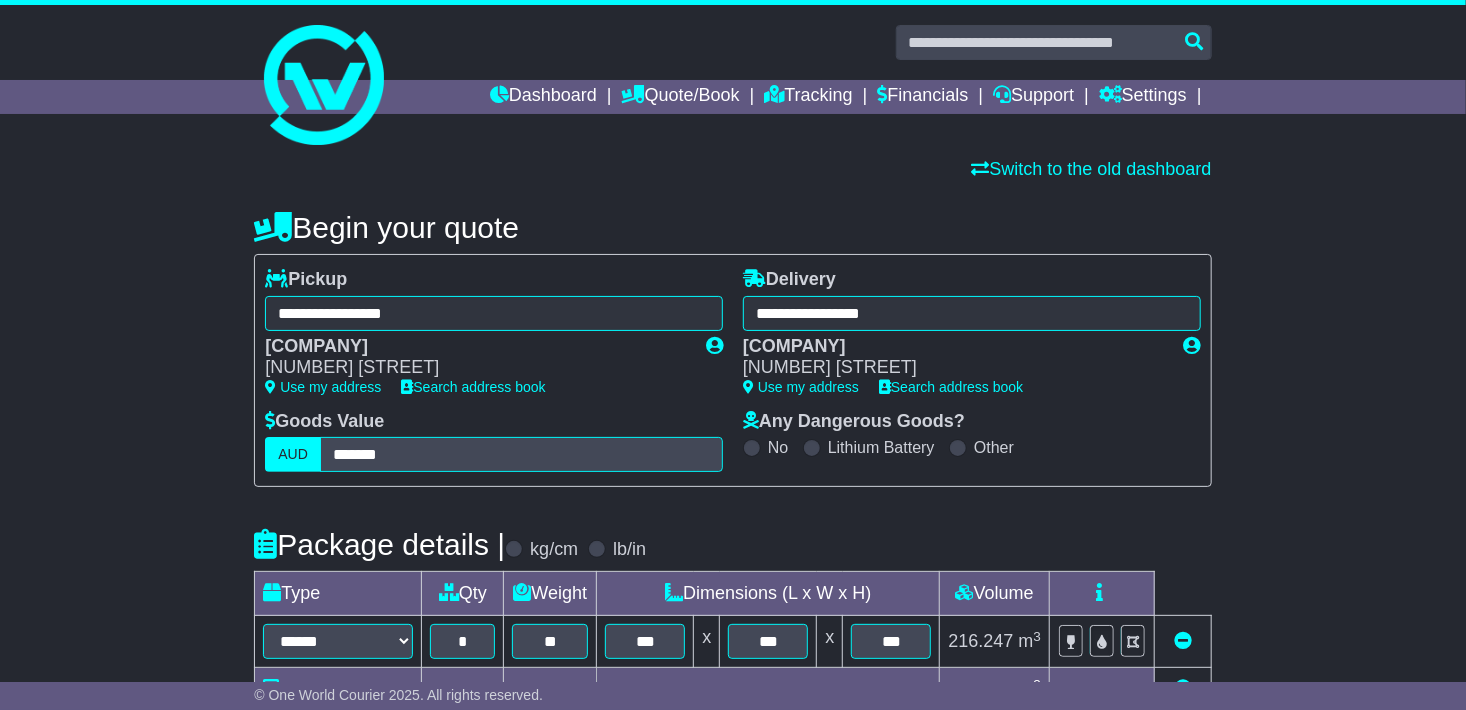 click on "**********" at bounding box center [494, 313] 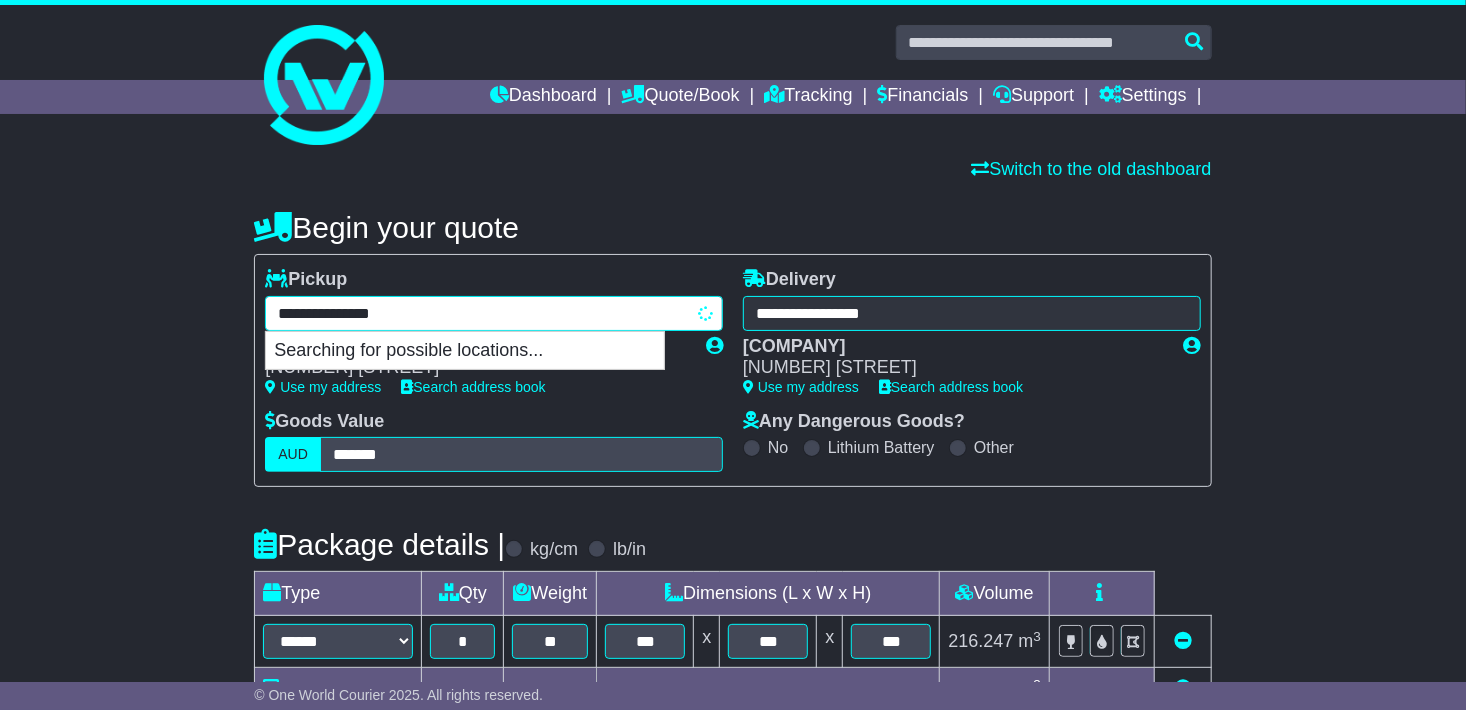 type on "**********" 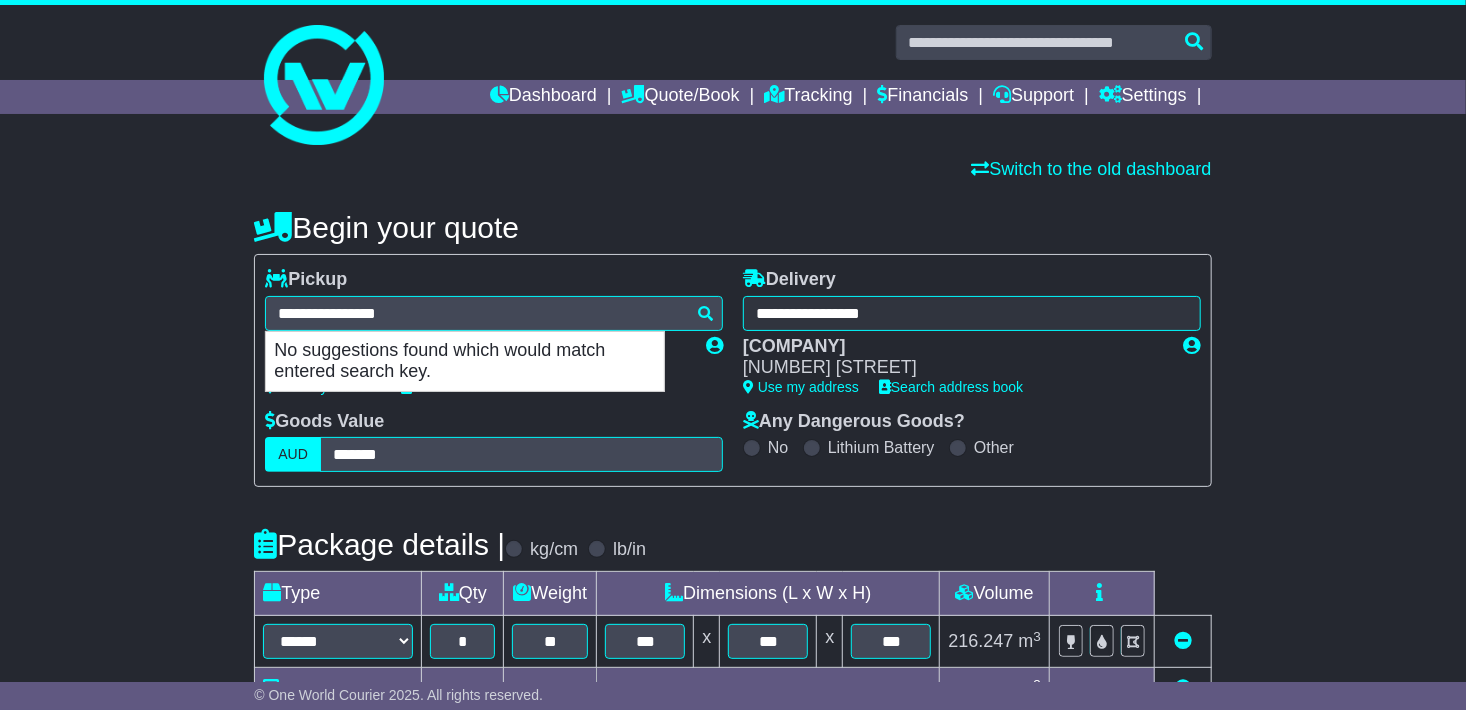 click on "**********" at bounding box center [733, 778] 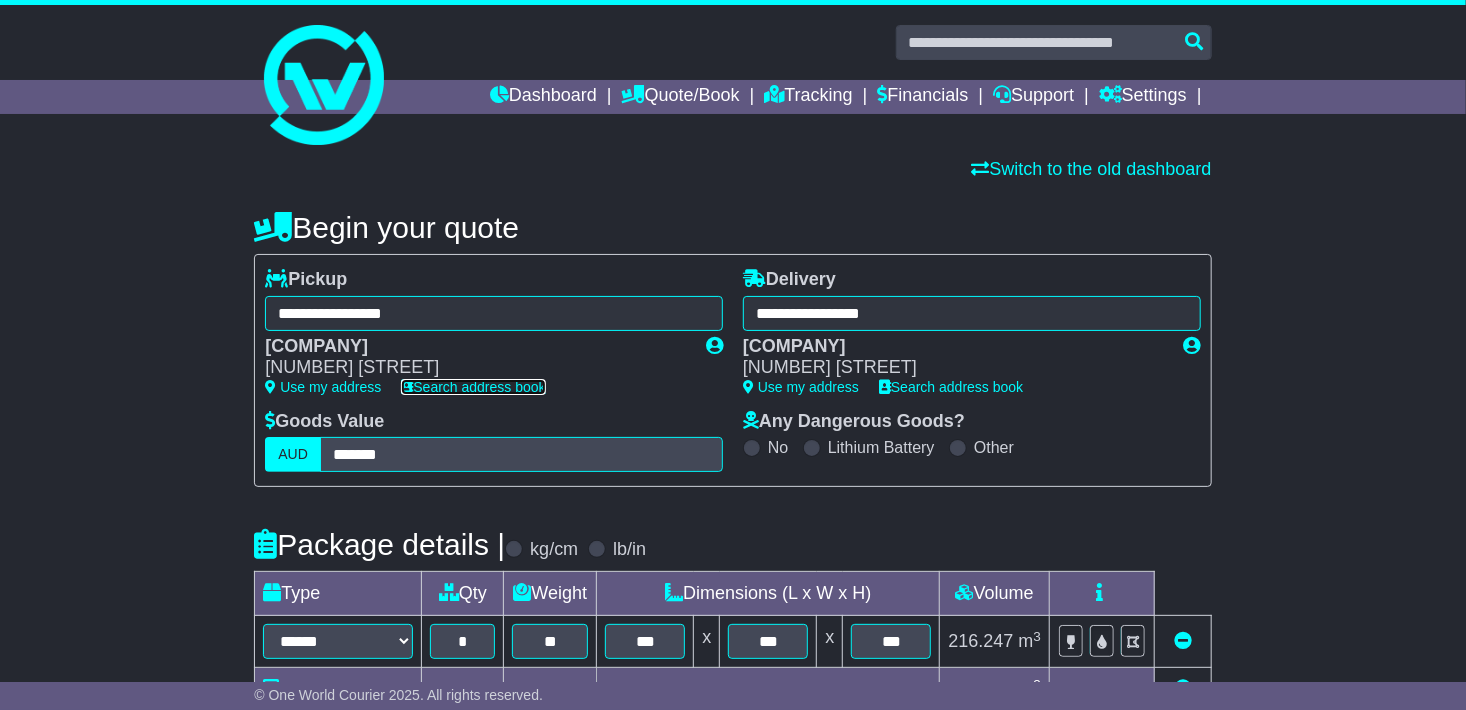 click on "Search address book" at bounding box center (473, 387) 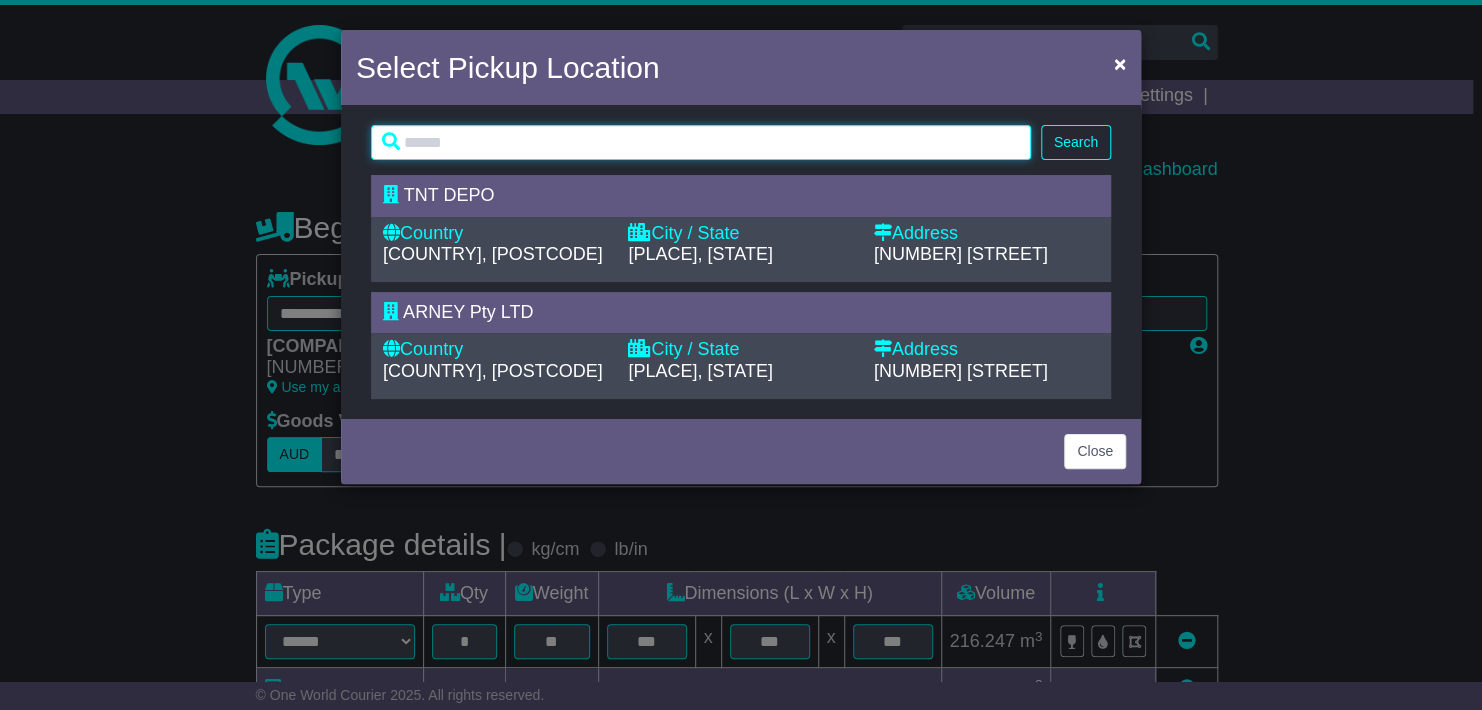 click at bounding box center (701, 142) 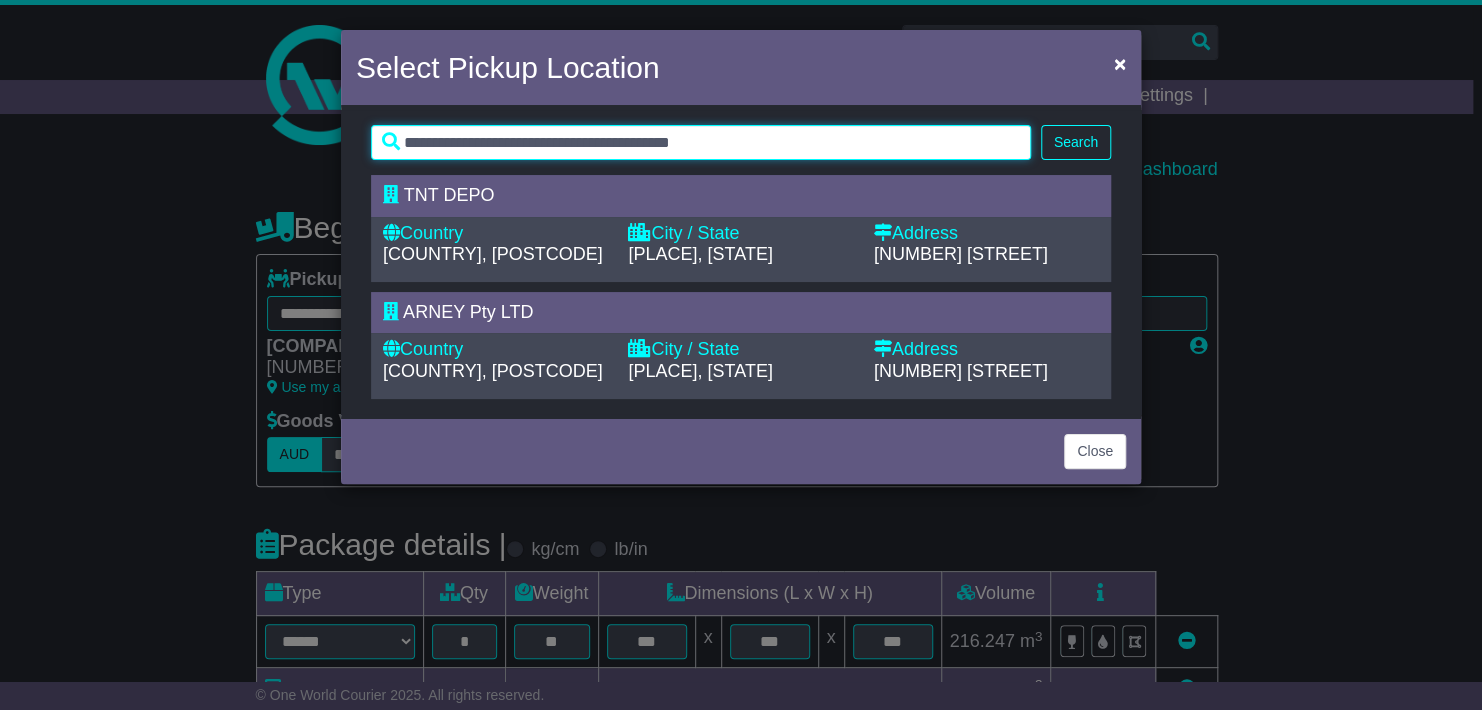 type on "**********" 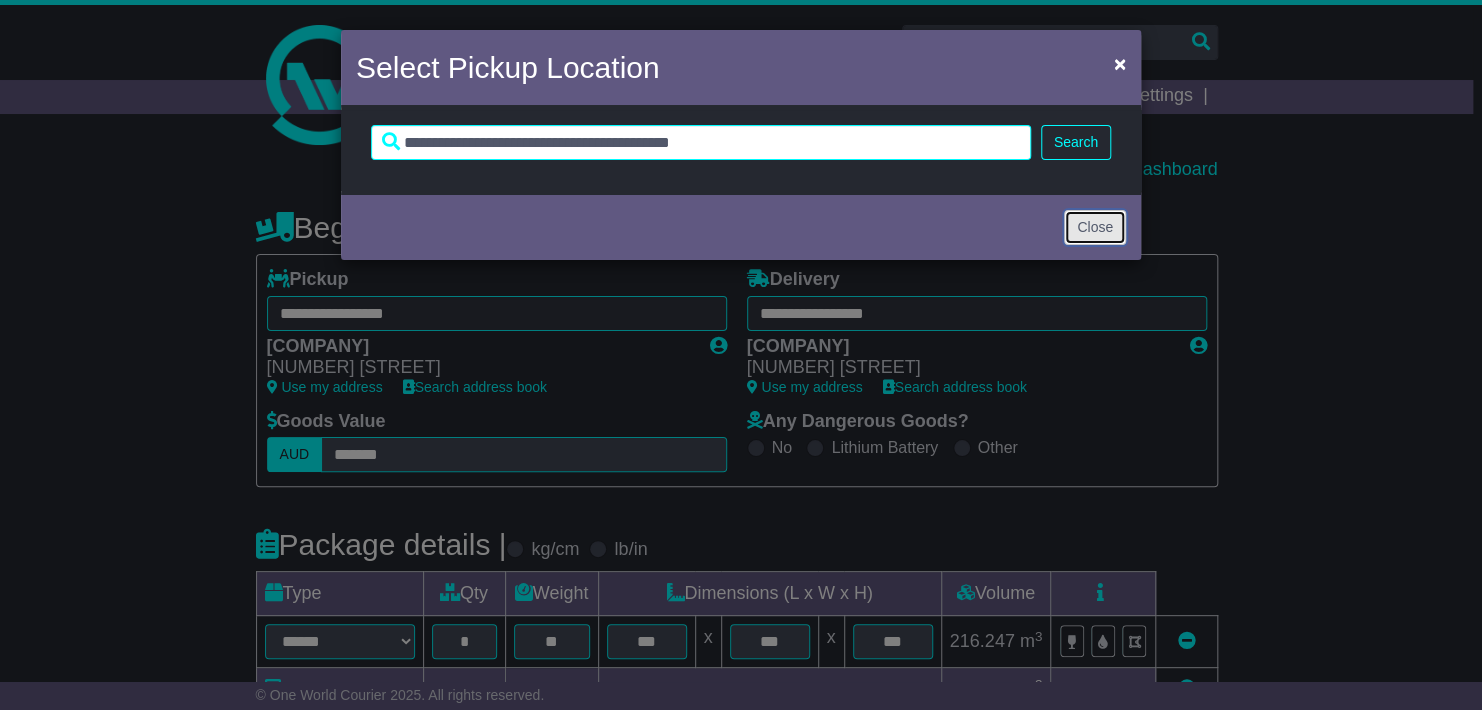 click on "Close" at bounding box center [1095, 227] 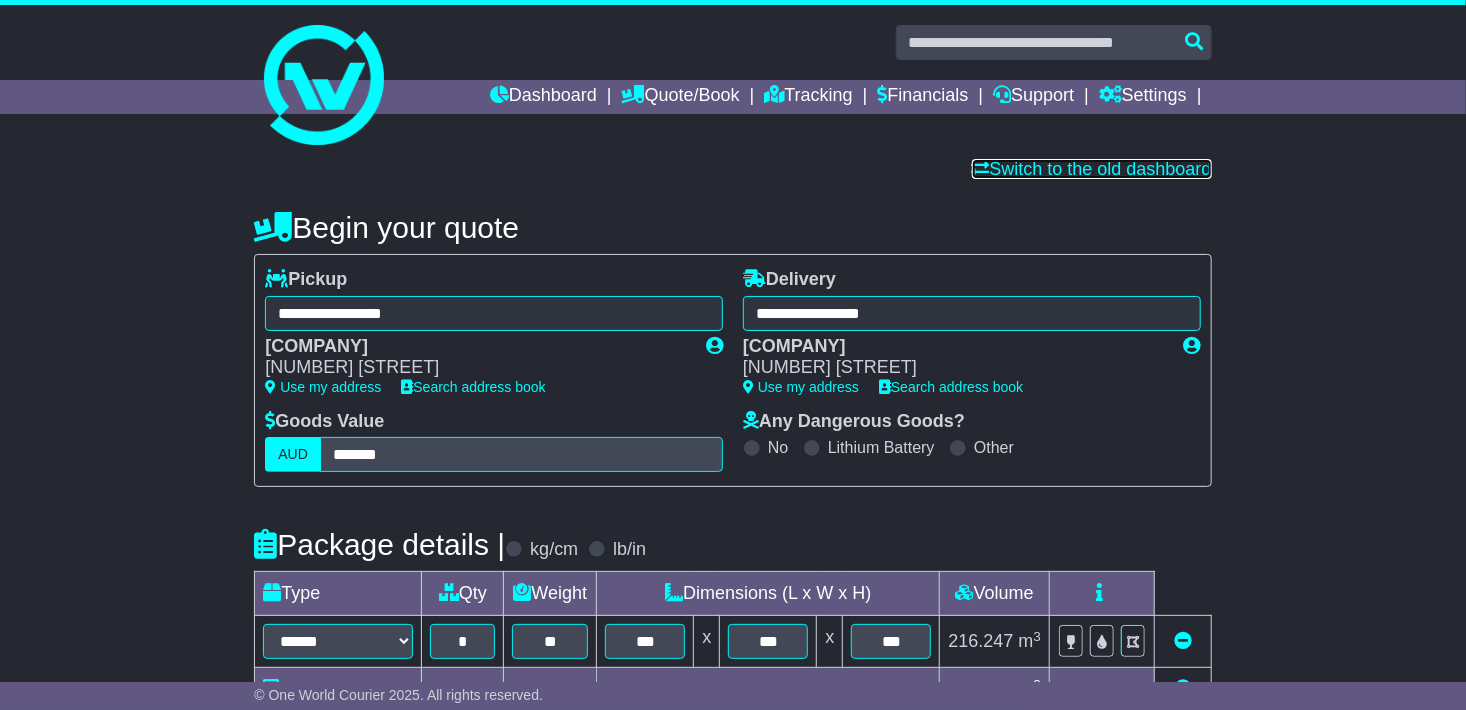 click on "Switch to the old dashboard" at bounding box center [1092, 169] 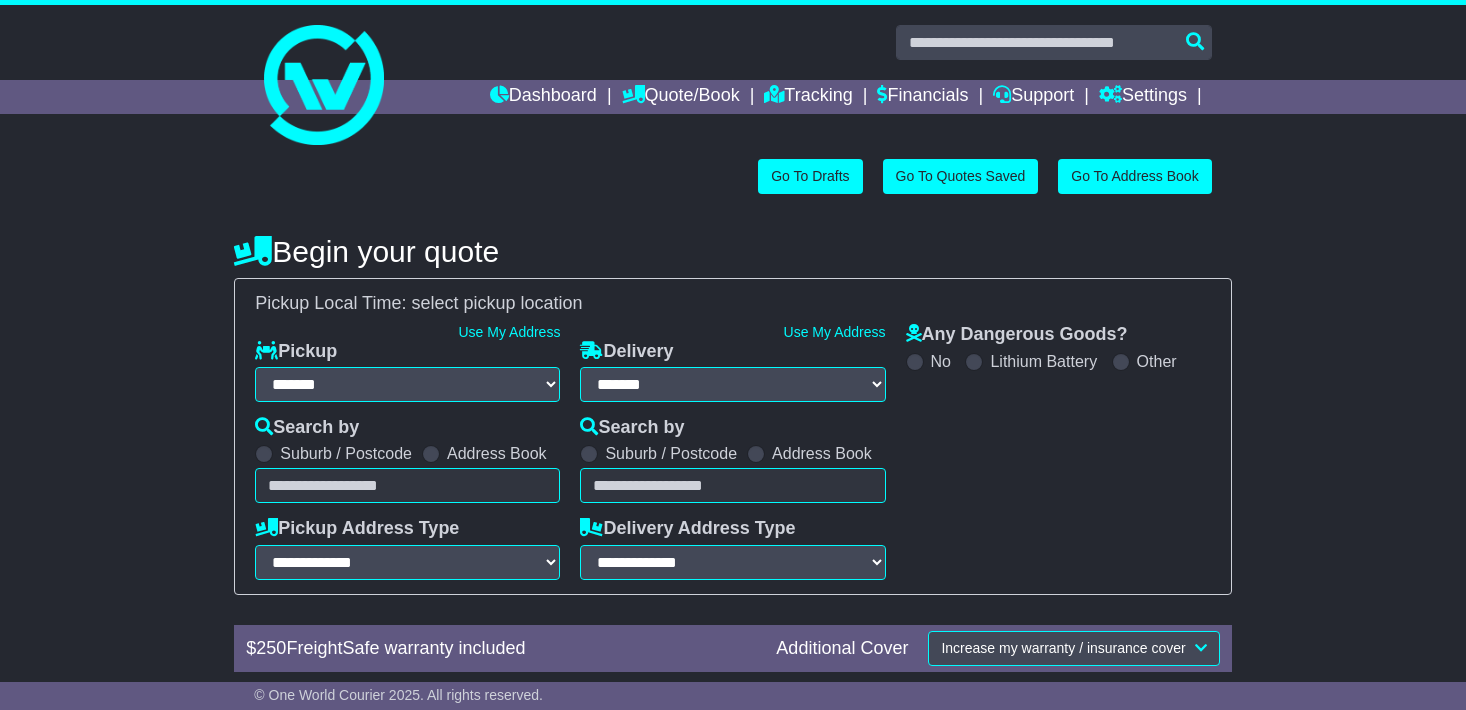 select on "**" 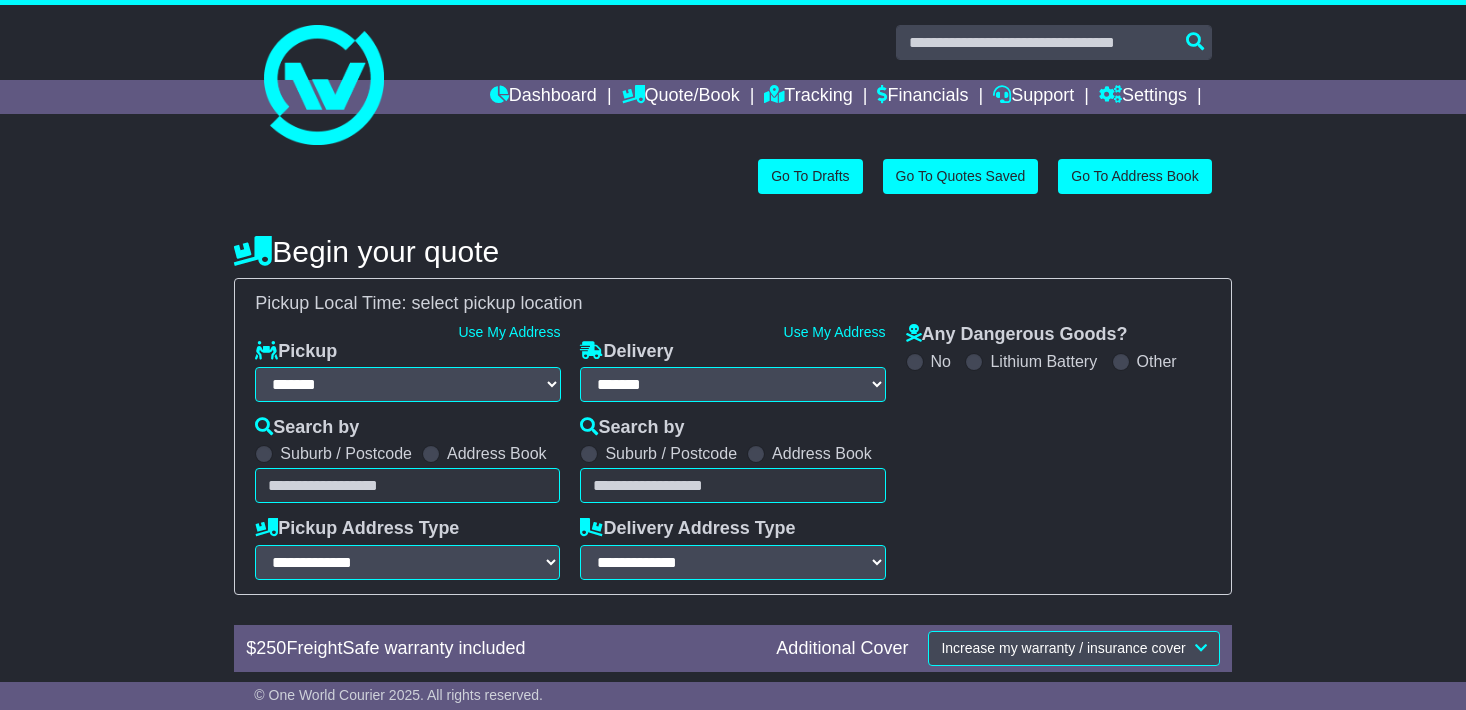 scroll, scrollTop: 0, scrollLeft: 0, axis: both 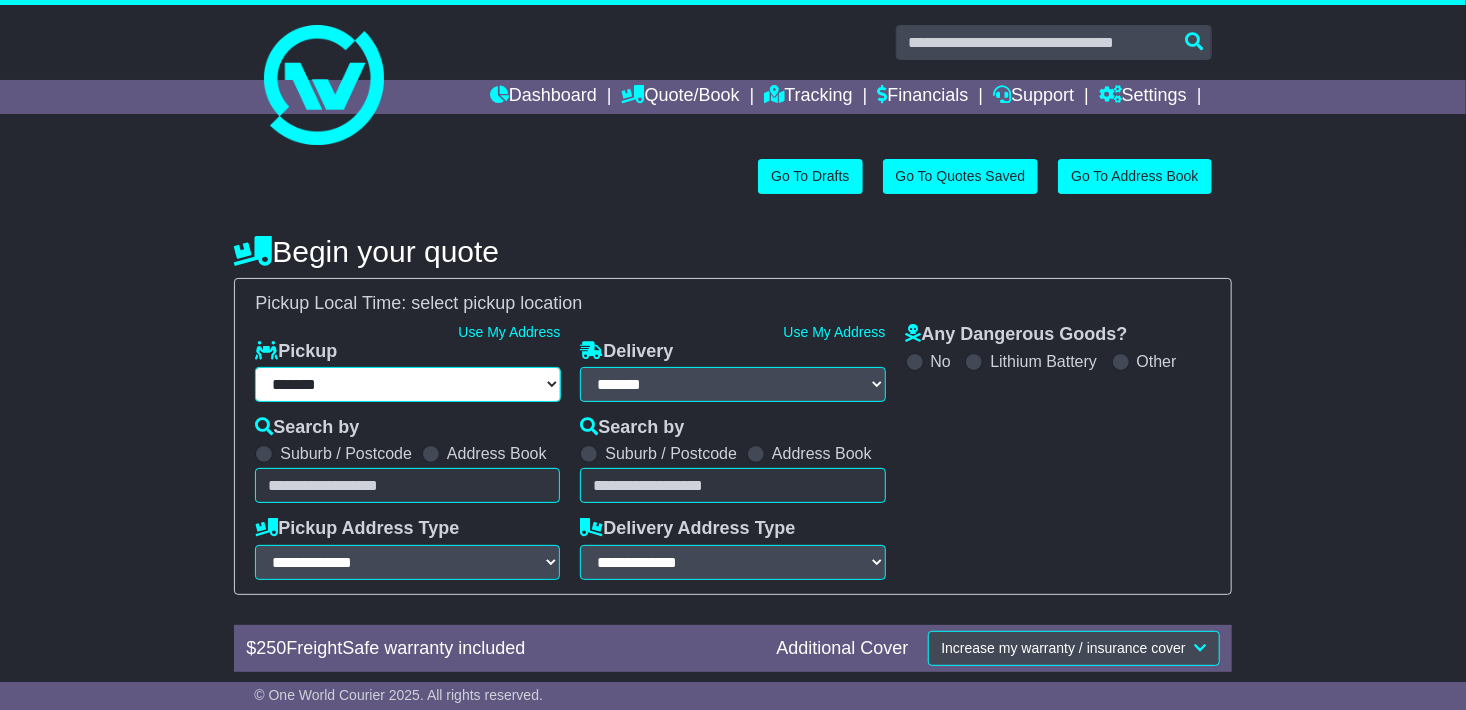 click on "**********" at bounding box center [407, 384] 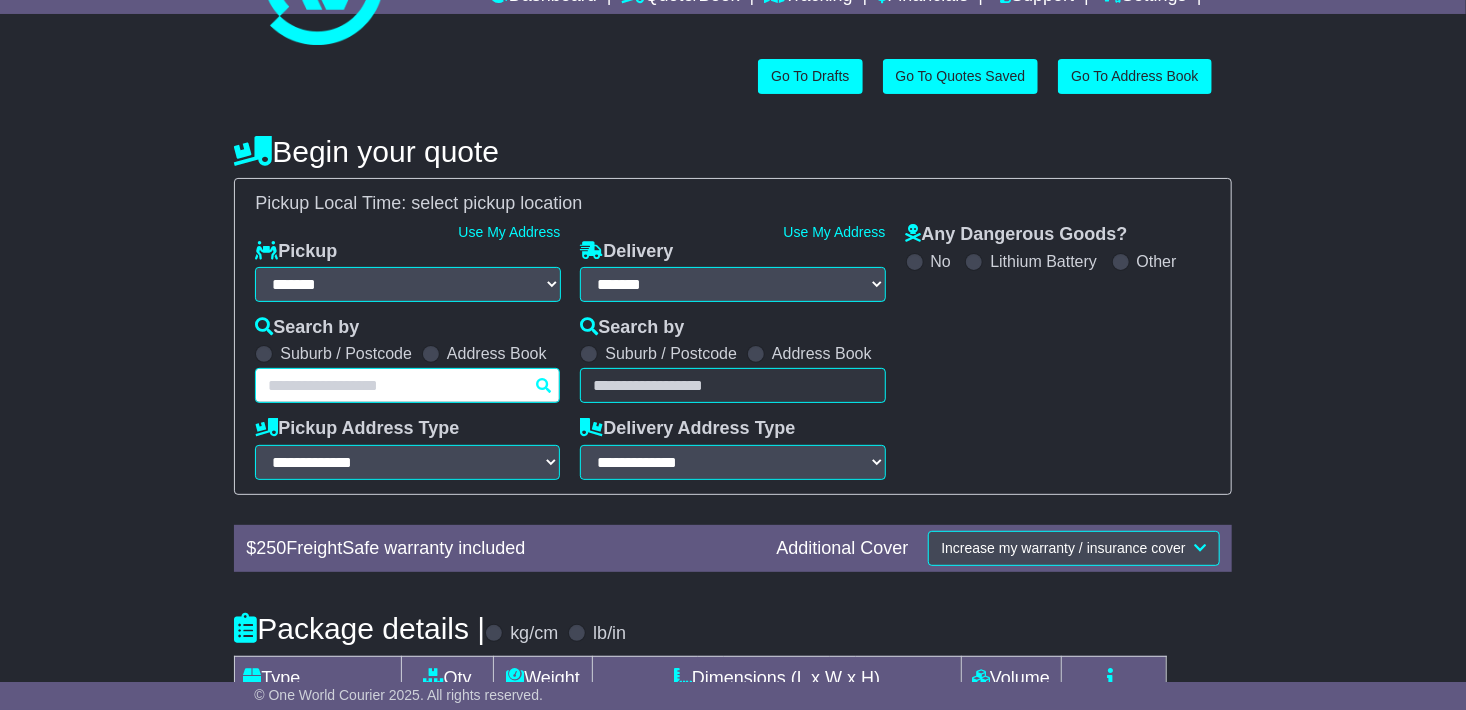 click at bounding box center [407, 385] 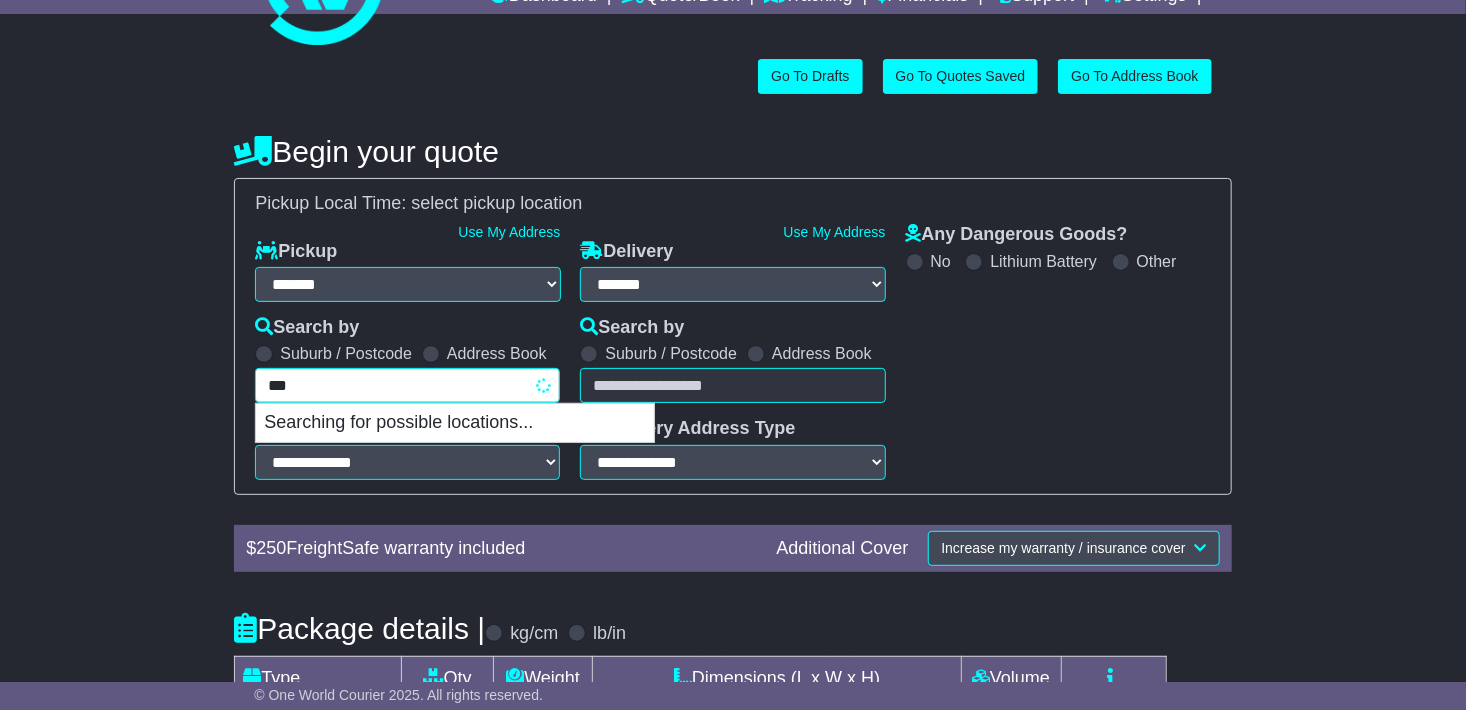 type on "****" 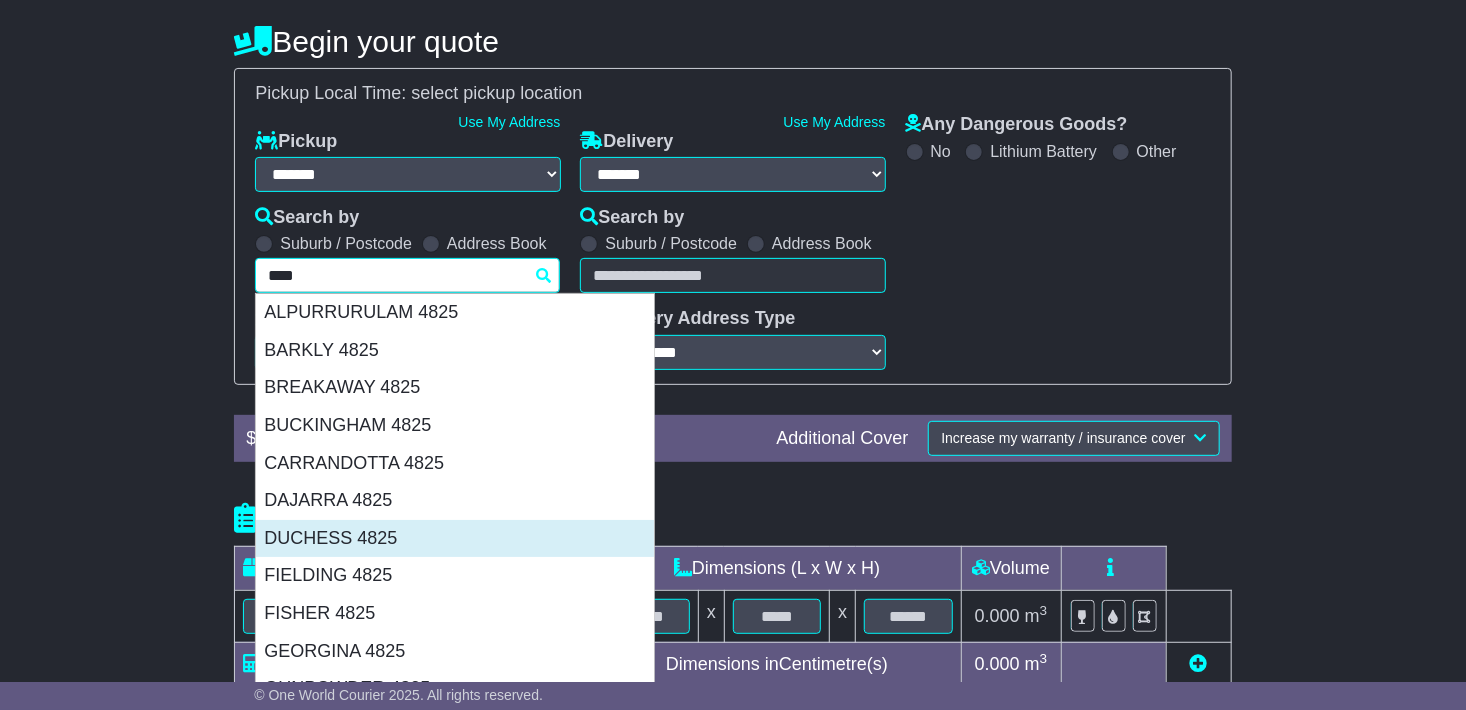 scroll, scrollTop: 300, scrollLeft: 0, axis: vertical 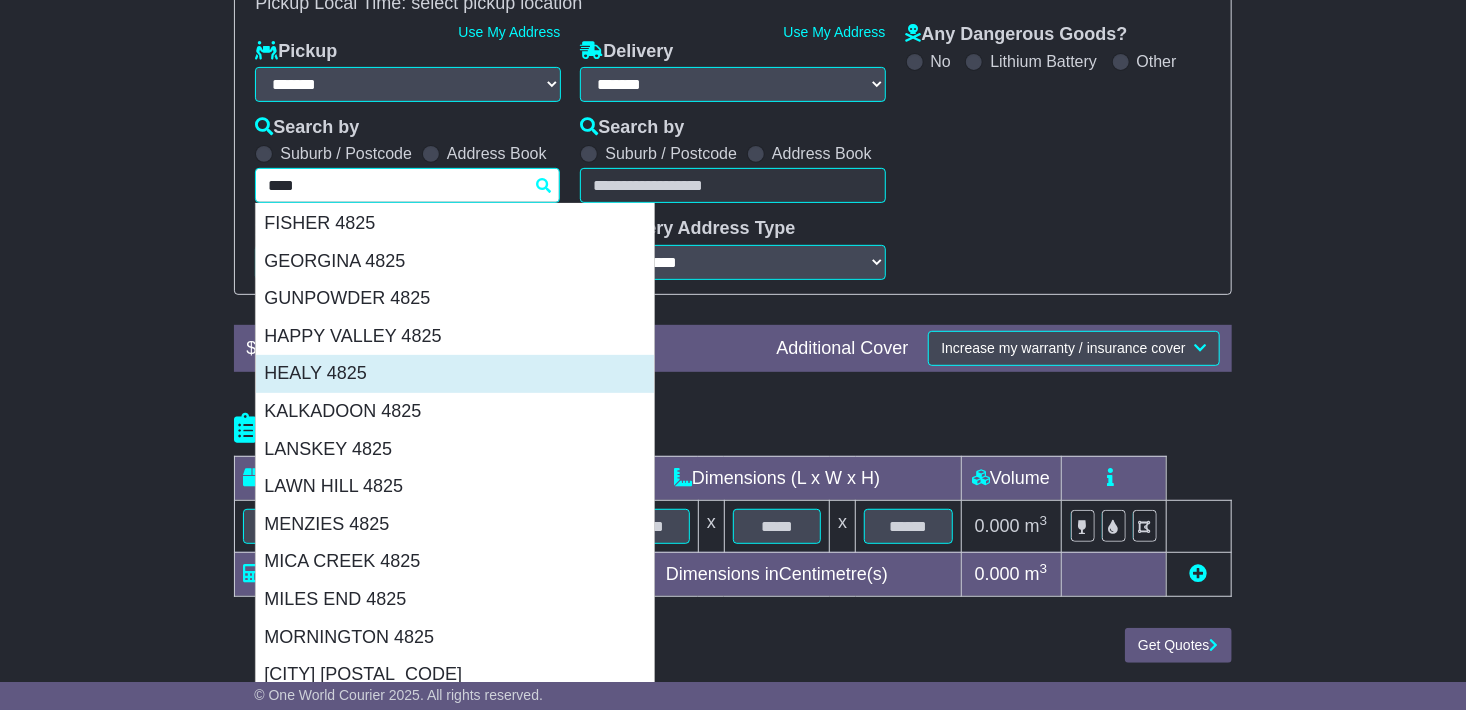 click on "HEALY 4825" at bounding box center (455, 374) 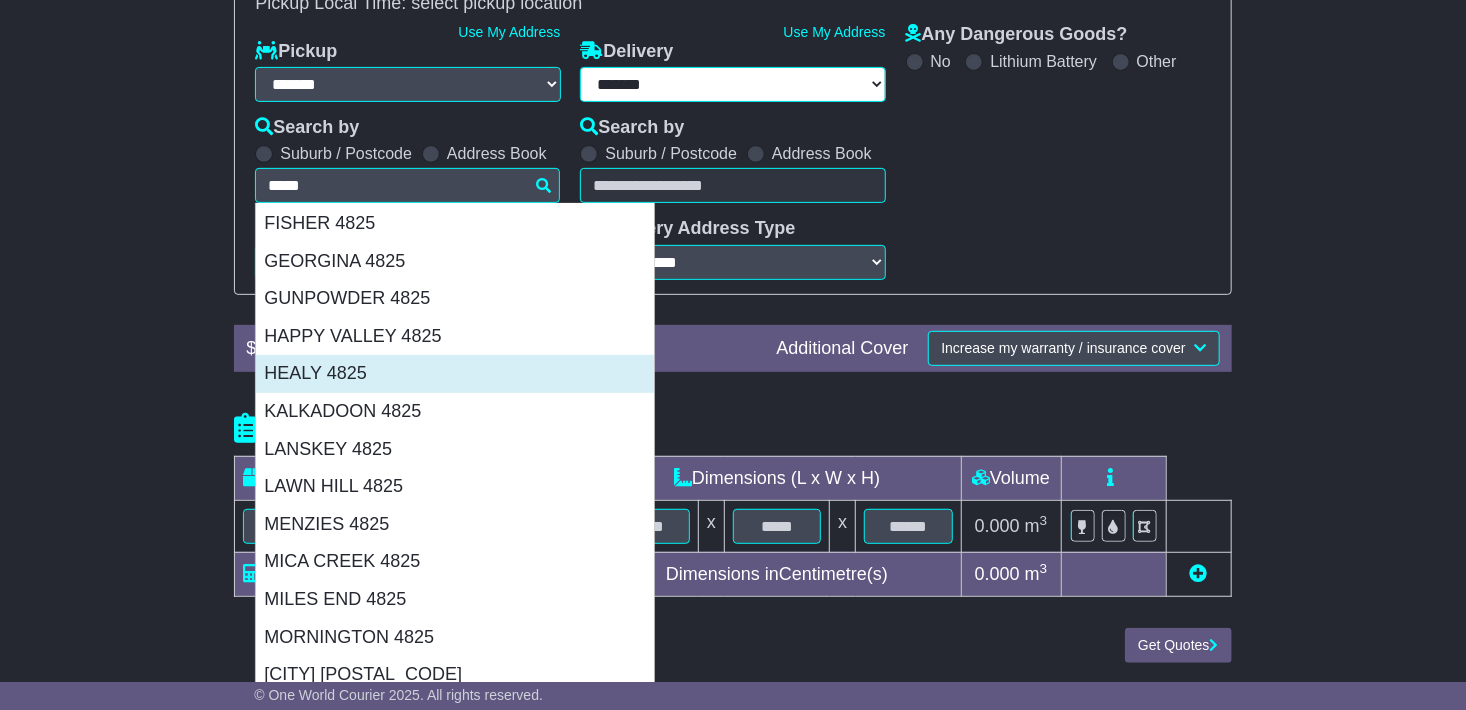 type on "**********" 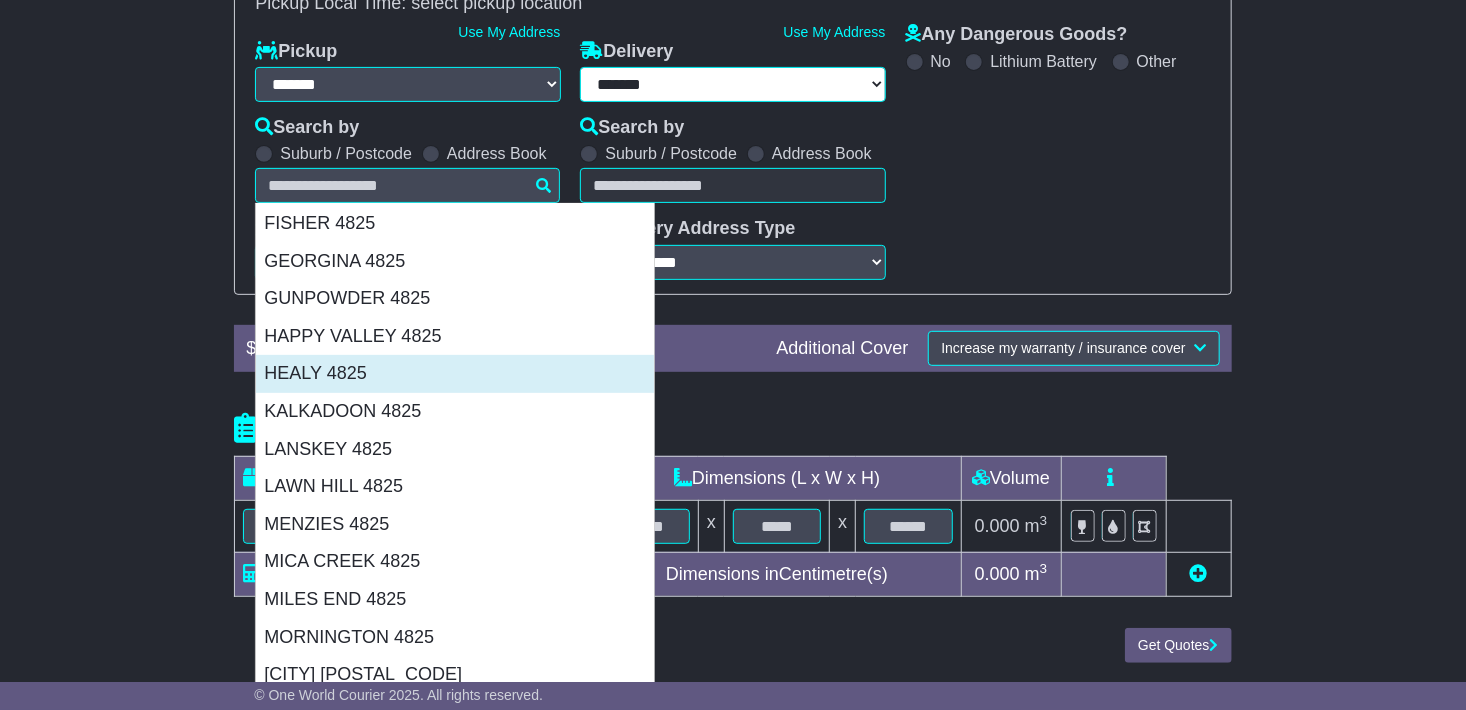 type on "**********" 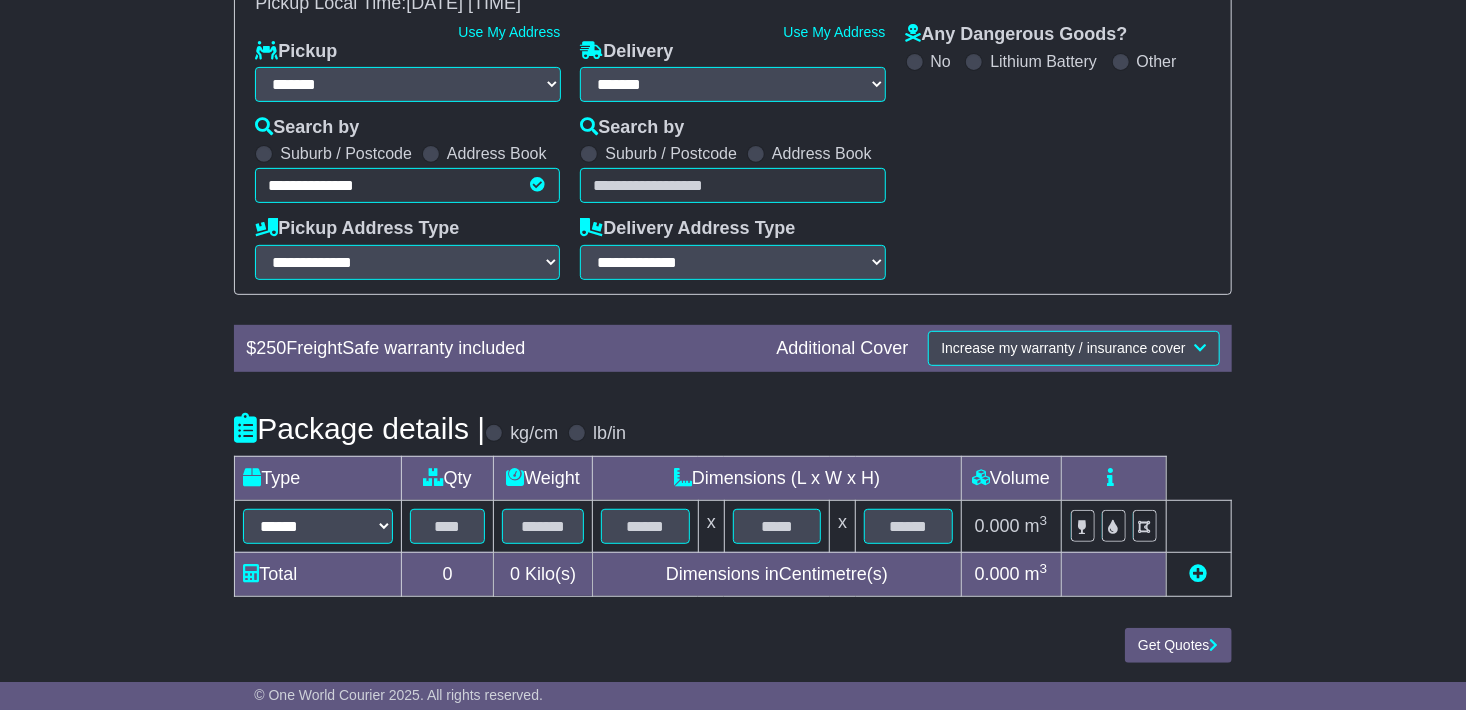 click at bounding box center (732, 185) 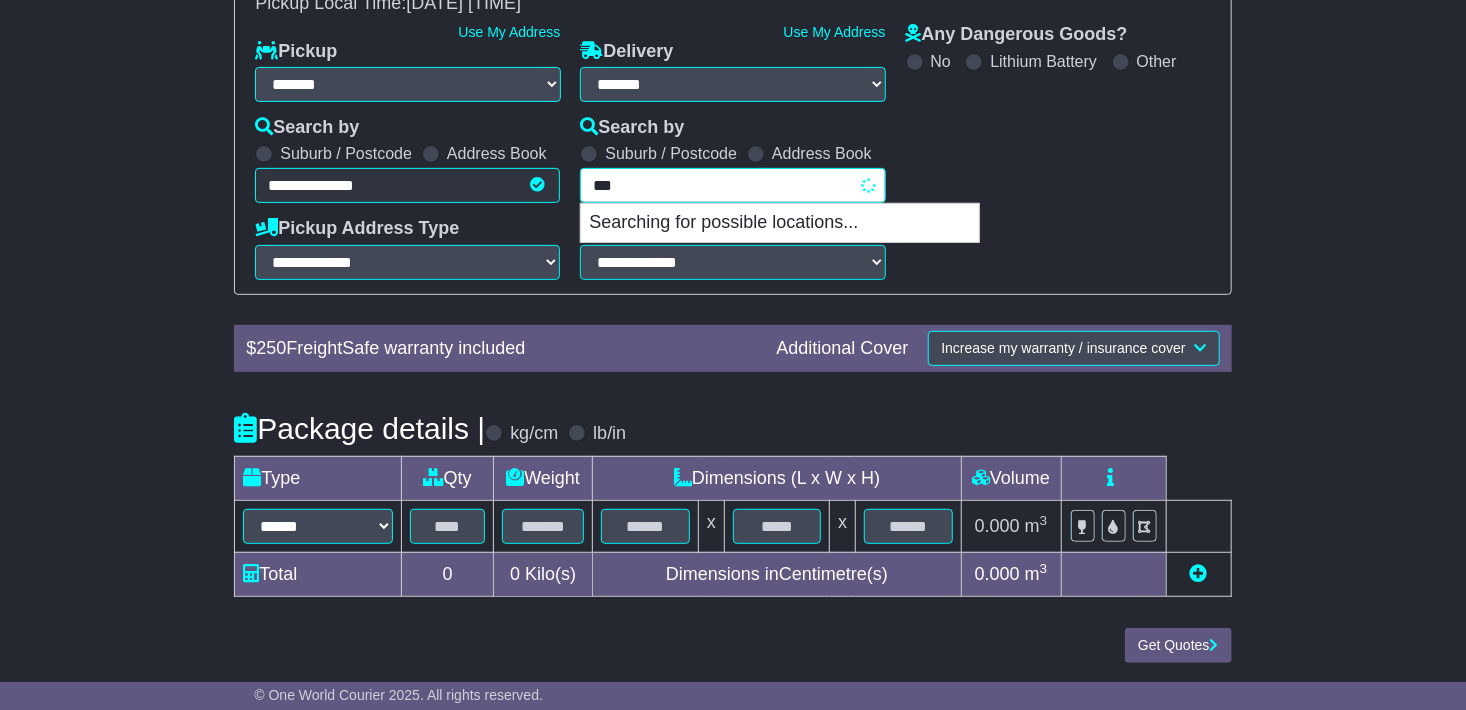 type on "****" 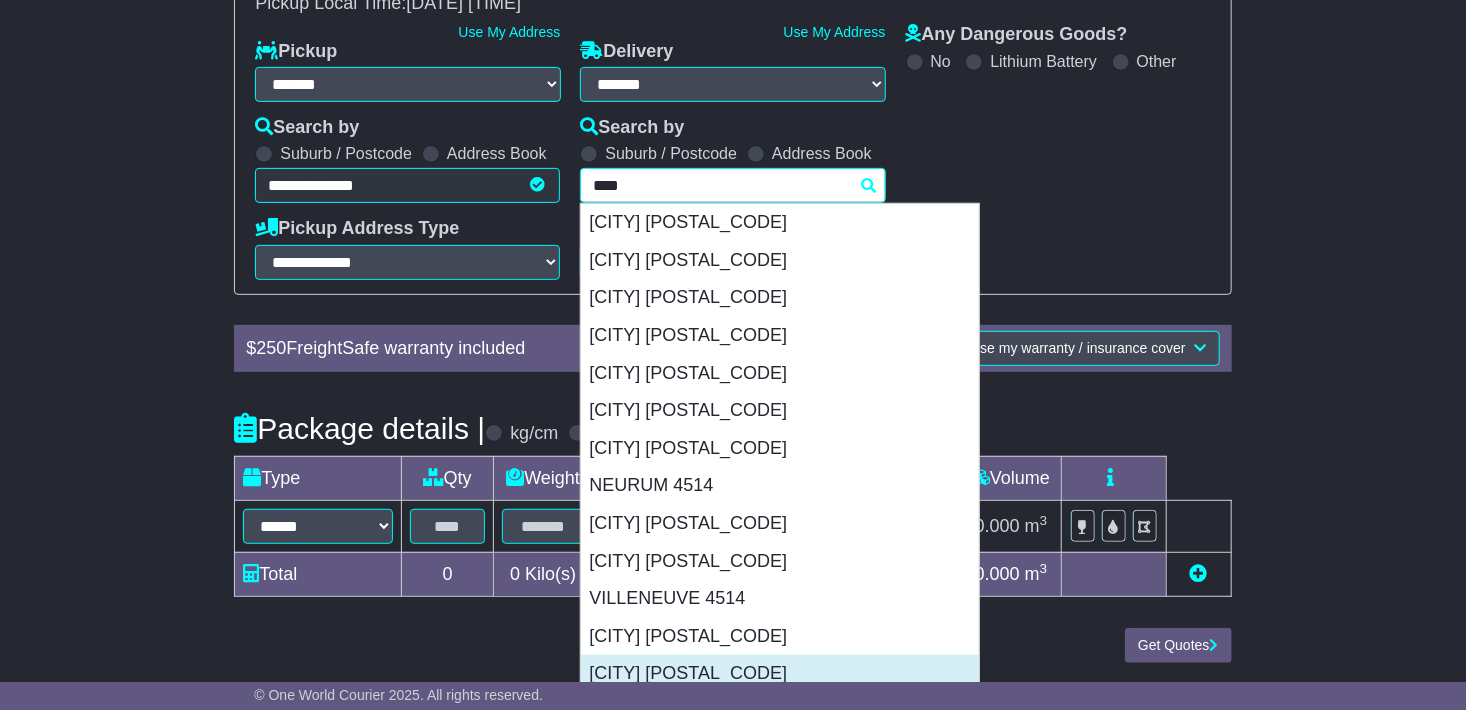 click on "WOODFORD 4514" at bounding box center [780, 674] 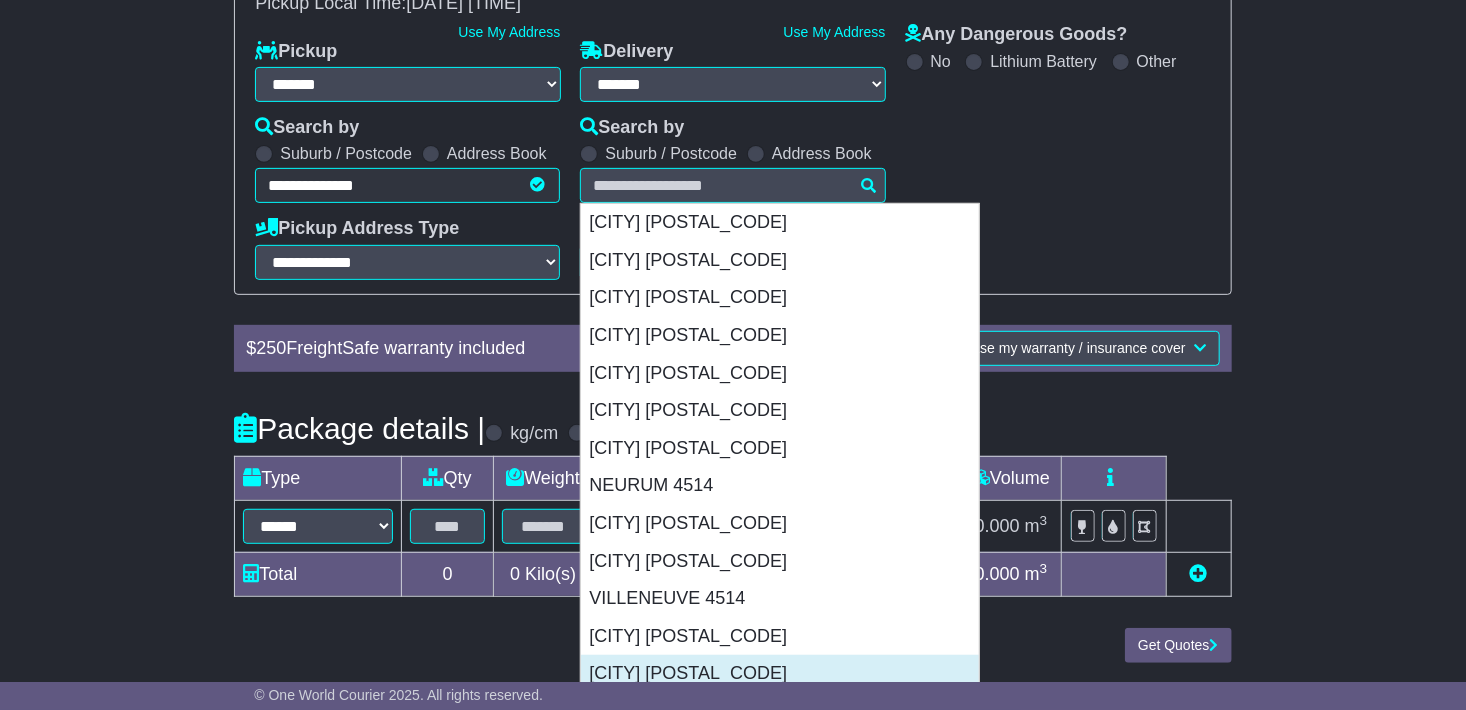 type on "**********" 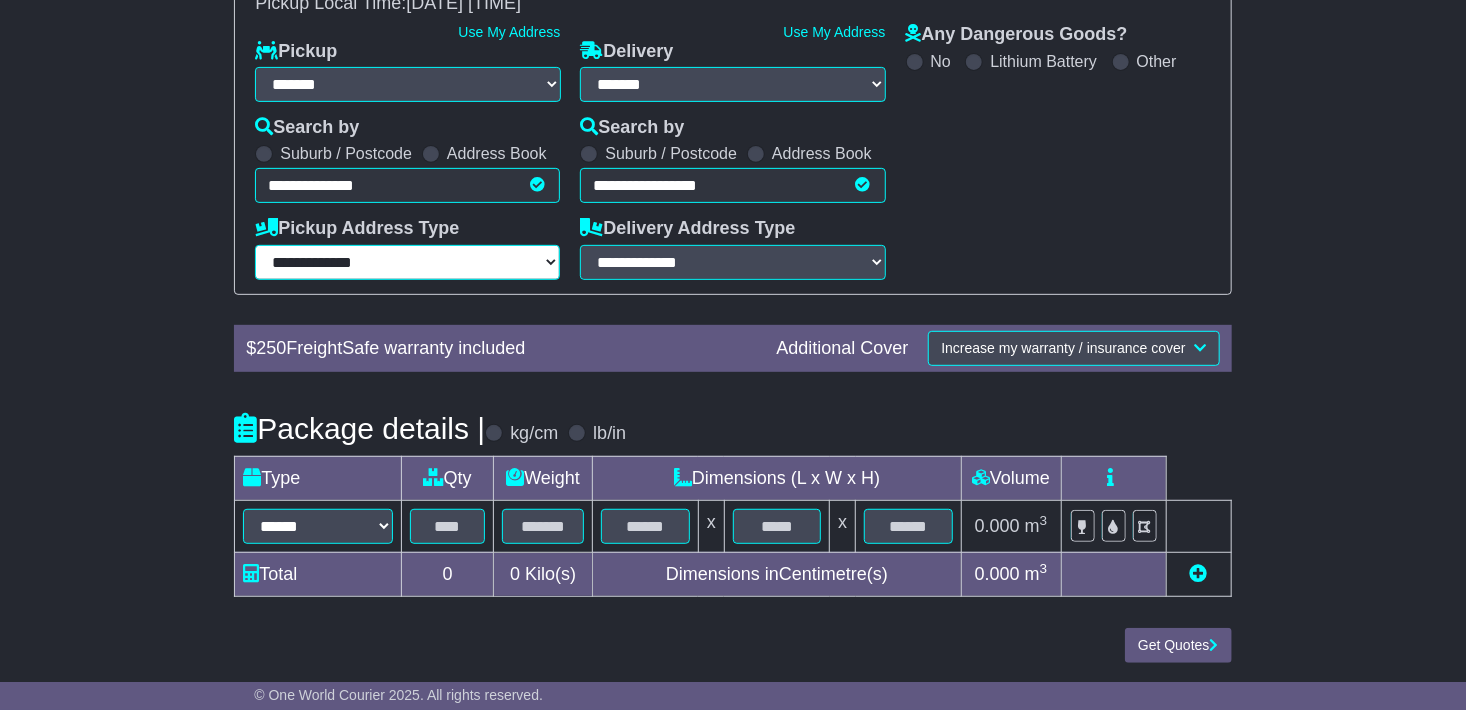 click on "**********" at bounding box center (407, 262) 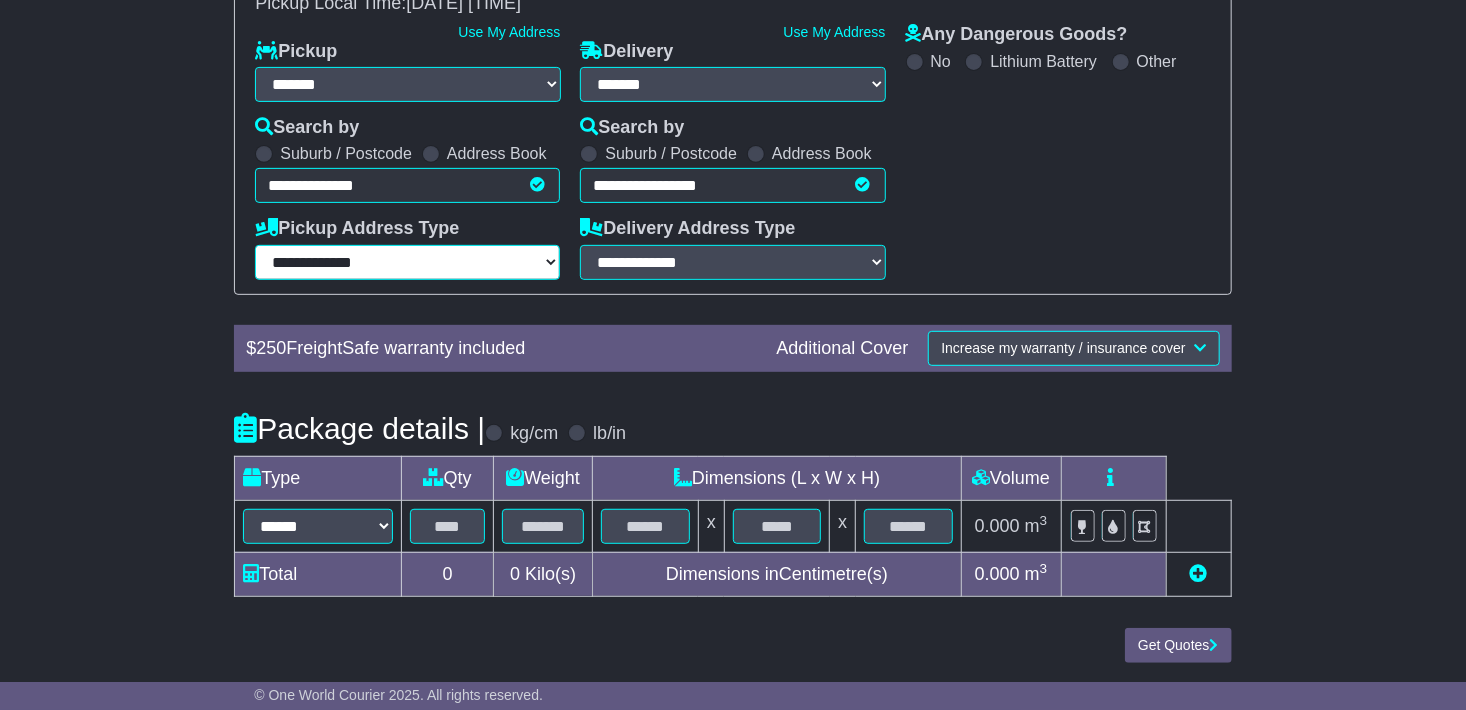 select on "**********" 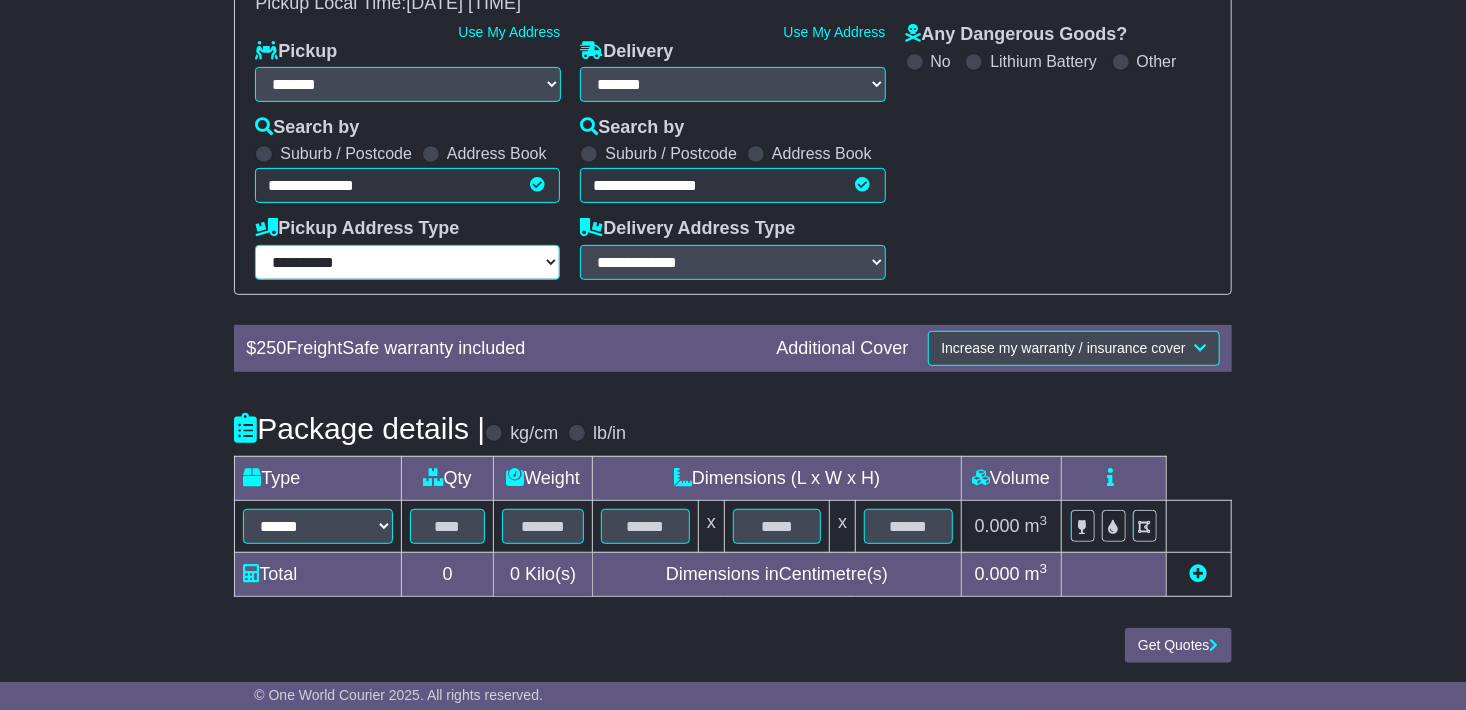 click on "**********" at bounding box center [407, 262] 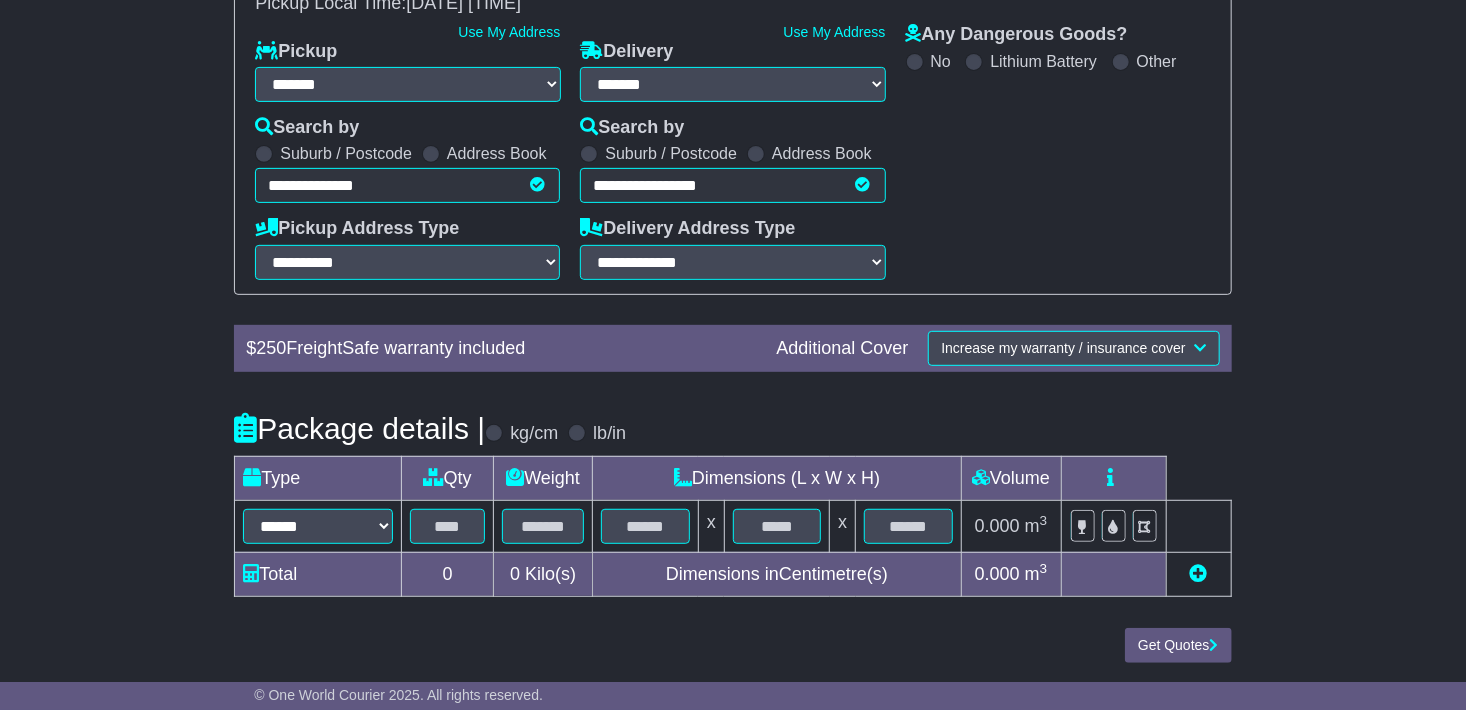 click on "Any Dangerous Goods?
No
Lithium Battery
Other" at bounding box center [1058, 152] 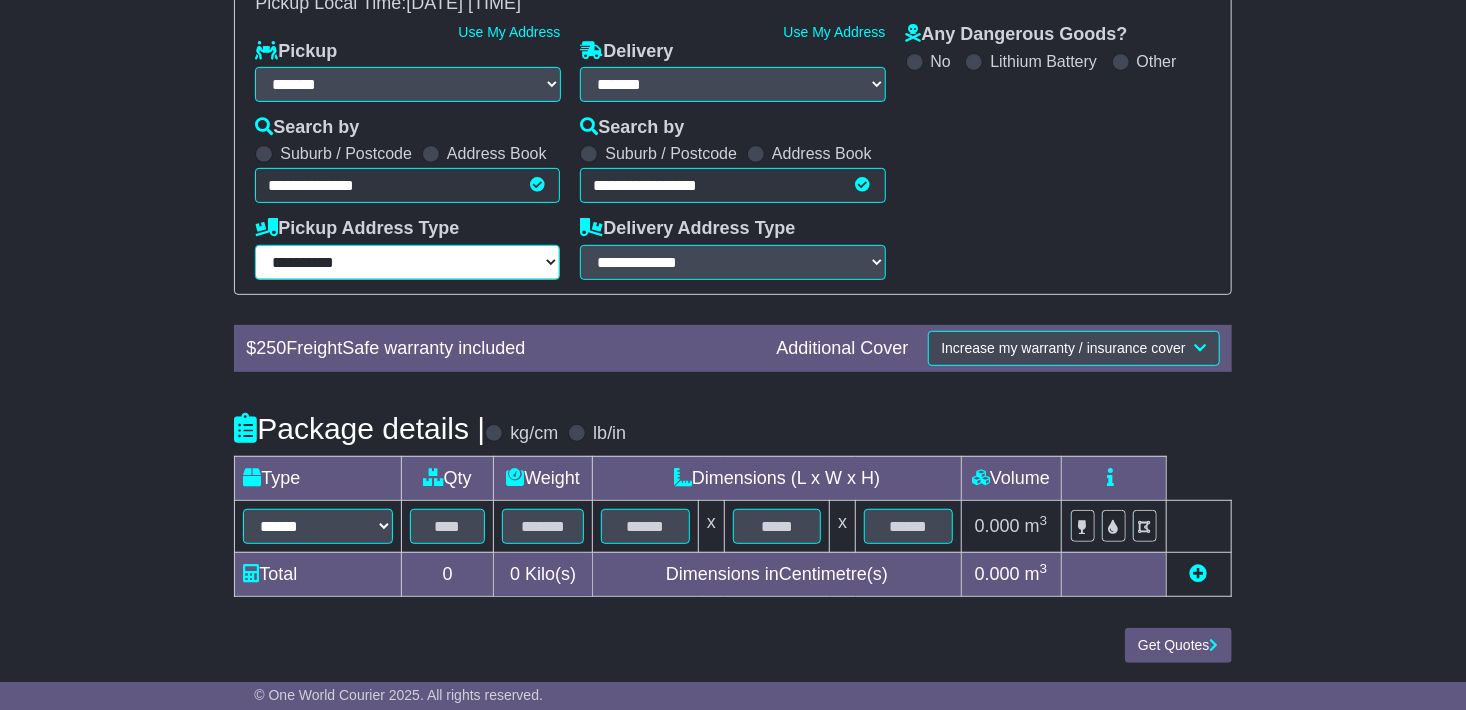 click on "**********" at bounding box center [407, 262] 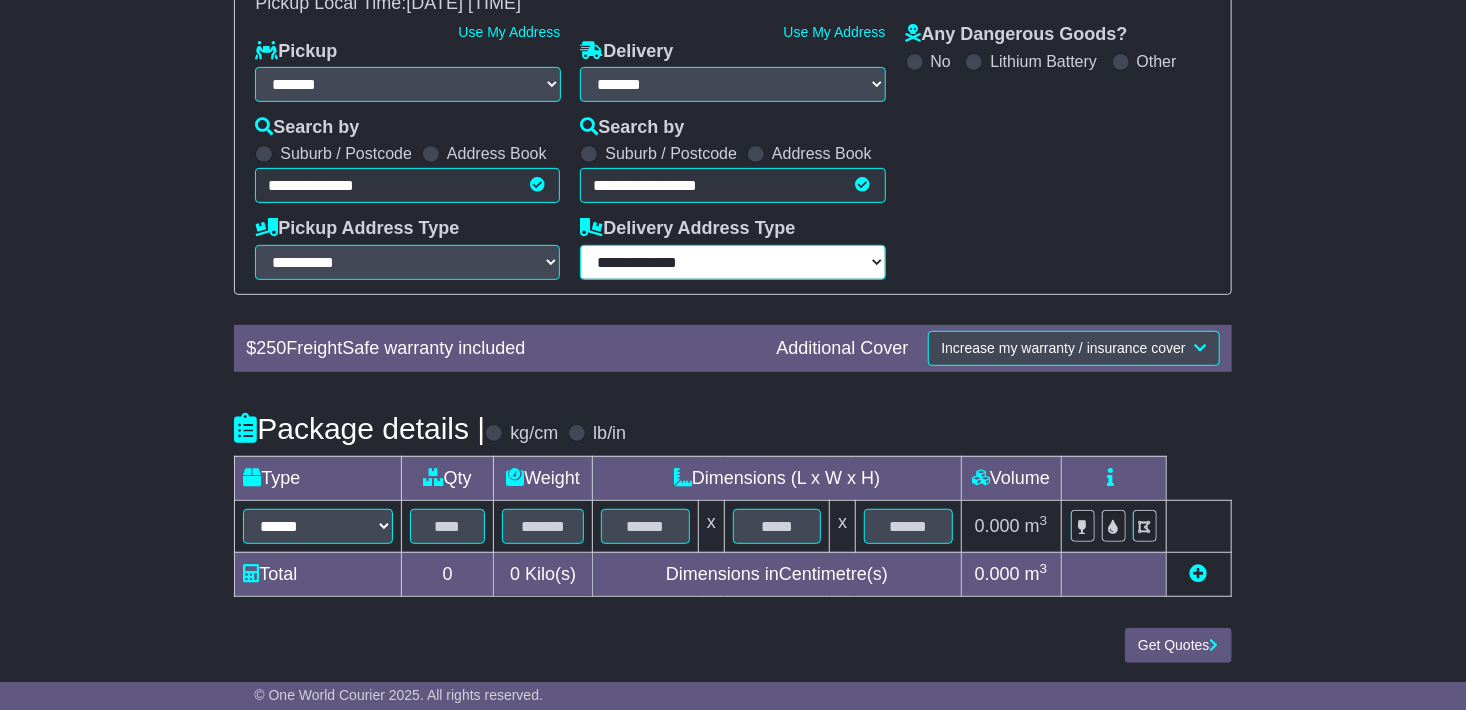 click on "**********" at bounding box center [732, 262] 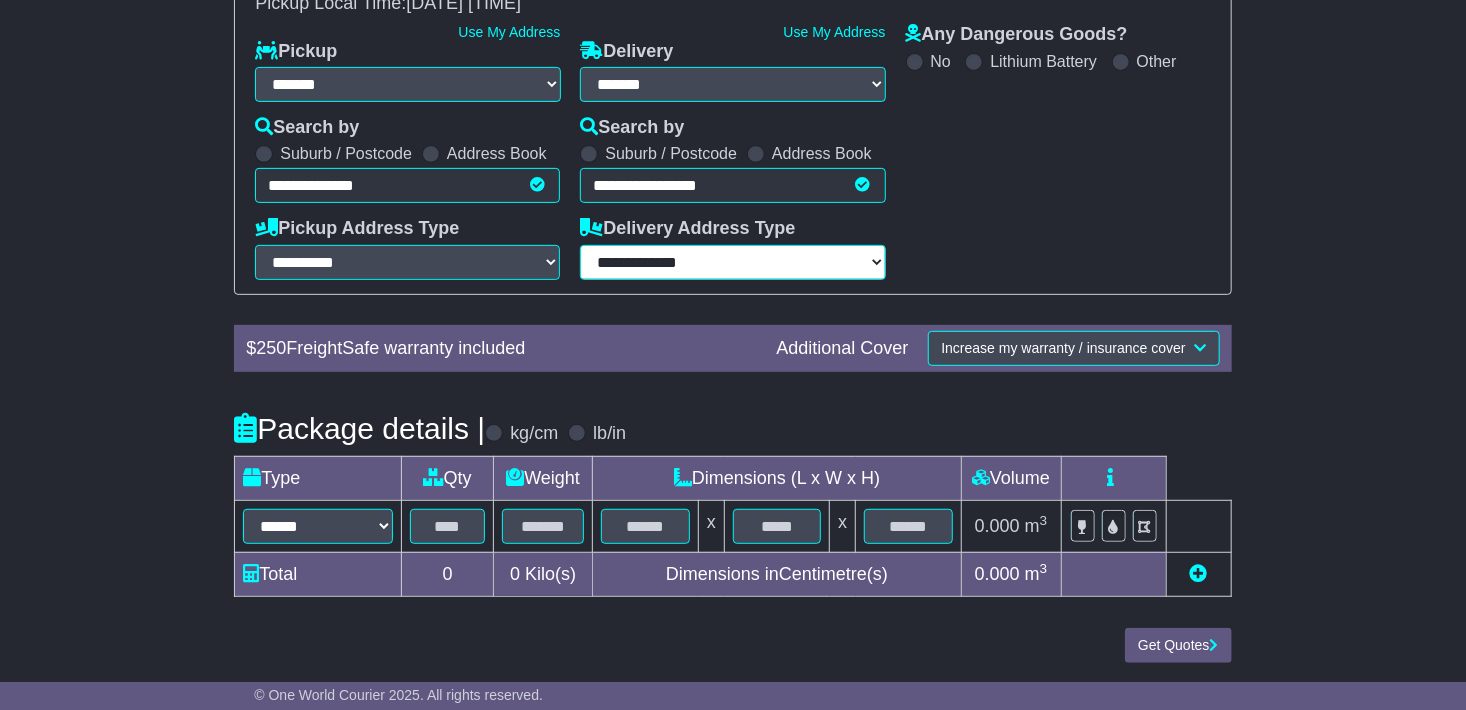 select on "**********" 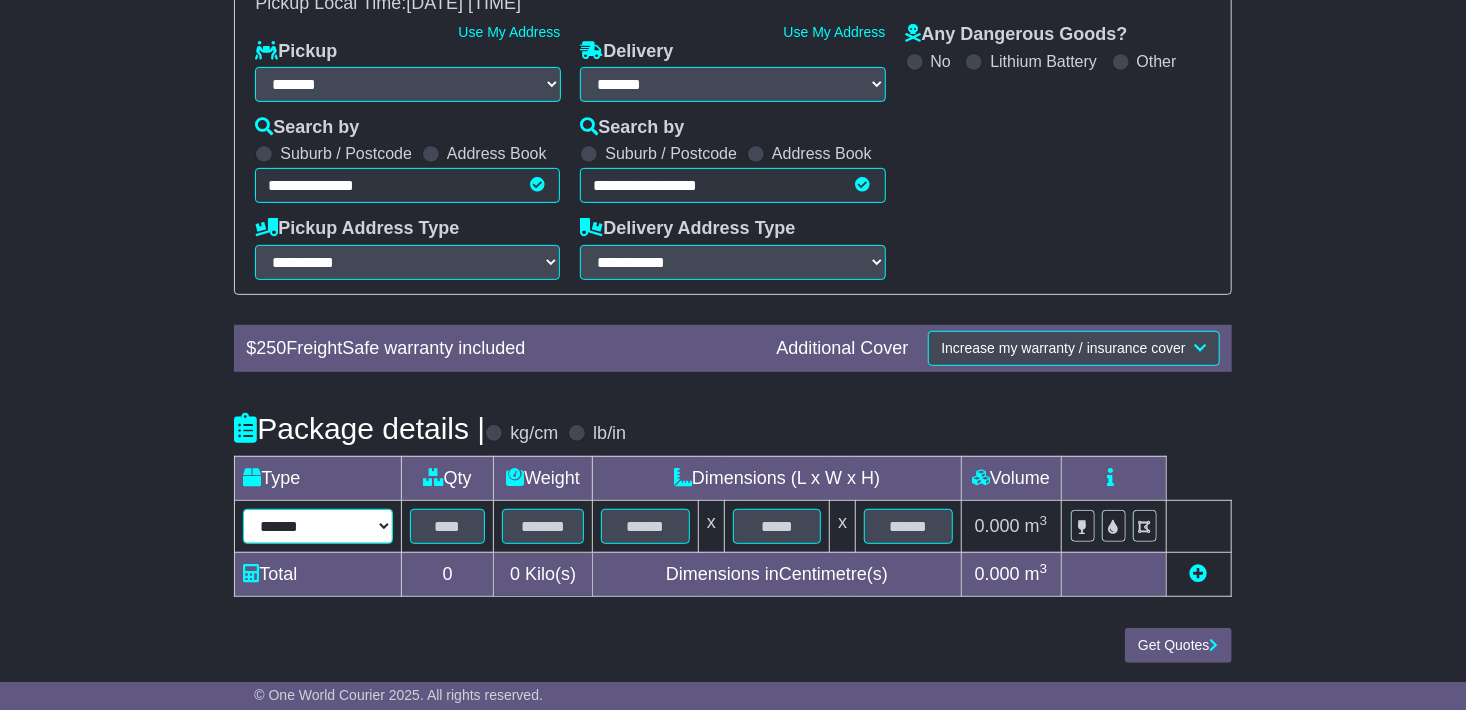 click on "****** ****** *** ******** ***** **** **** ****** *** *******" at bounding box center (318, 526) 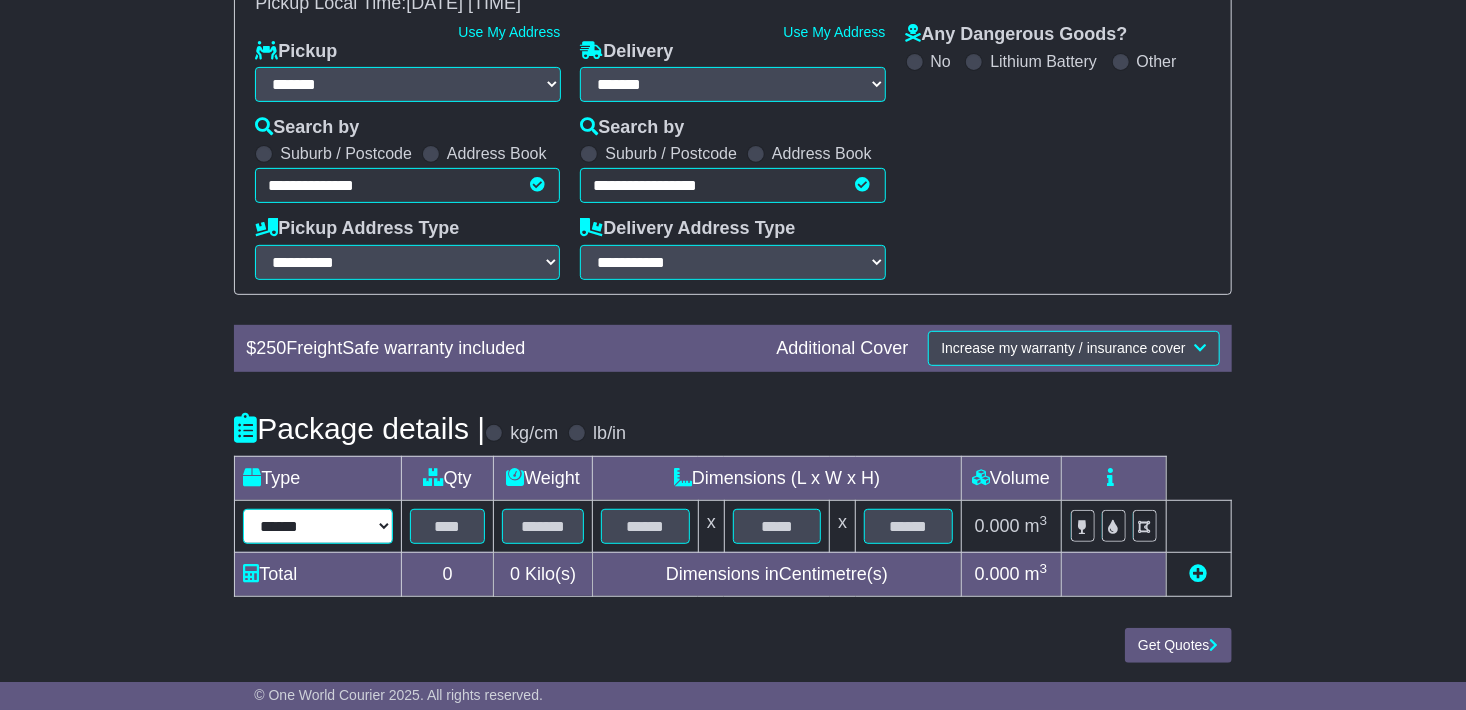 select on "*****" 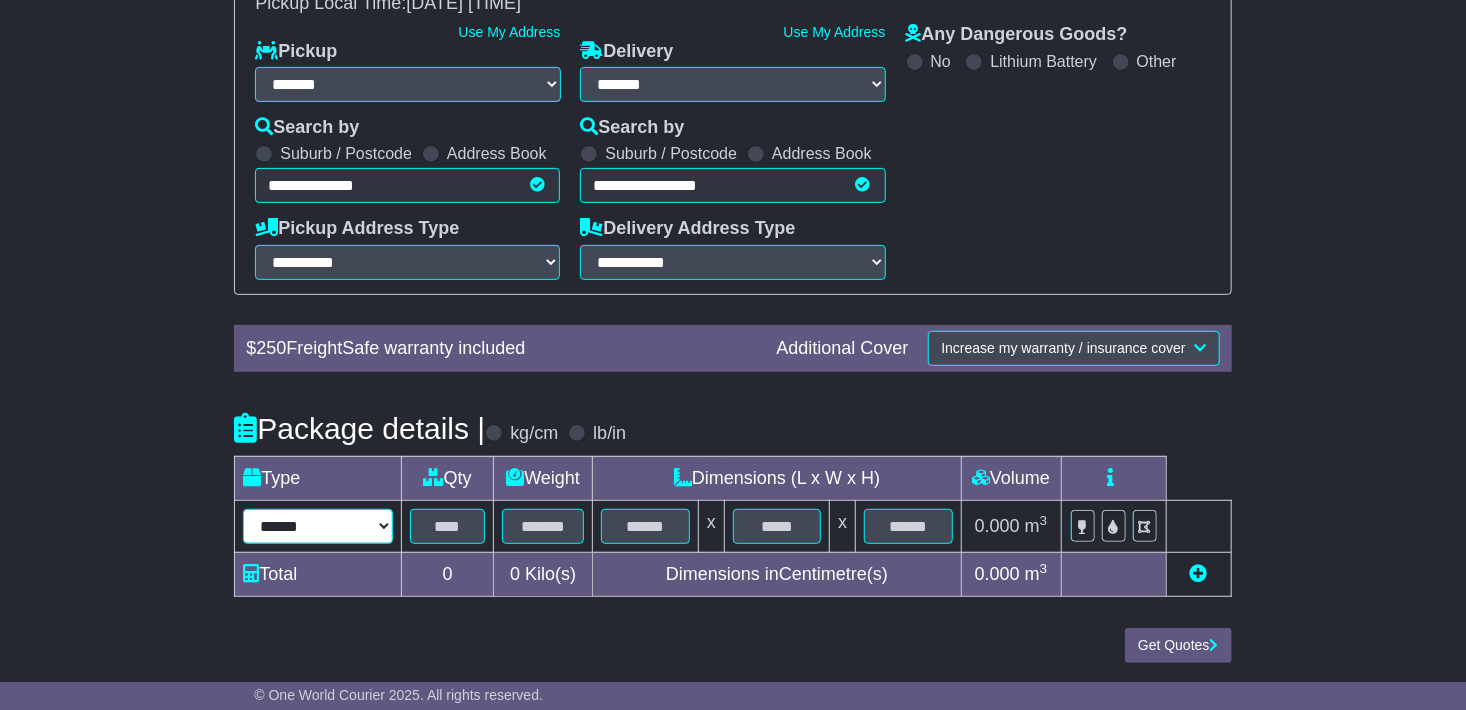 click on "****** ****** *** ******** ***** **** **** ****** *** *******" at bounding box center (318, 526) 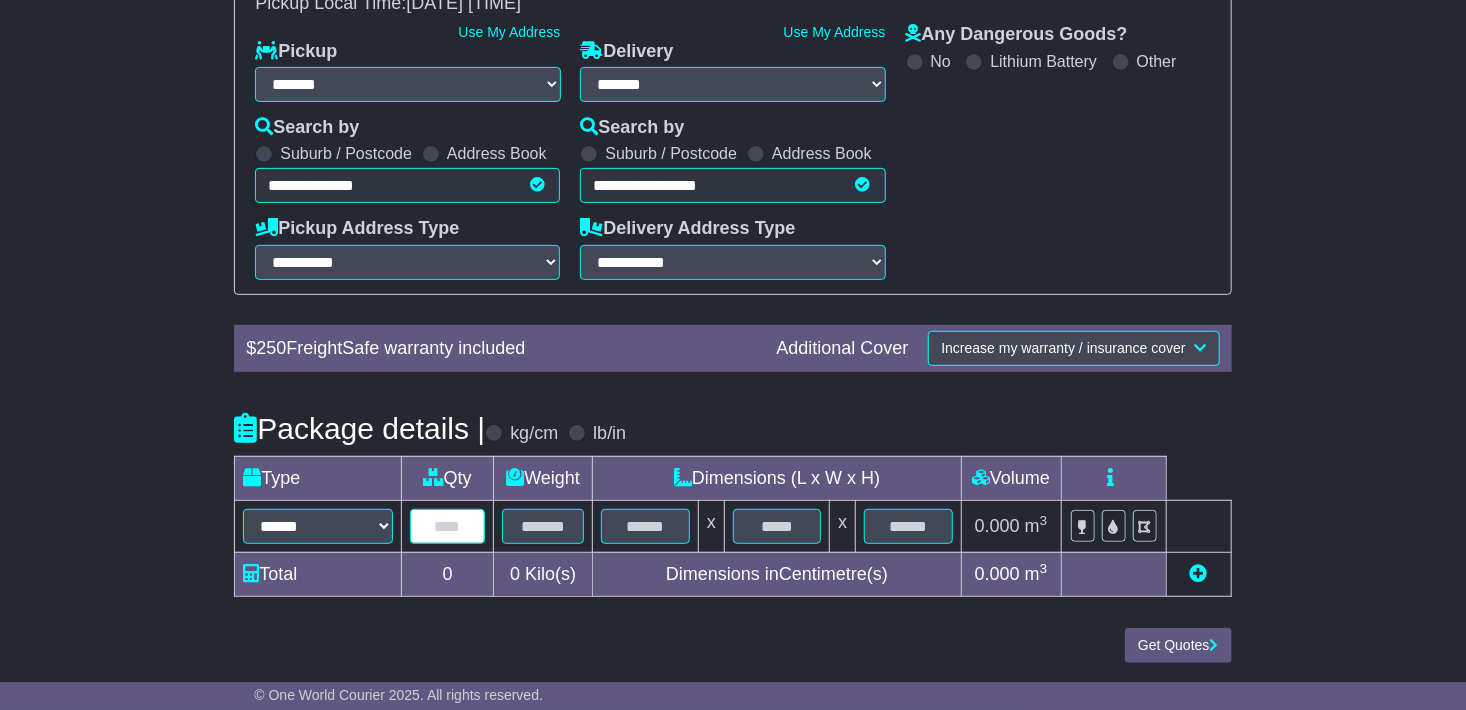 click at bounding box center [447, 526] 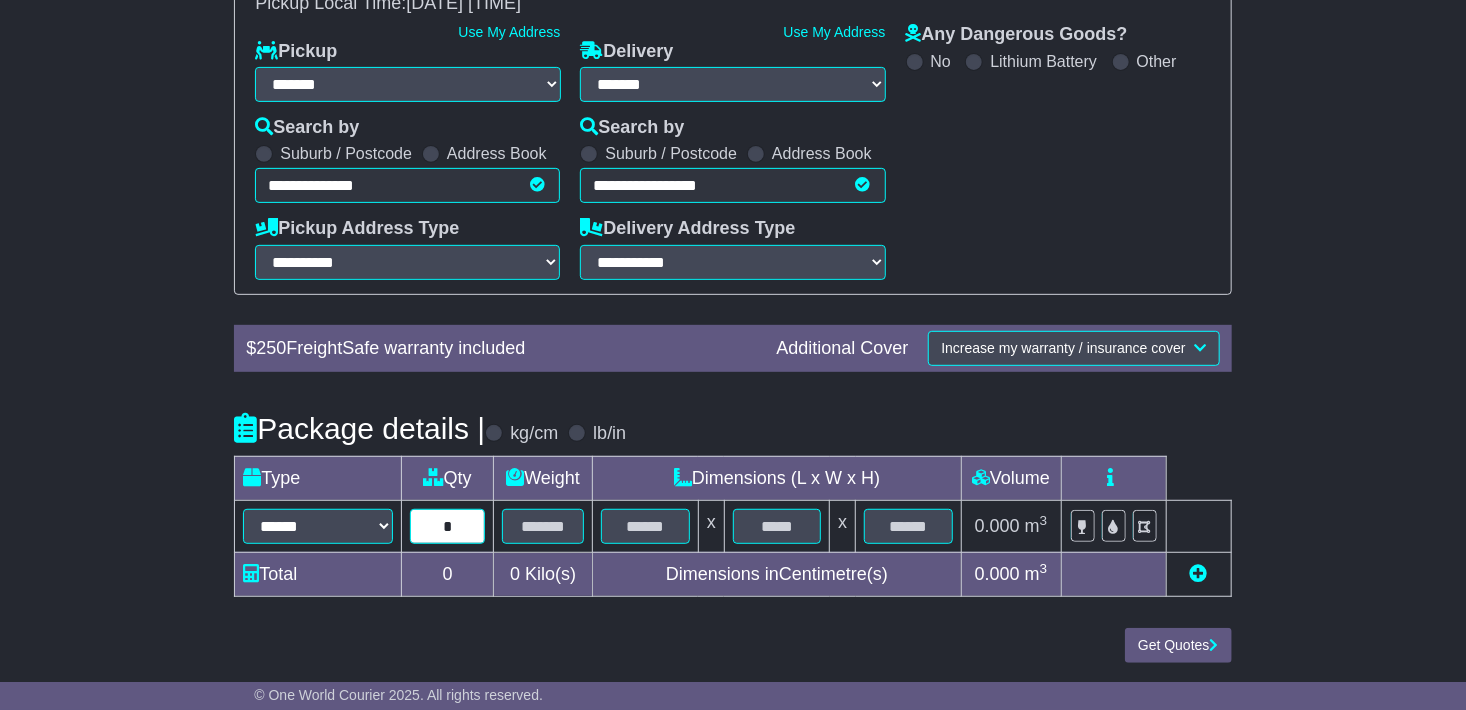 type on "*" 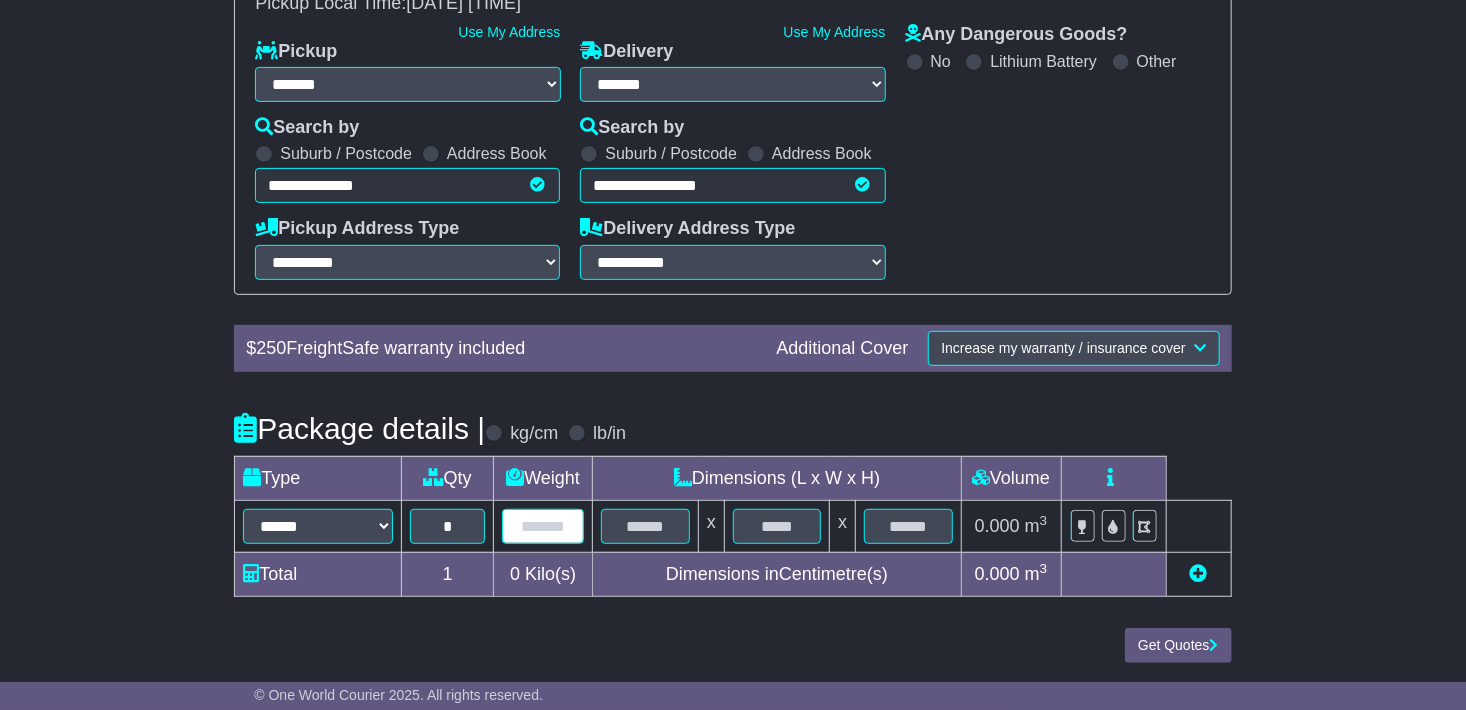 click at bounding box center [543, 526] 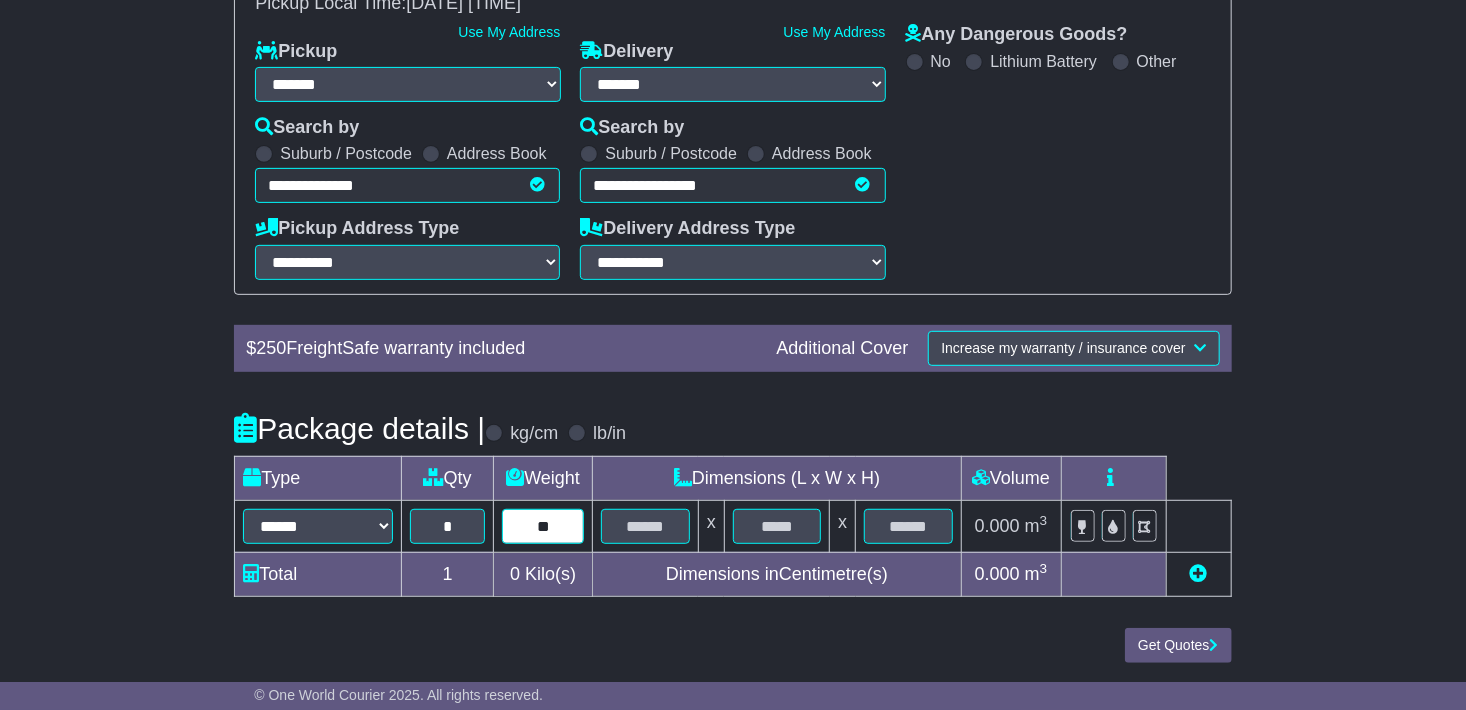 type on "**" 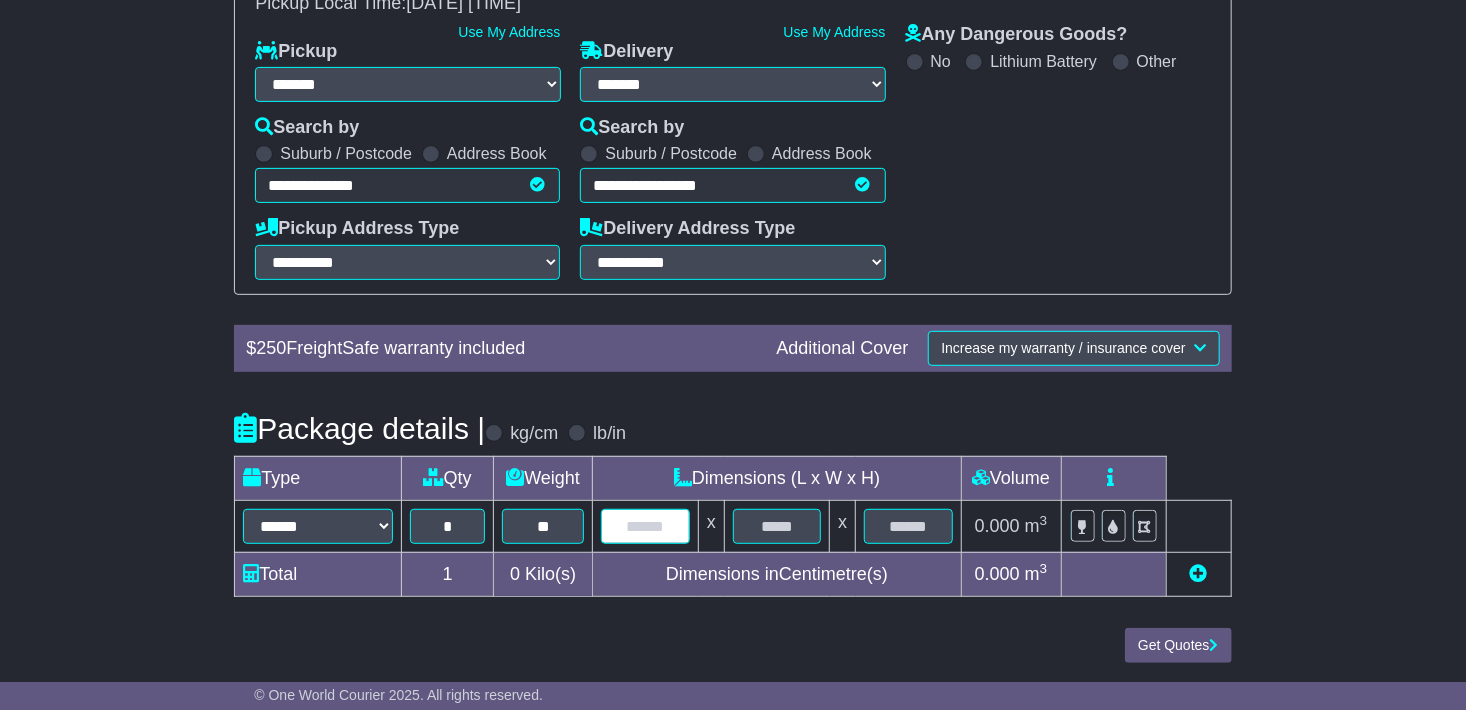 click at bounding box center [645, 526] 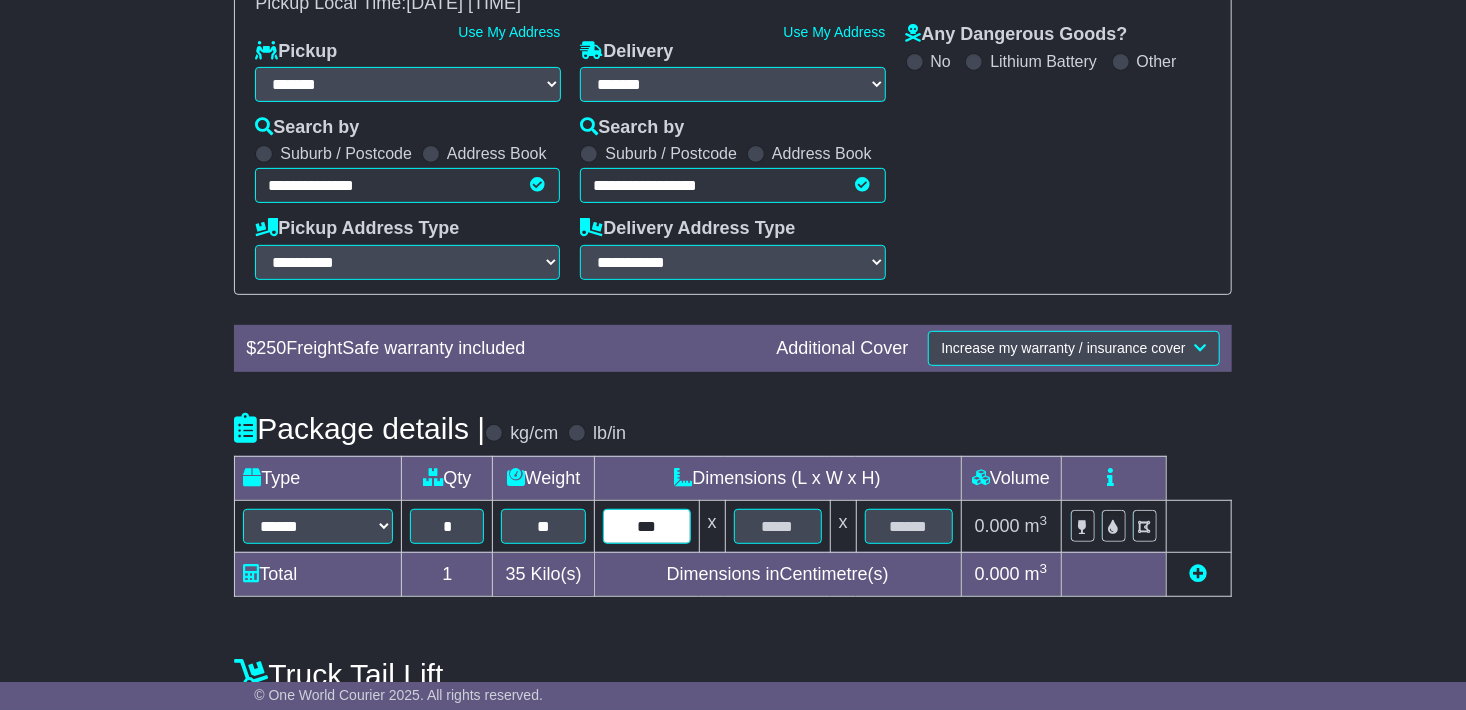 type on "***" 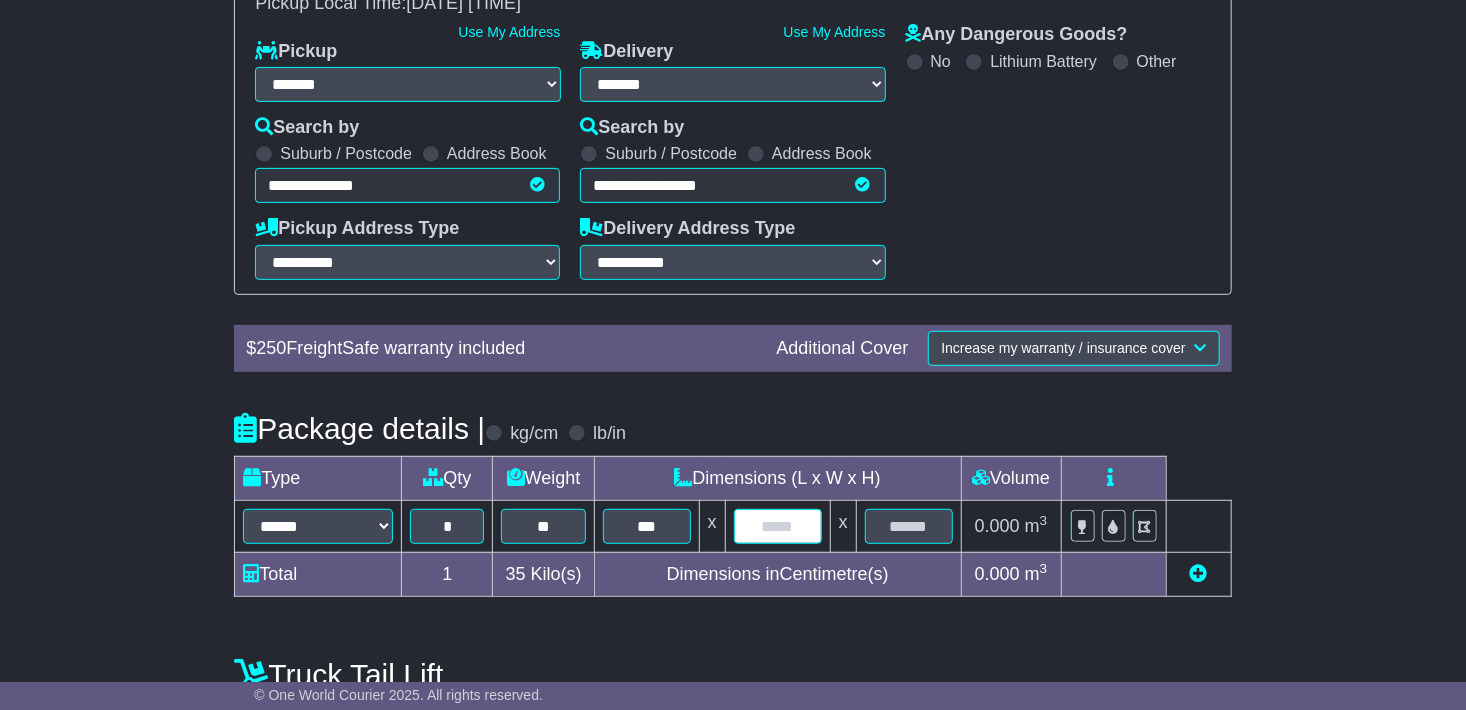 click at bounding box center [778, 526] 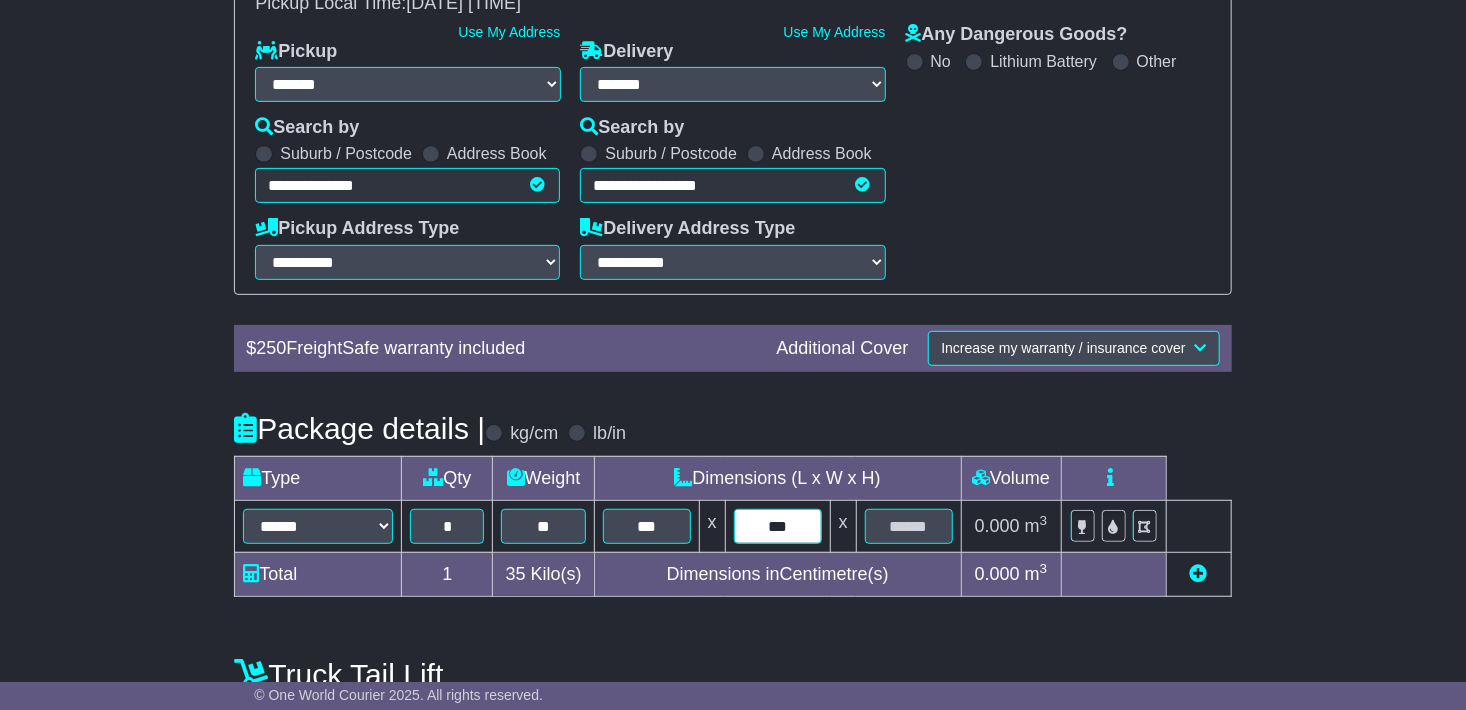 type on "***" 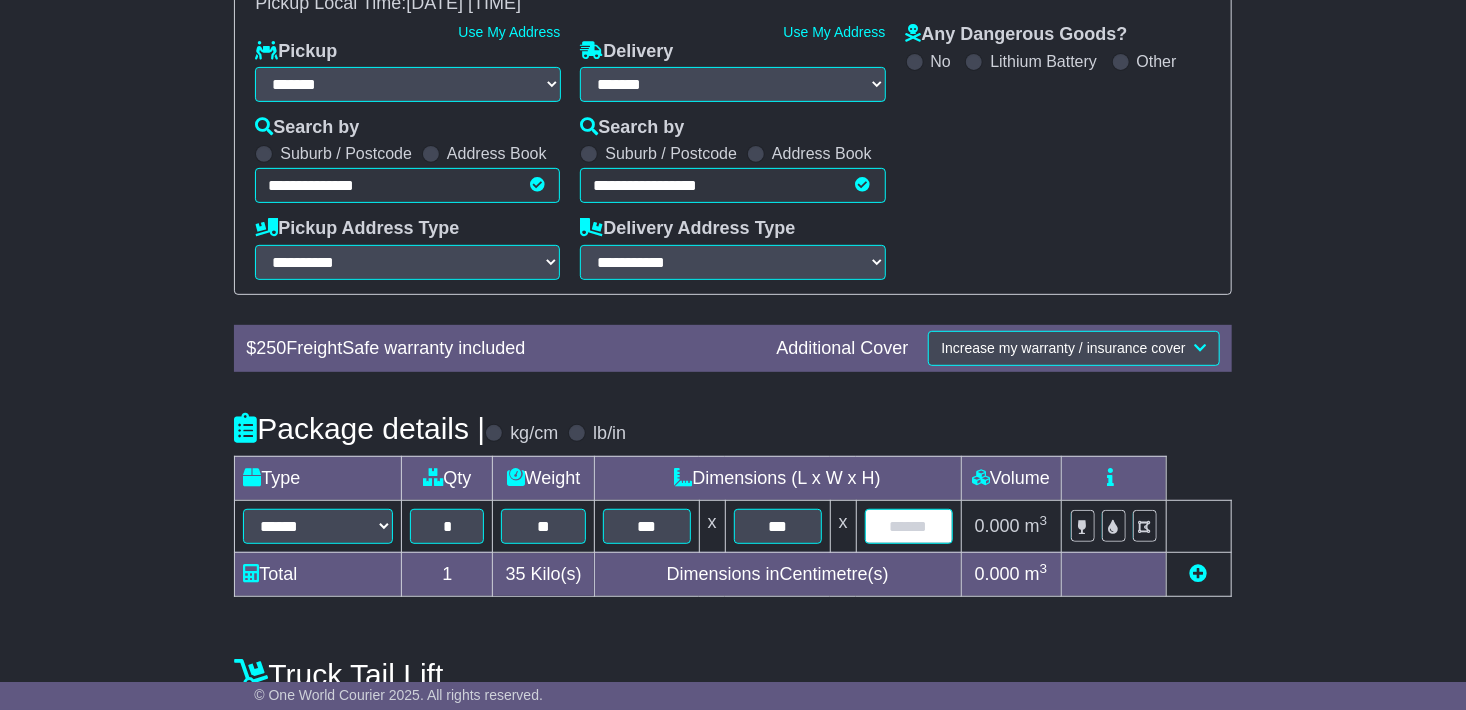 click at bounding box center [909, 526] 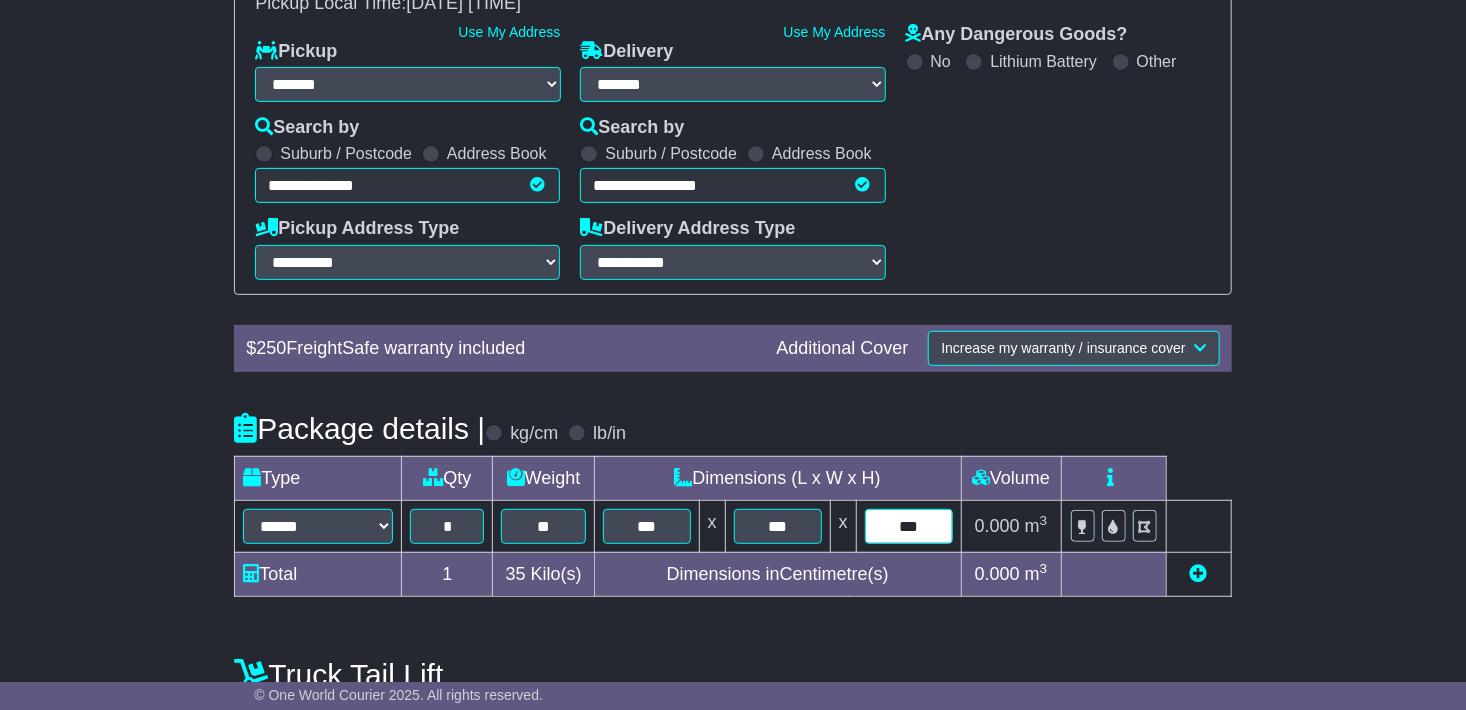 type on "***" 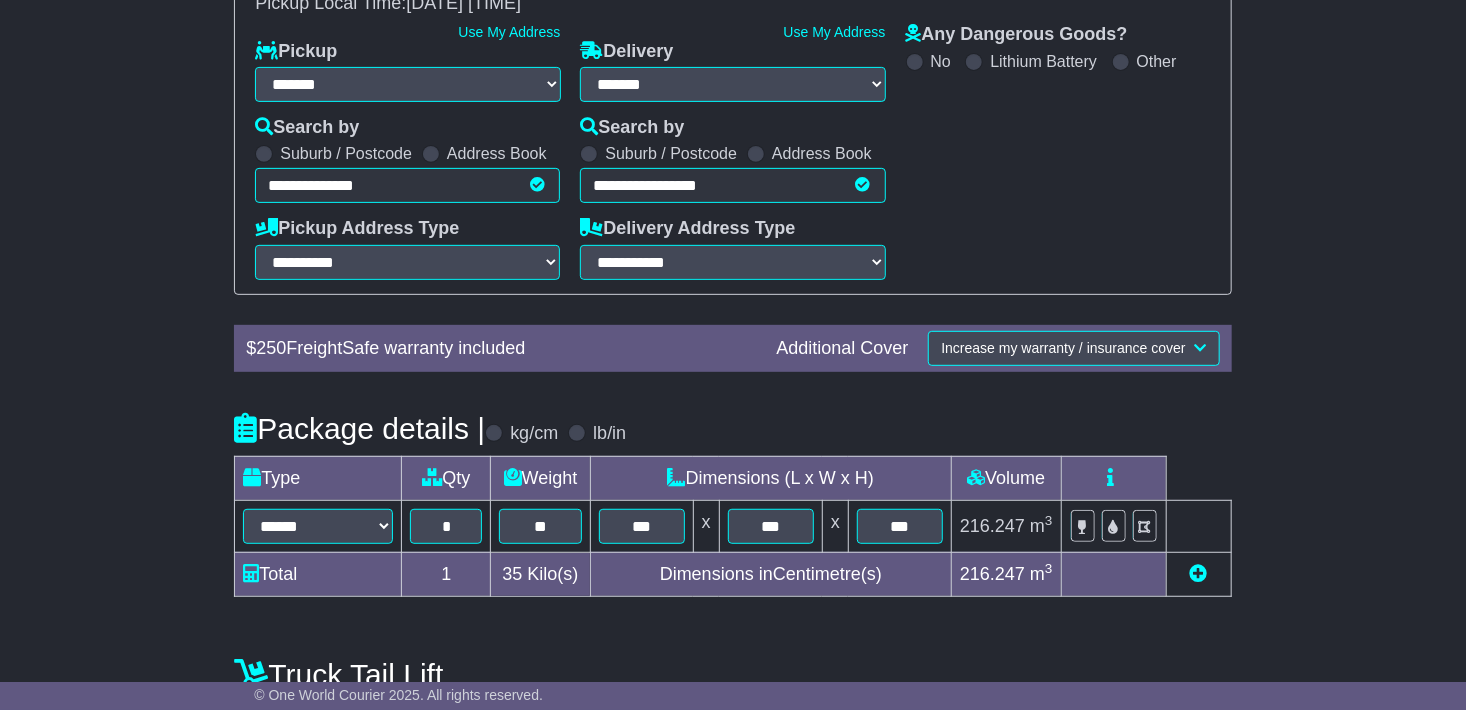 click on "216.247
m 3
ft 3" at bounding box center (1007, 526) 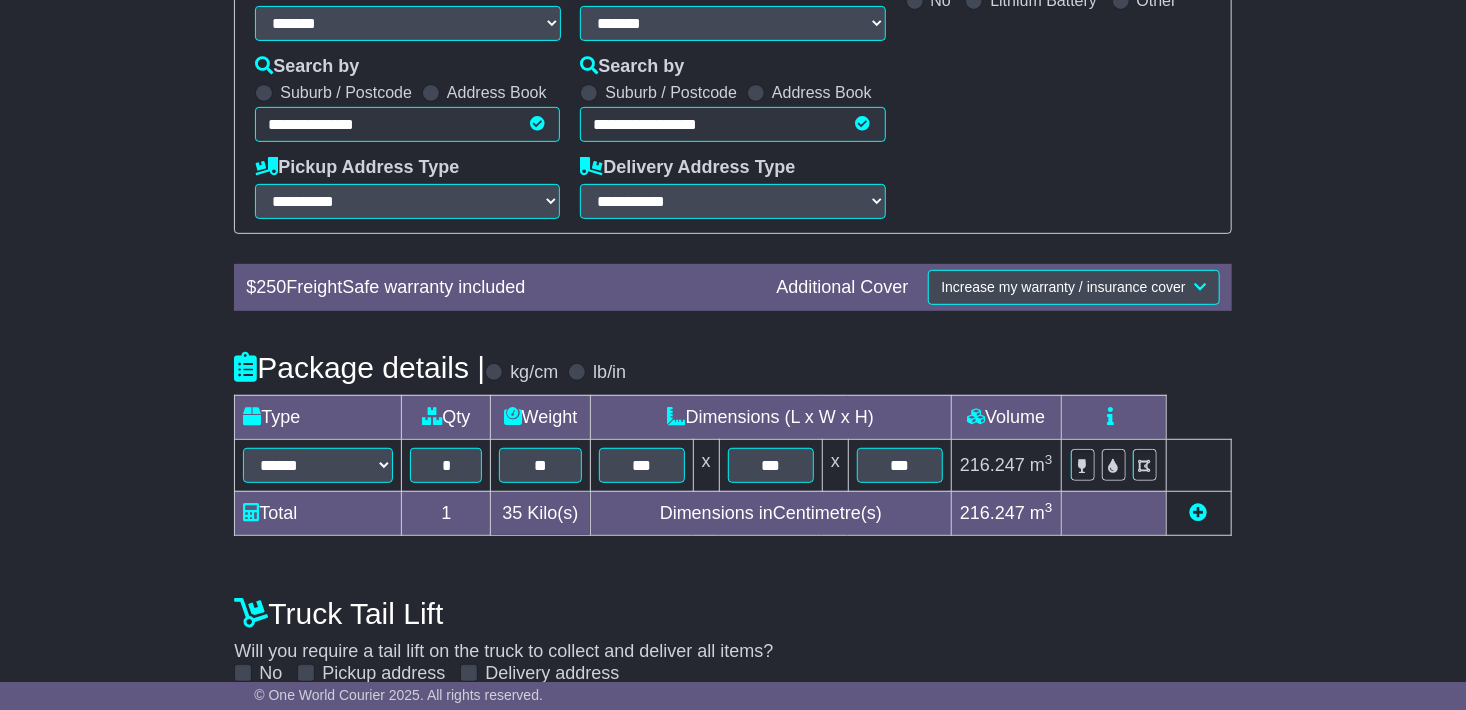 scroll, scrollTop: 428, scrollLeft: 0, axis: vertical 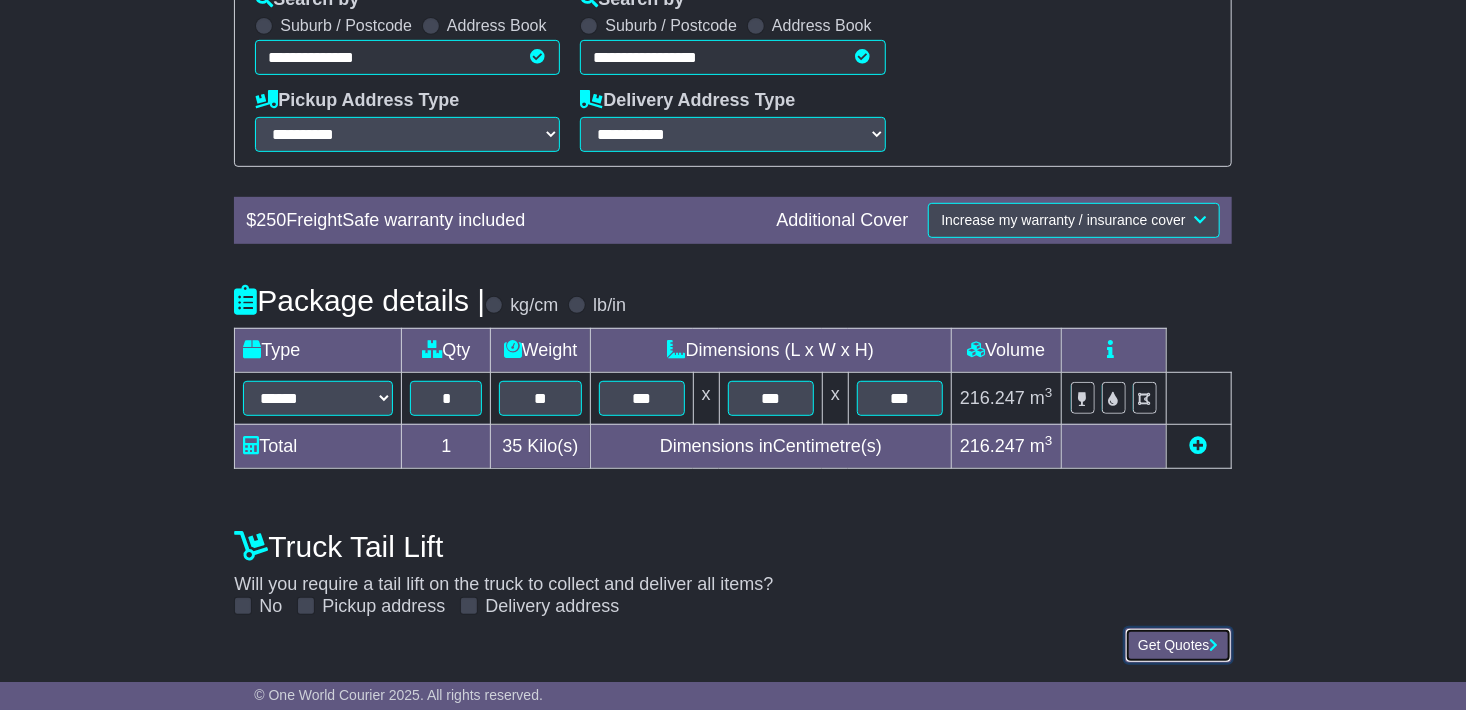 click on "Get Quotes" at bounding box center [1178, 645] 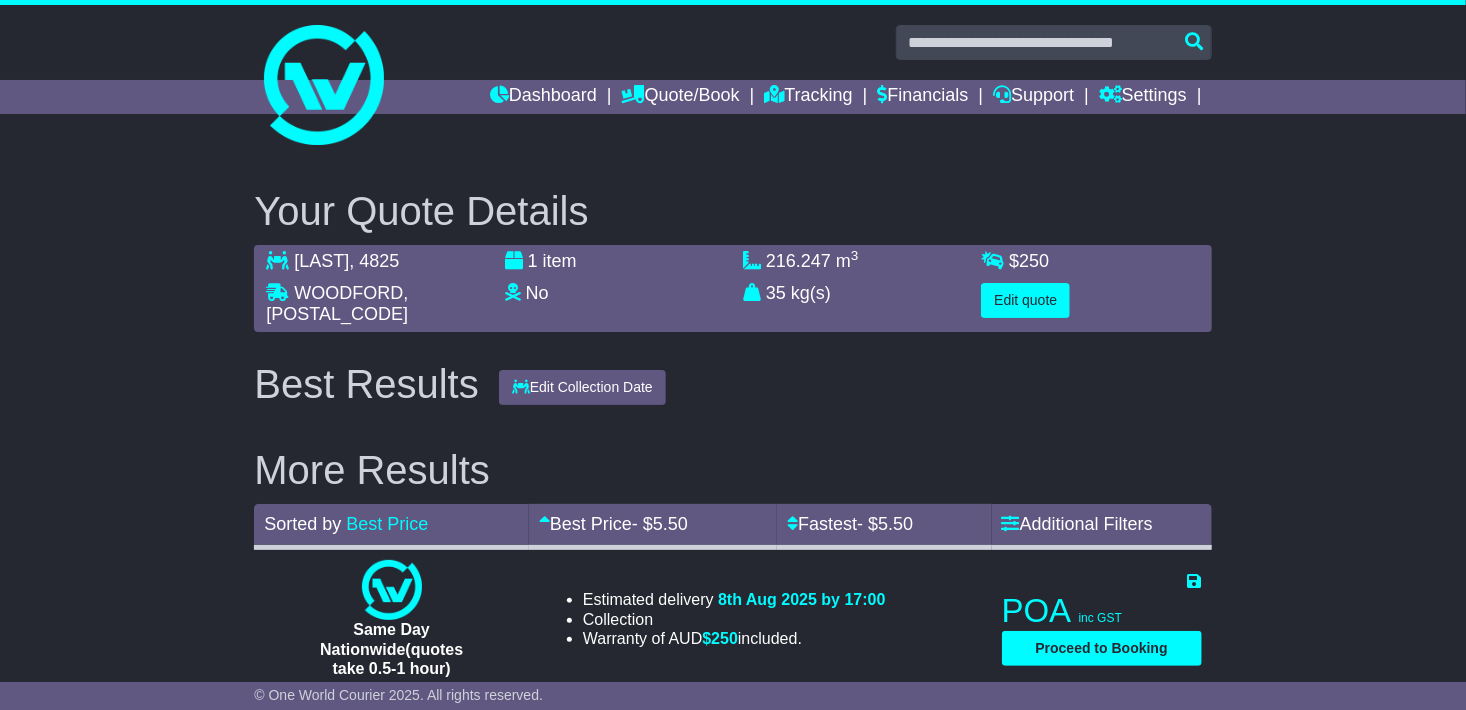 scroll, scrollTop: 0, scrollLeft: 0, axis: both 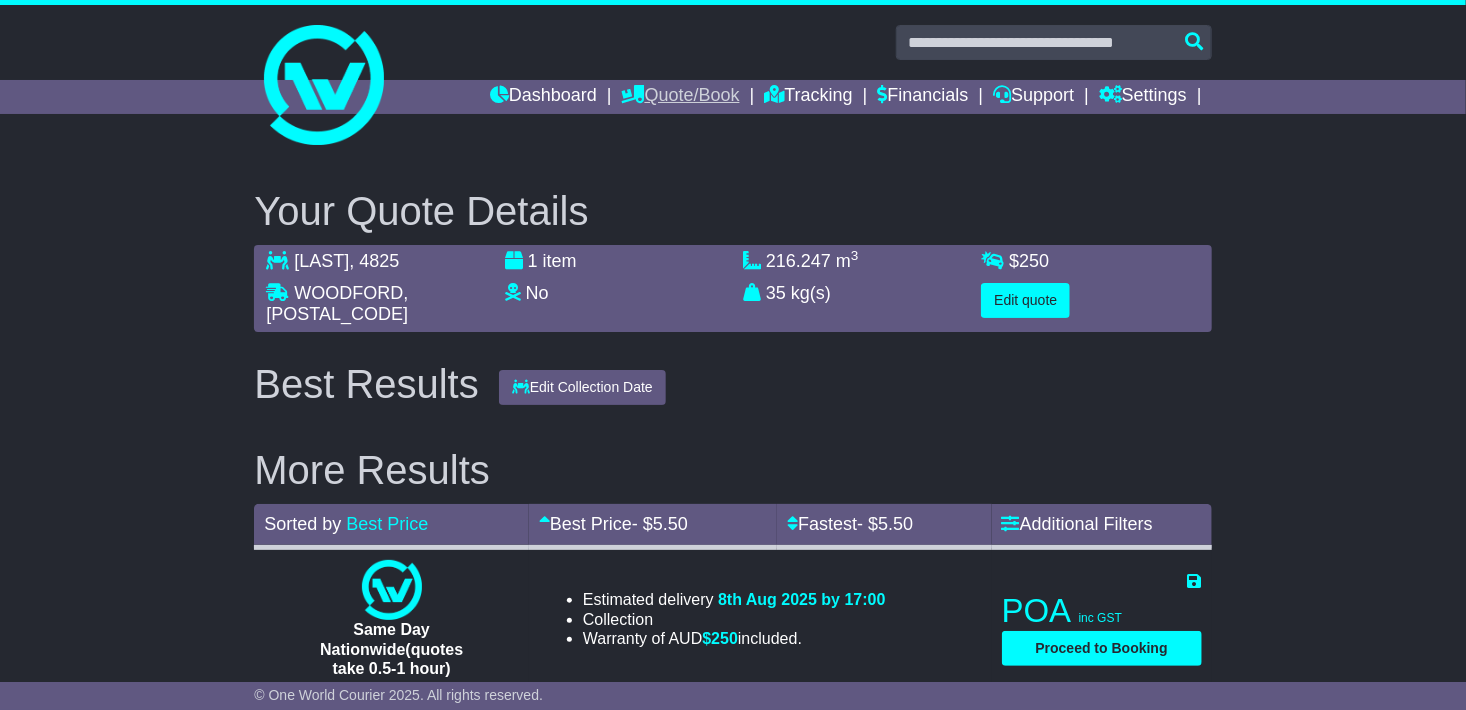 click on "Quote/Book" at bounding box center [681, 97] 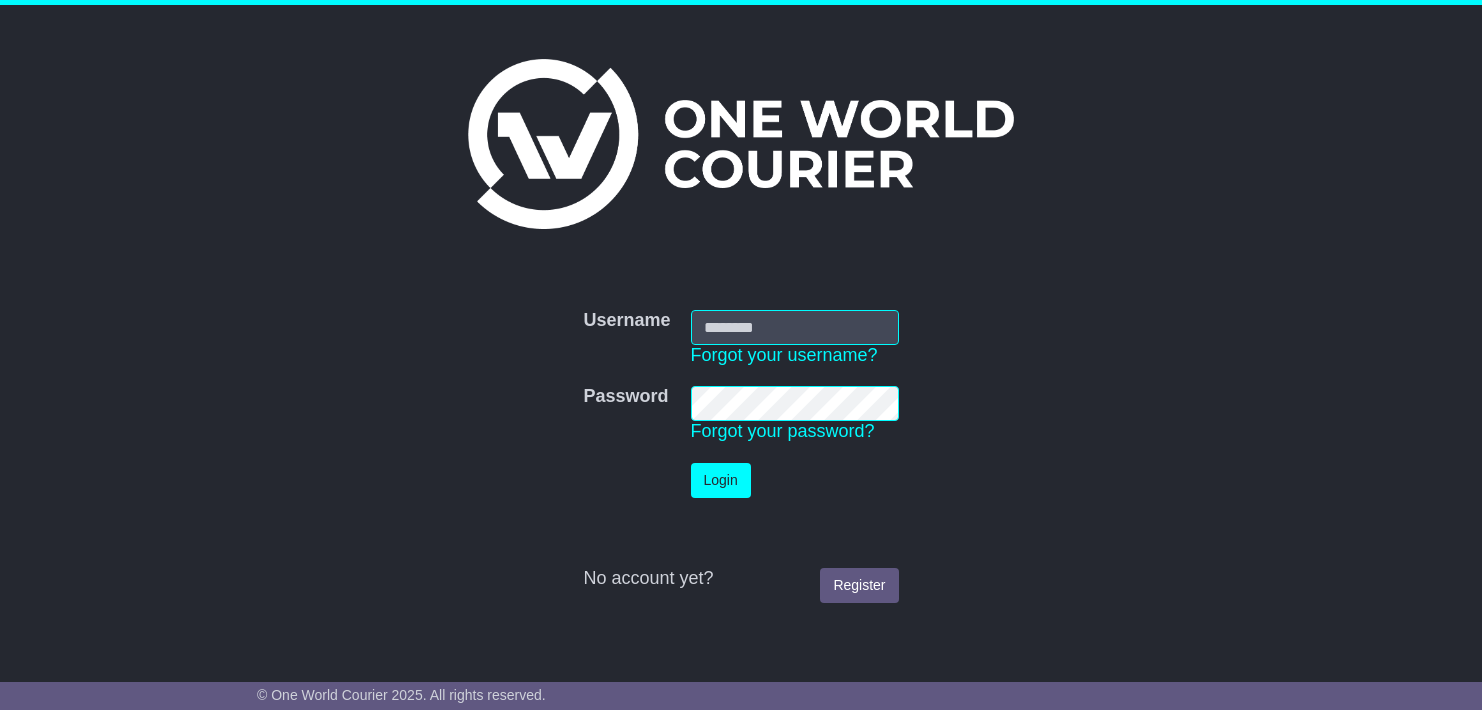 scroll, scrollTop: 0, scrollLeft: 0, axis: both 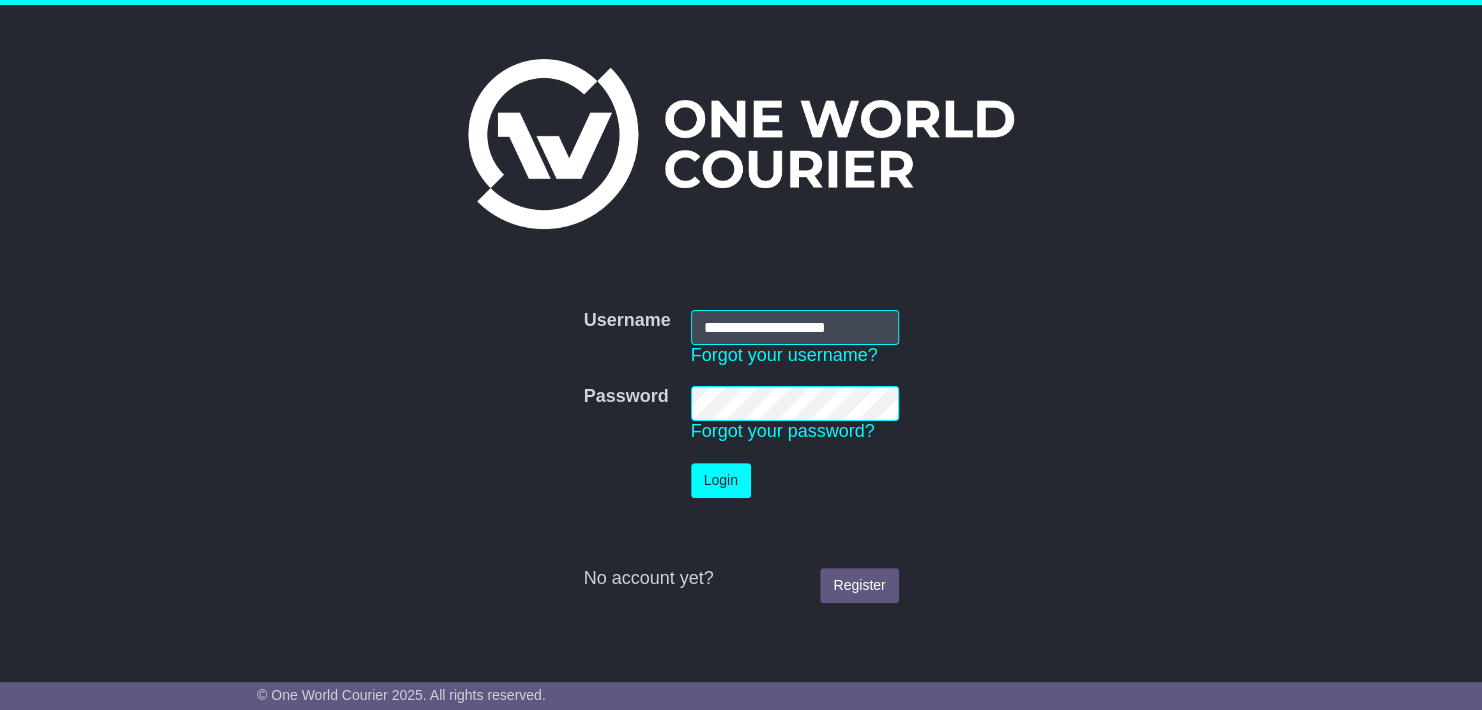 type on "**********" 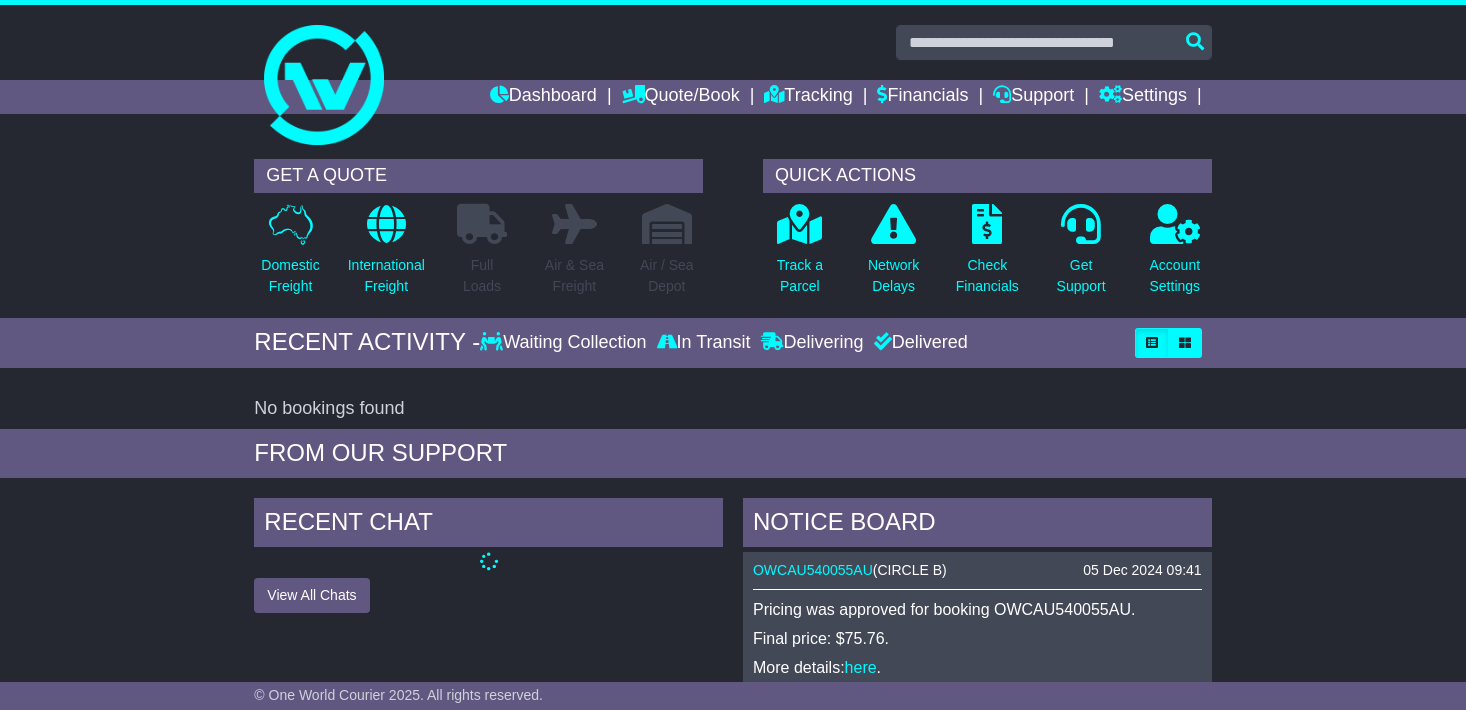 scroll, scrollTop: 0, scrollLeft: 0, axis: both 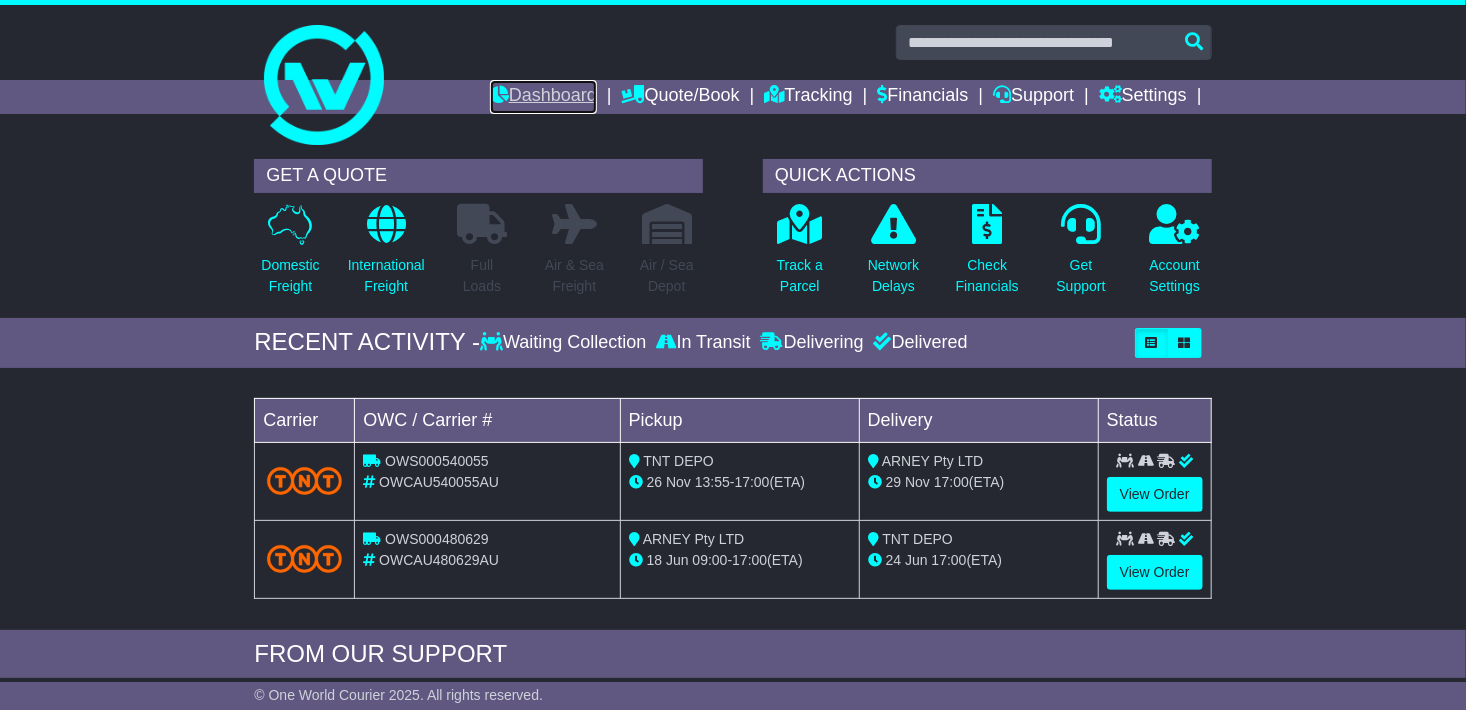 click on "Dashboard" at bounding box center [543, 97] 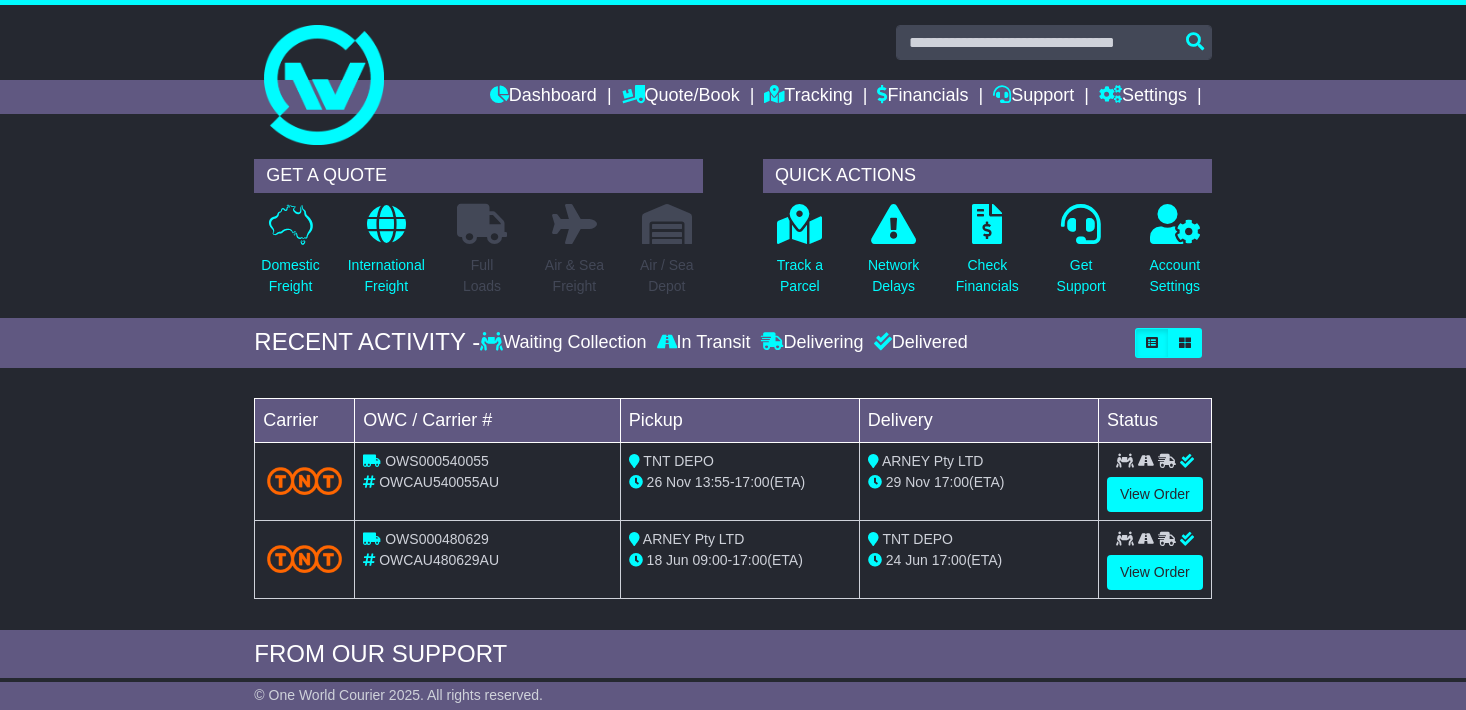 scroll, scrollTop: 0, scrollLeft: 0, axis: both 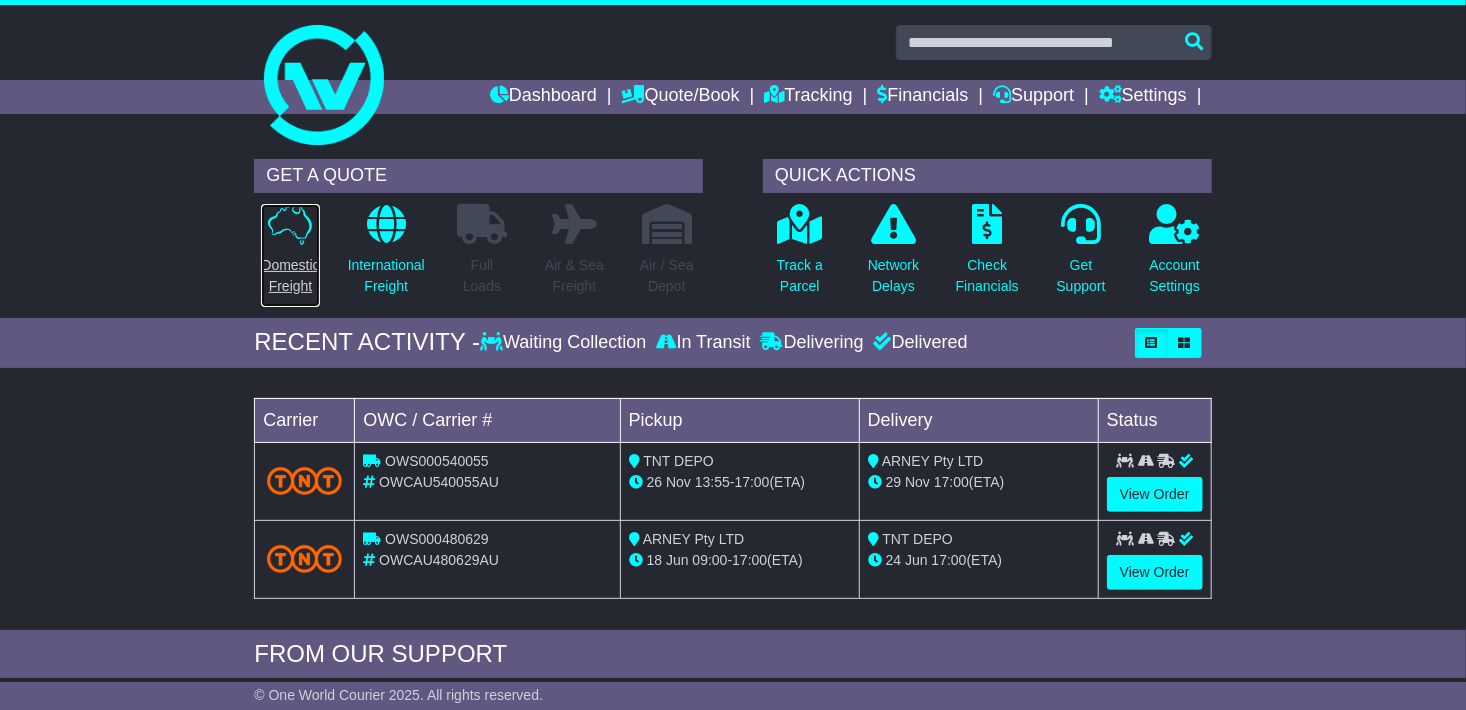 click on "Domestic Freight" at bounding box center [290, 255] 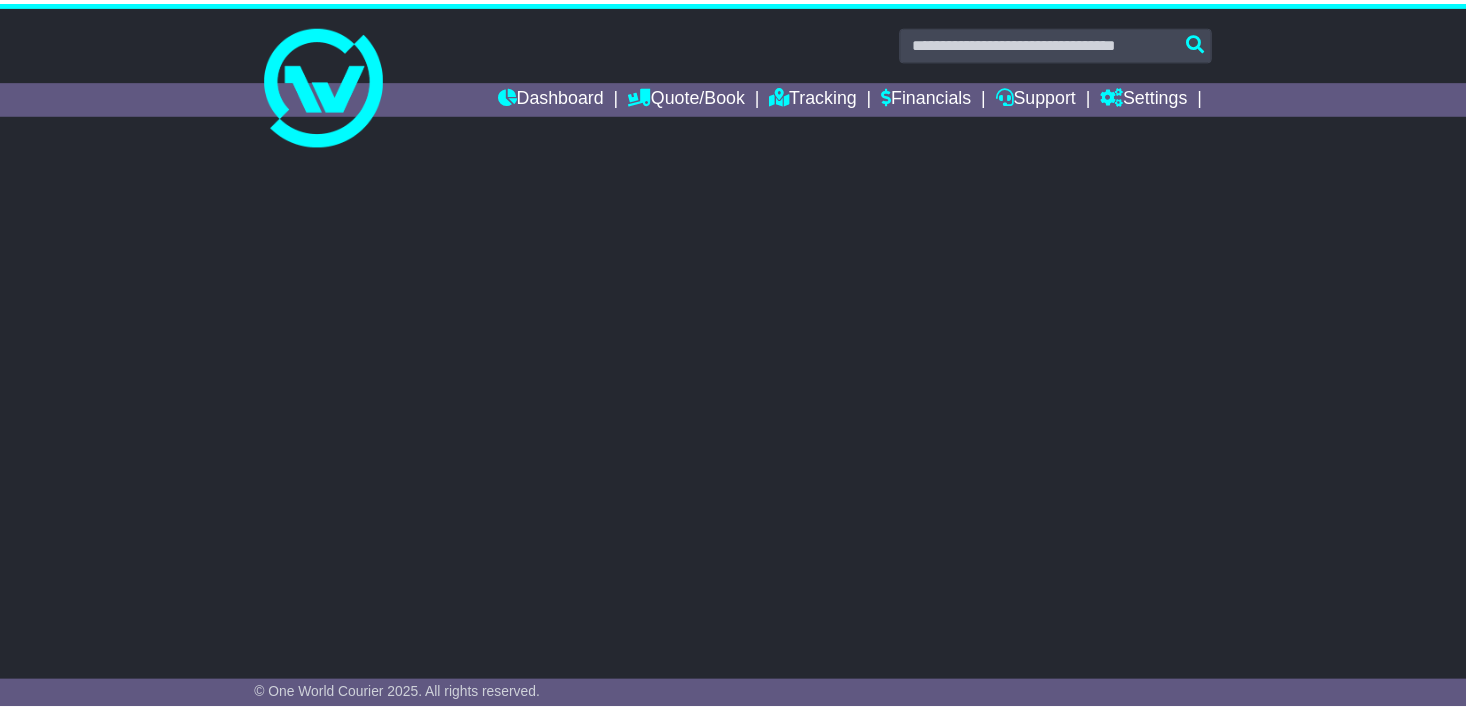 scroll, scrollTop: 0, scrollLeft: 0, axis: both 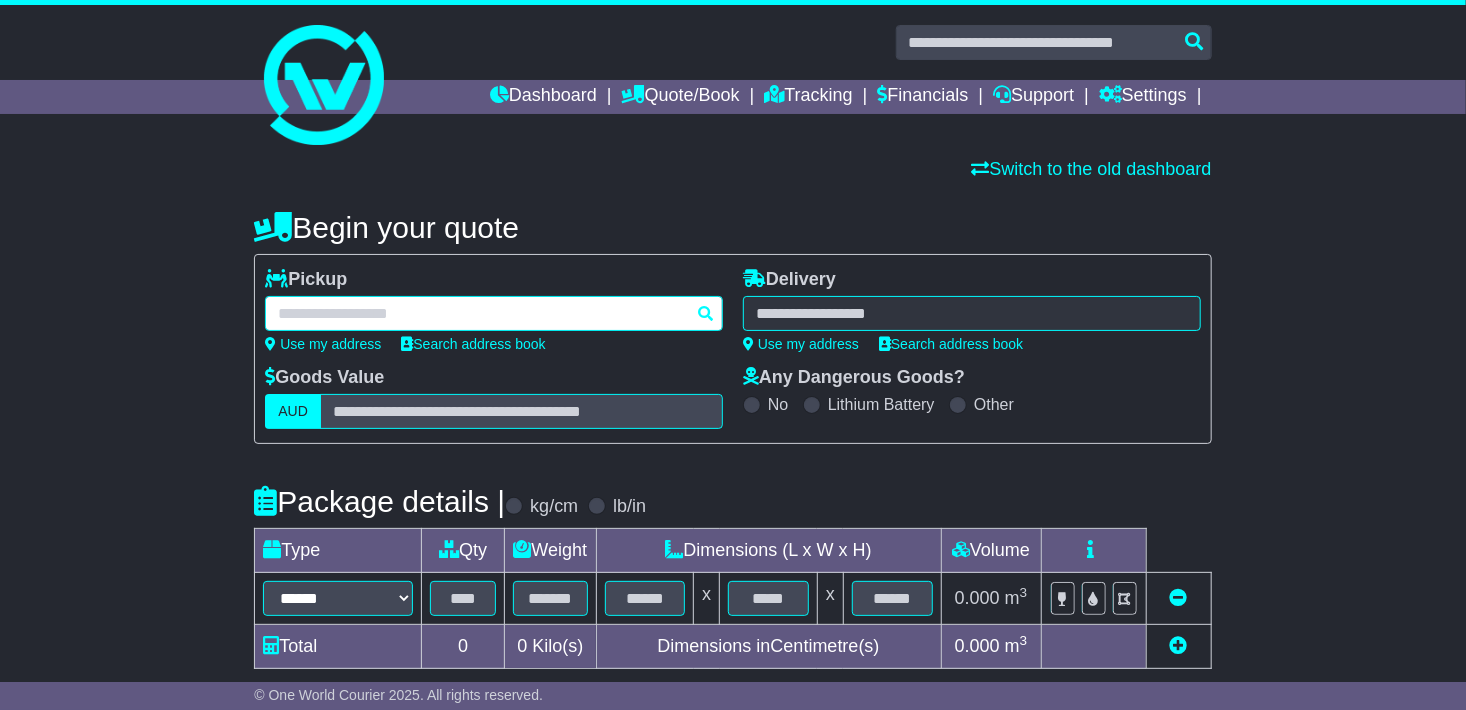 click at bounding box center [494, 313] 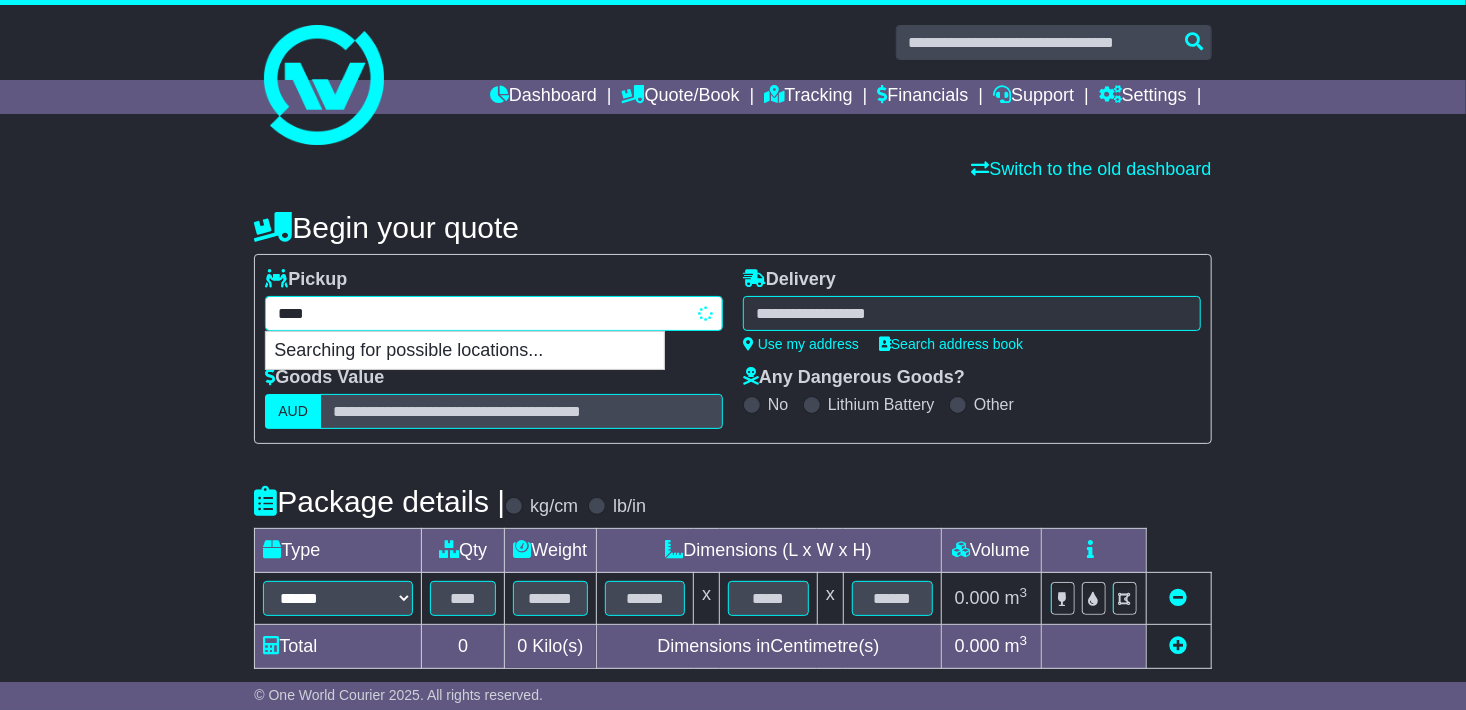 type on "*****" 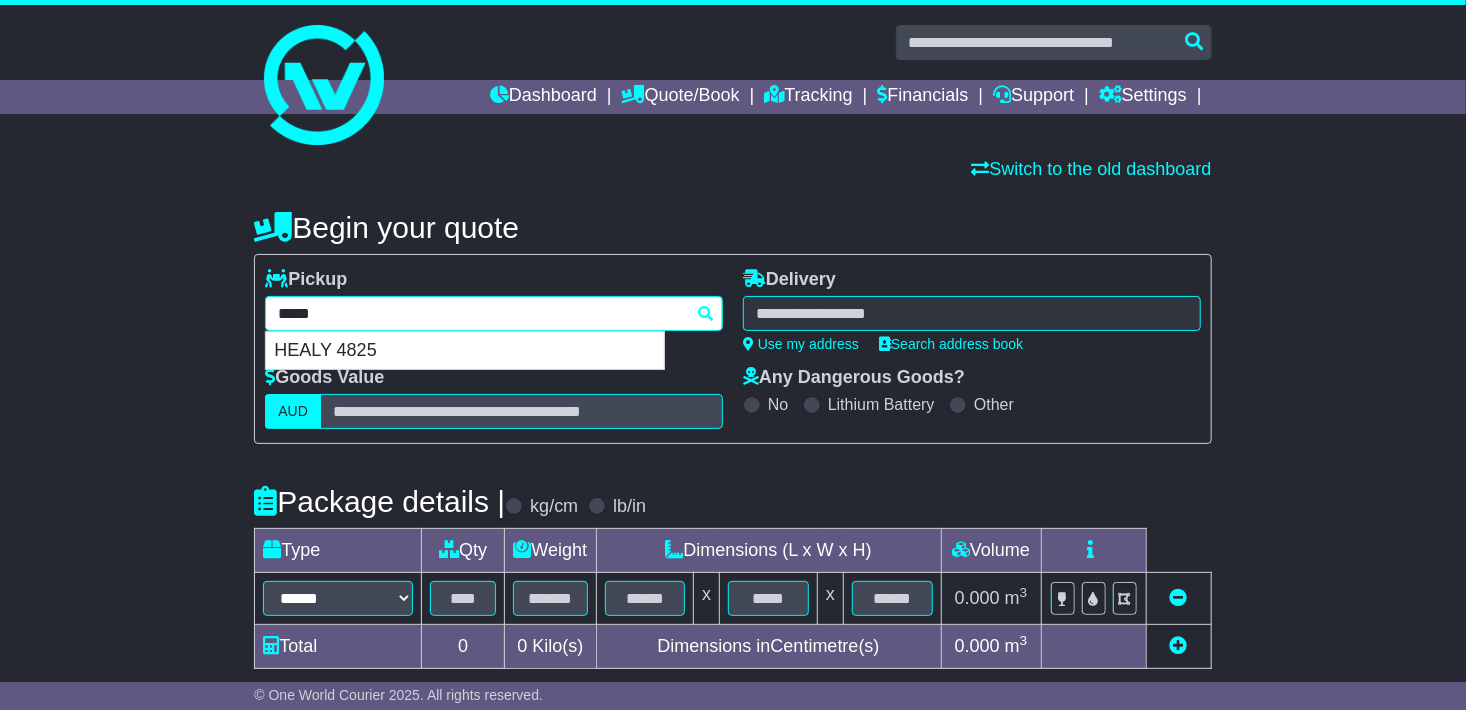 click on "HEALY 4825" at bounding box center [465, 351] 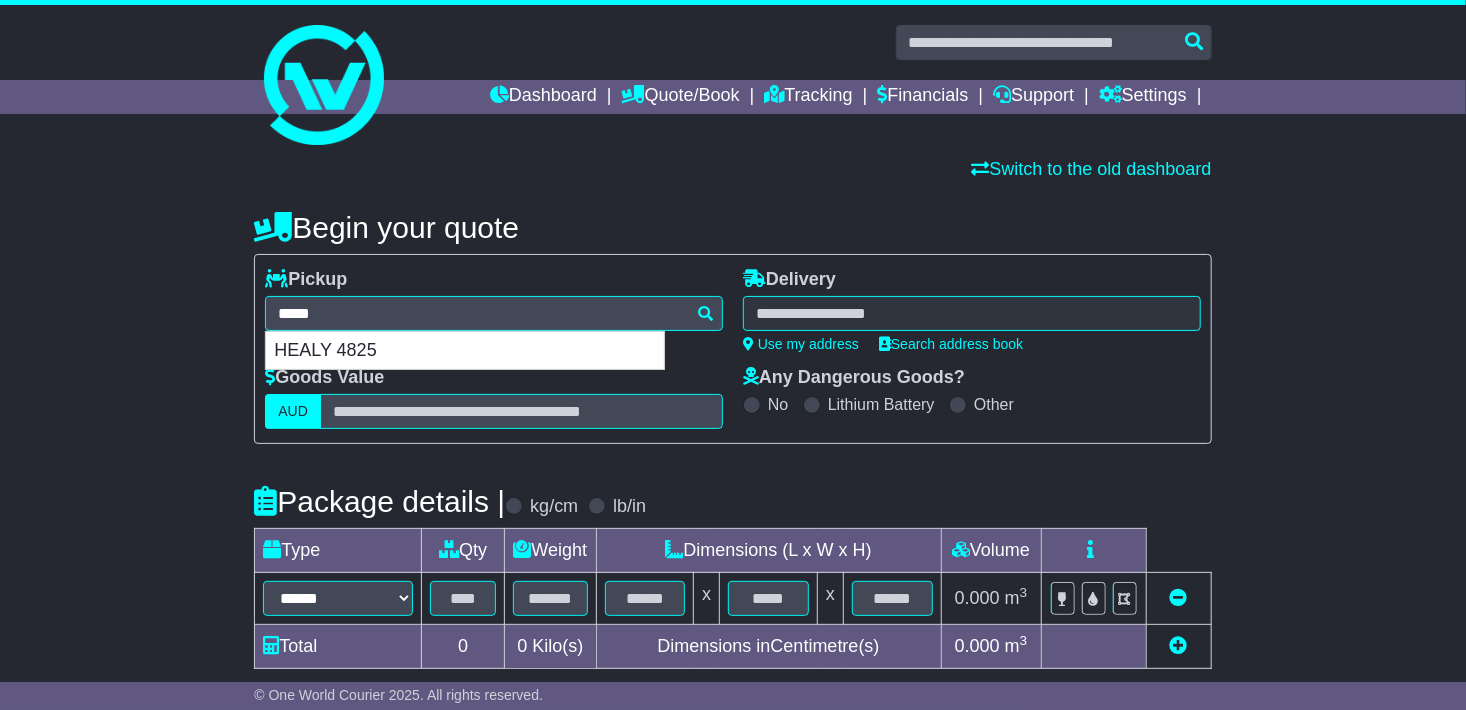 type on "**********" 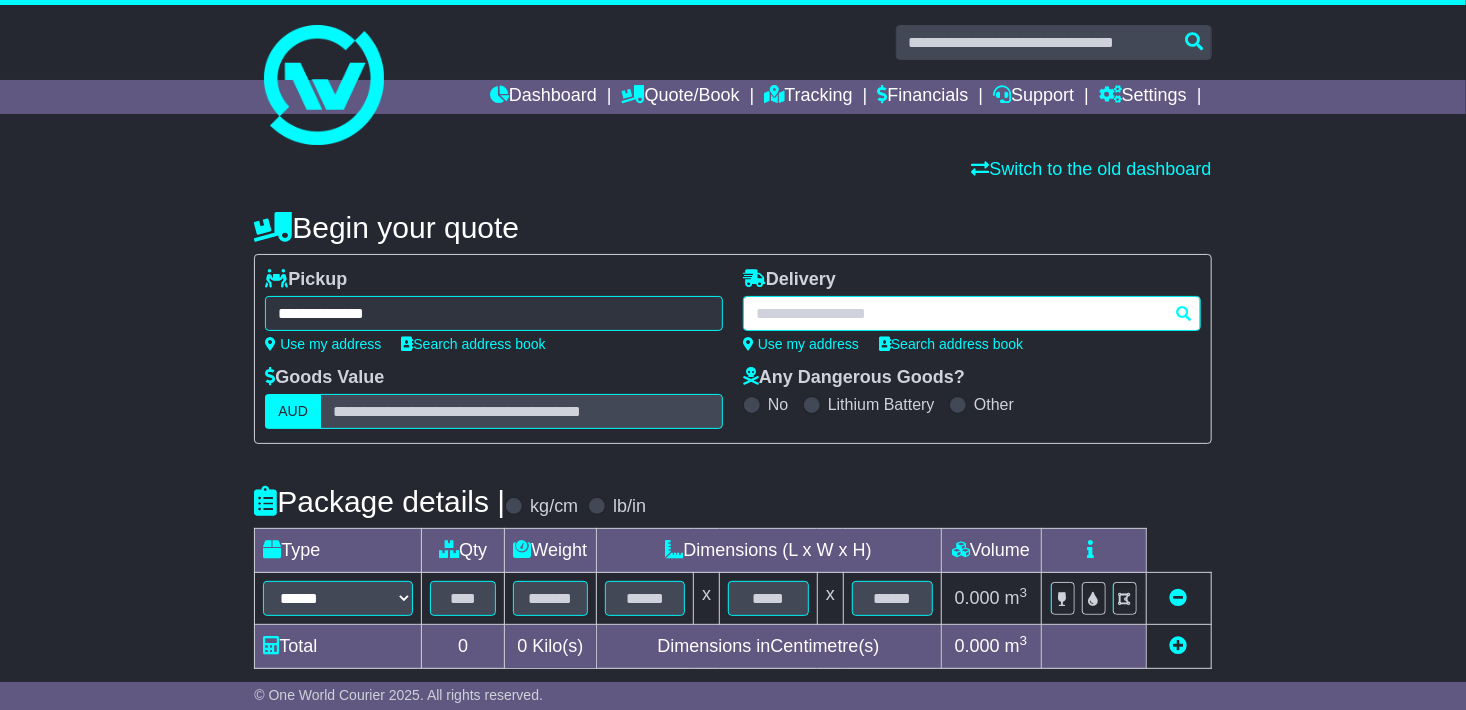 click at bounding box center [972, 313] 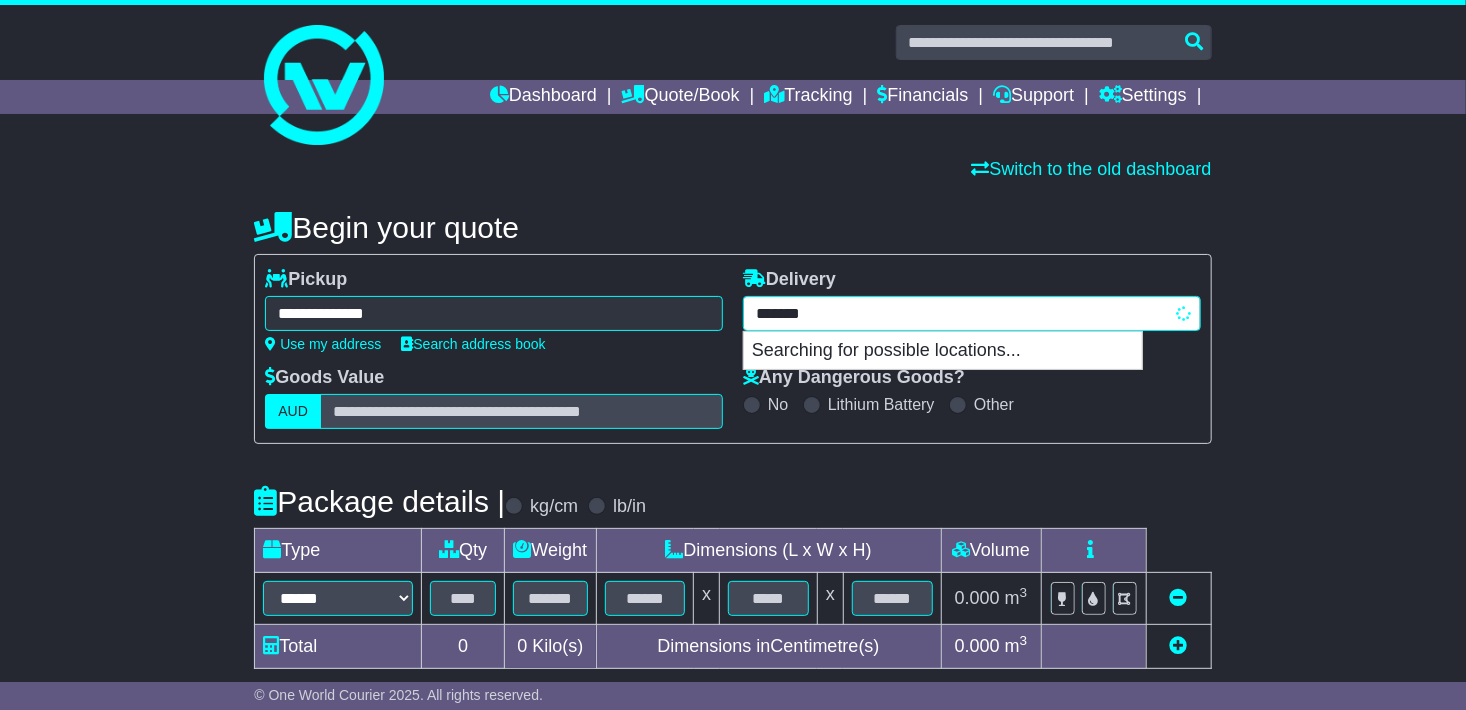 type on "********" 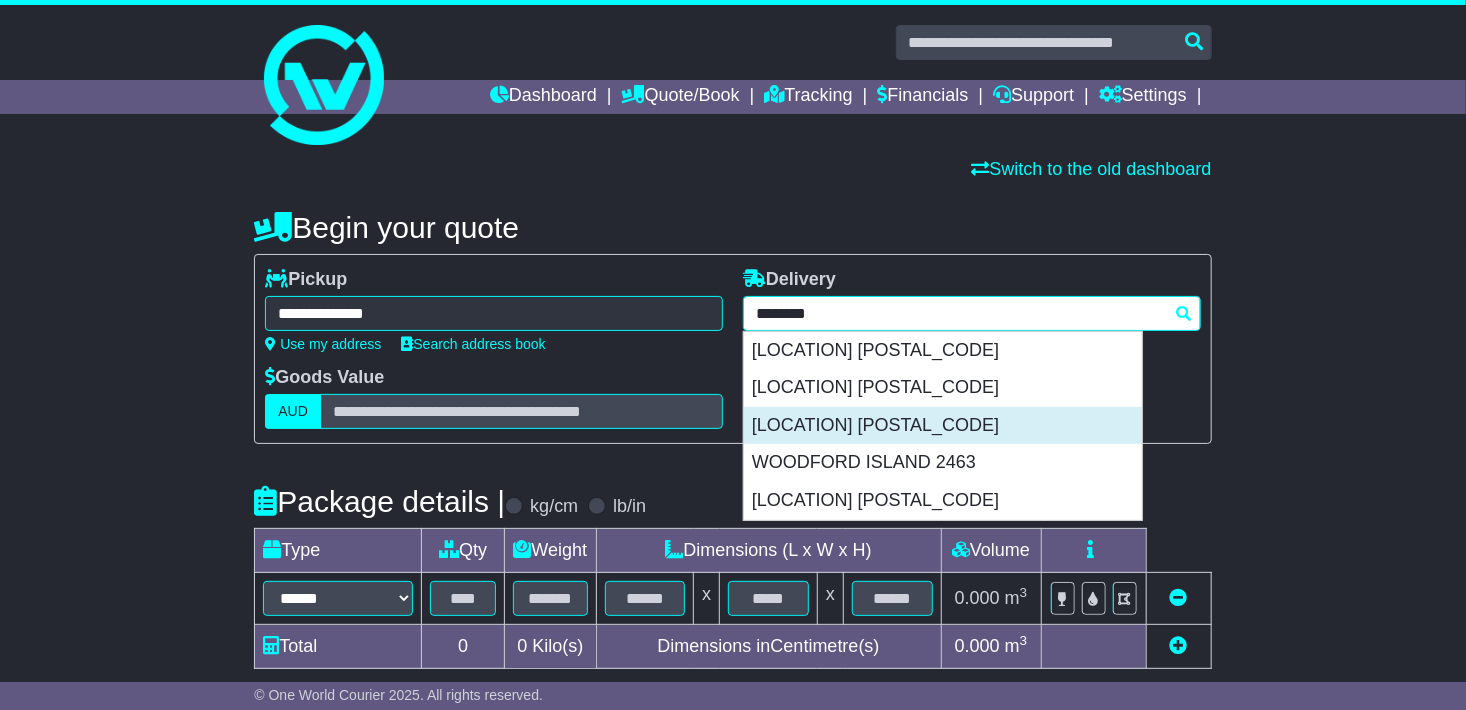 click on "WOODFORD 4514" at bounding box center (943, 426) 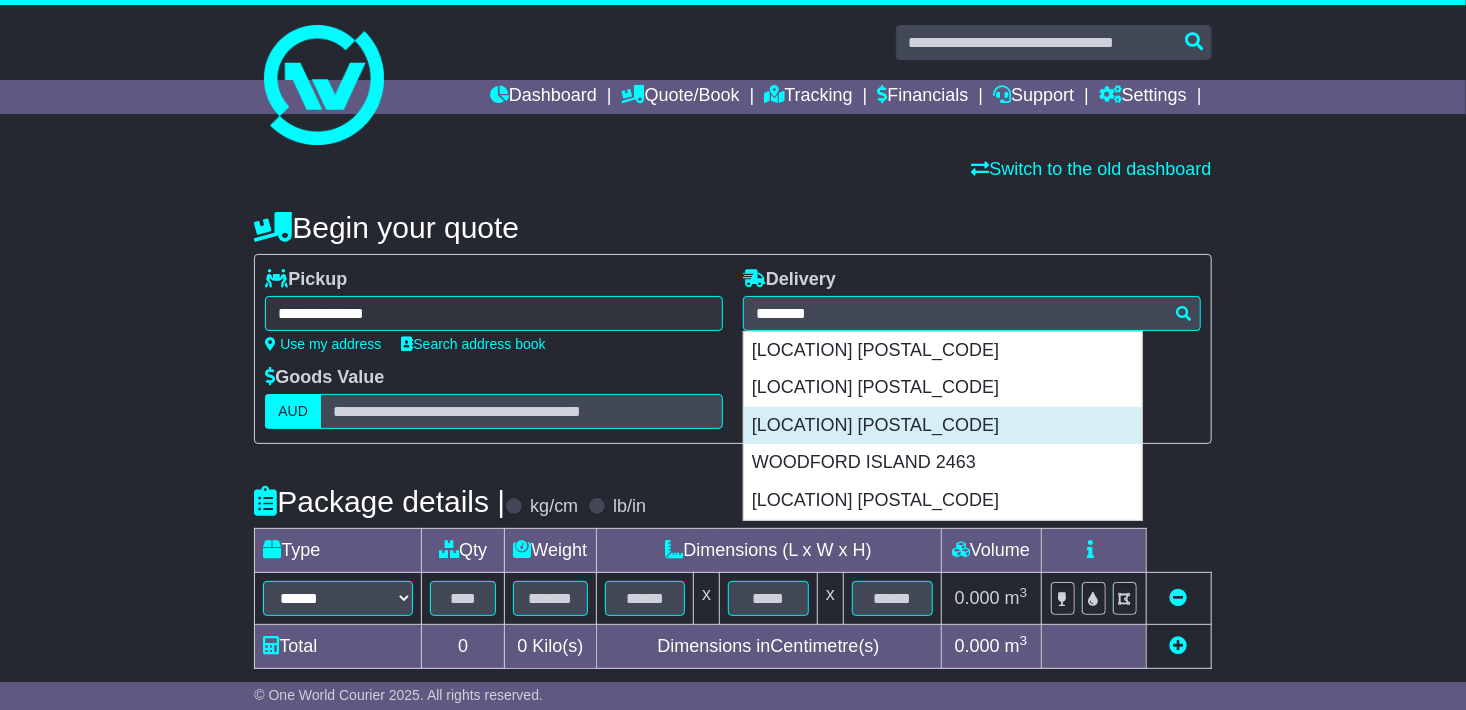 type on "**********" 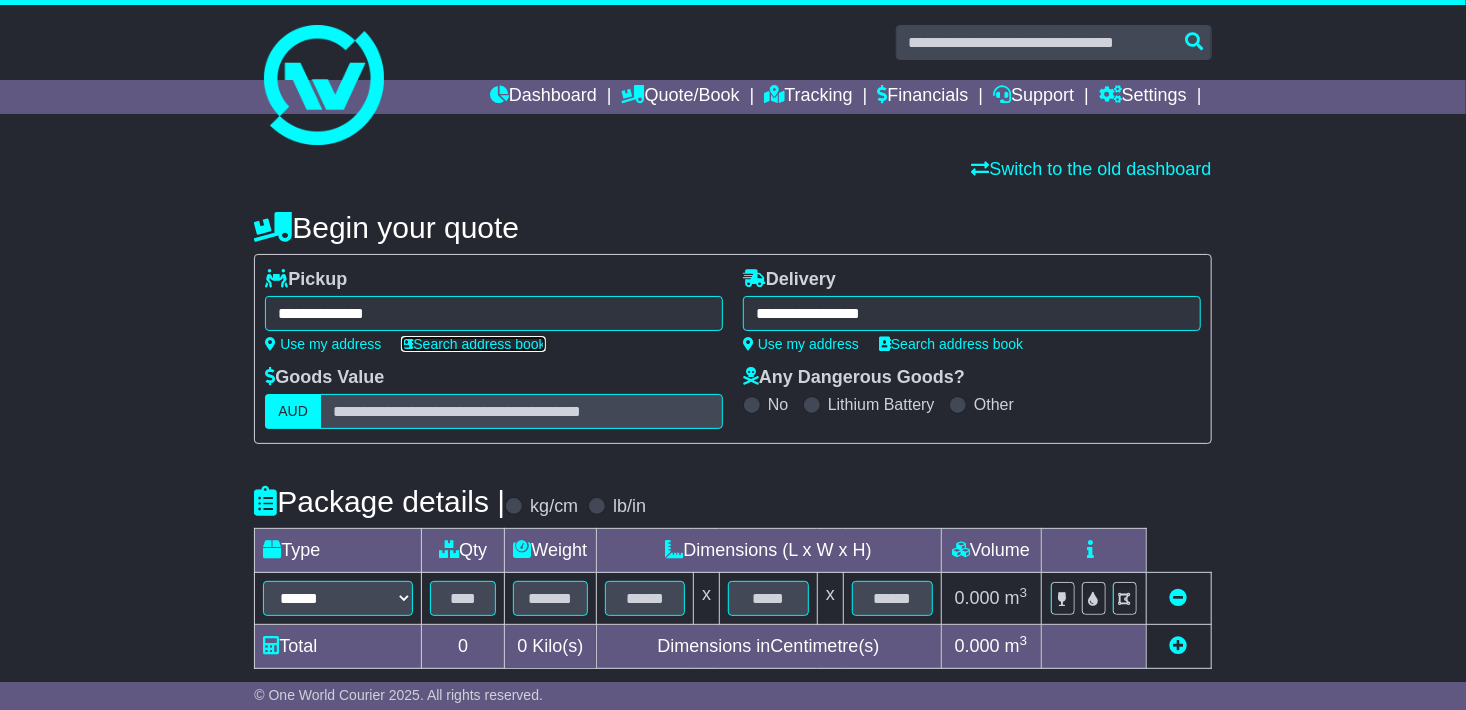 click on "Search address book" at bounding box center [473, 344] 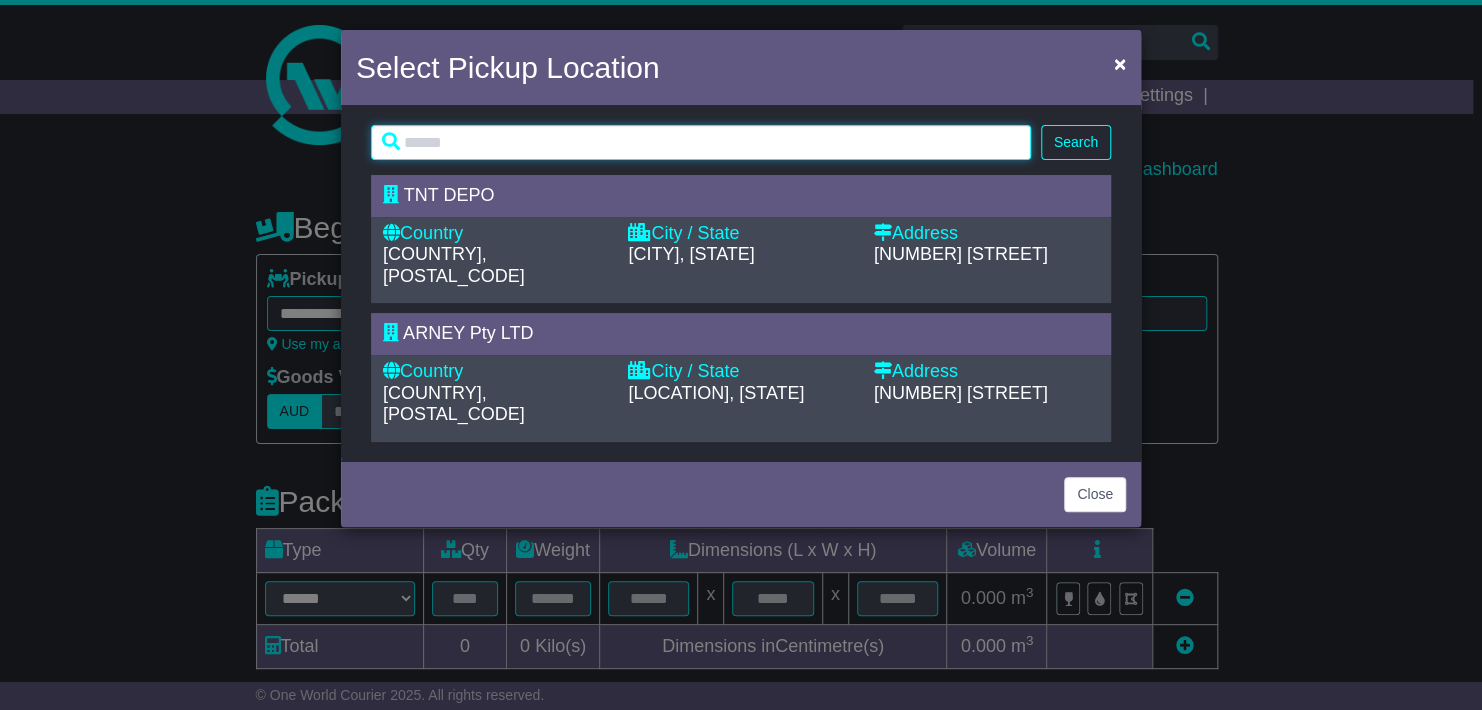click at bounding box center [701, 142] 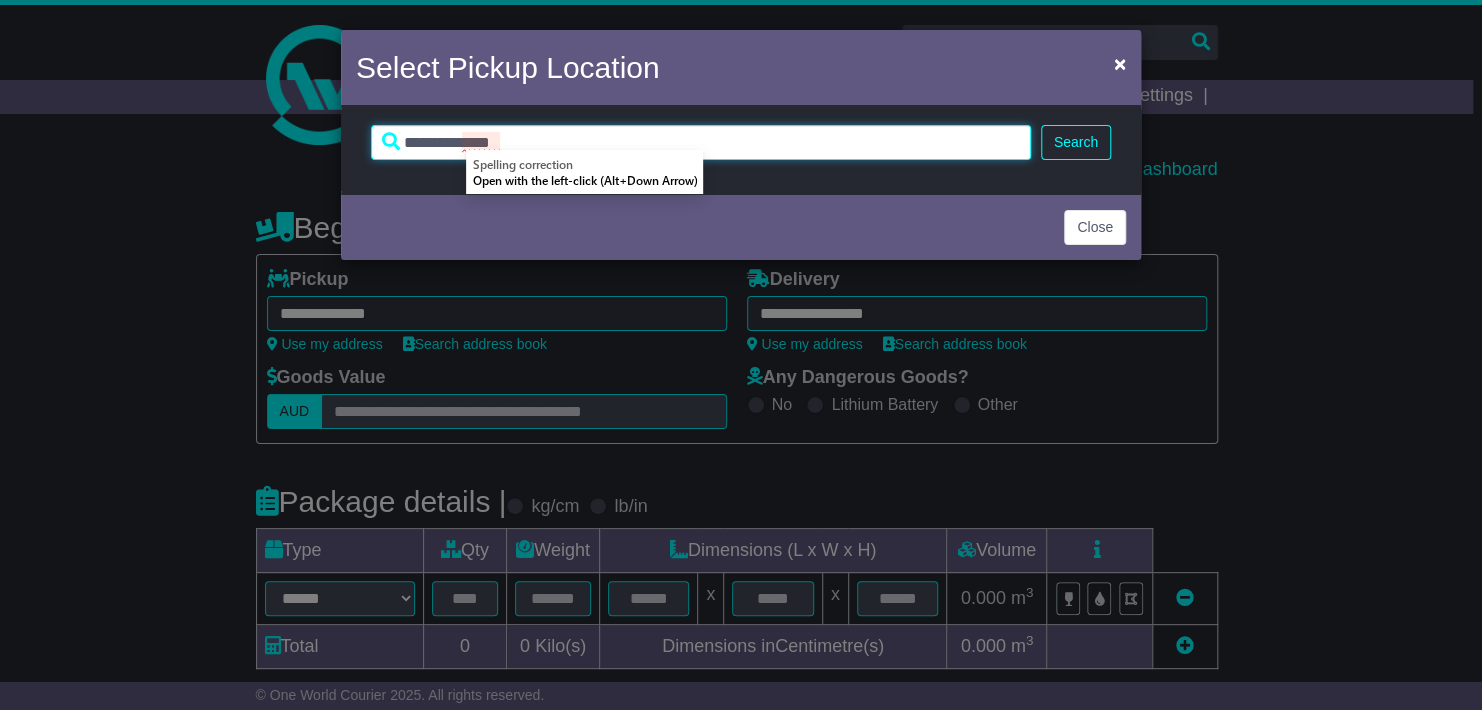 click on "**********" at bounding box center [701, 142] 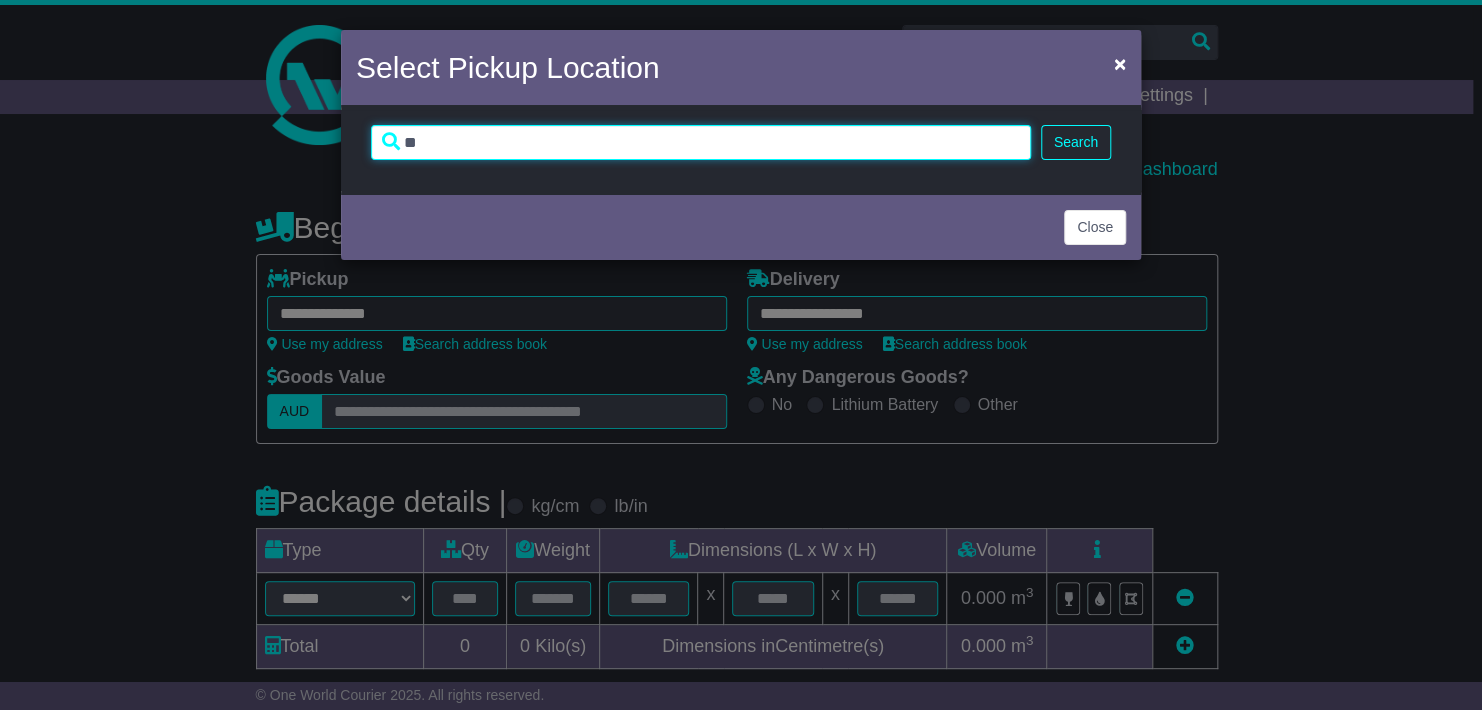 type on "*" 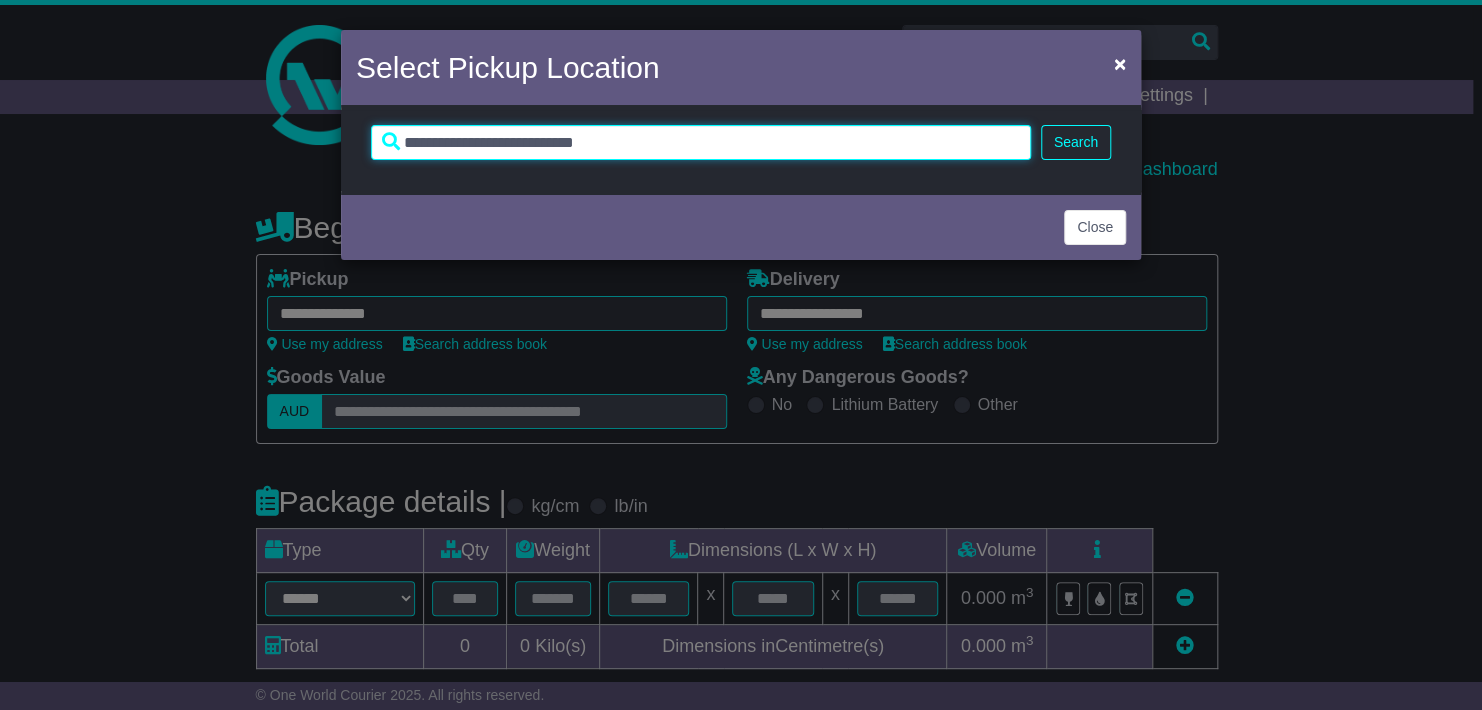 type on "**********" 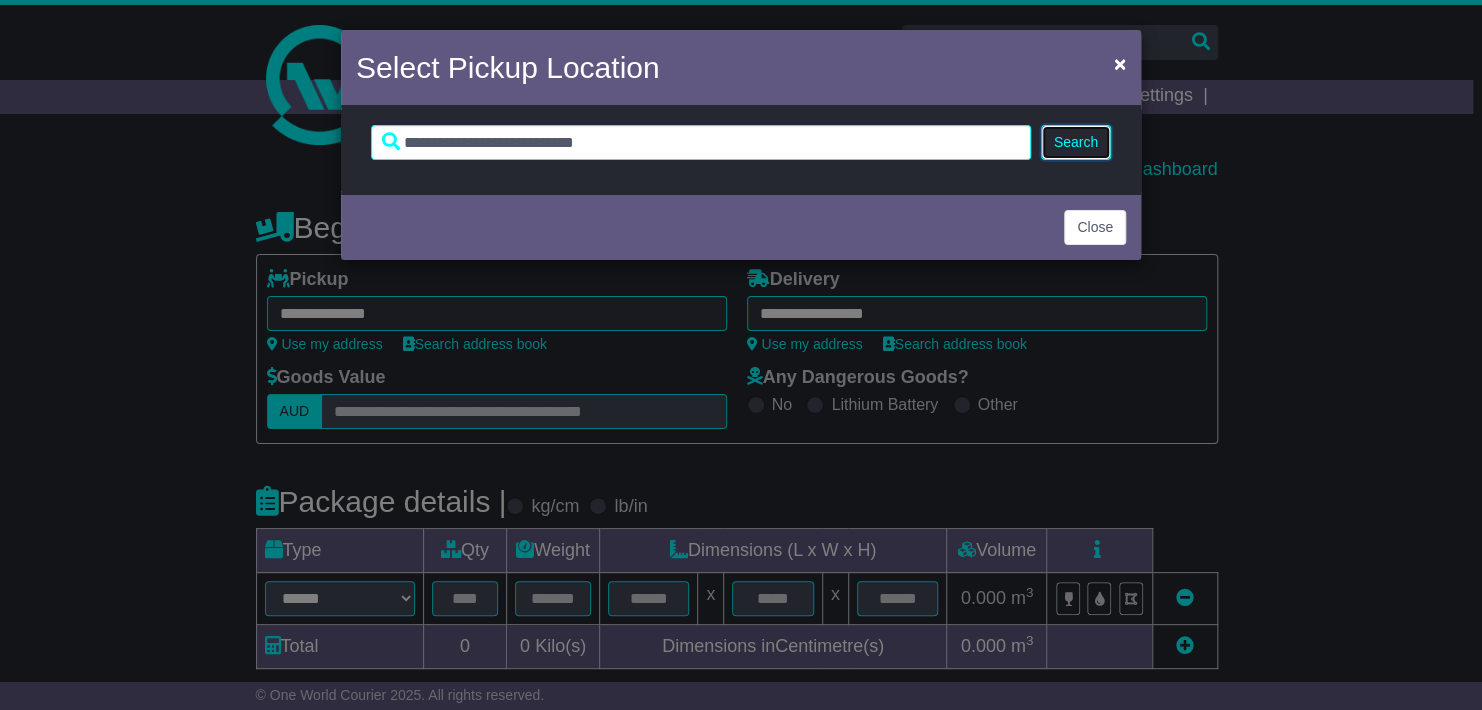 click on "Search" at bounding box center (1076, 142) 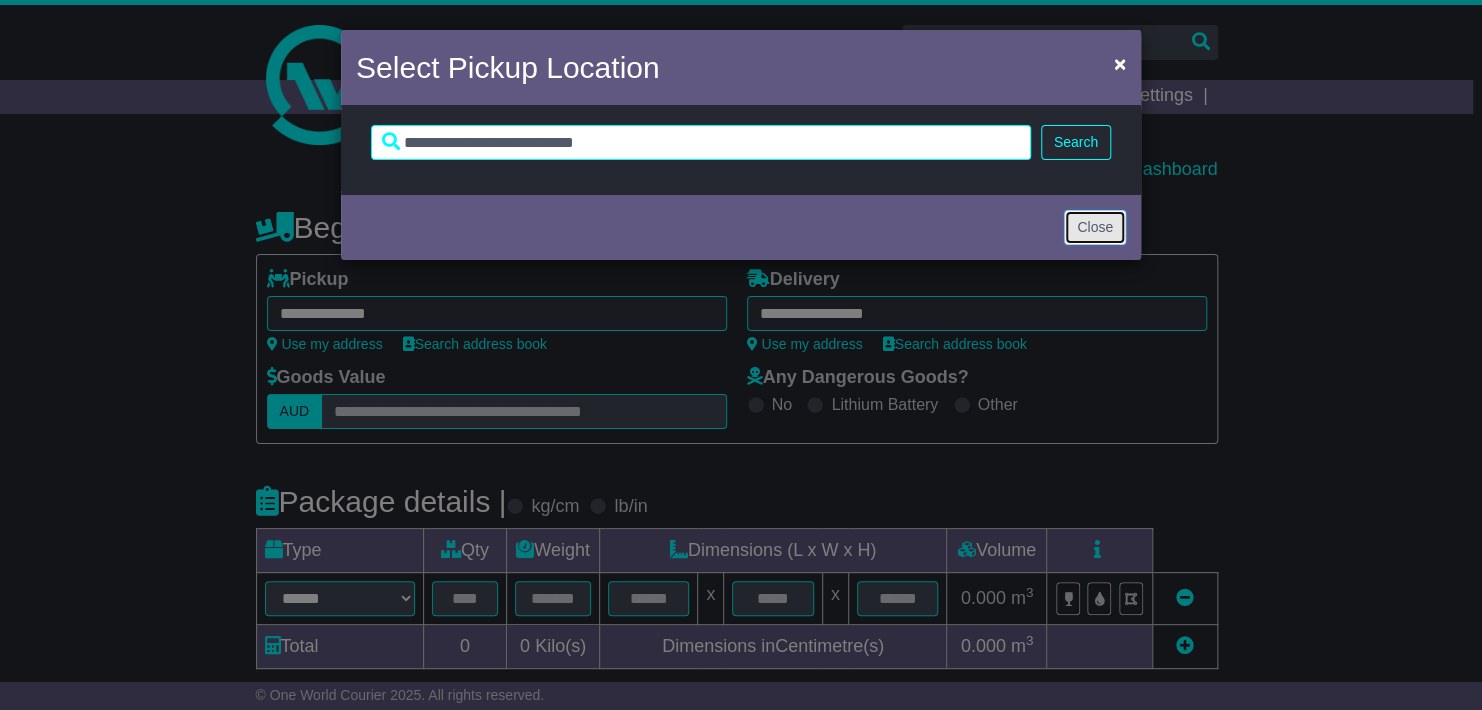 click on "Close" at bounding box center (1095, 227) 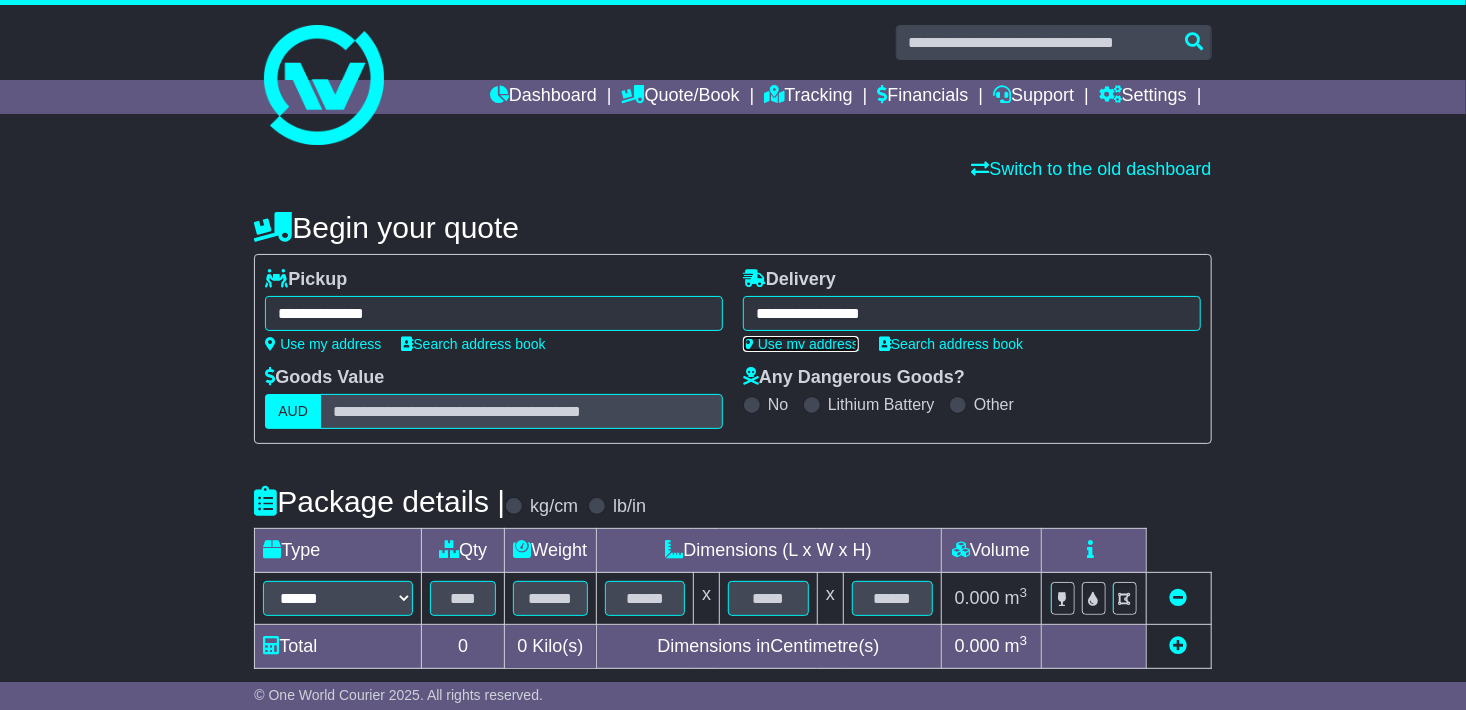 click on "Use my address" at bounding box center [801, 344] 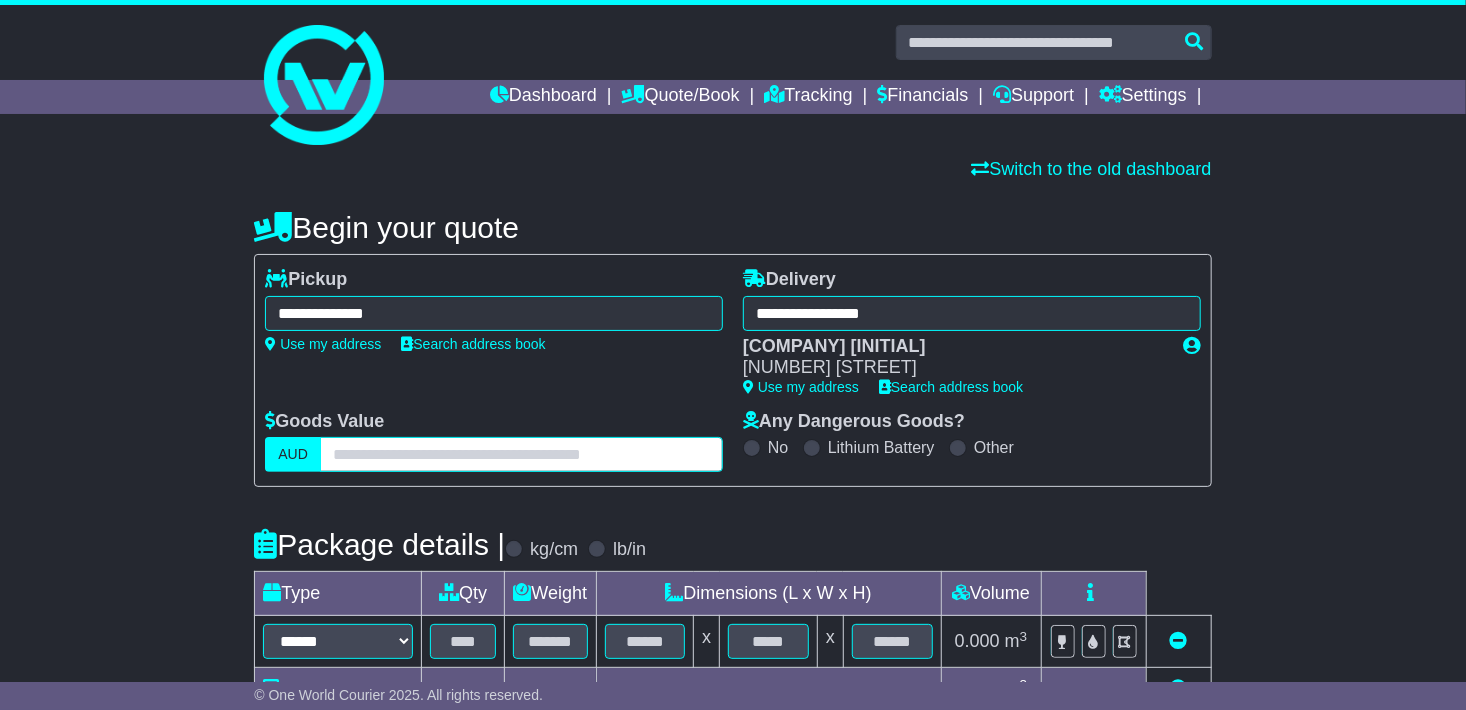 click at bounding box center [521, 454] 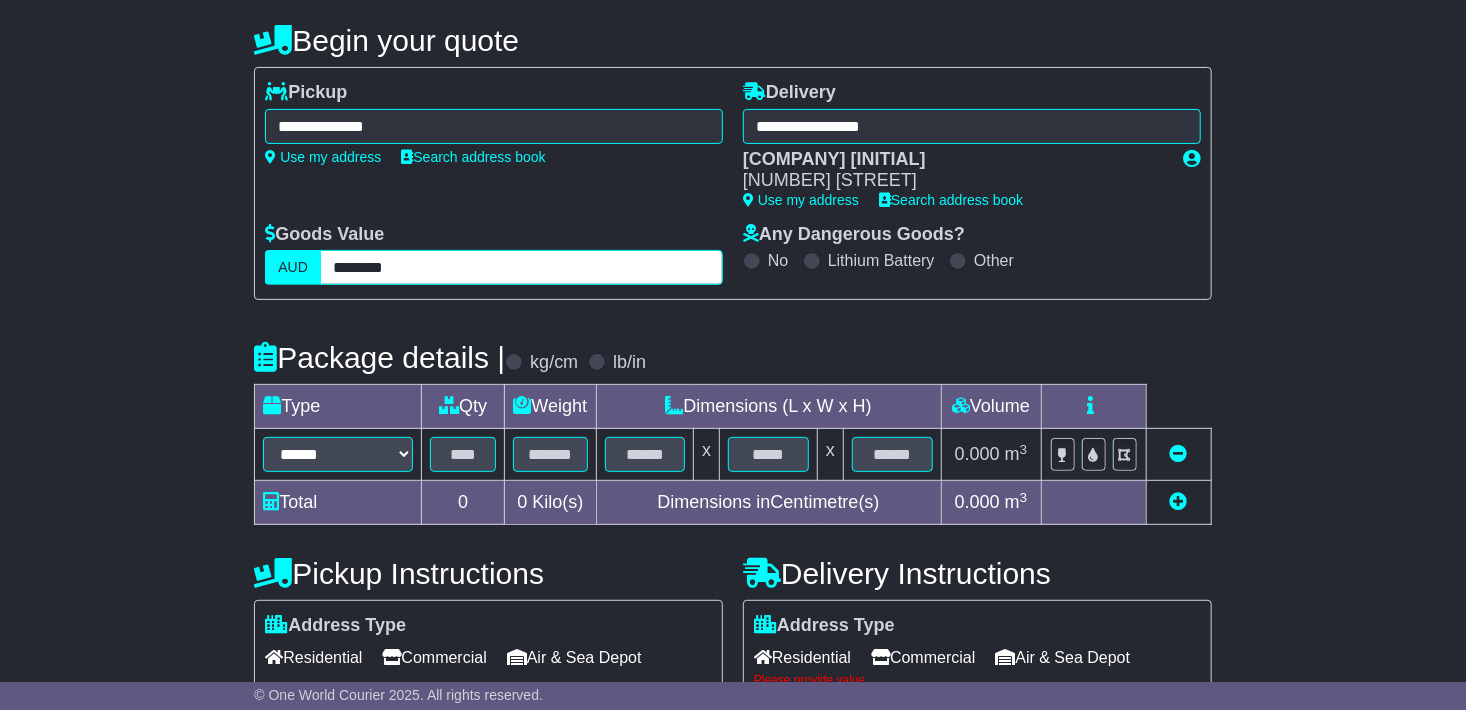 scroll, scrollTop: 200, scrollLeft: 0, axis: vertical 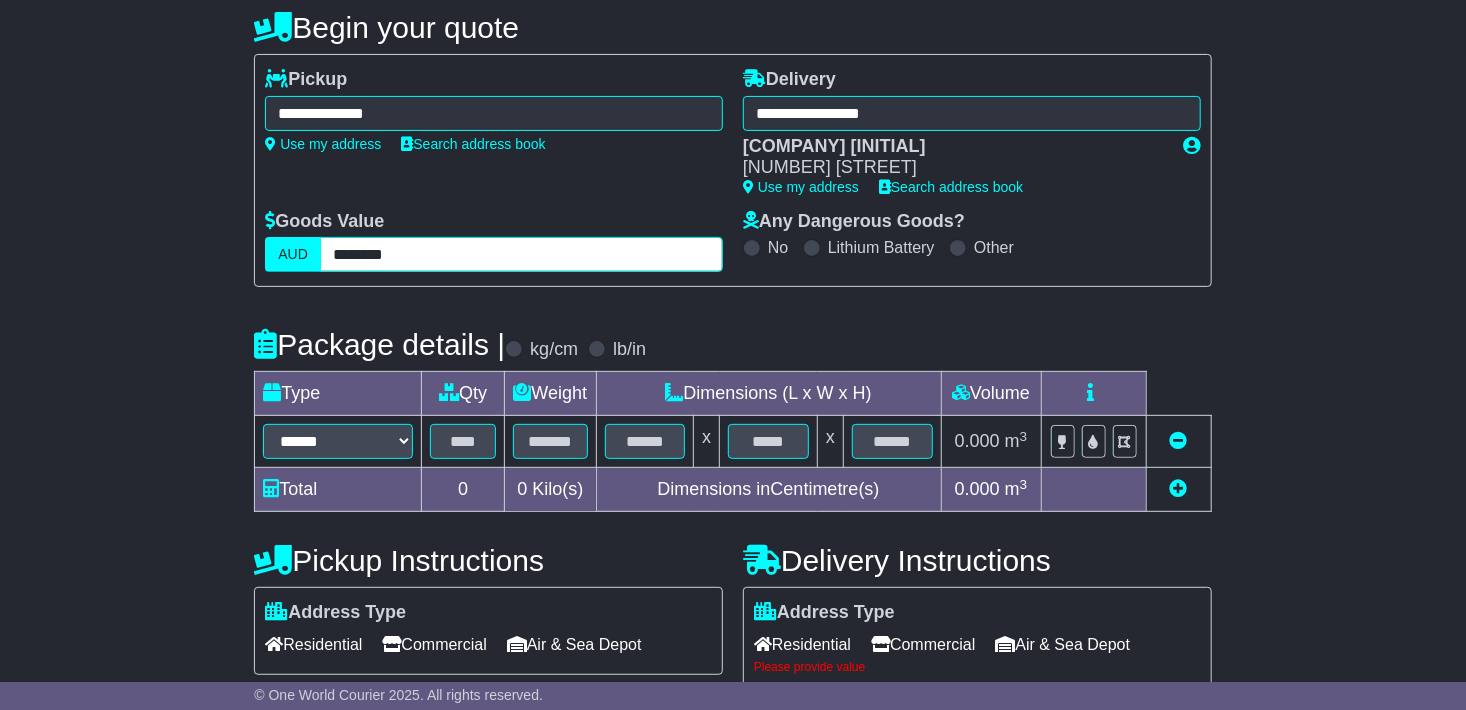 type on "********" 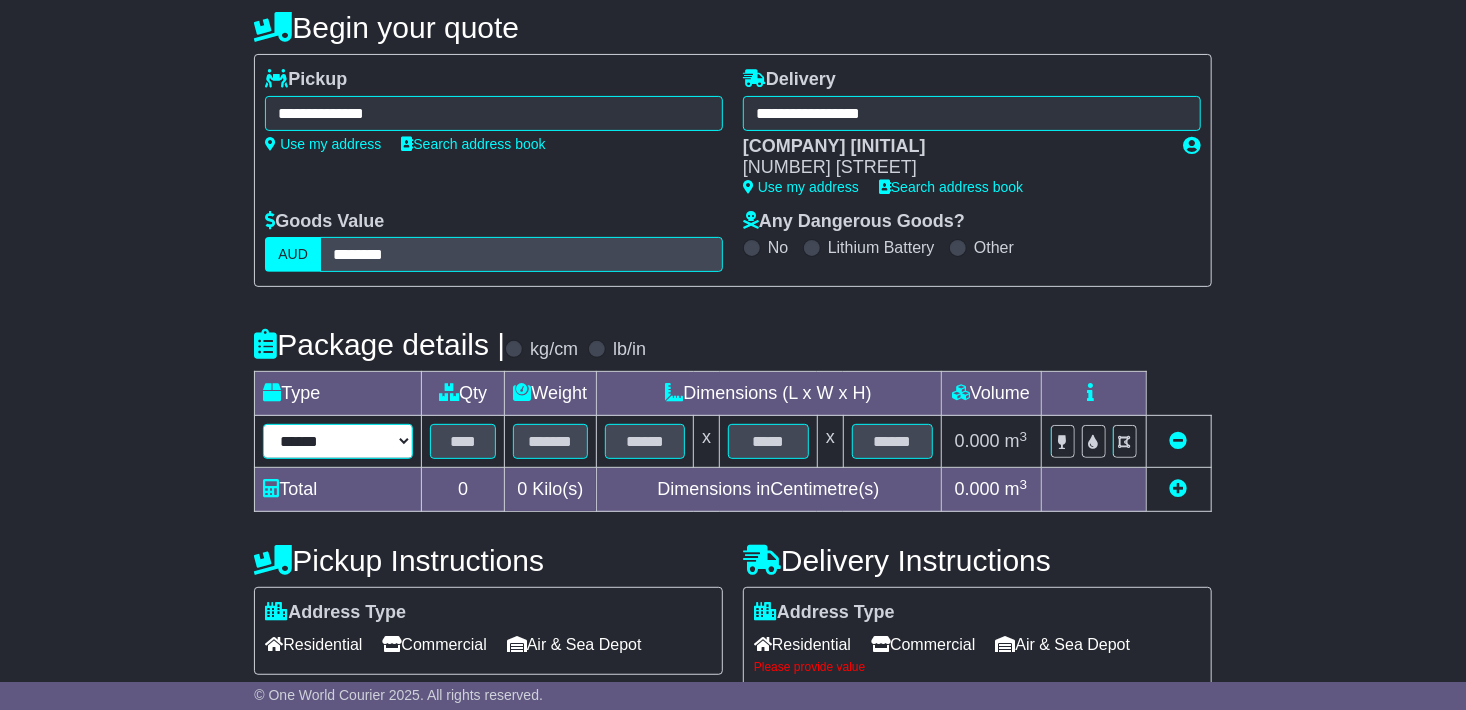 click on "****** ****** *** ******** ***** **** **** ****** *** *******" at bounding box center (338, 441) 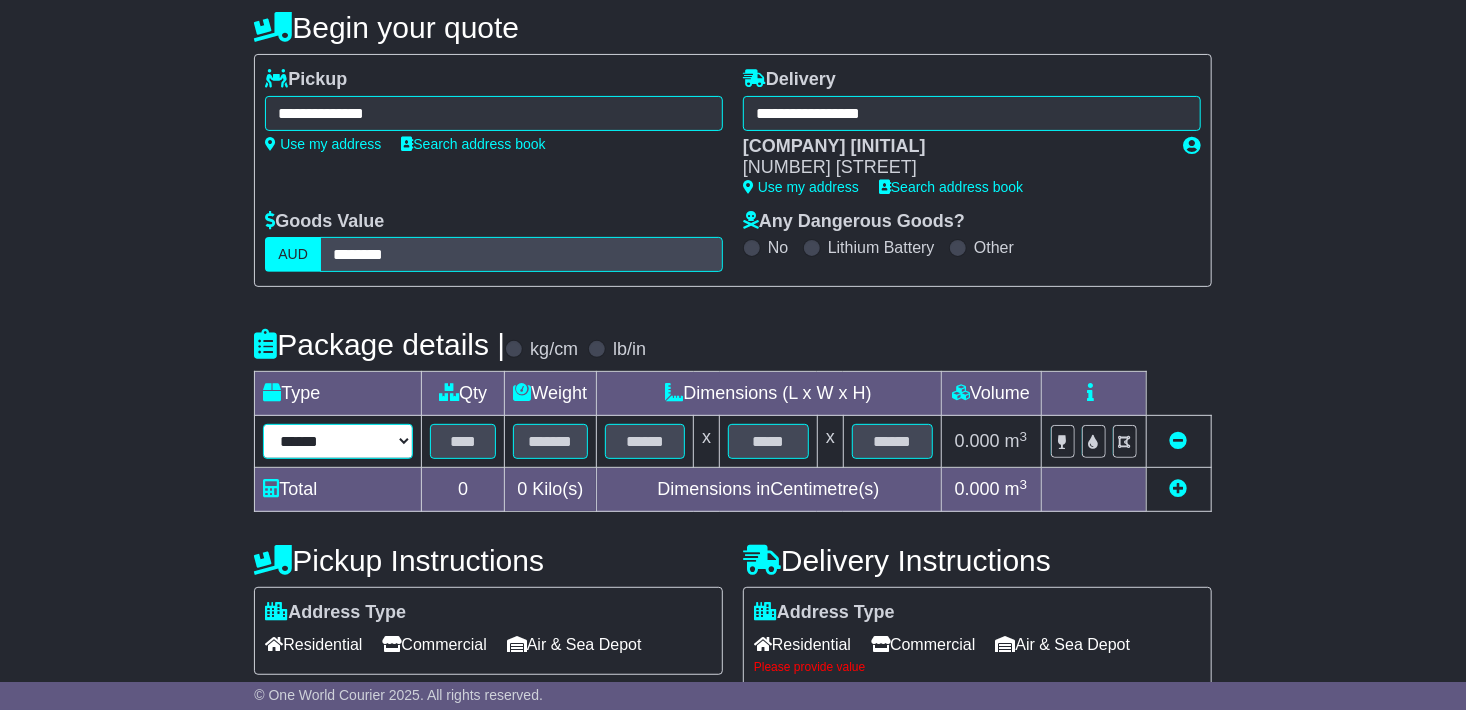 select on "*****" 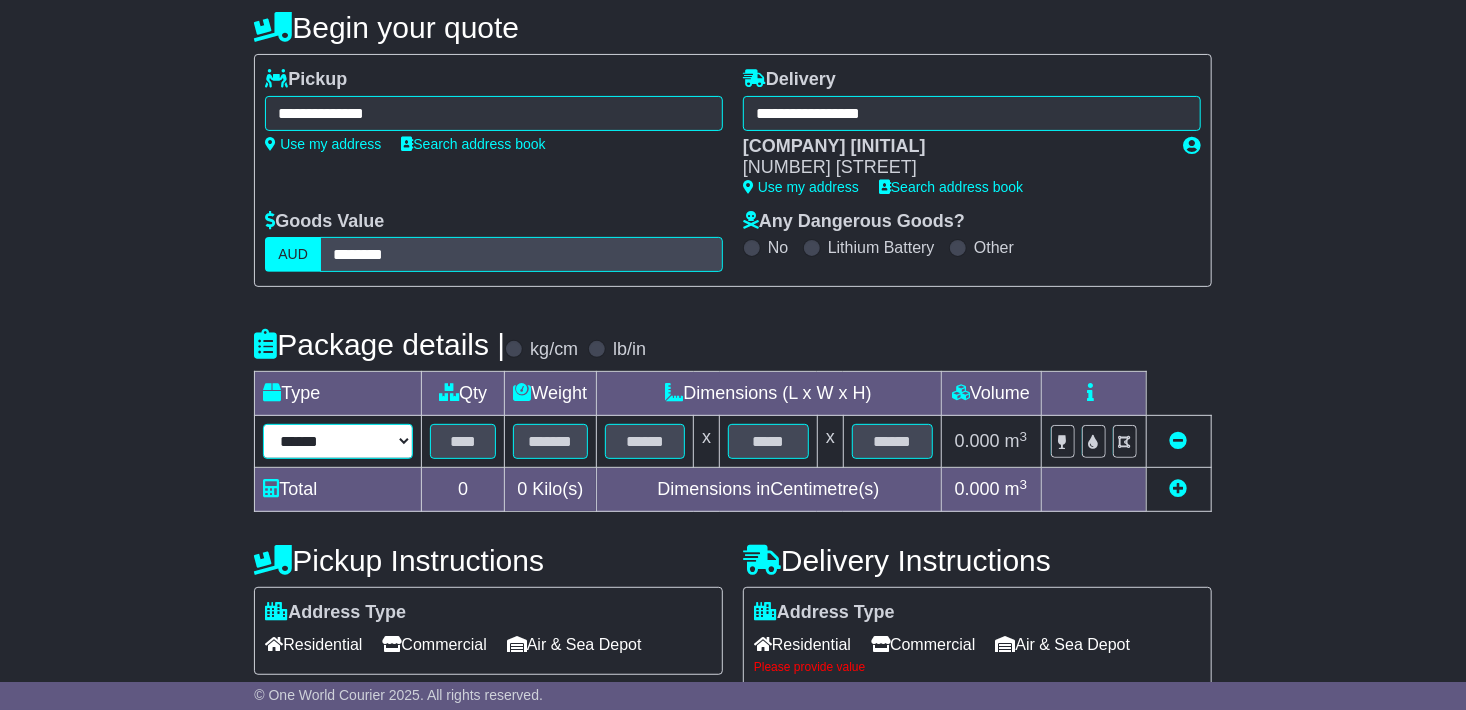 click on "****** ****** *** ******** ***** **** **** ****** *** *******" at bounding box center (338, 441) 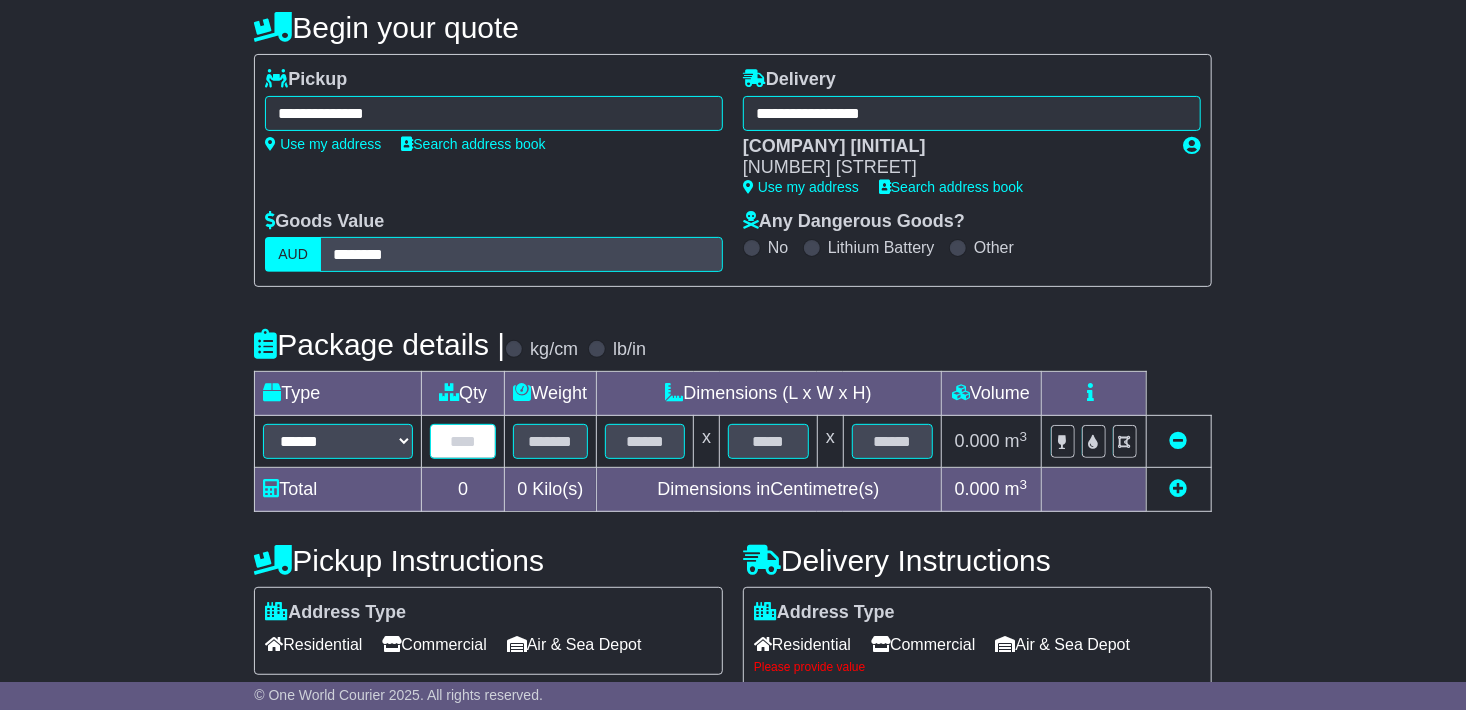click at bounding box center (463, 441) 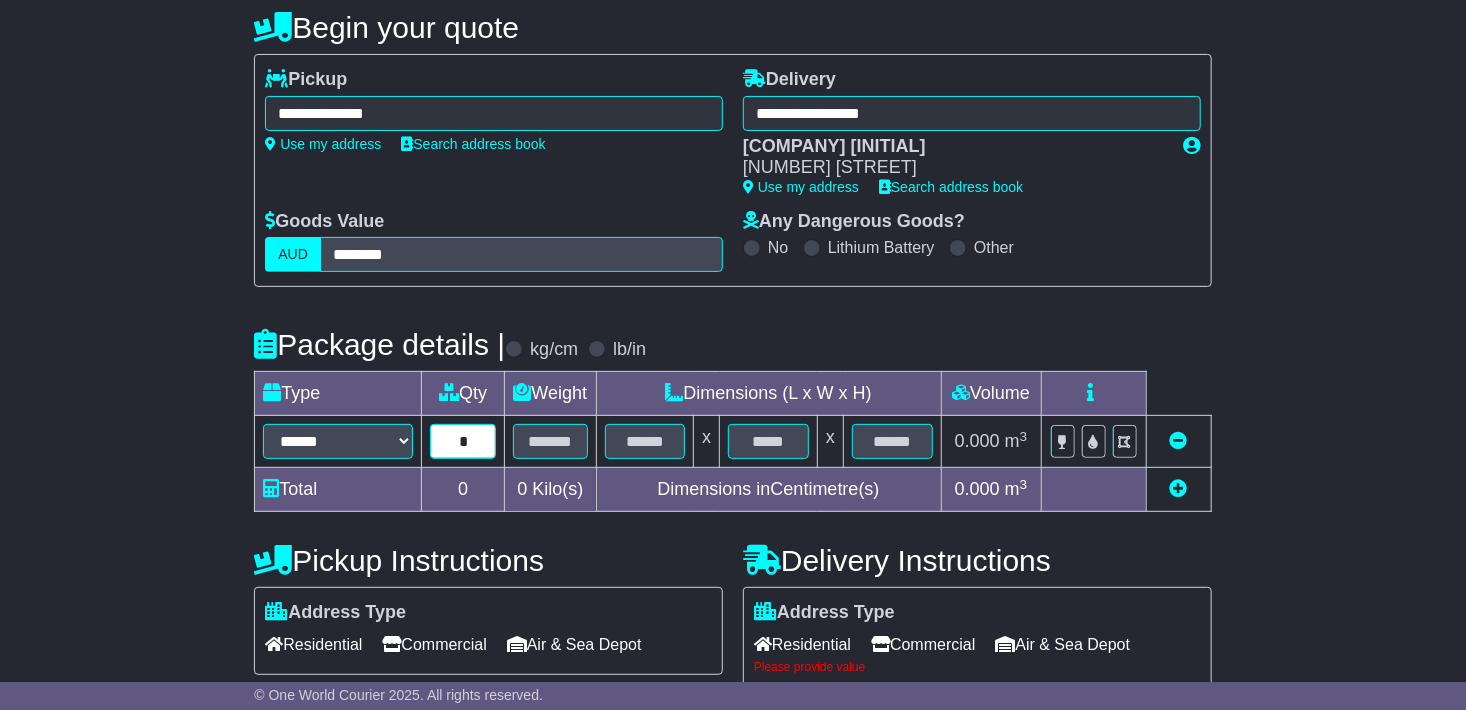 type on "*" 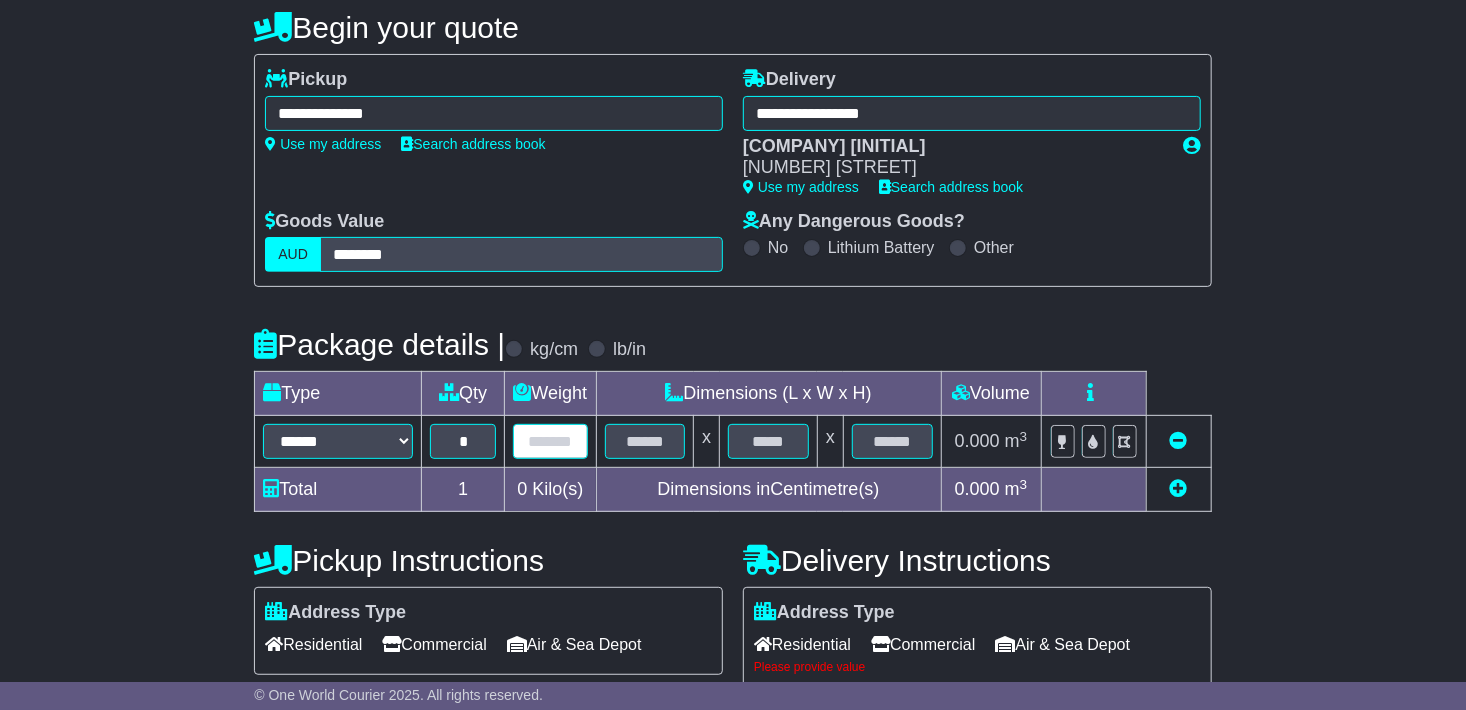 click at bounding box center (550, 441) 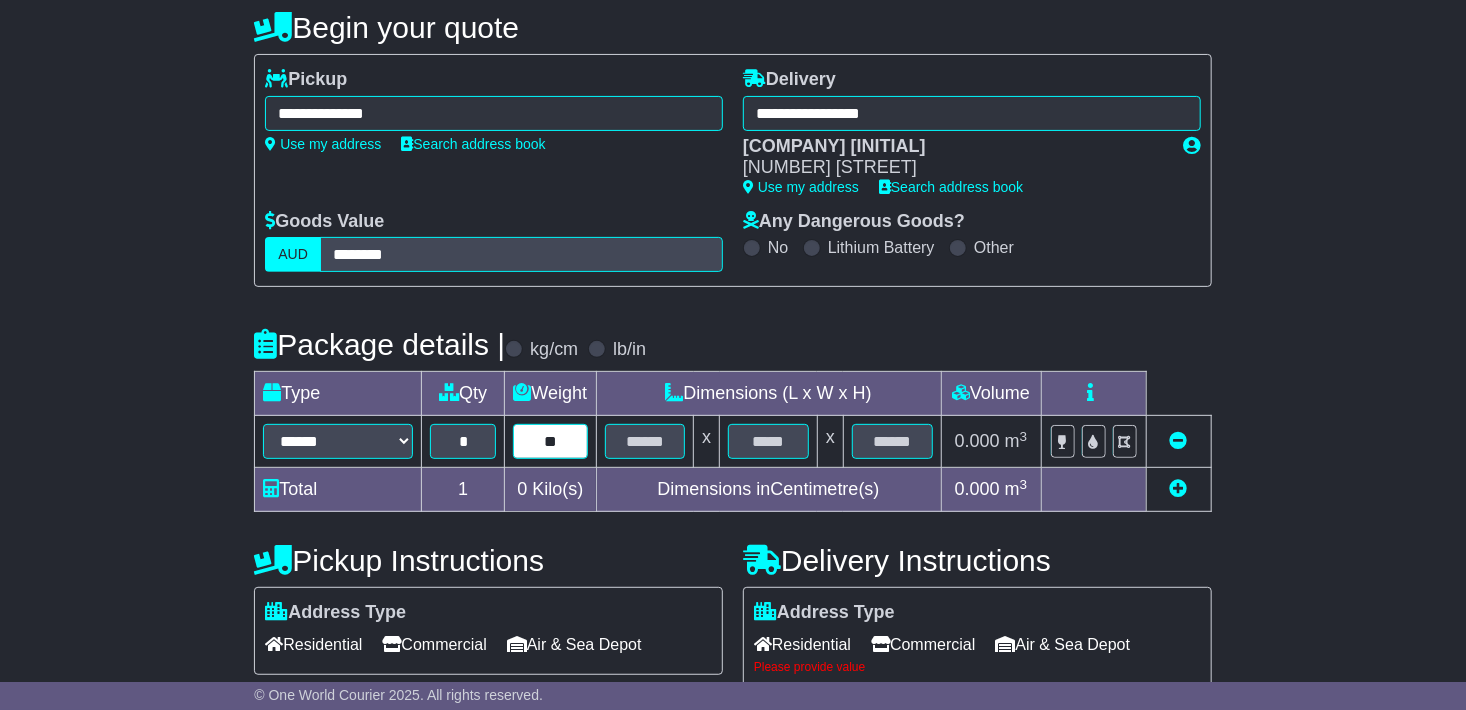 type on "**" 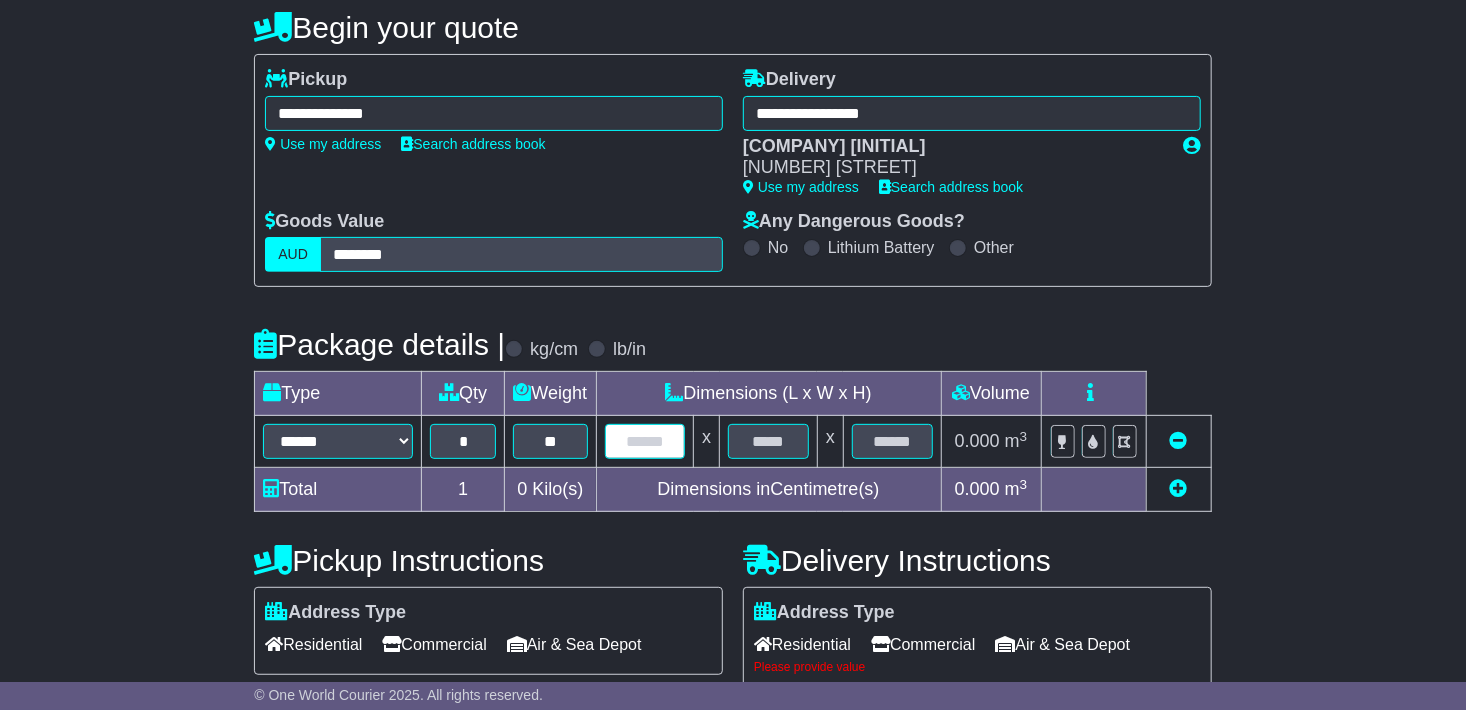 click at bounding box center [645, 441] 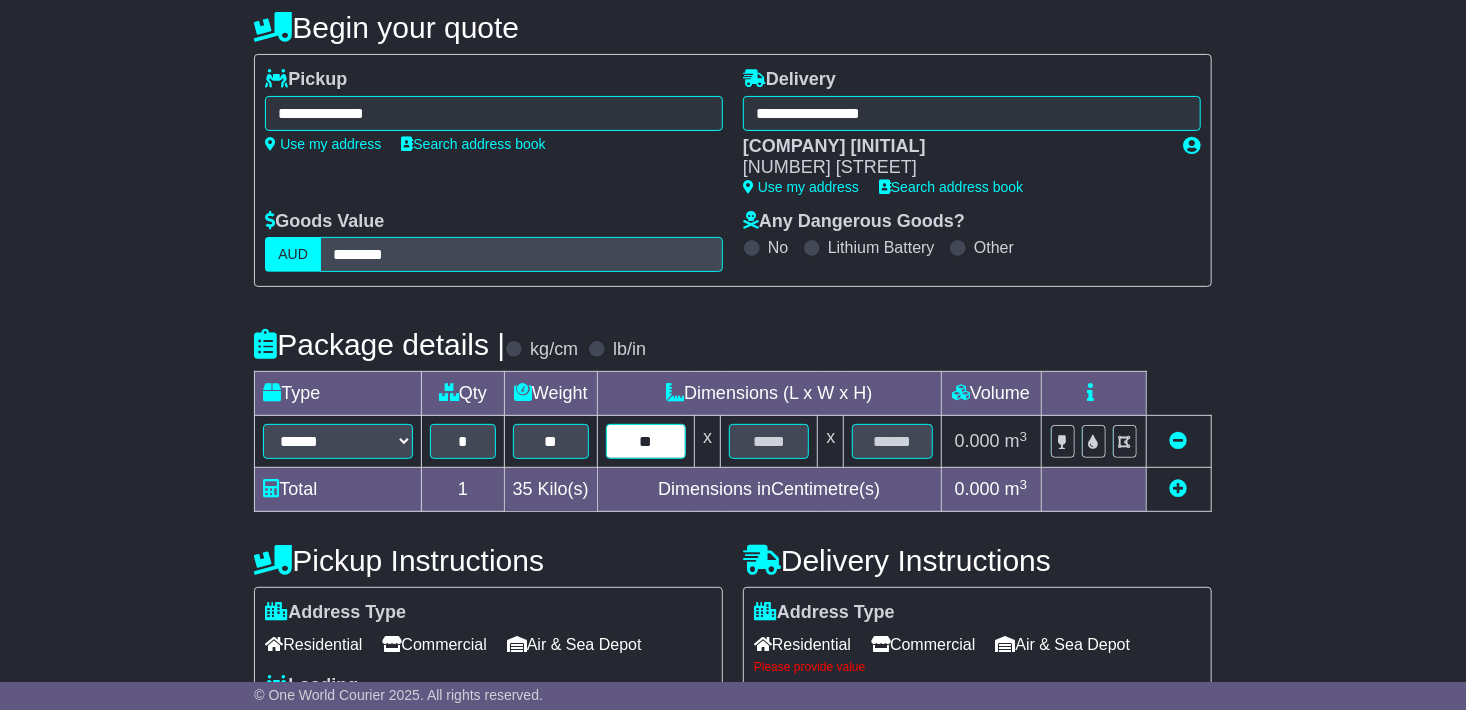 type on "**" 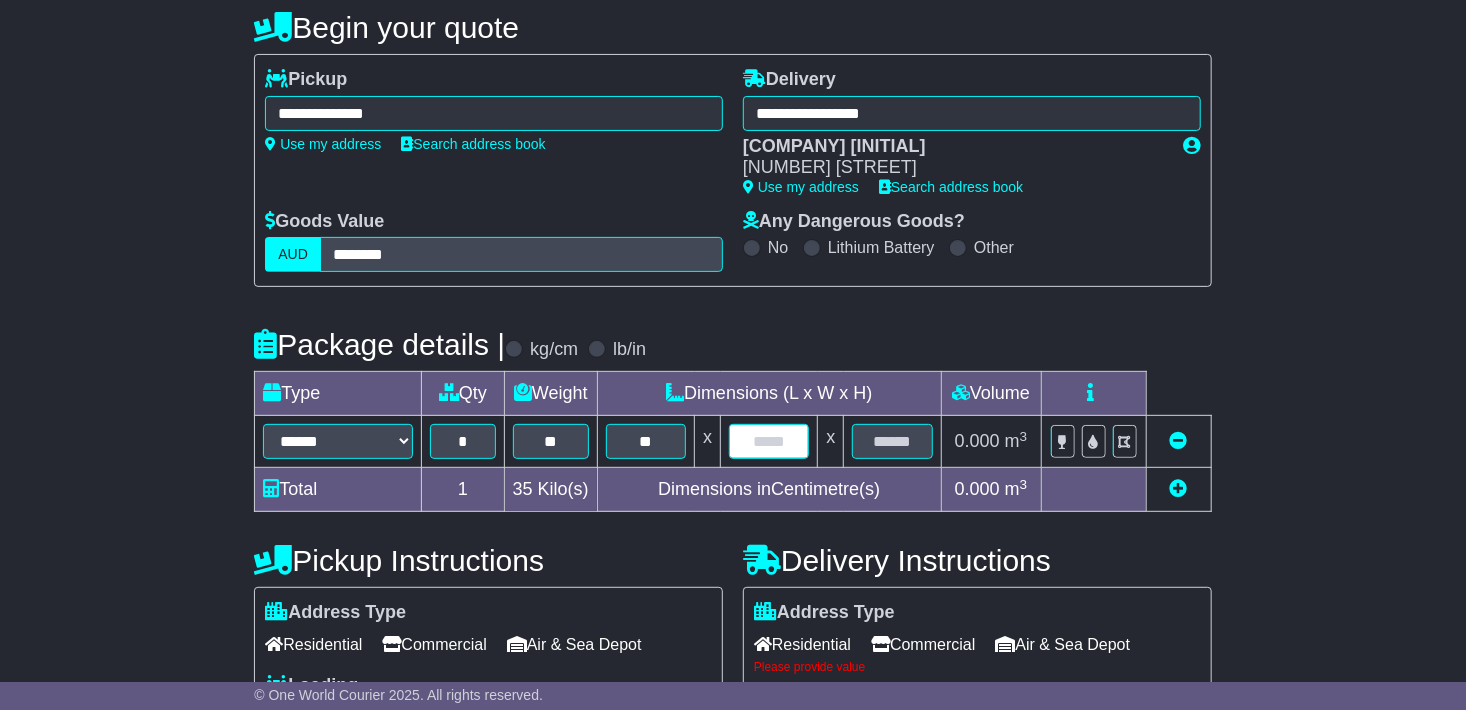click at bounding box center (769, 441) 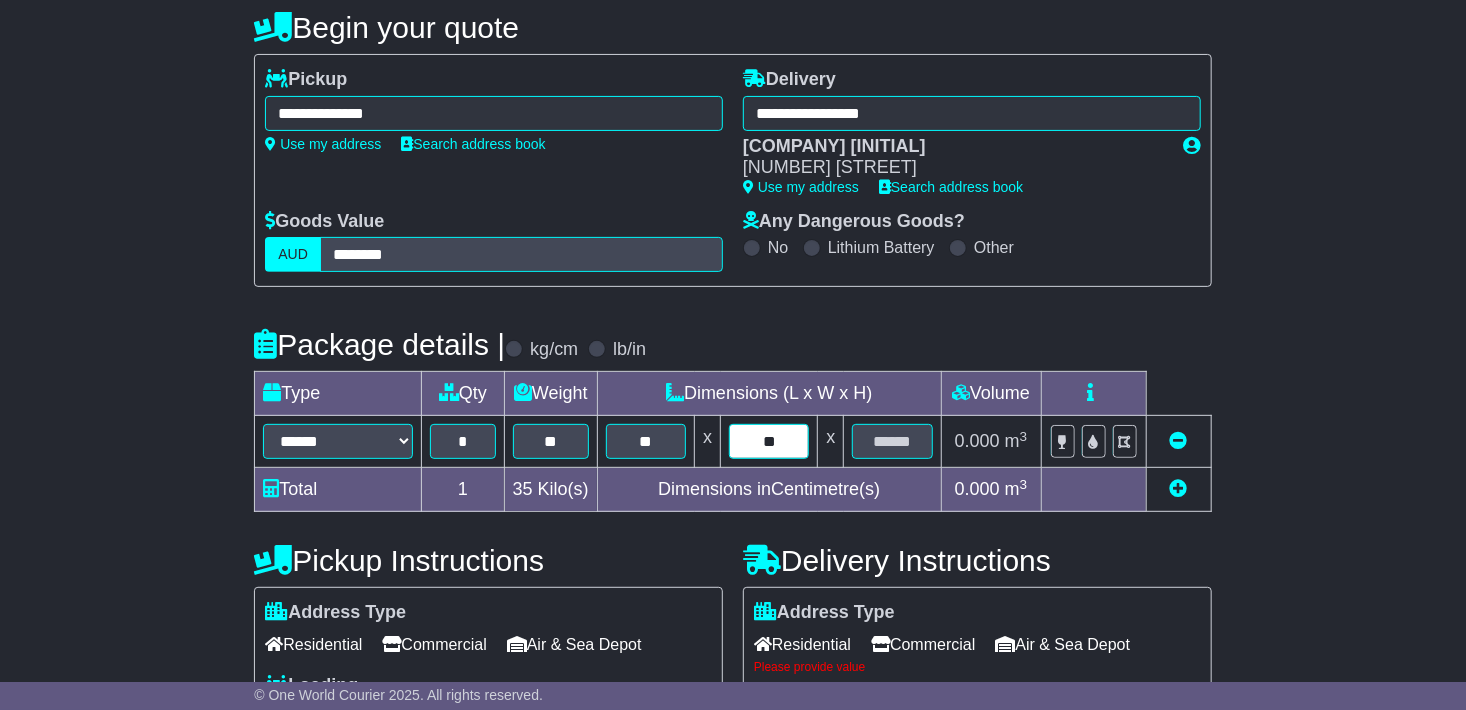 type on "**" 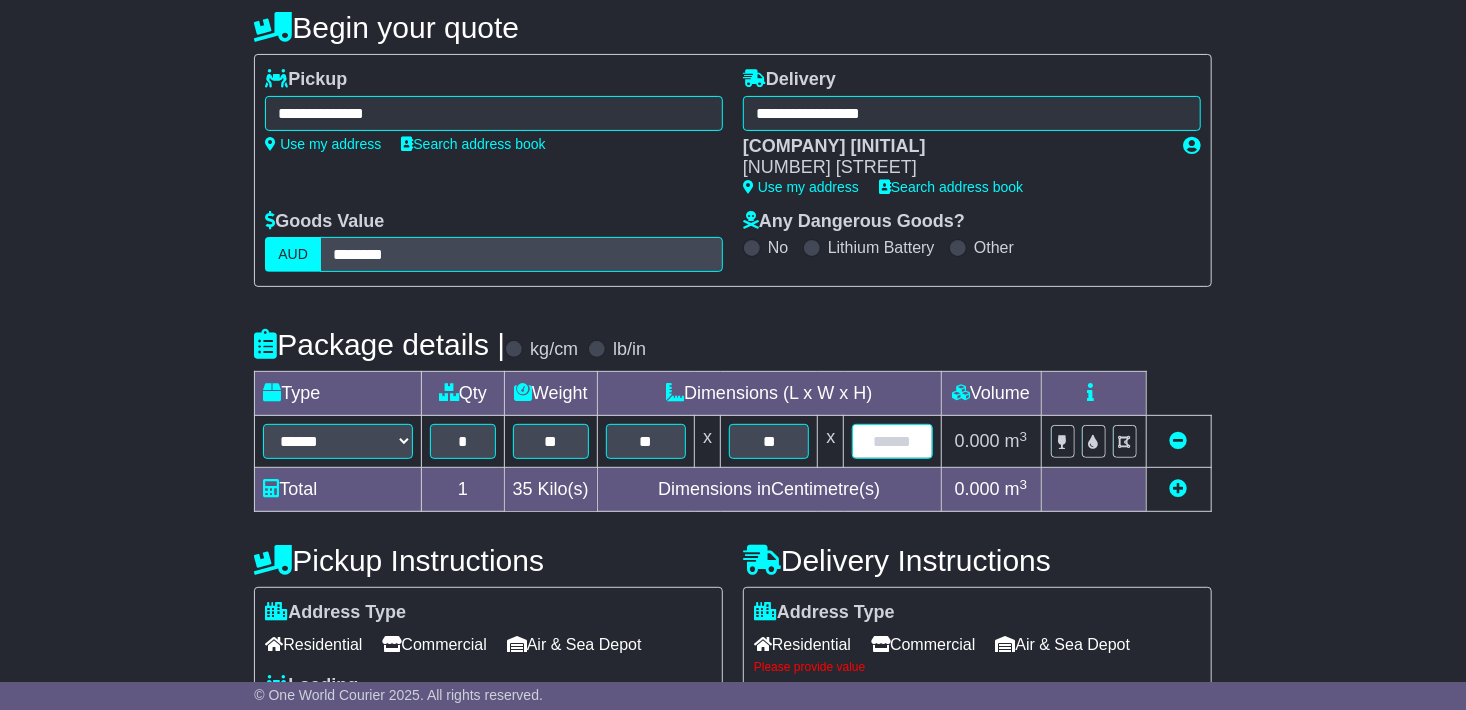 click at bounding box center (892, 441) 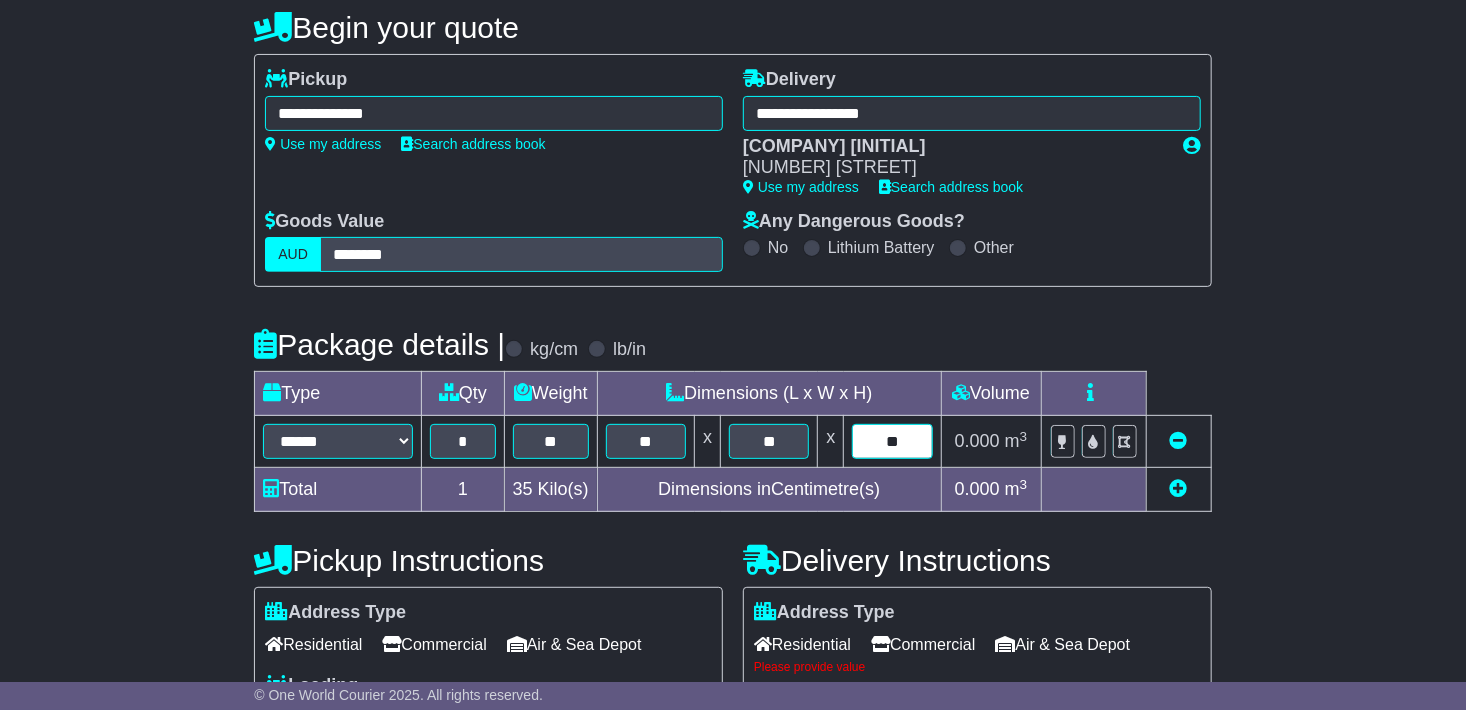 type on "**" 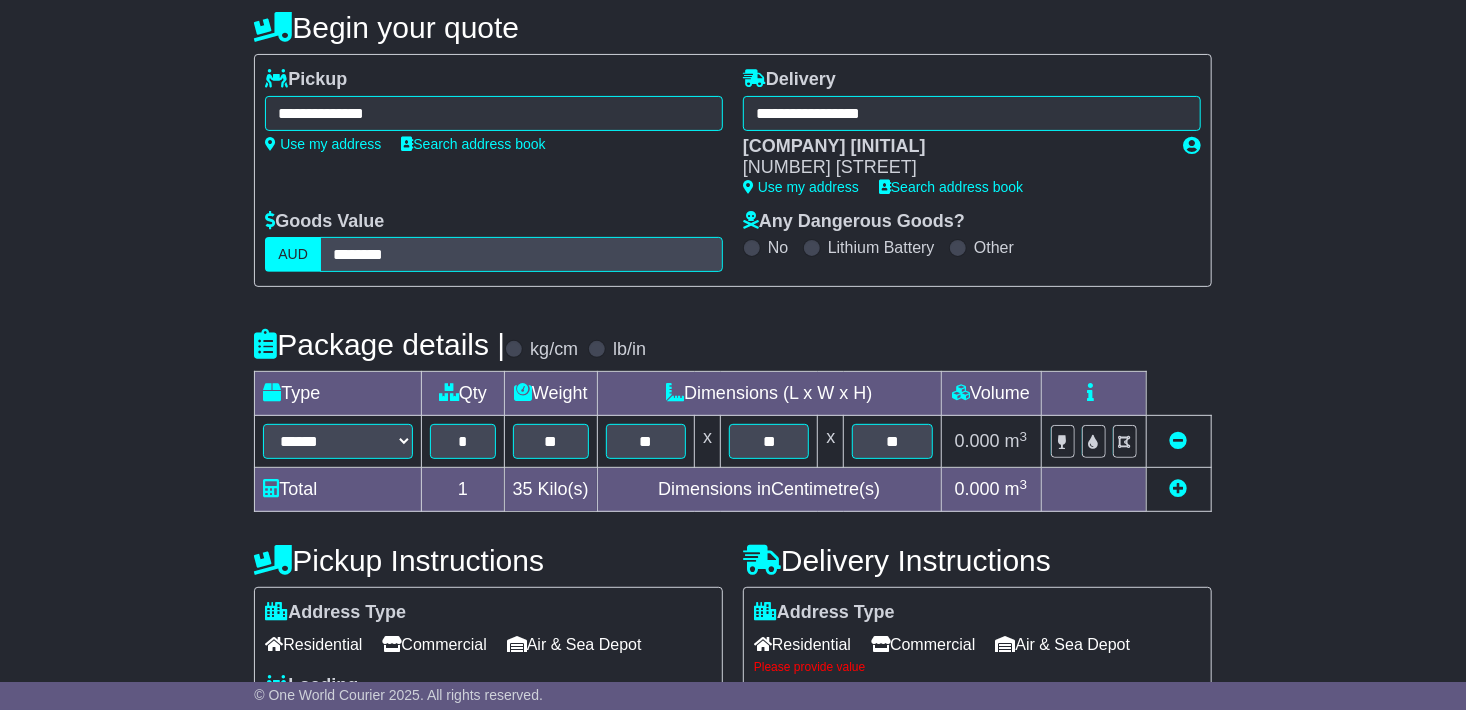 click on "0.000
m 3
ft 3" at bounding box center [991, 442] 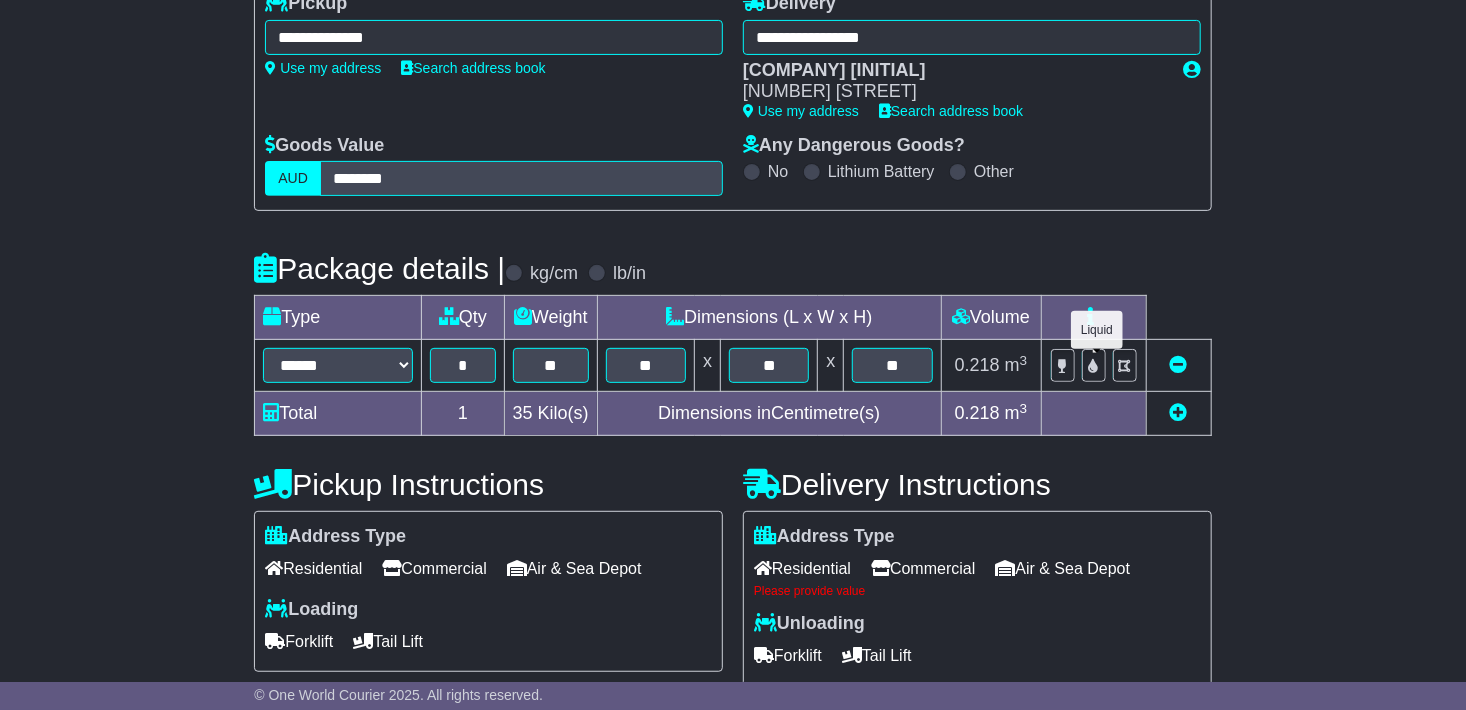 scroll, scrollTop: 400, scrollLeft: 0, axis: vertical 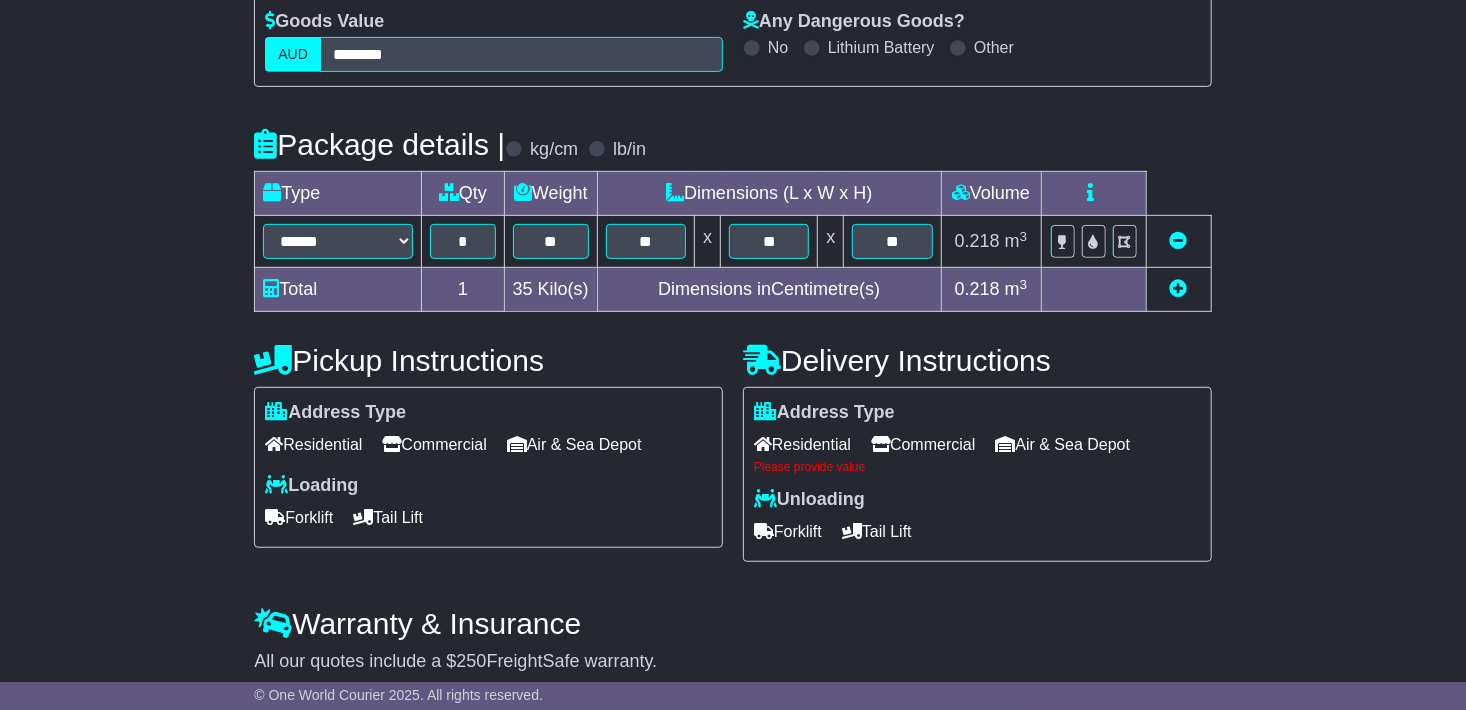 click on "Commercial" at bounding box center [434, 444] 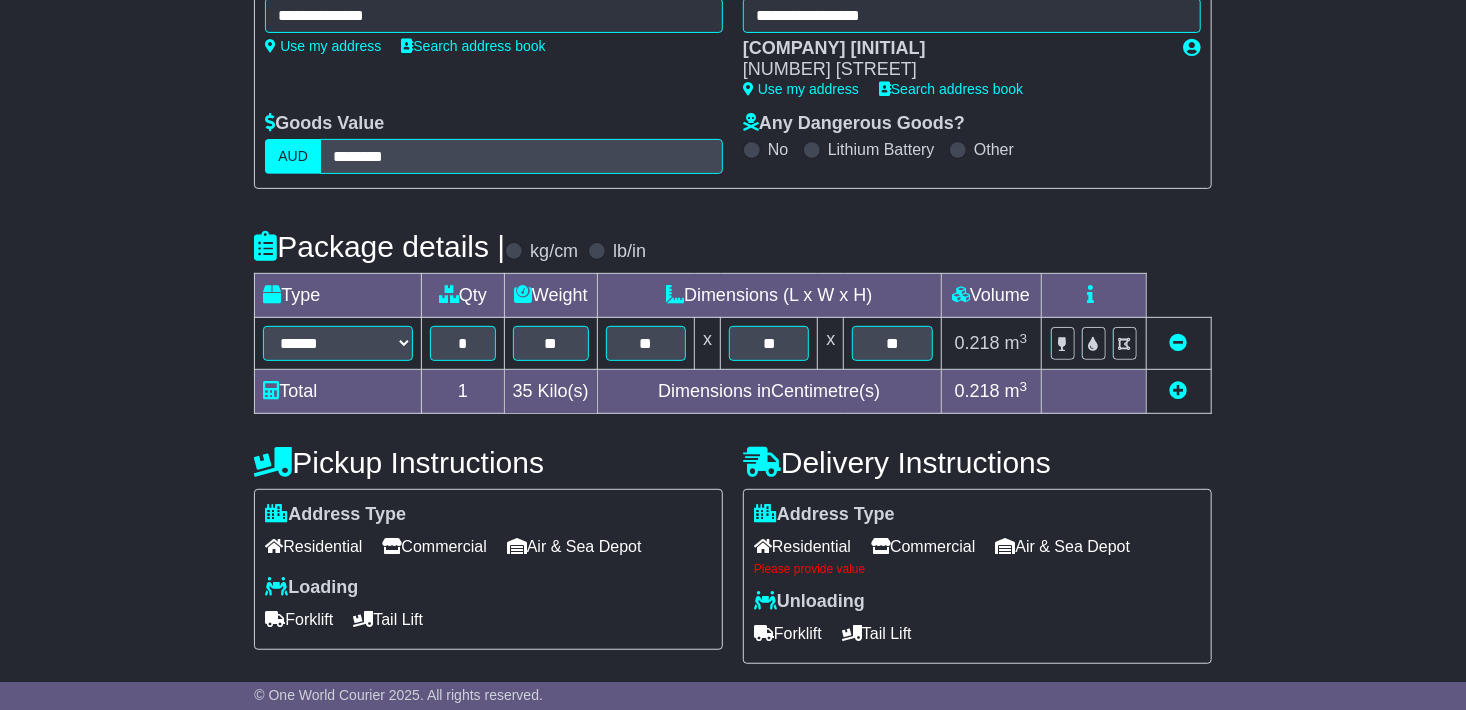 scroll, scrollTop: 300, scrollLeft: 0, axis: vertical 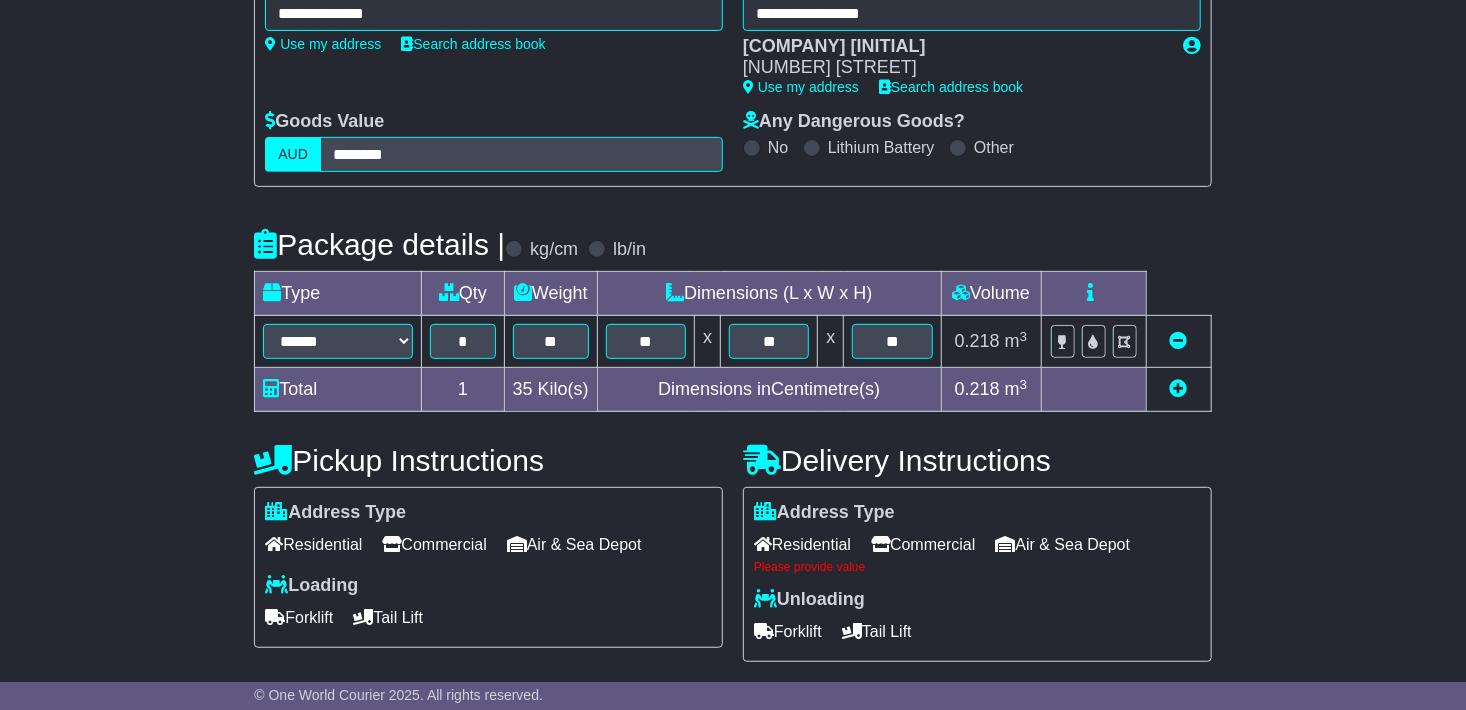 click on "Residential" at bounding box center [802, 544] 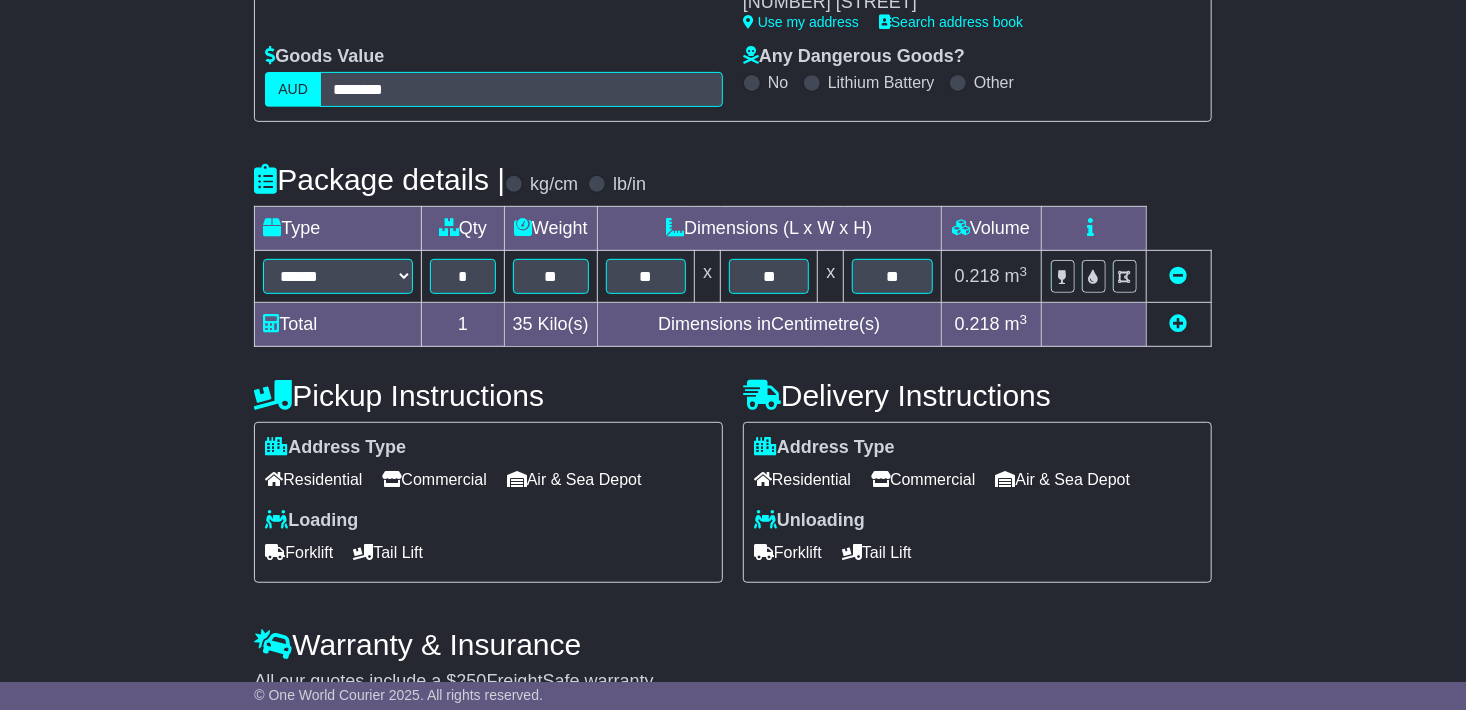 scroll, scrollTop: 400, scrollLeft: 0, axis: vertical 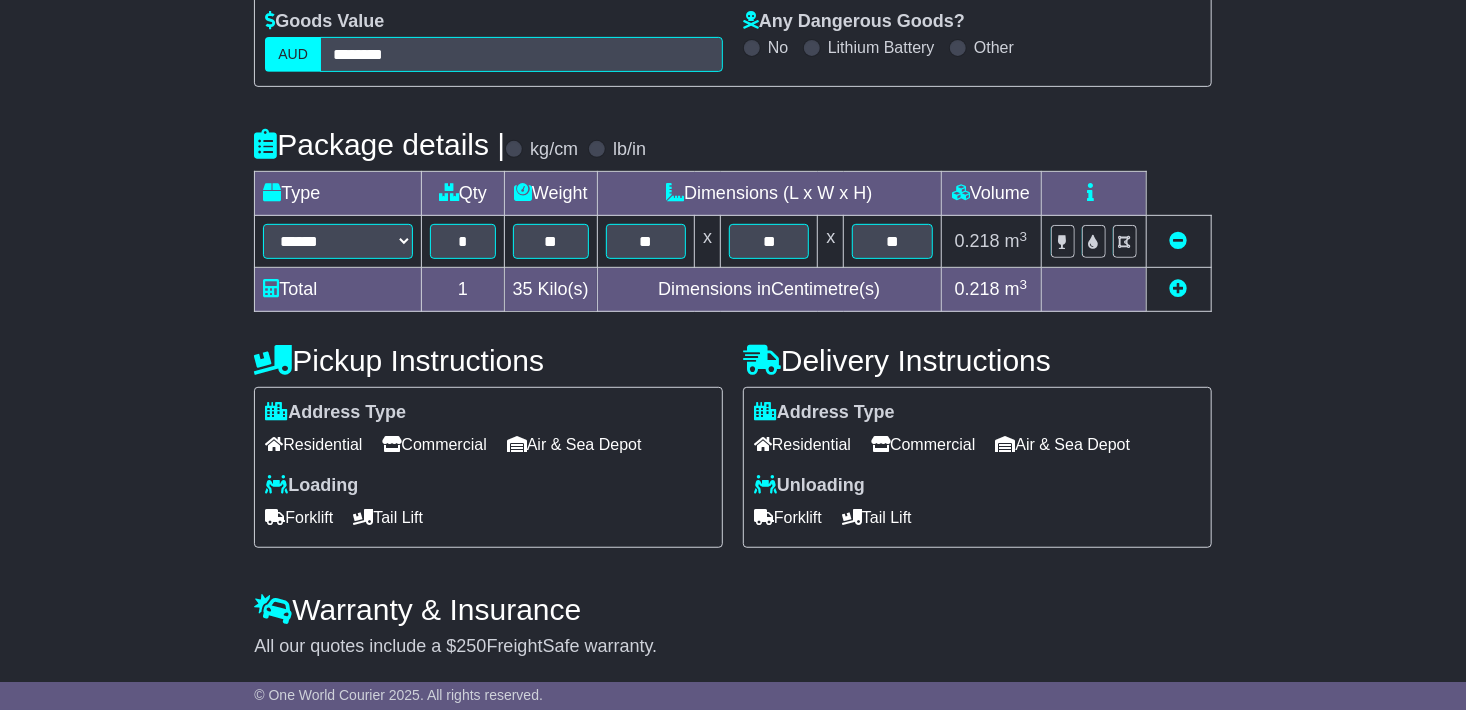 click on "Tail Lift" at bounding box center (388, 517) 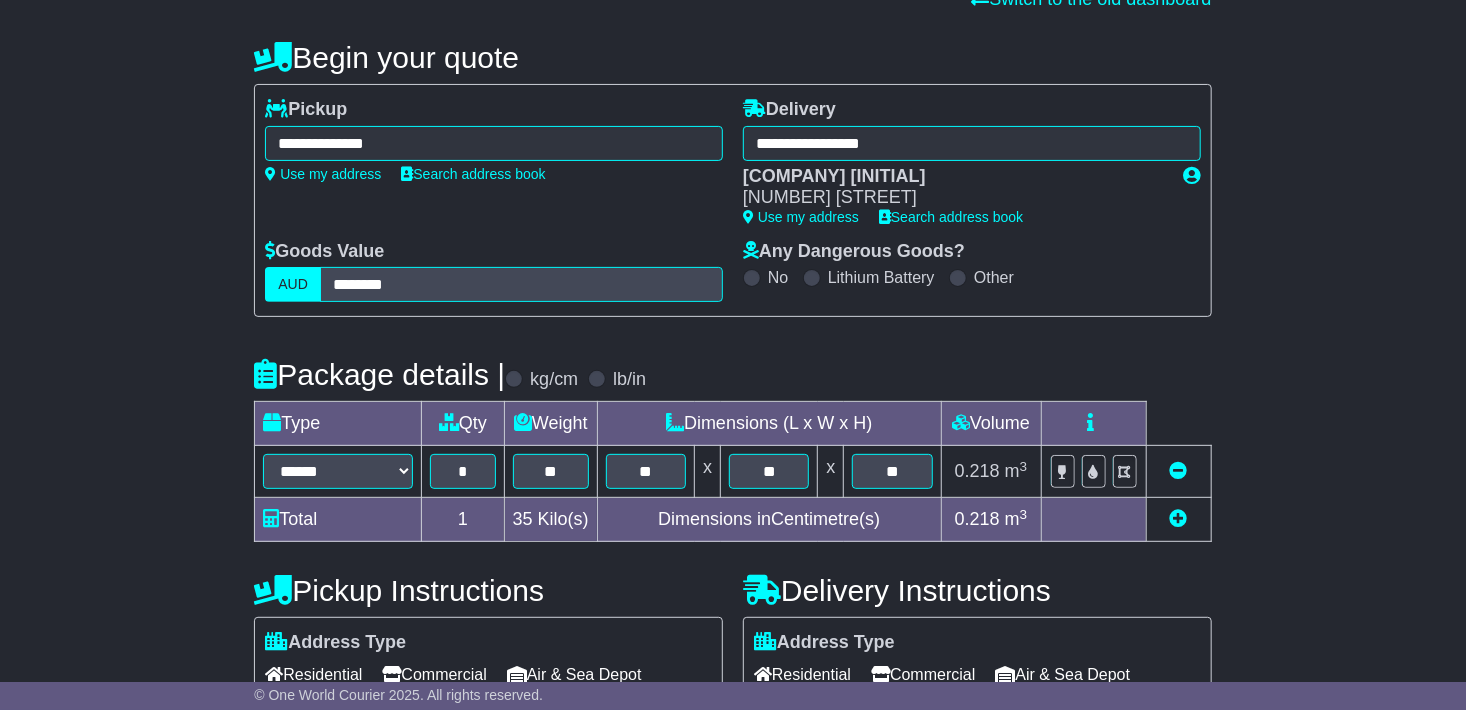 scroll, scrollTop: 0, scrollLeft: 0, axis: both 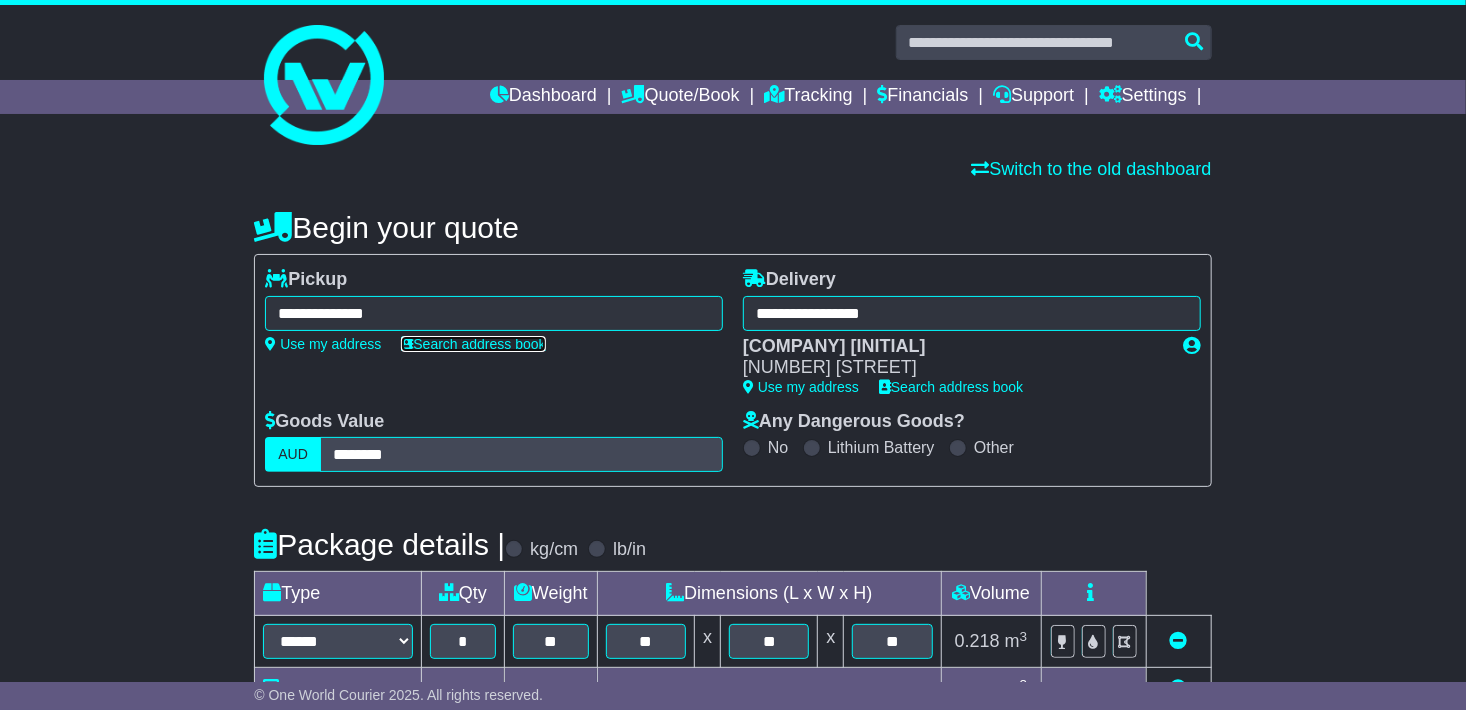 click on "Search address book" at bounding box center [473, 344] 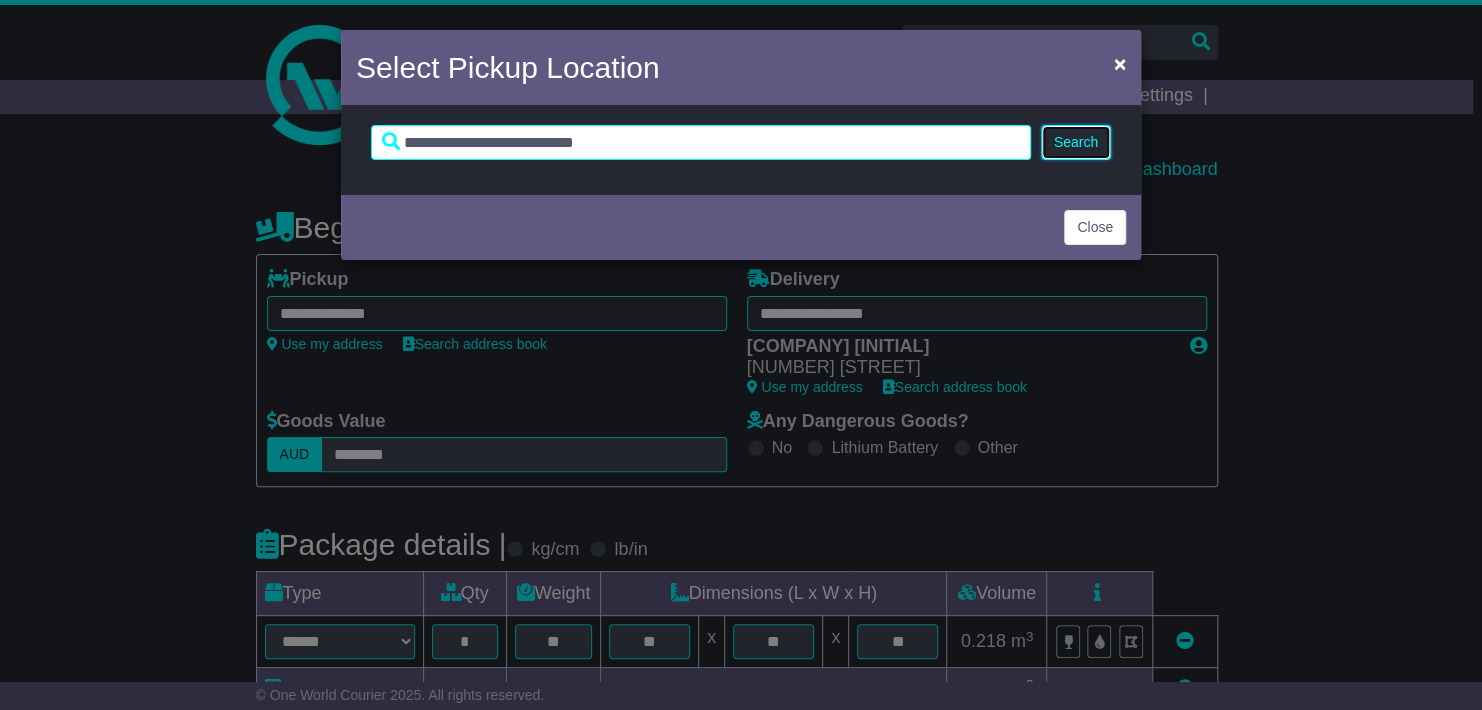 click on "Search" at bounding box center (1076, 142) 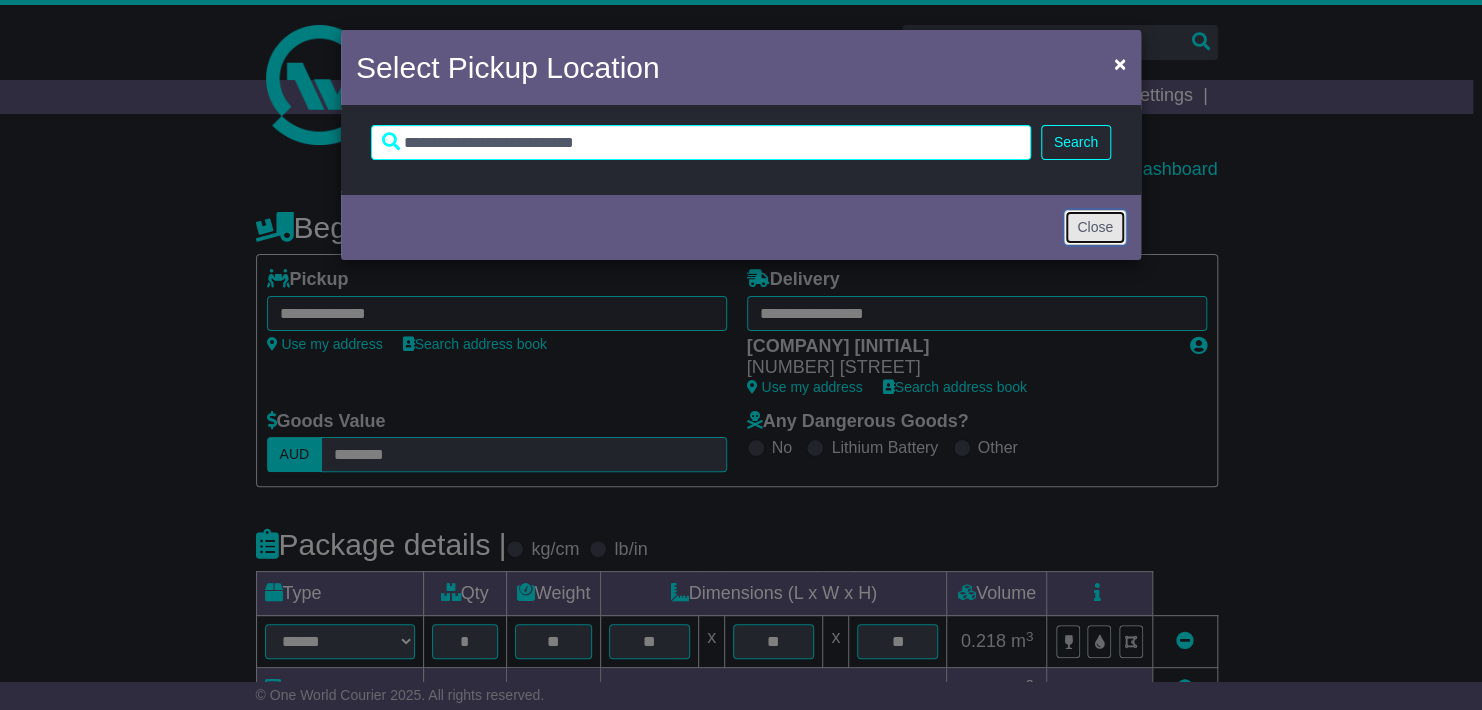 click on "Close" at bounding box center [1095, 227] 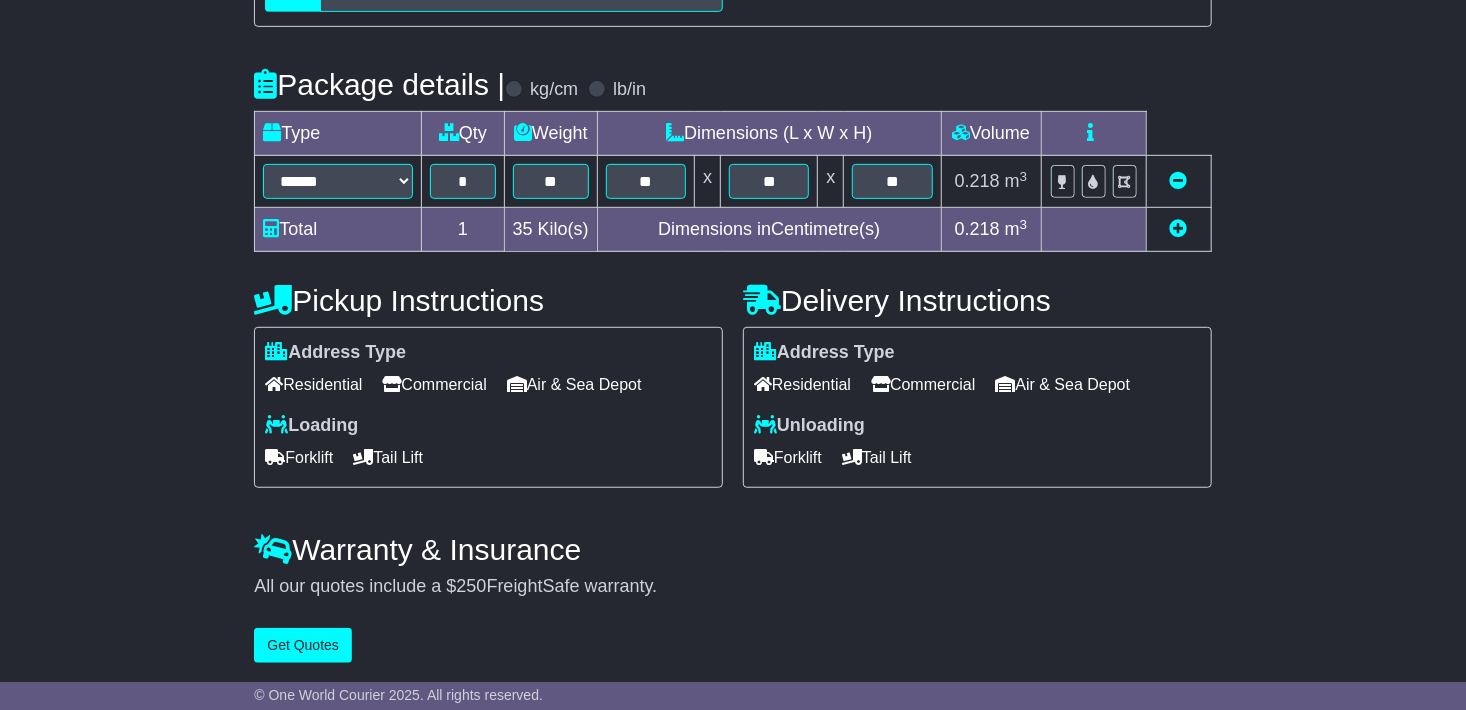 scroll, scrollTop: 464, scrollLeft: 0, axis: vertical 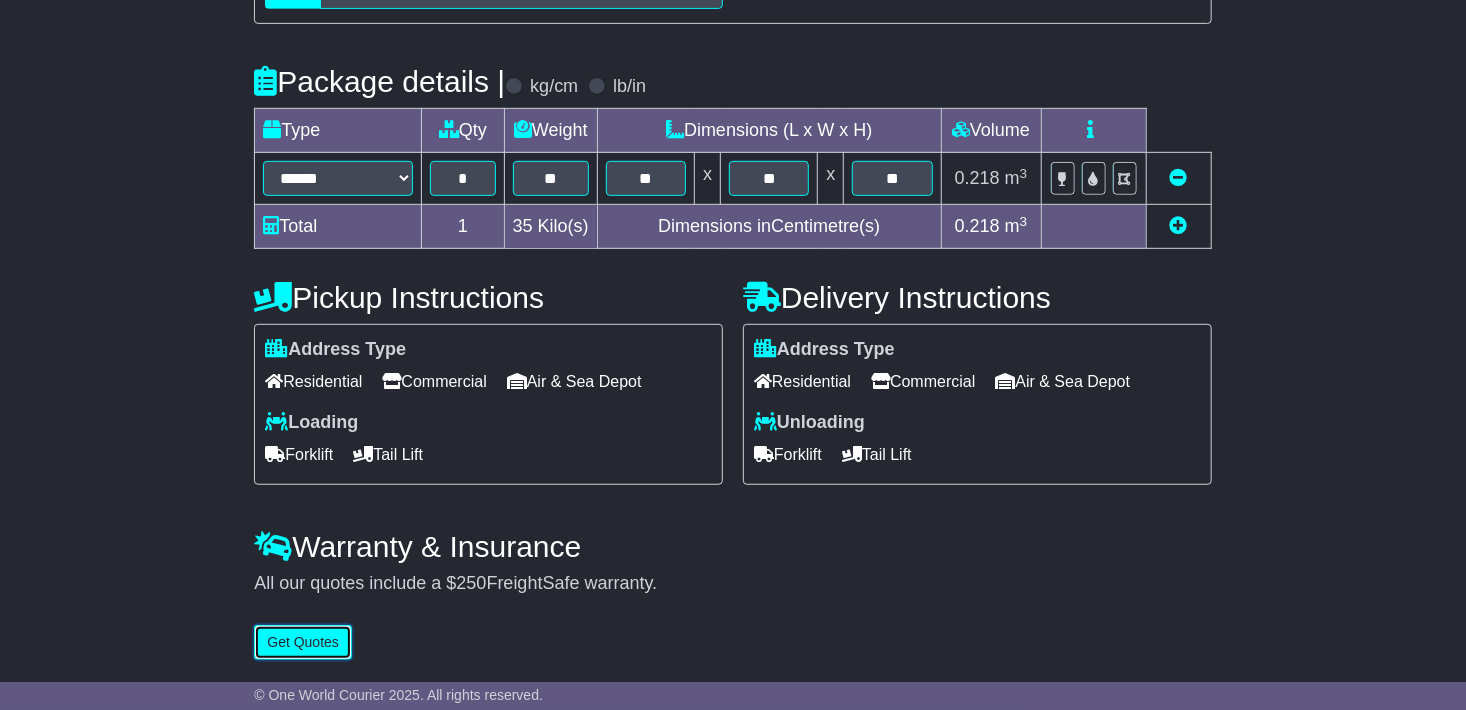 click on "Get Quotes" at bounding box center (303, 642) 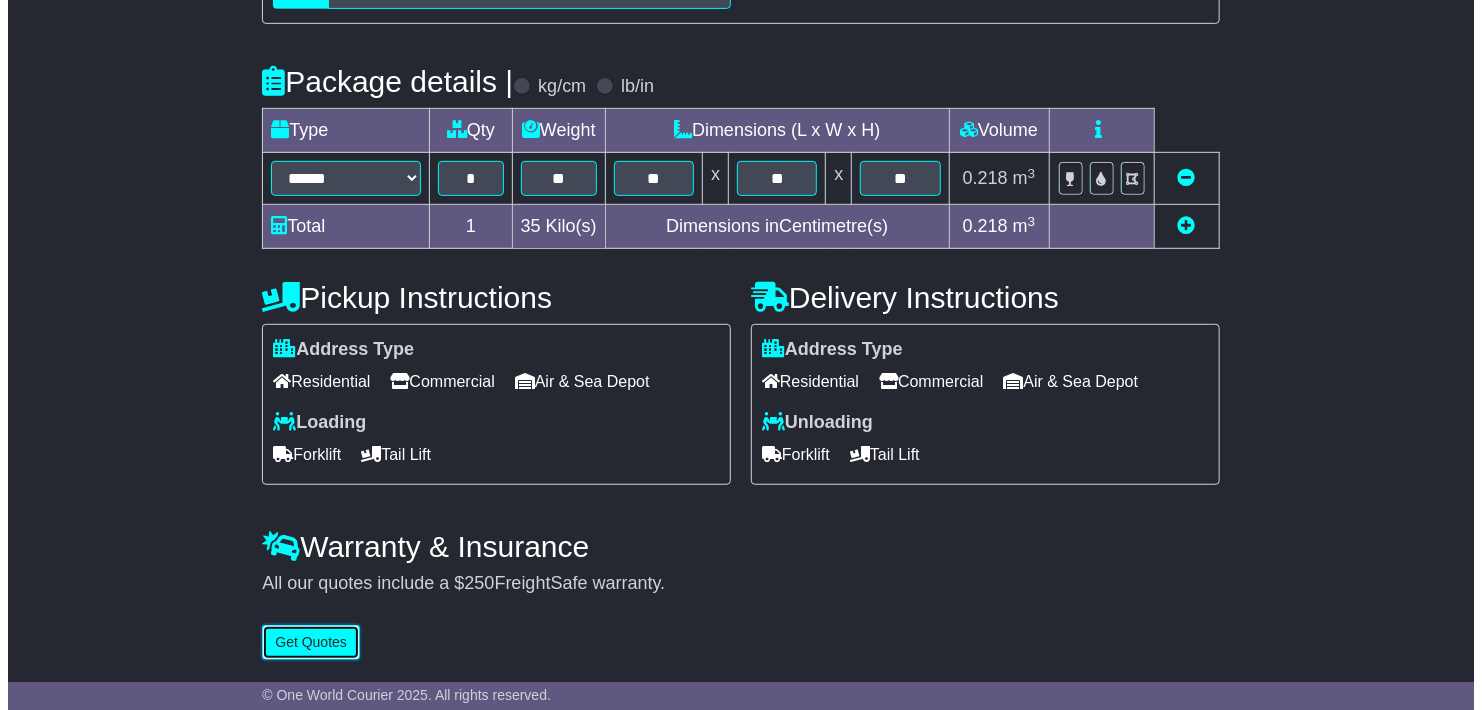 scroll, scrollTop: 0, scrollLeft: 0, axis: both 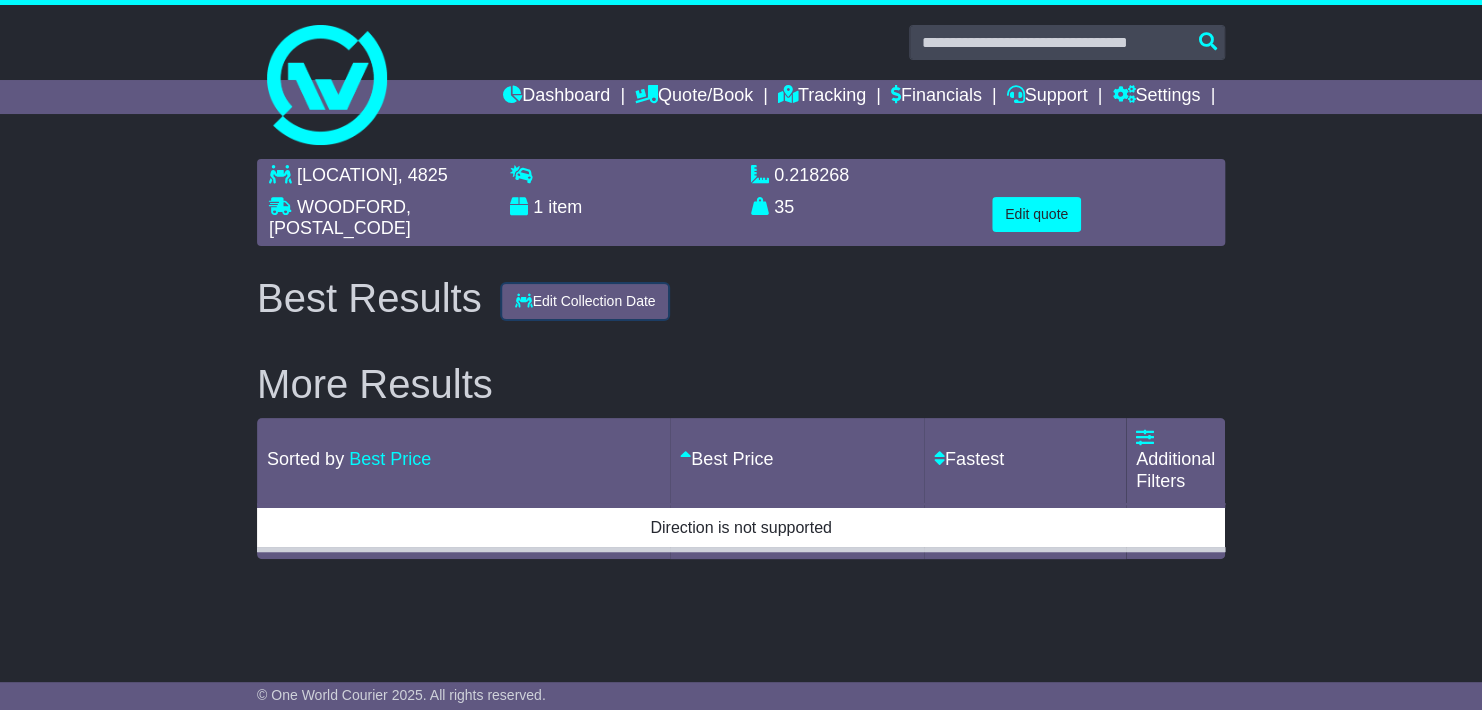 click on "Edit Collection Date" at bounding box center [585, 301] 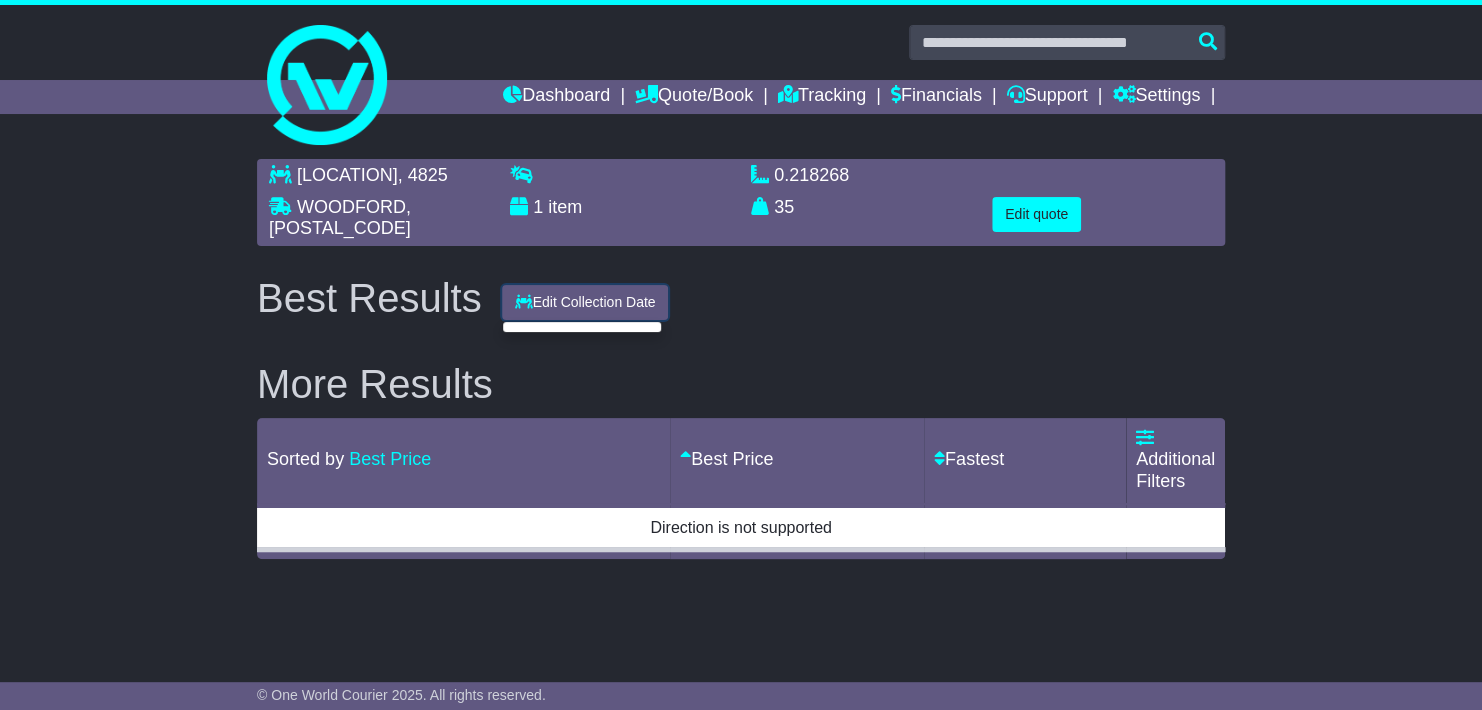 click on "Edit Collection Date" at bounding box center [585, 302] 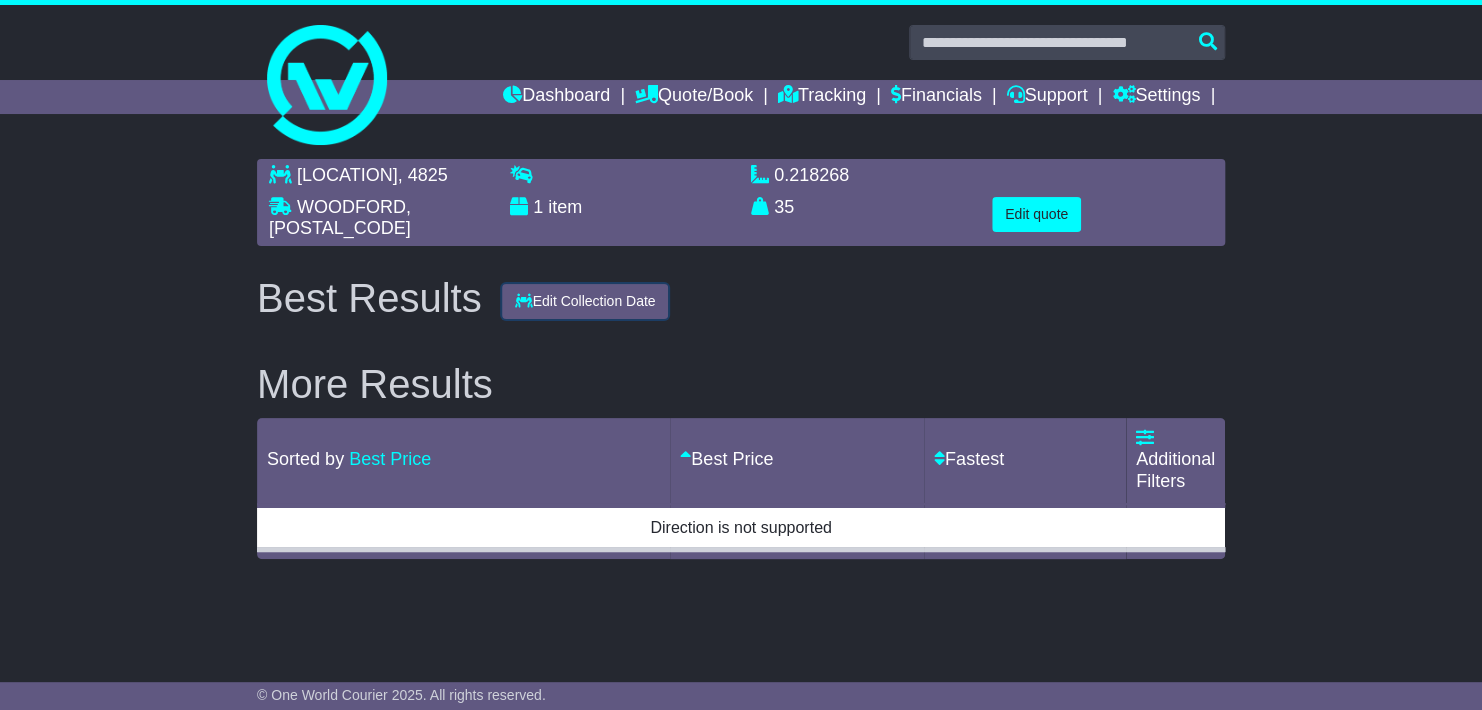 click on "Edit Collection Date" at bounding box center [585, 301] 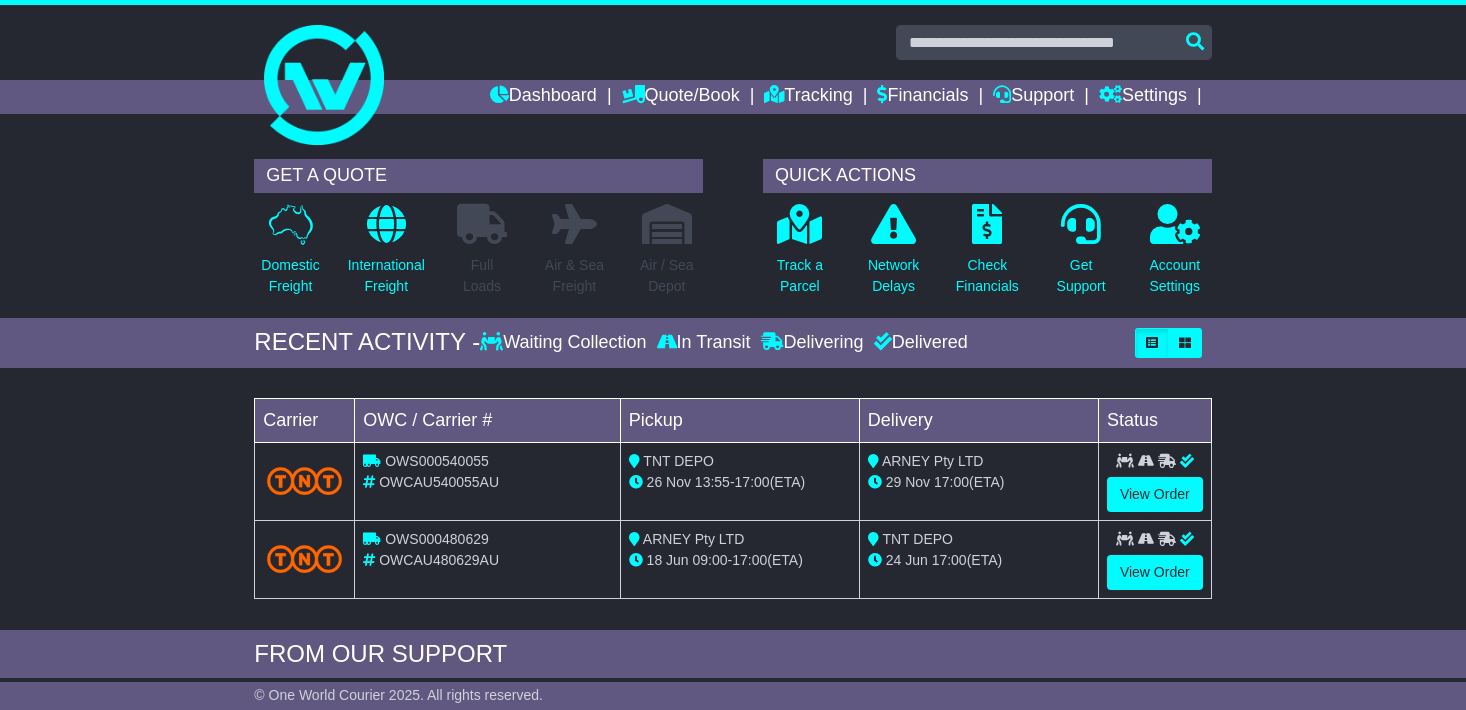 scroll, scrollTop: 0, scrollLeft: 0, axis: both 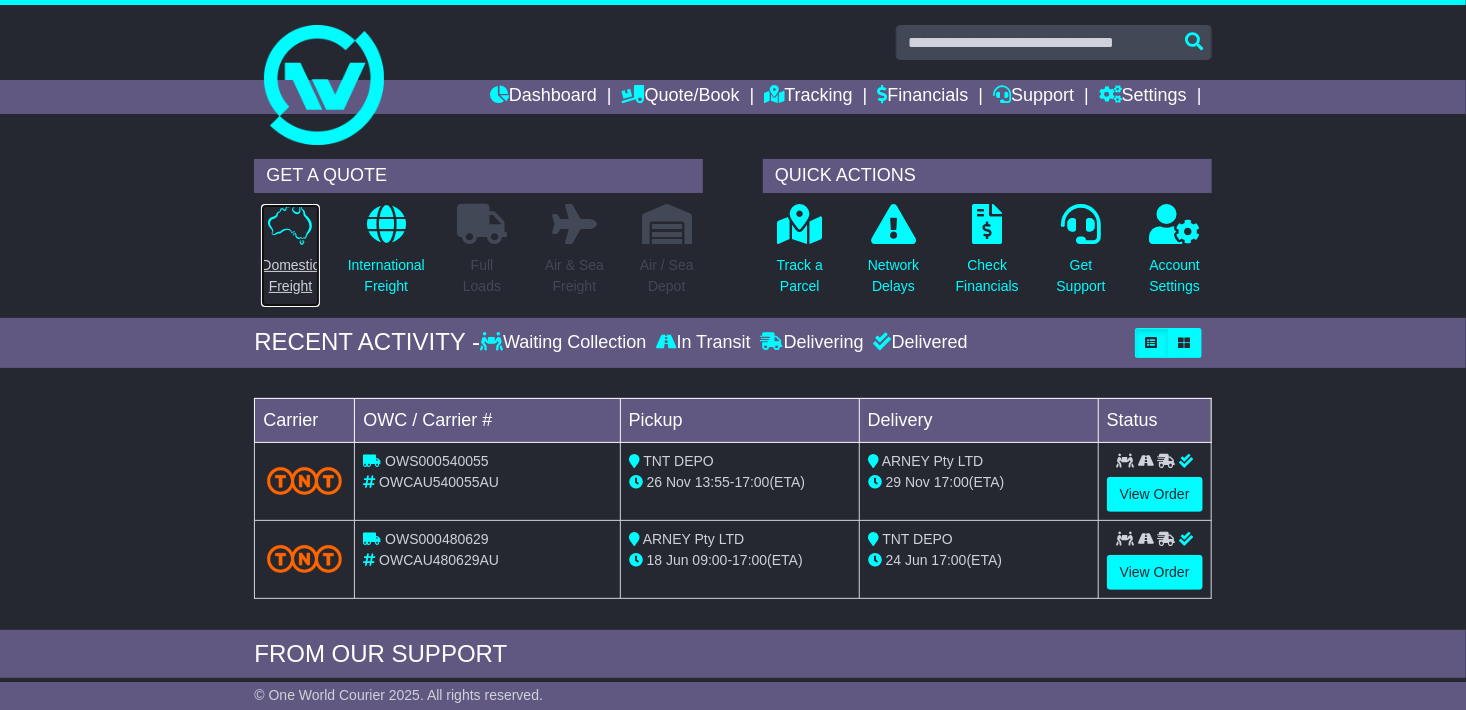 click at bounding box center [291, 224] 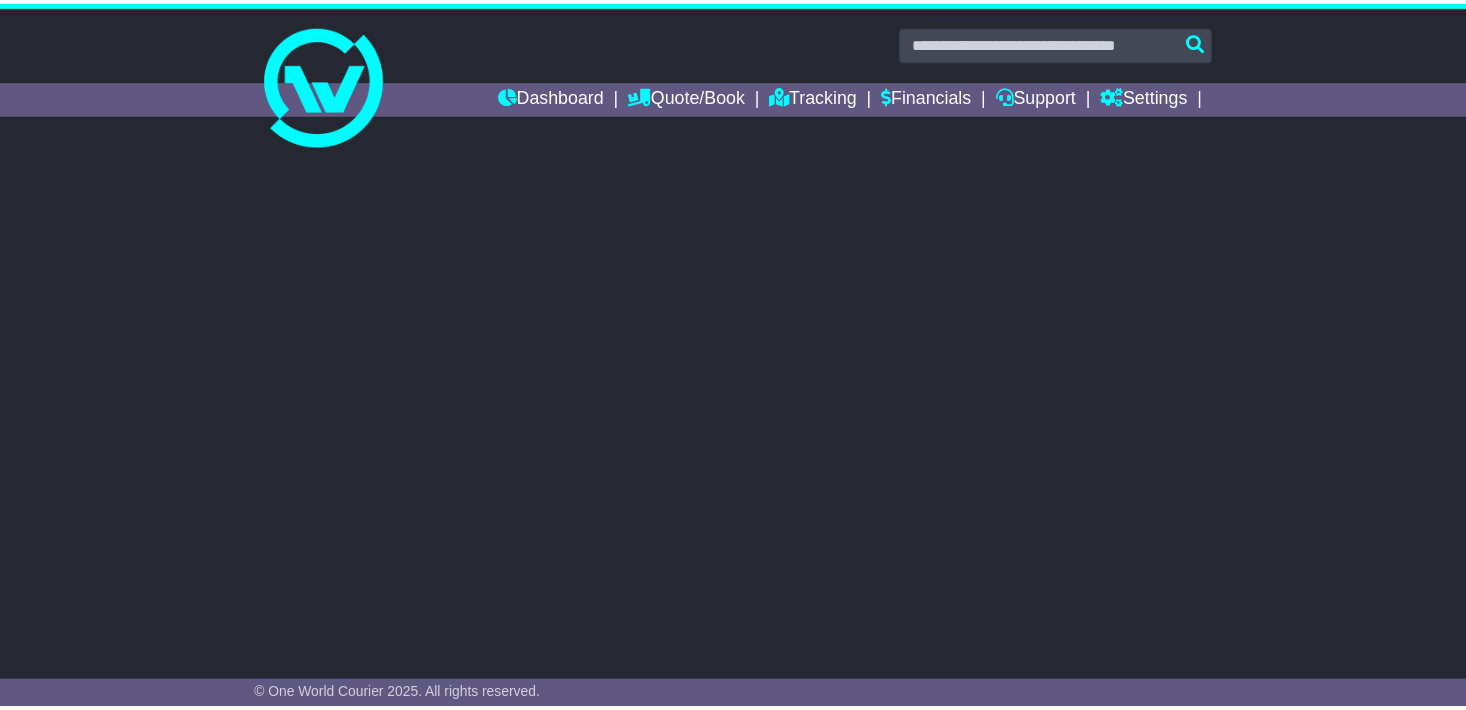 scroll, scrollTop: 0, scrollLeft: 0, axis: both 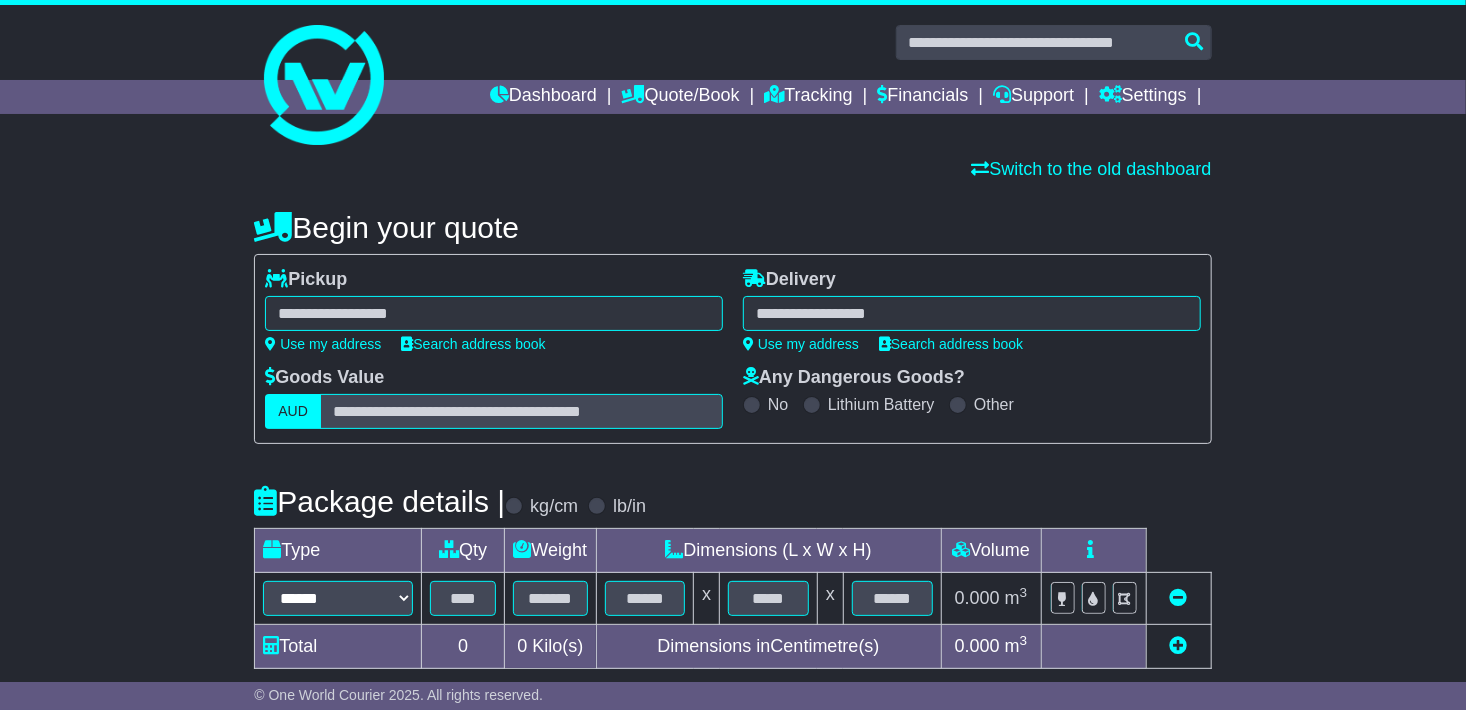 click at bounding box center [494, 313] 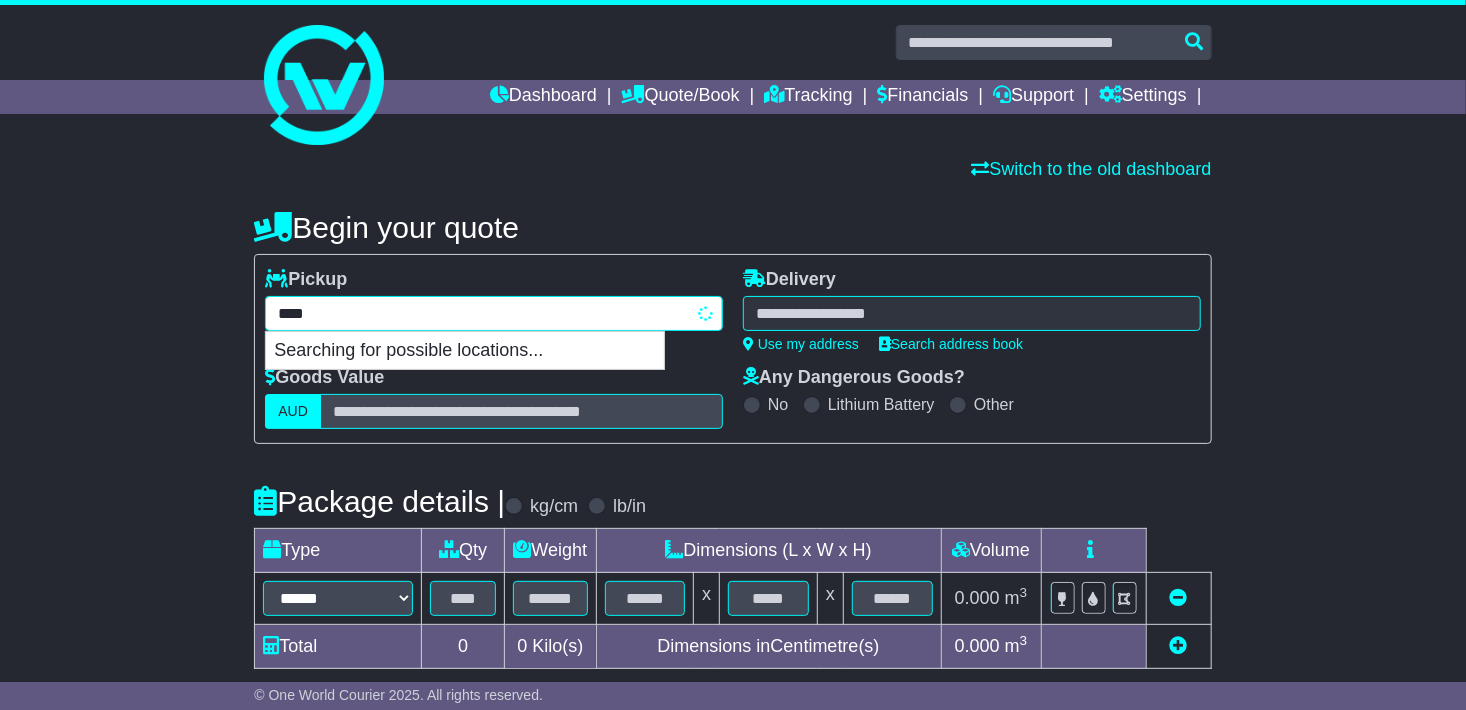 type on "*****" 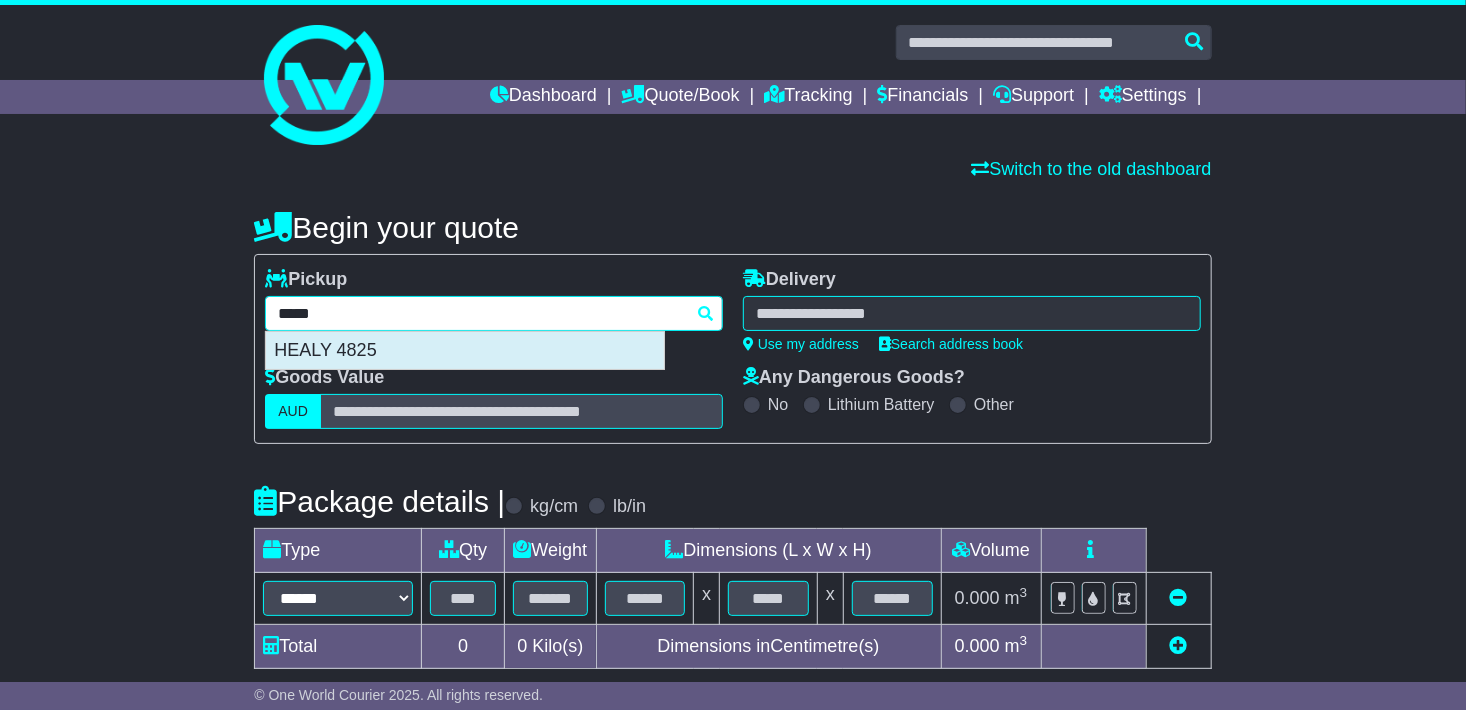click on "HEALY 4825" at bounding box center [465, 351] 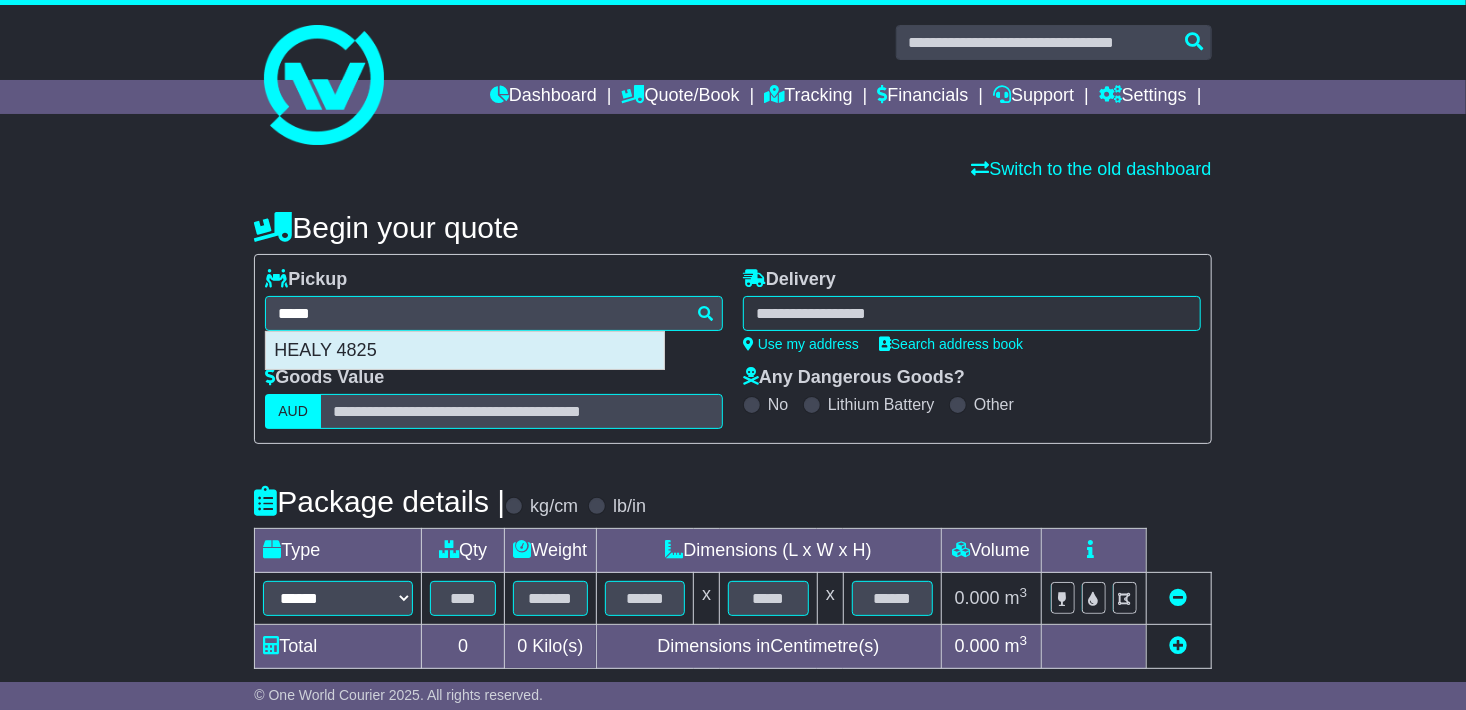 type on "**********" 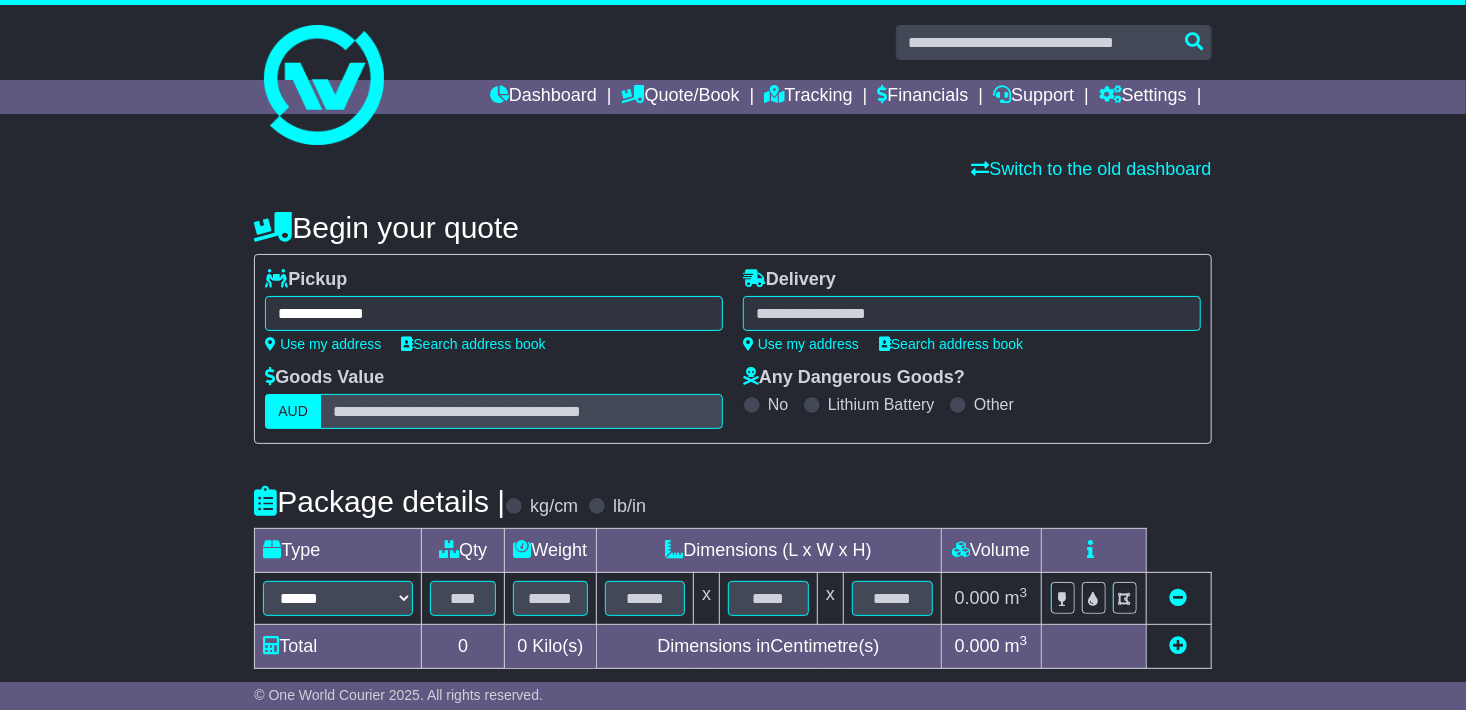 click at bounding box center [972, 313] 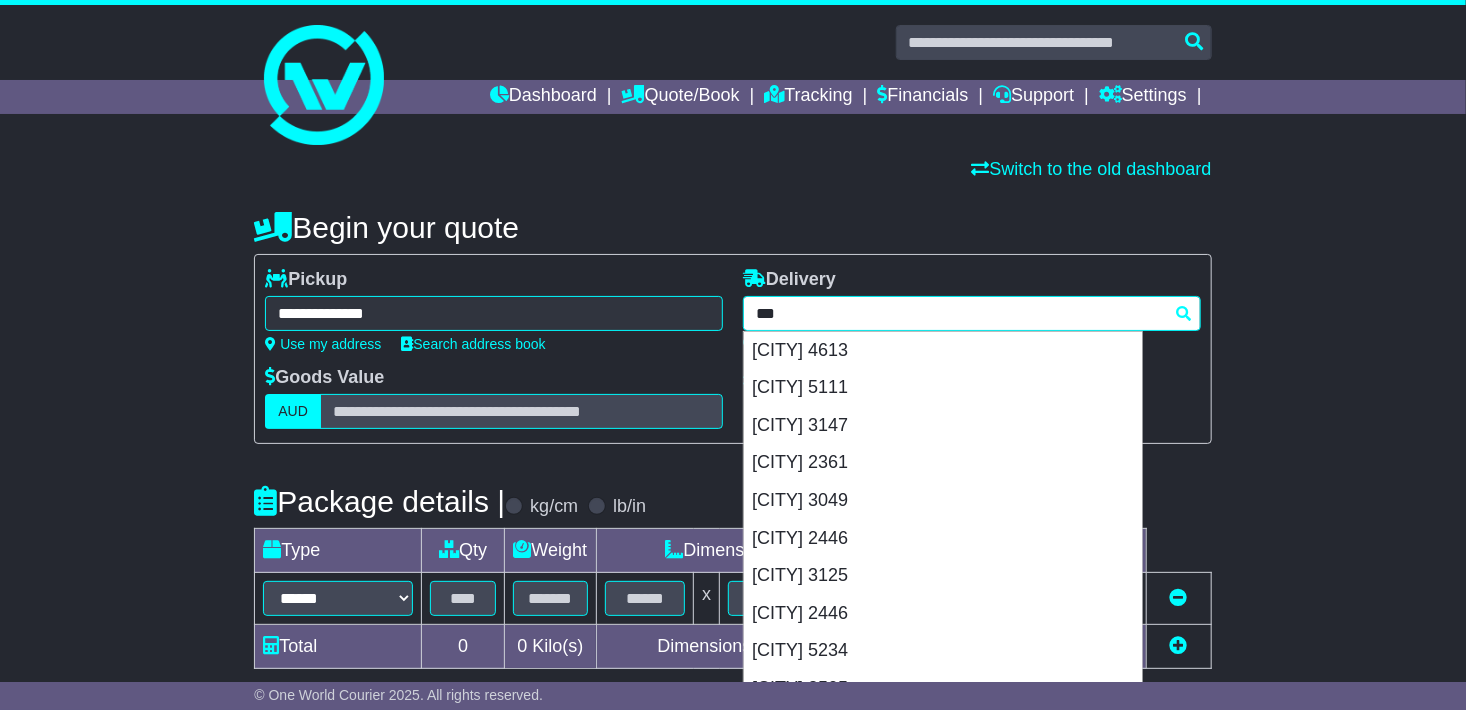 type on "****" 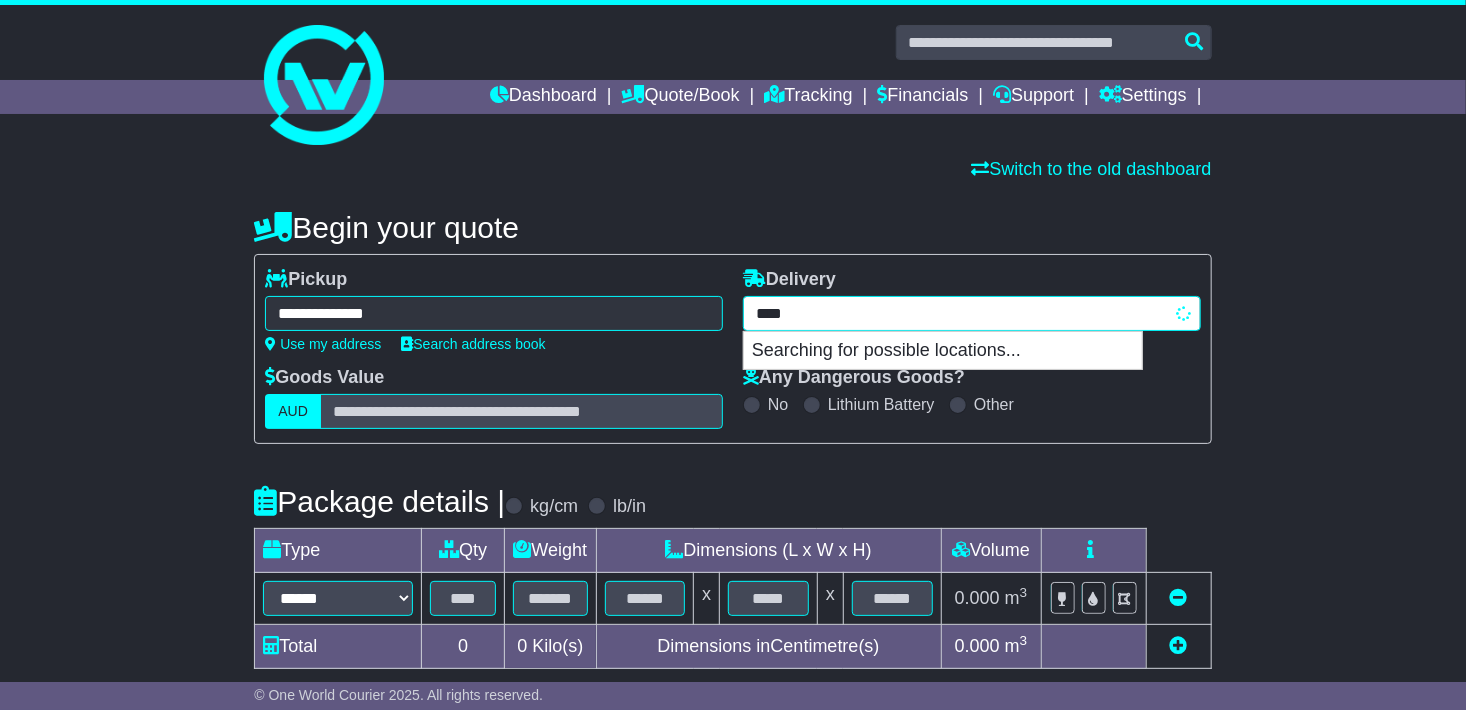 type on "*********" 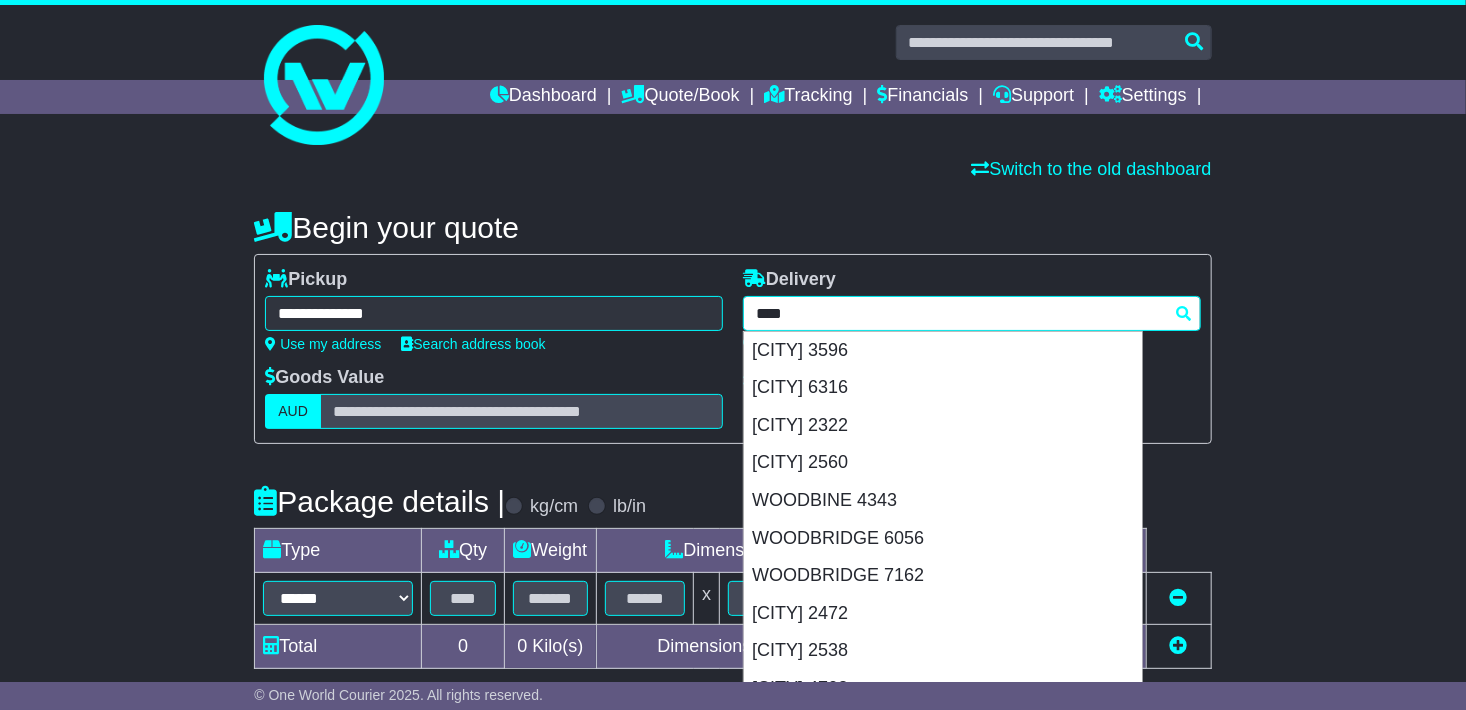 type 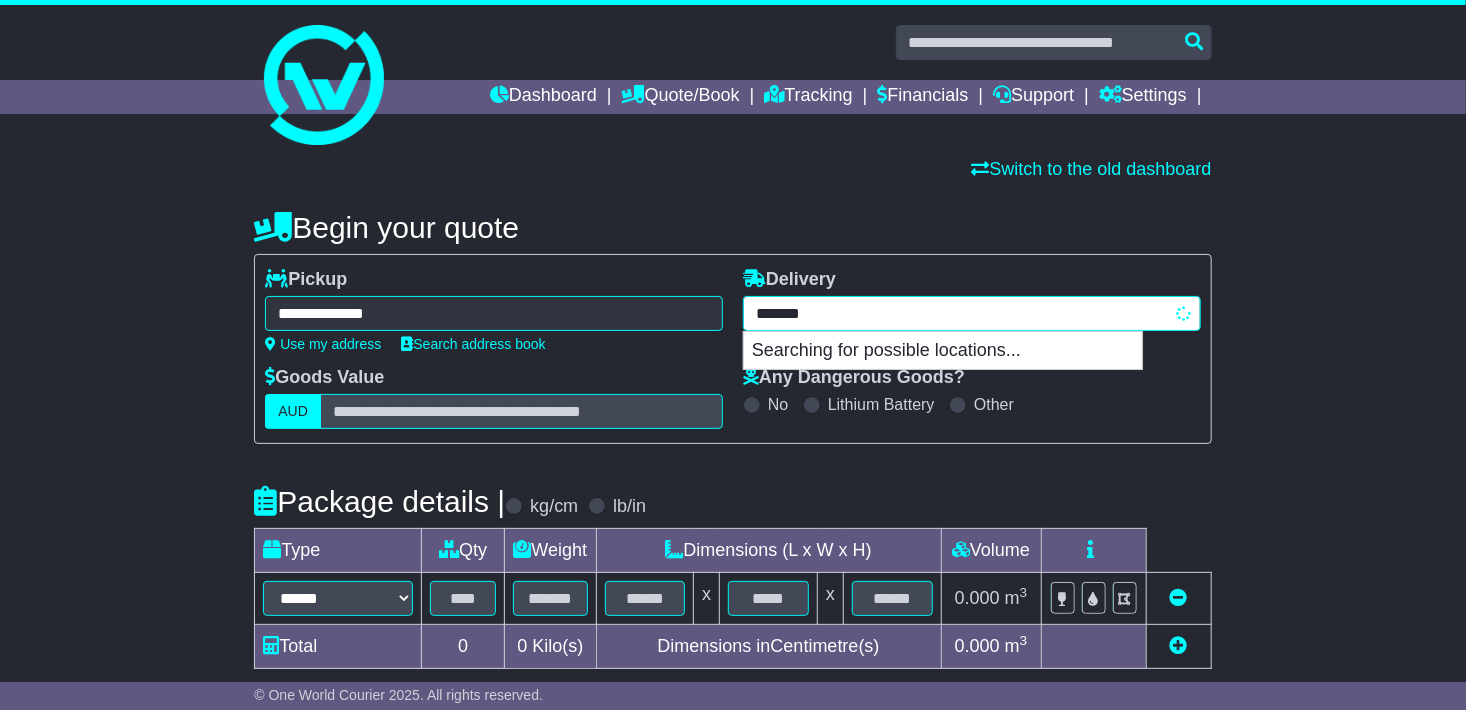type on "********" 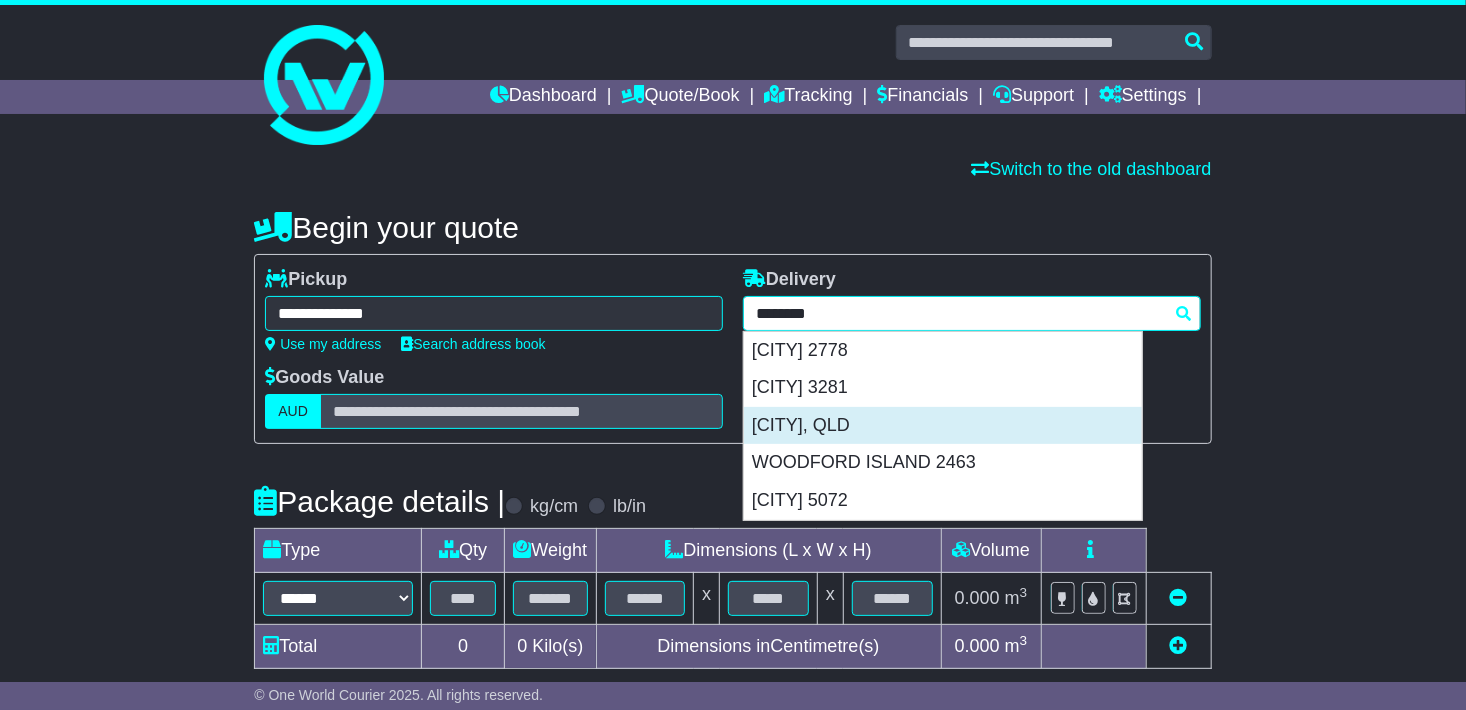 click on "[CITY] [POSTAL_CODE]" at bounding box center (943, 426) 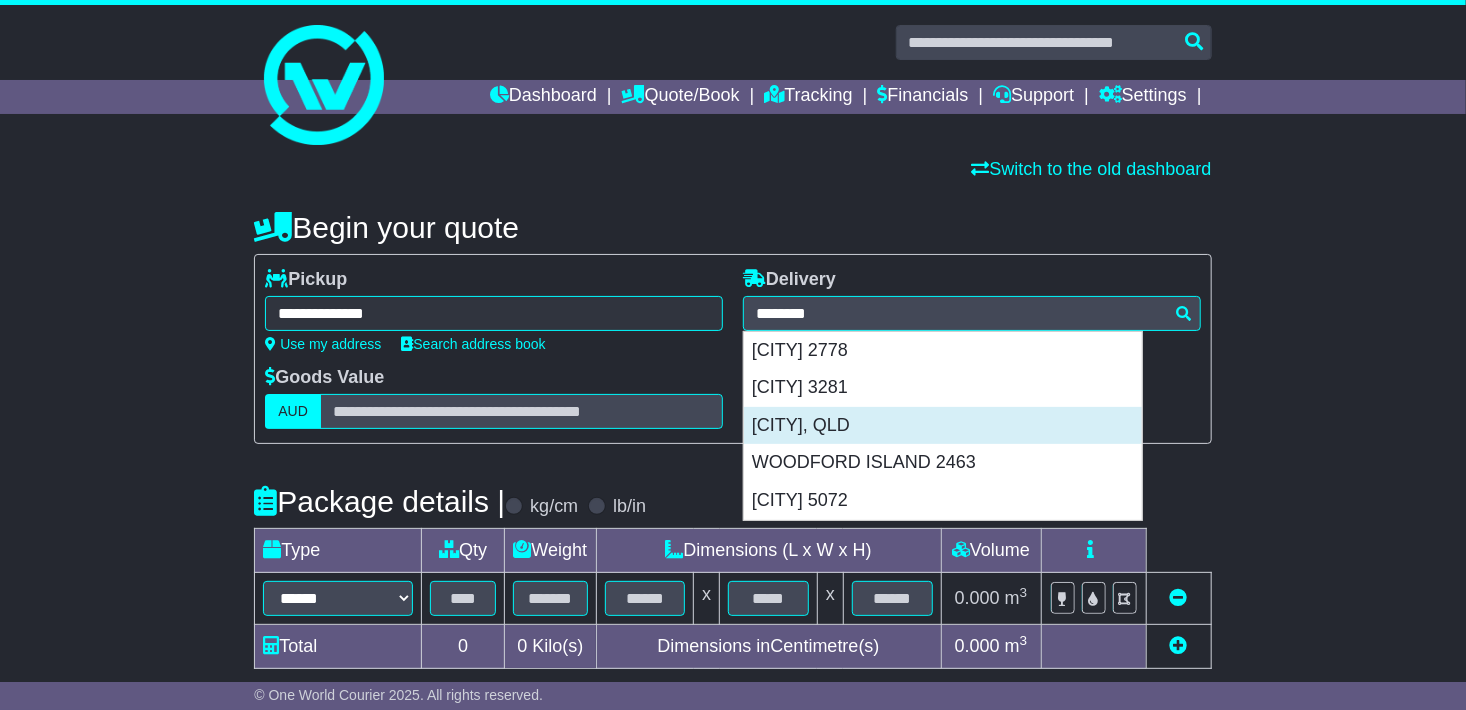 type on "**********" 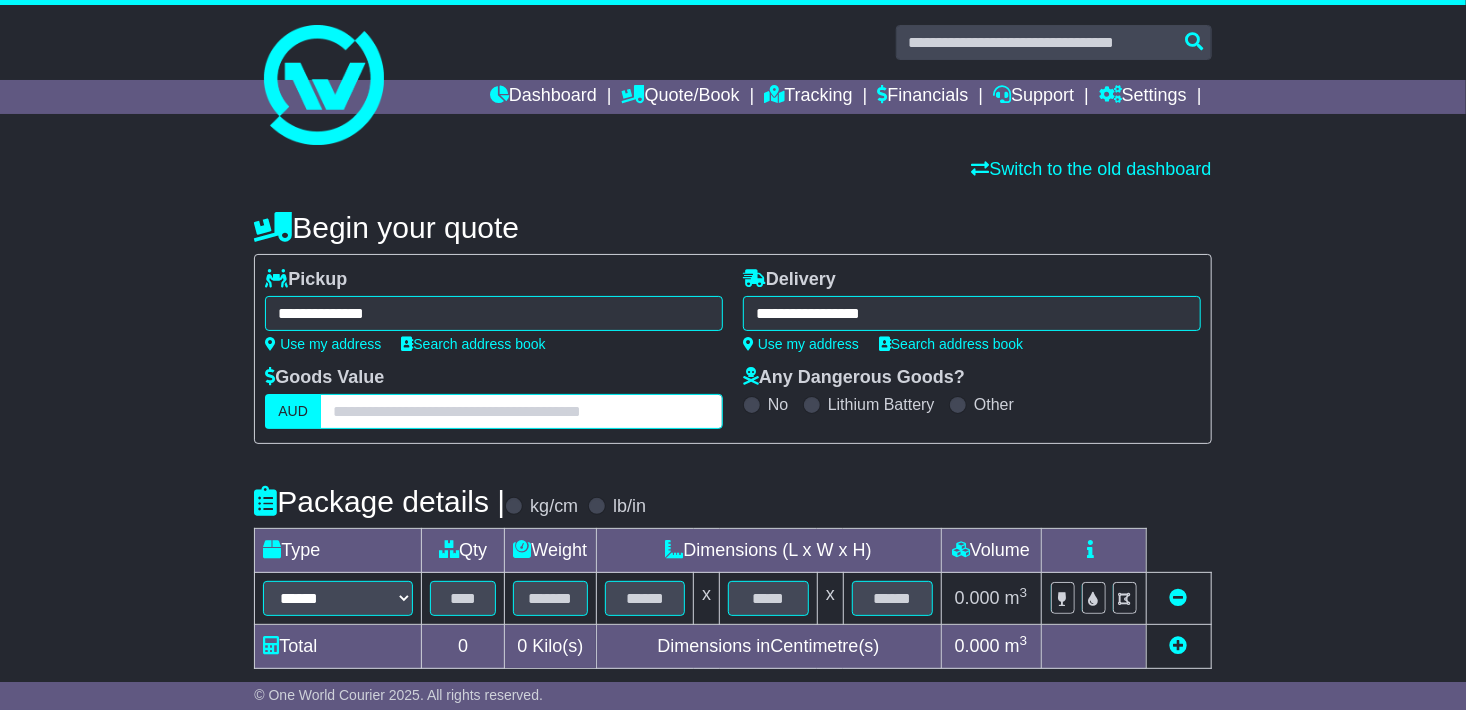 click at bounding box center (521, 411) 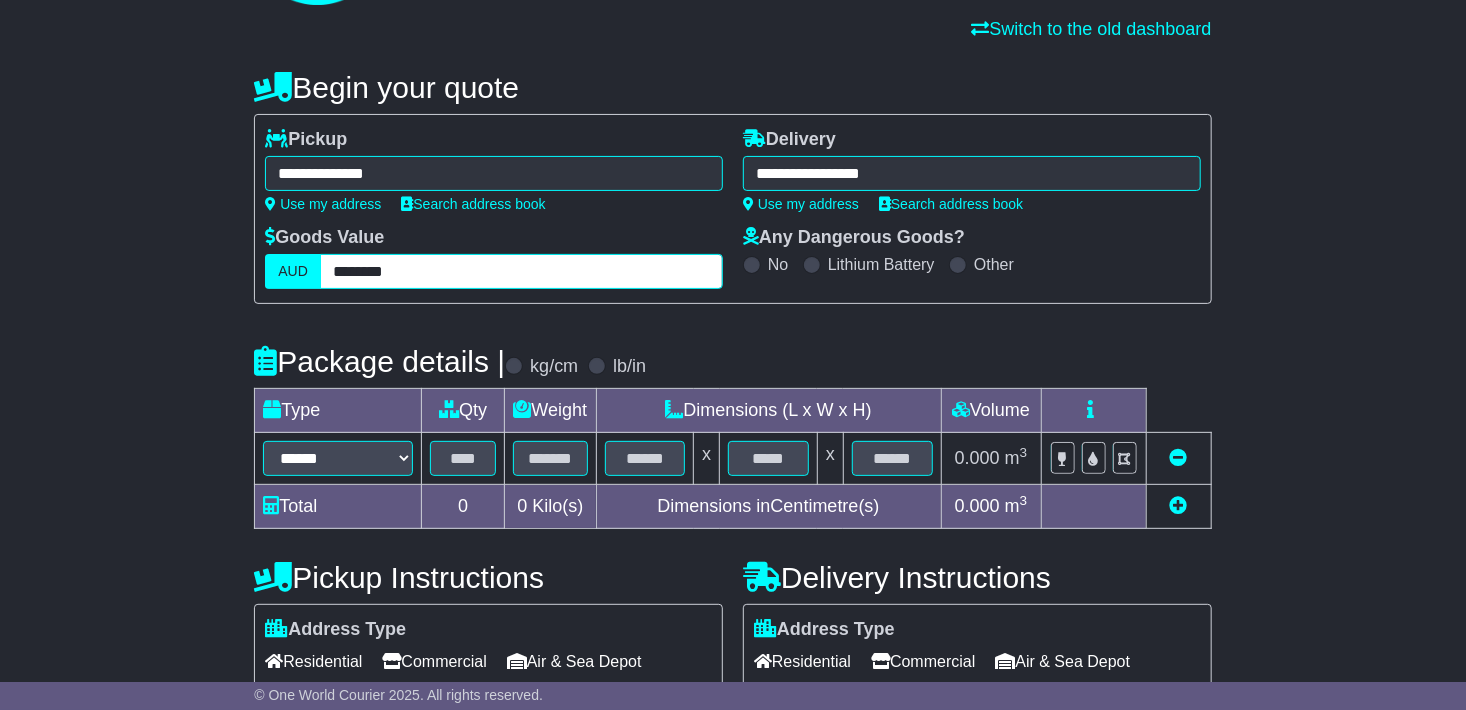 scroll, scrollTop: 200, scrollLeft: 0, axis: vertical 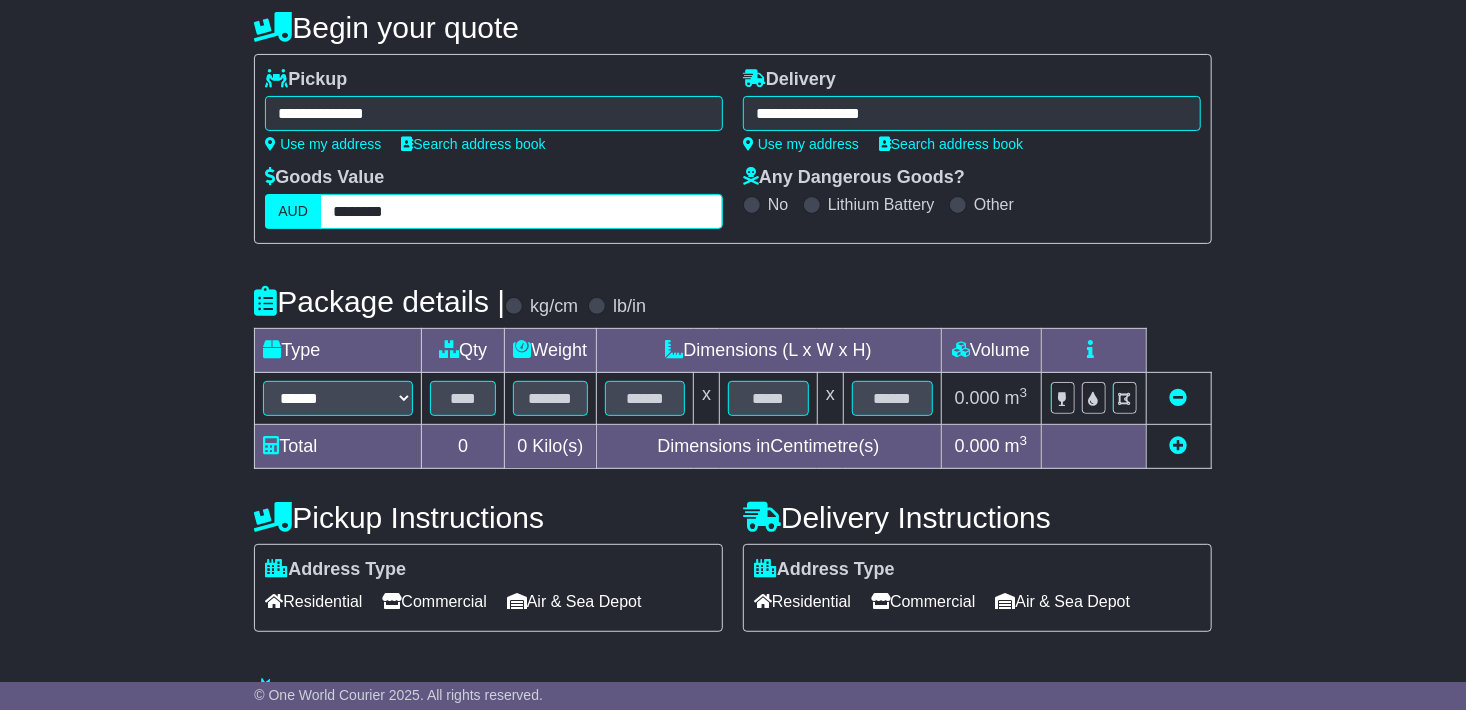 type on "********" 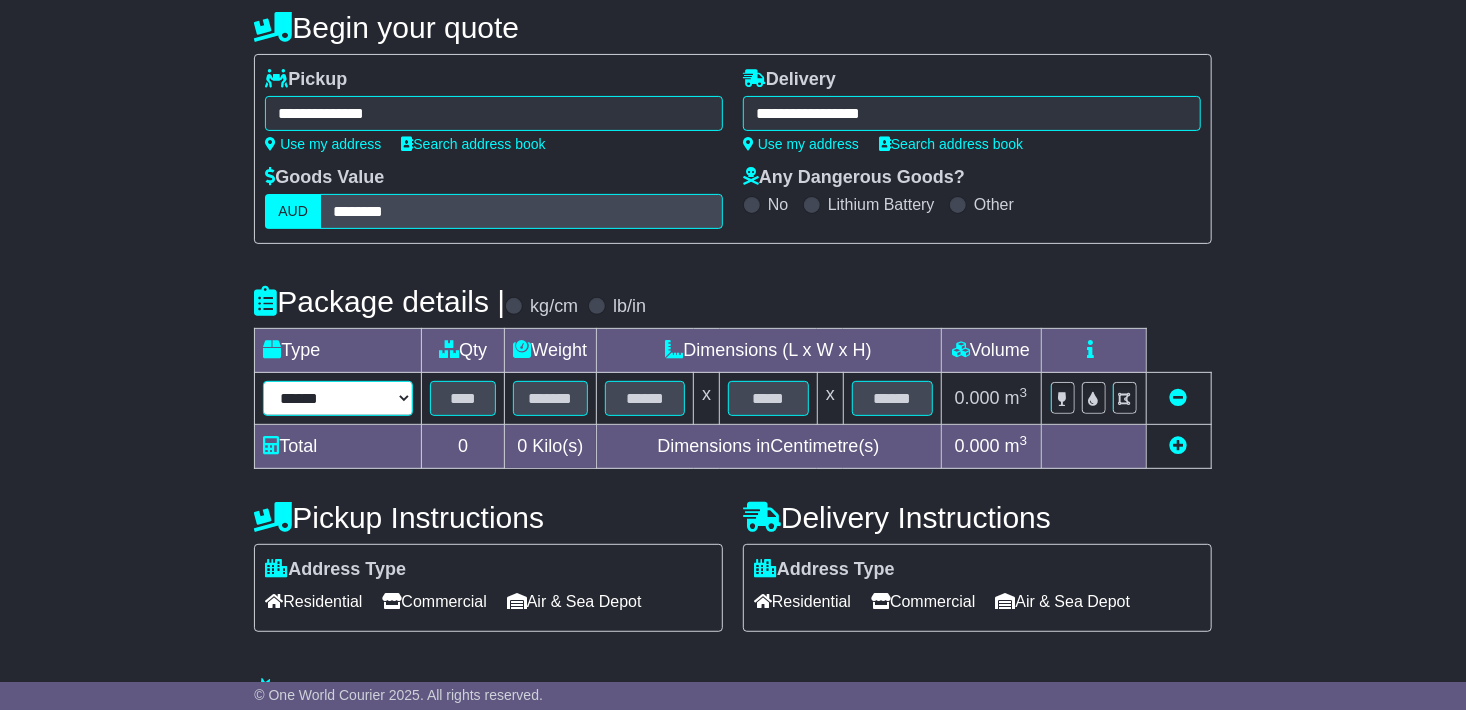 click on "****** ****** *** ******** ***** **** **** ****** *** *******" at bounding box center [338, 398] 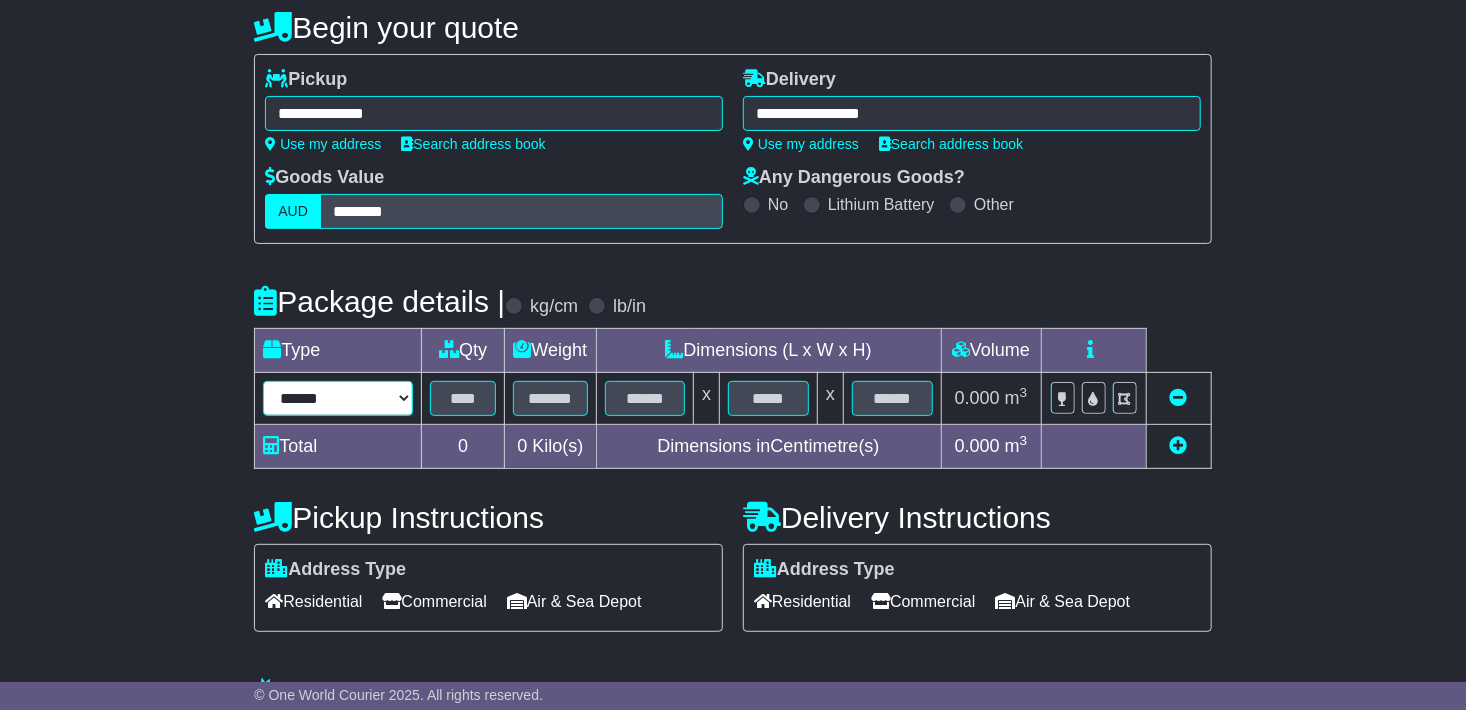 select on "*****" 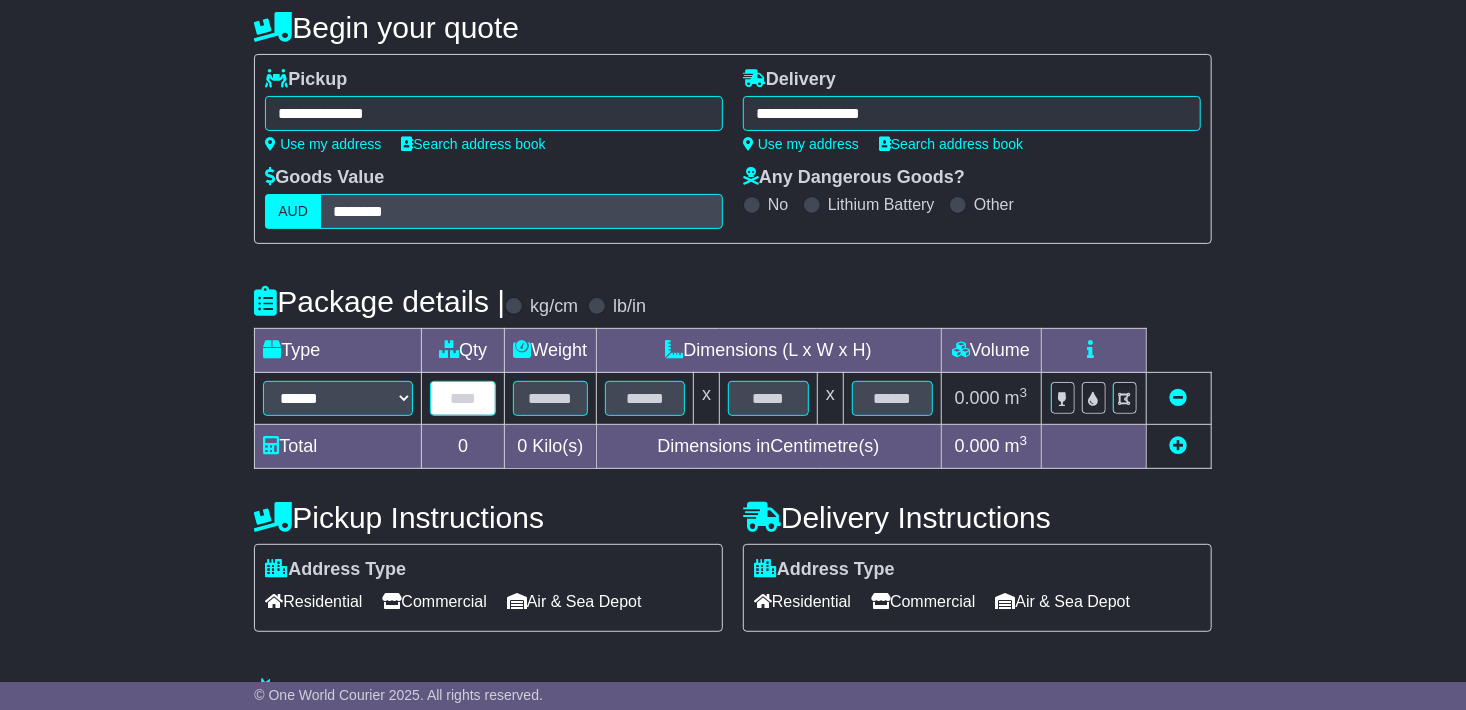 click at bounding box center (463, 398) 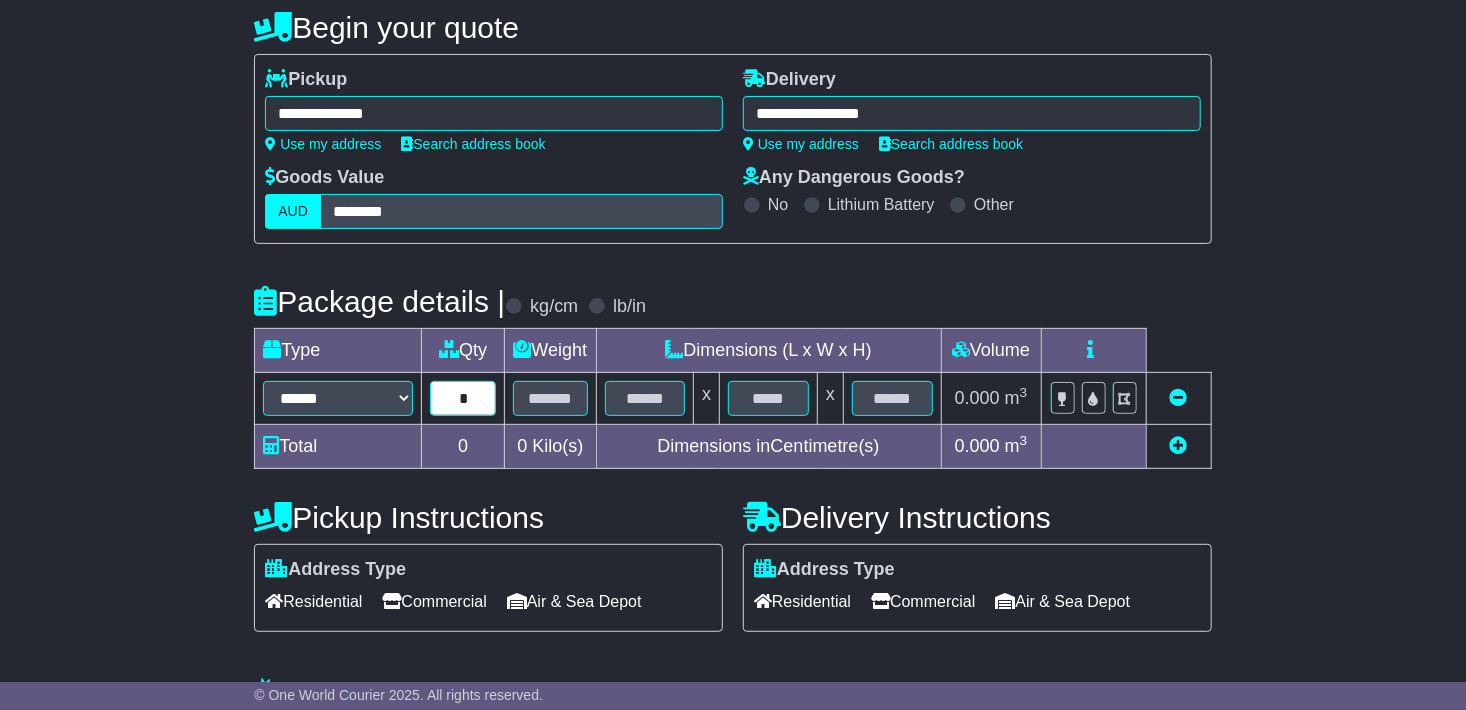 type on "*" 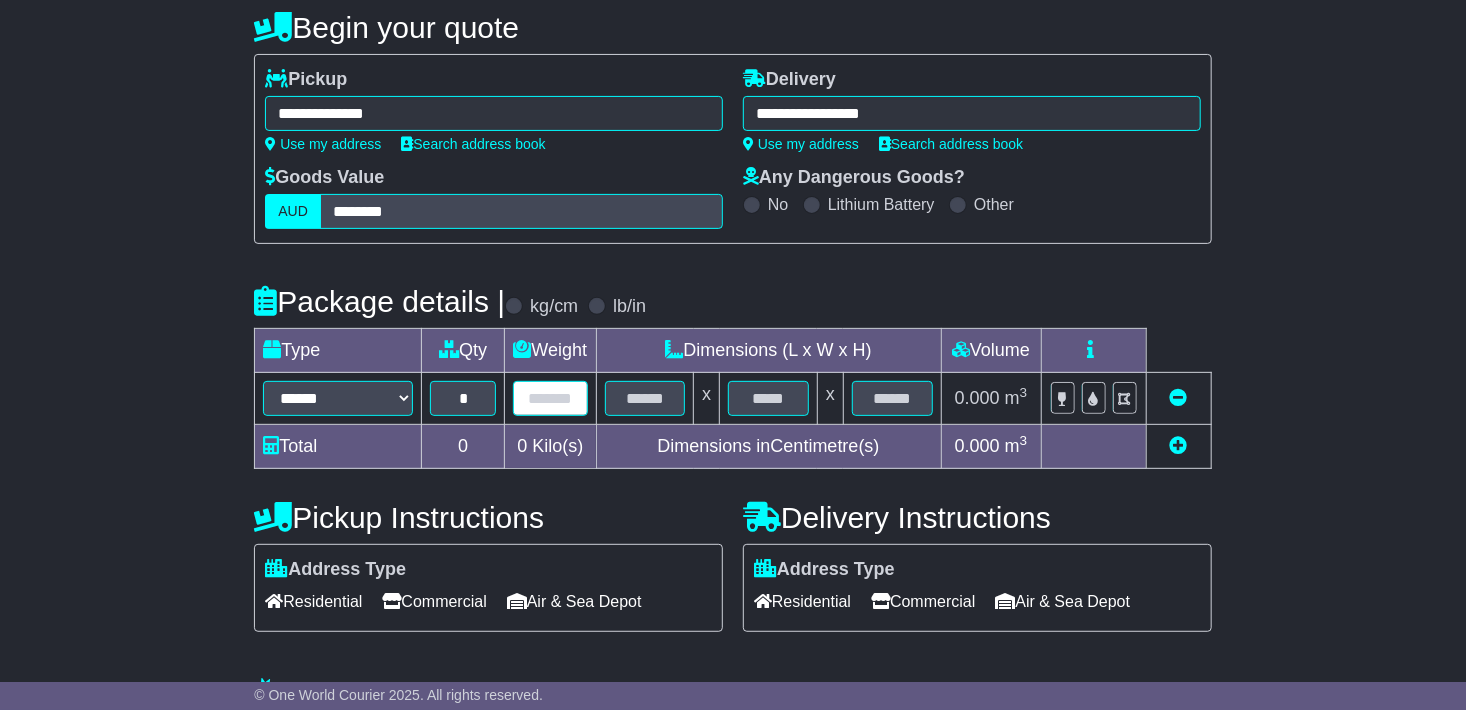 click at bounding box center [550, 398] 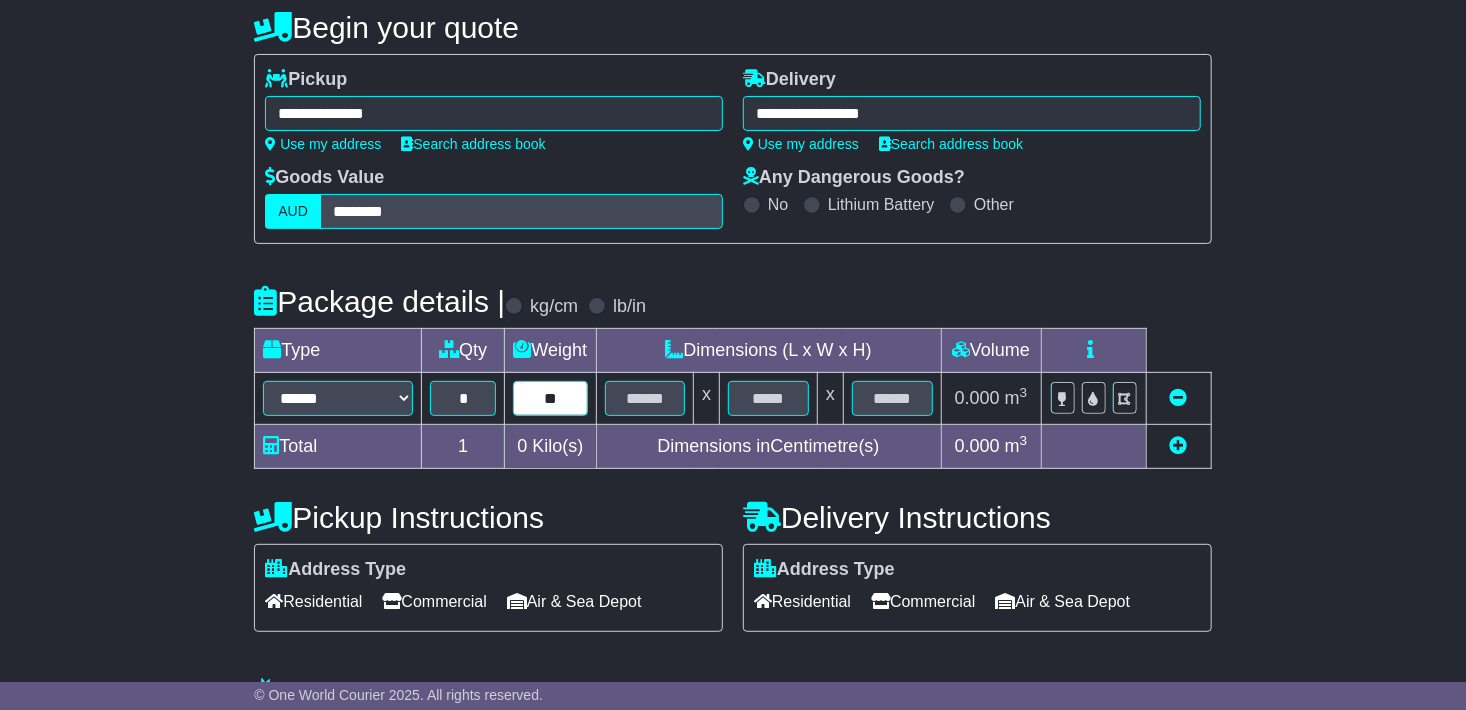 type on "**" 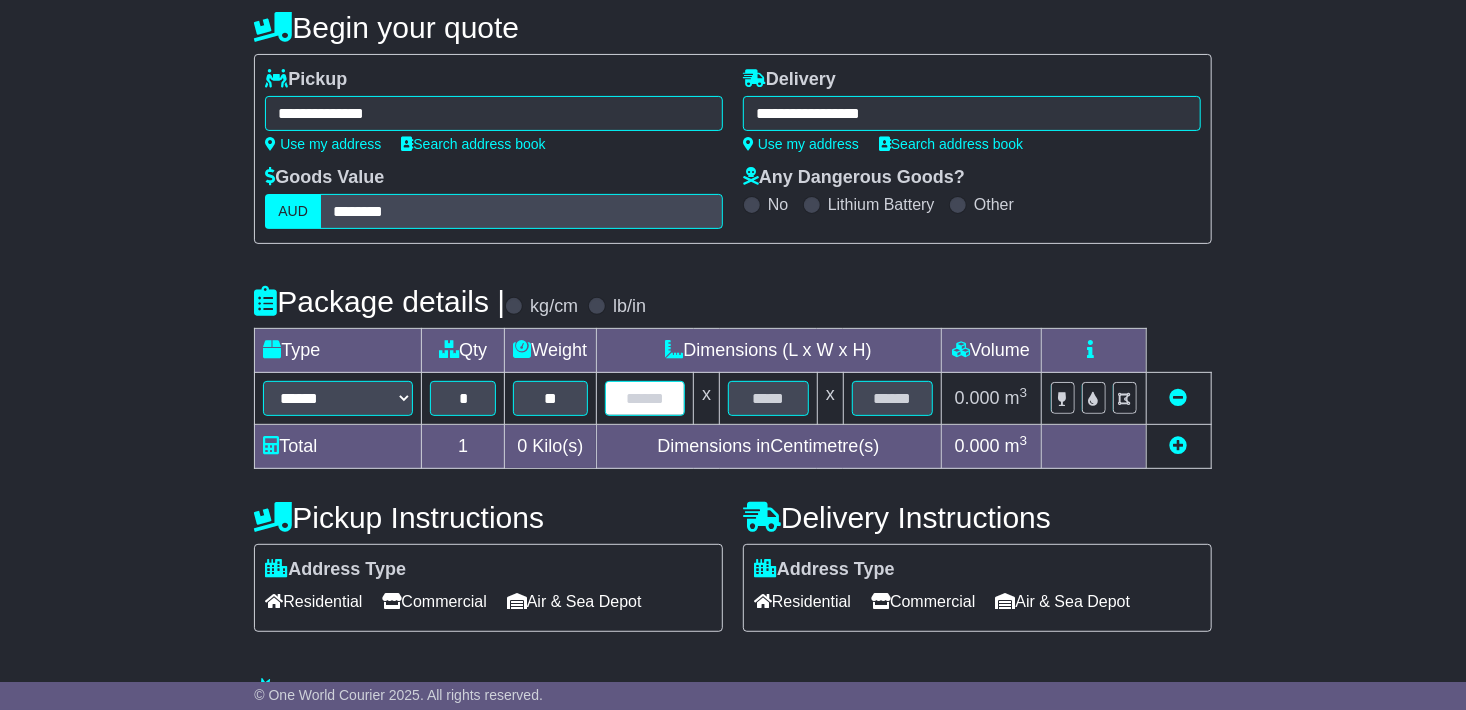 click at bounding box center [645, 398] 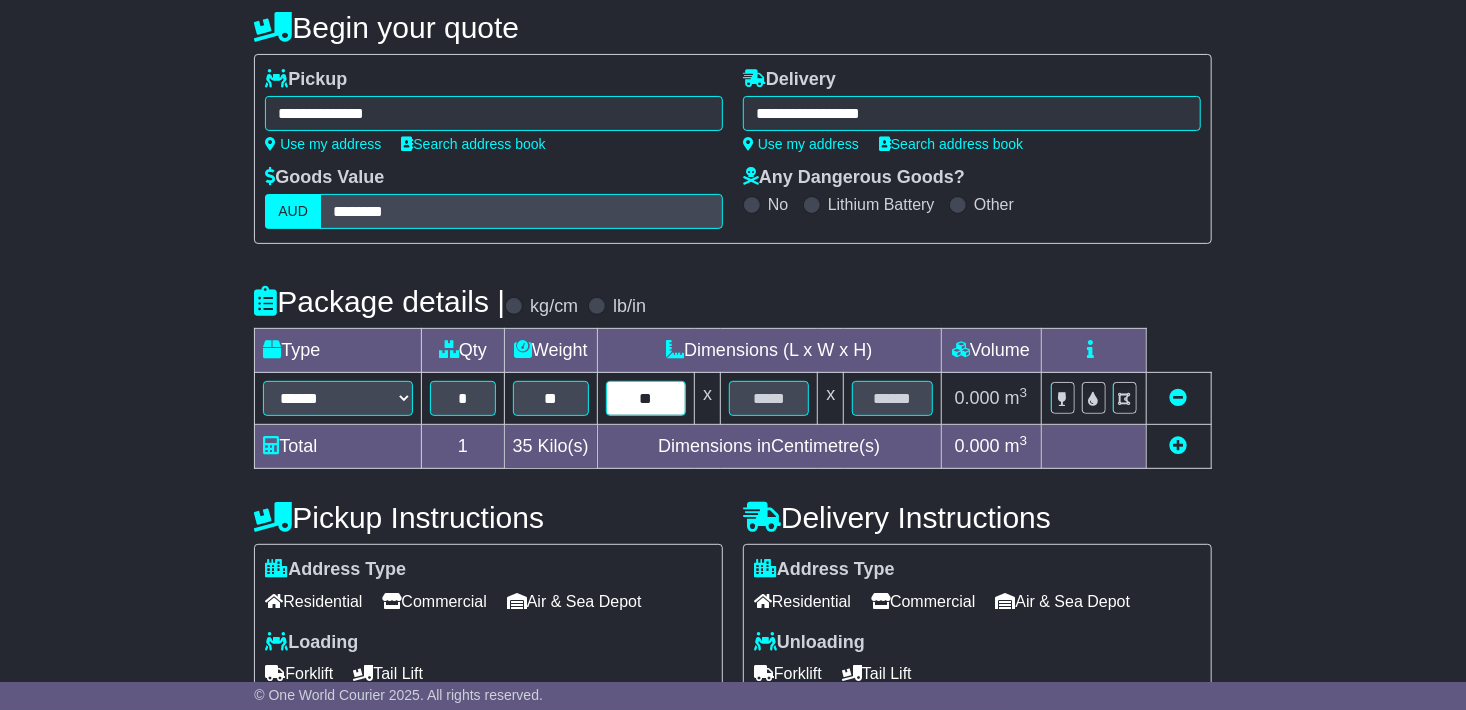 type on "**" 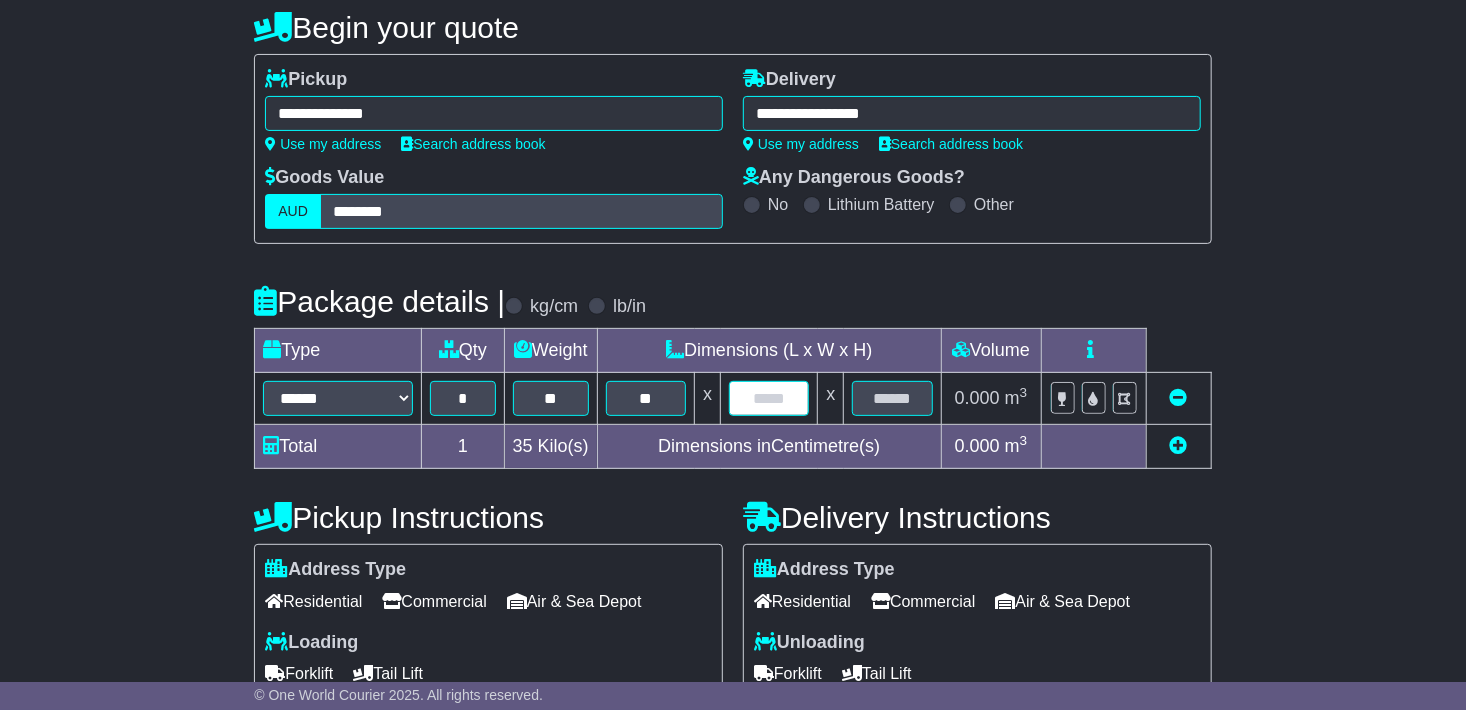 click at bounding box center [769, 398] 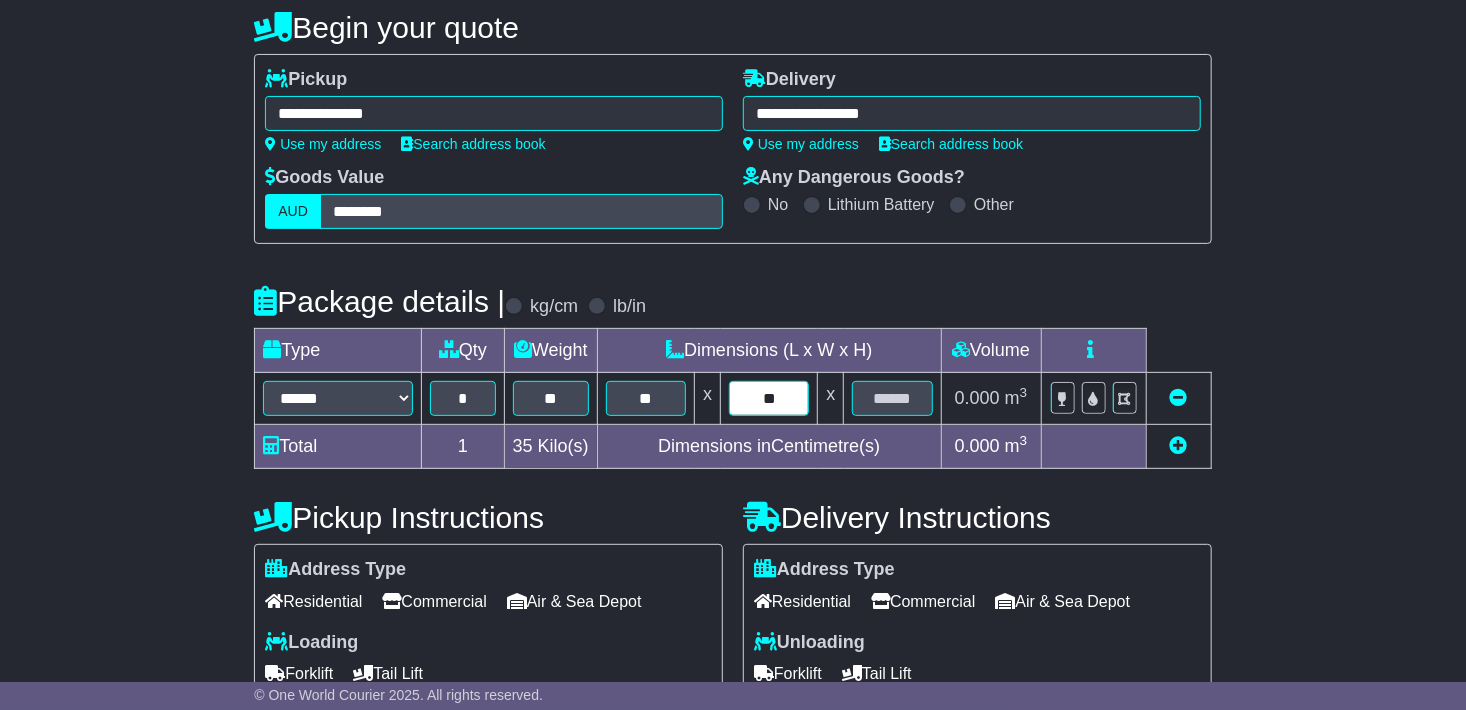 type on "**" 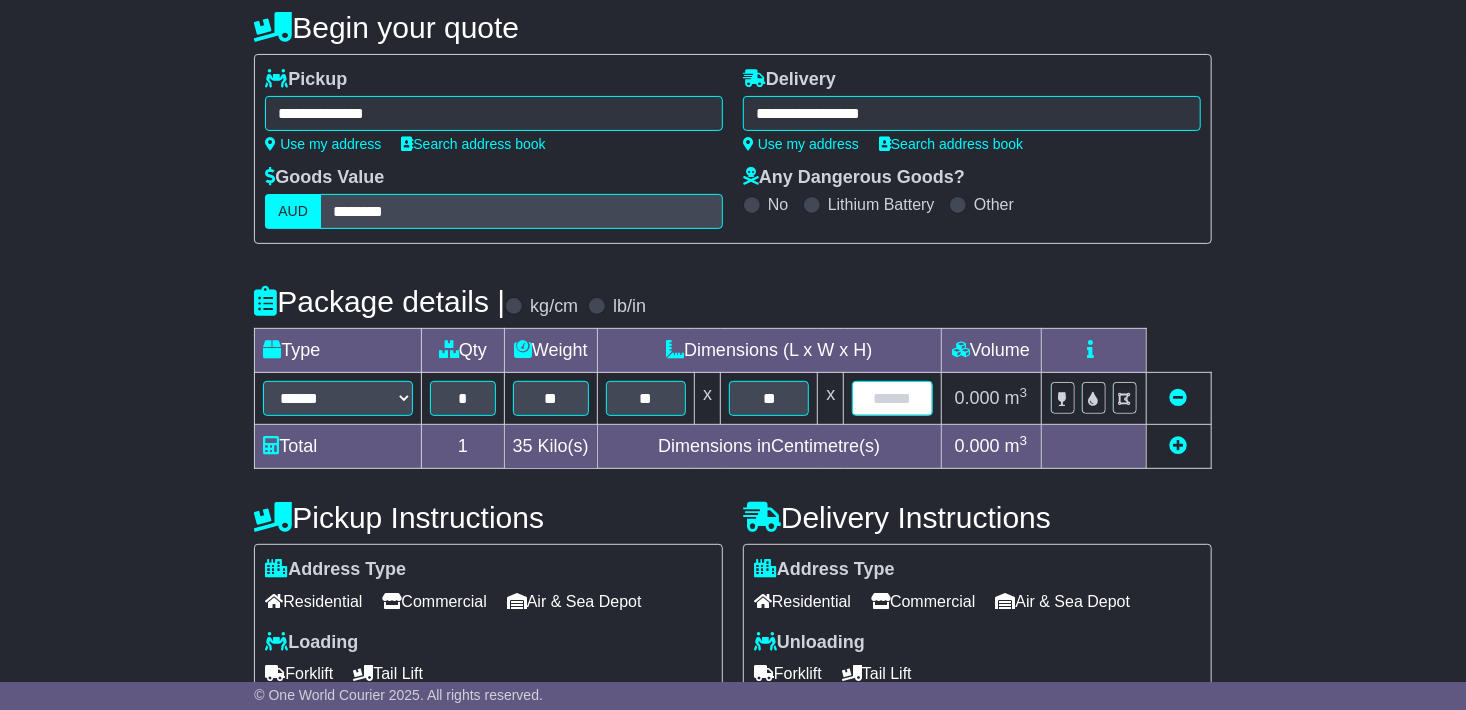click at bounding box center [892, 398] 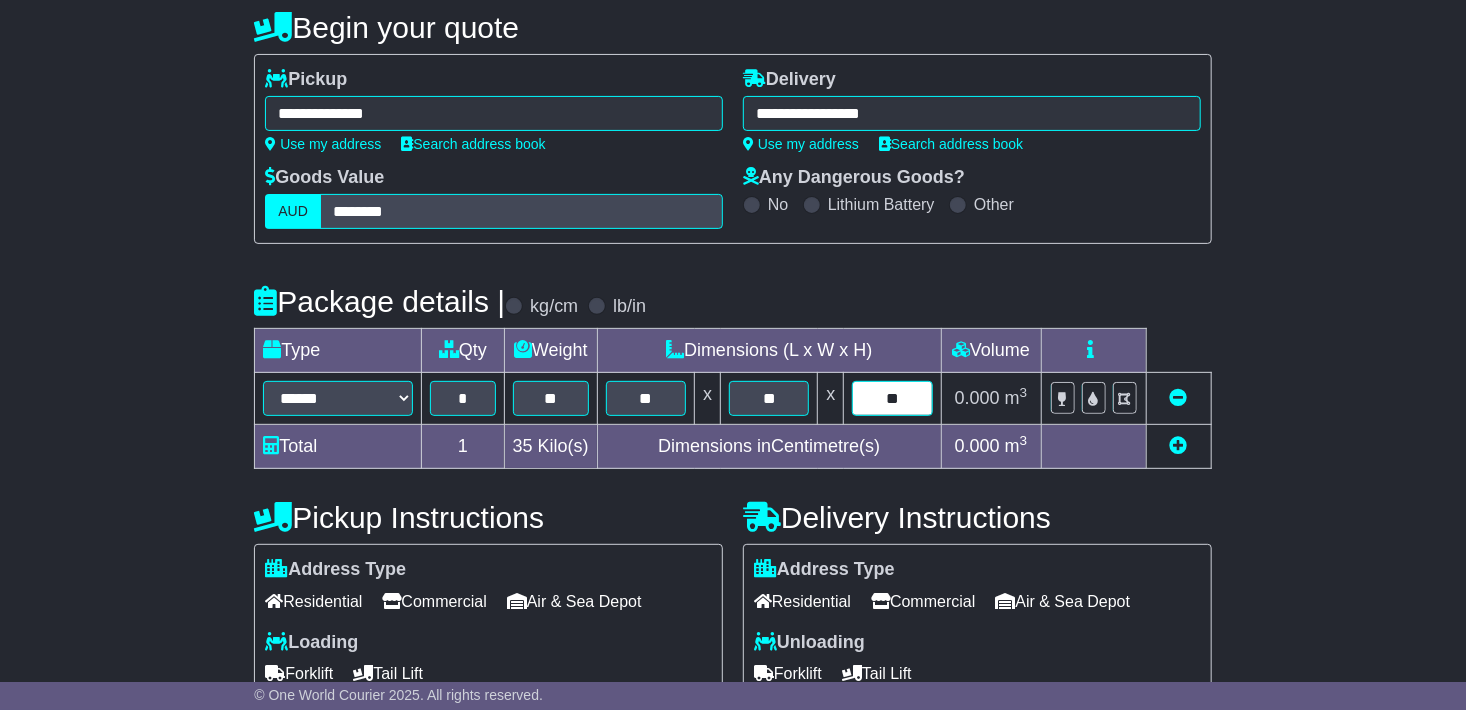 type on "**" 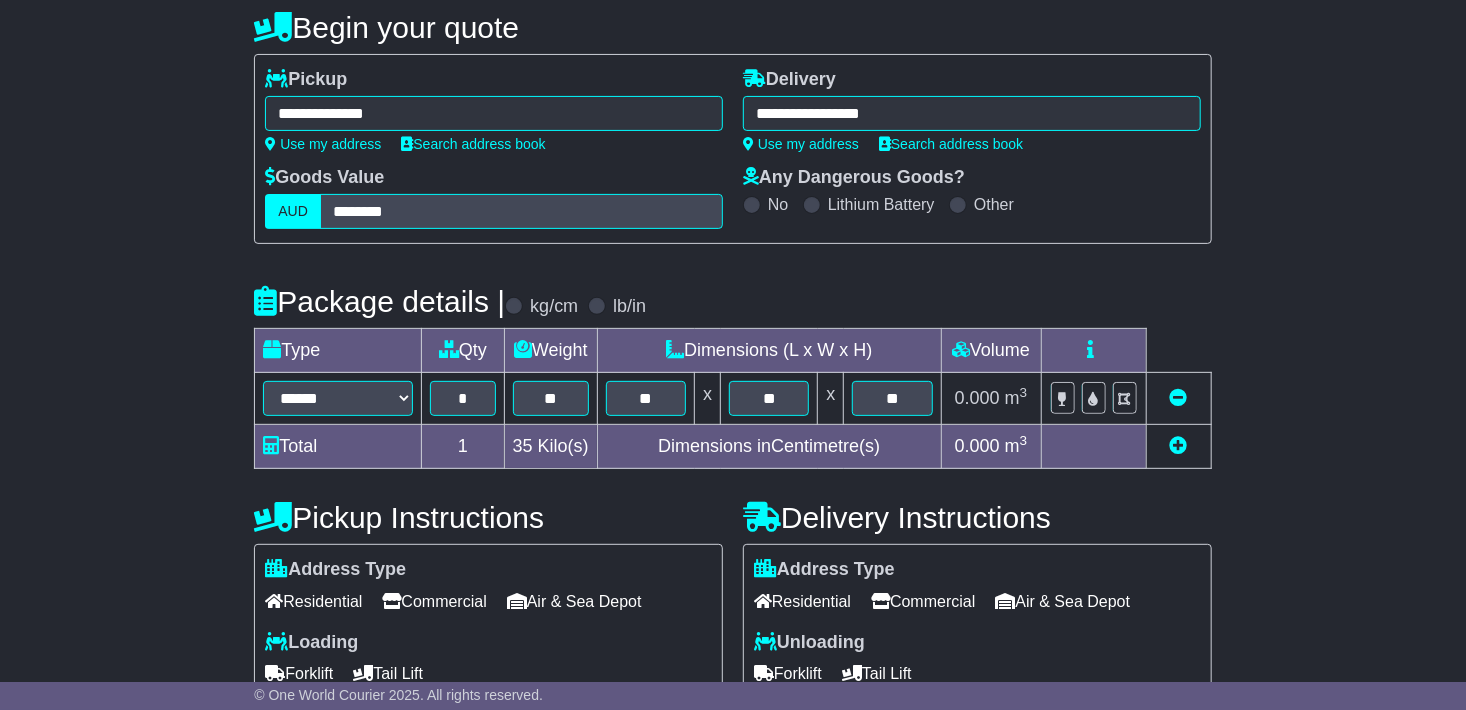 click on "m 3" at bounding box center [1016, 398] 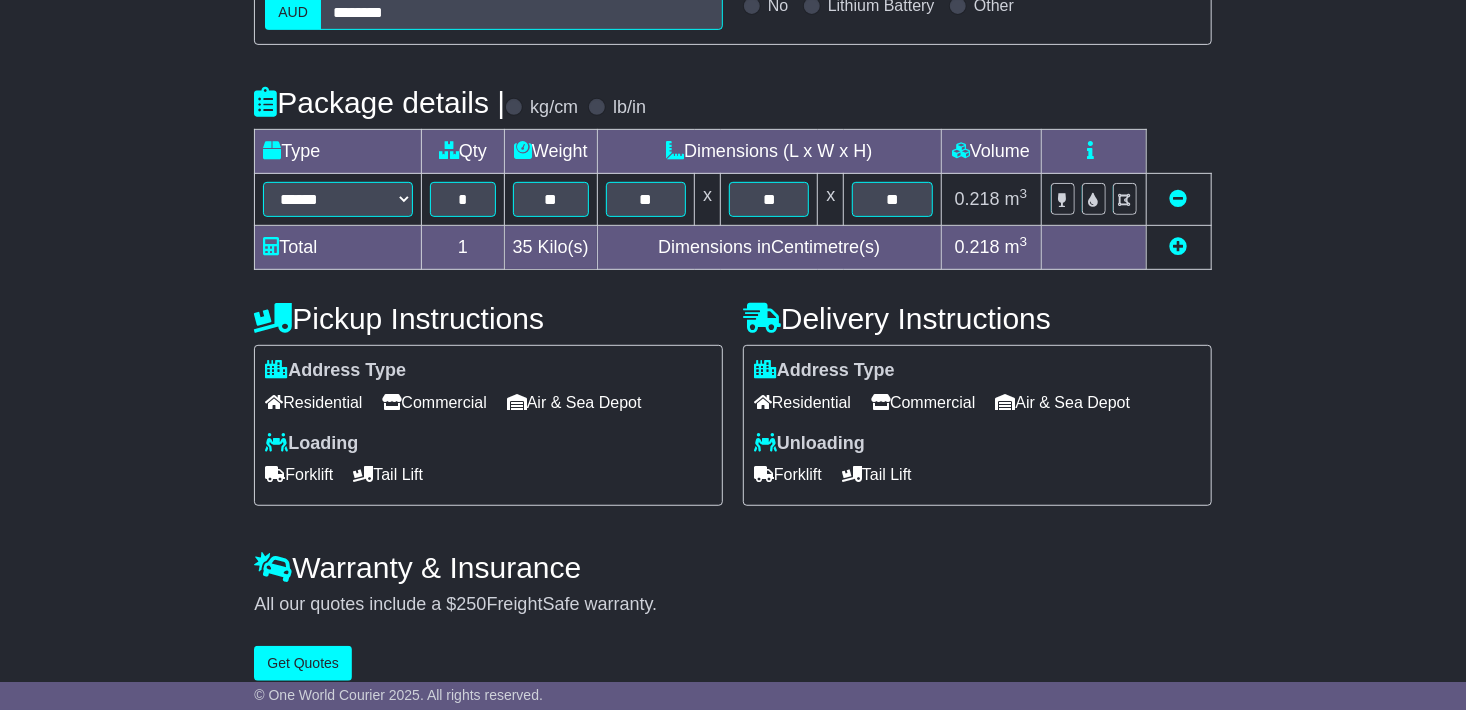 scroll, scrollTop: 417, scrollLeft: 0, axis: vertical 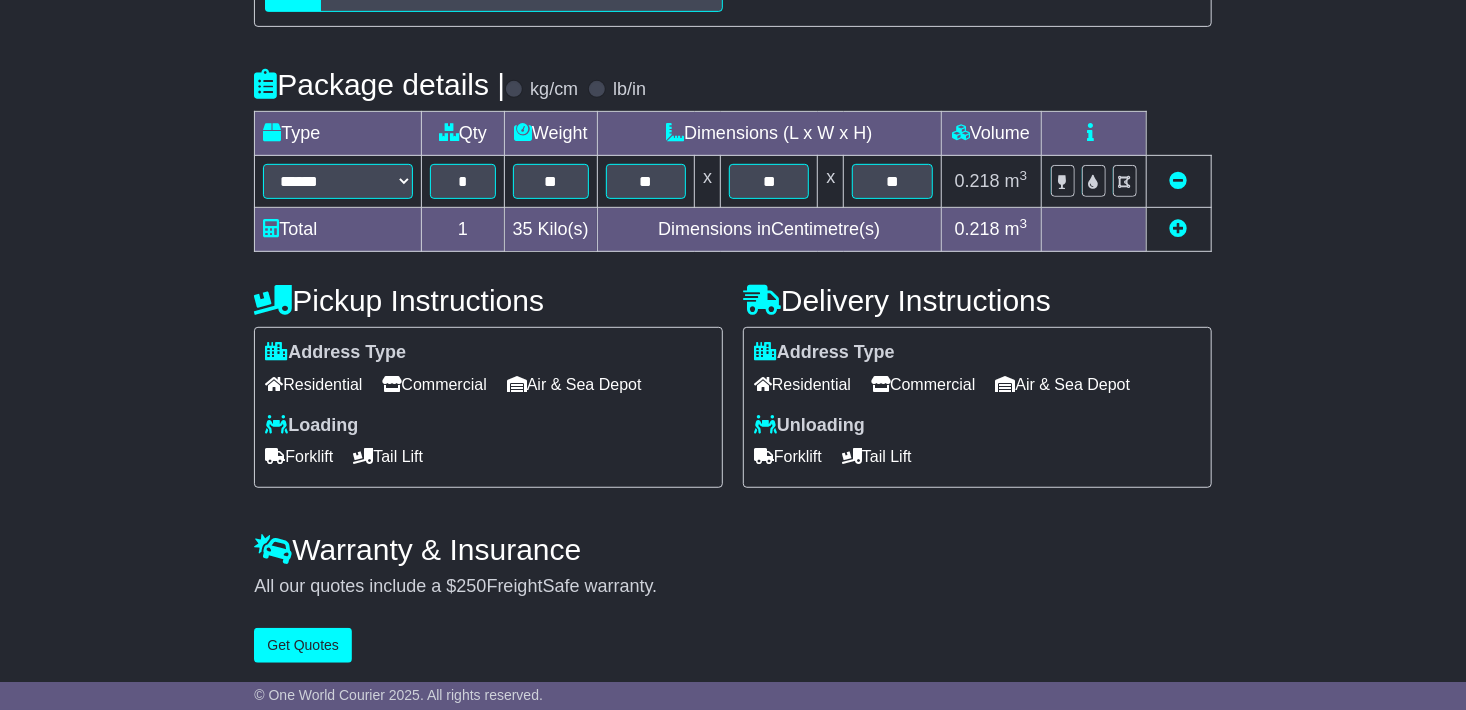 click on "Commercial" at bounding box center (434, 384) 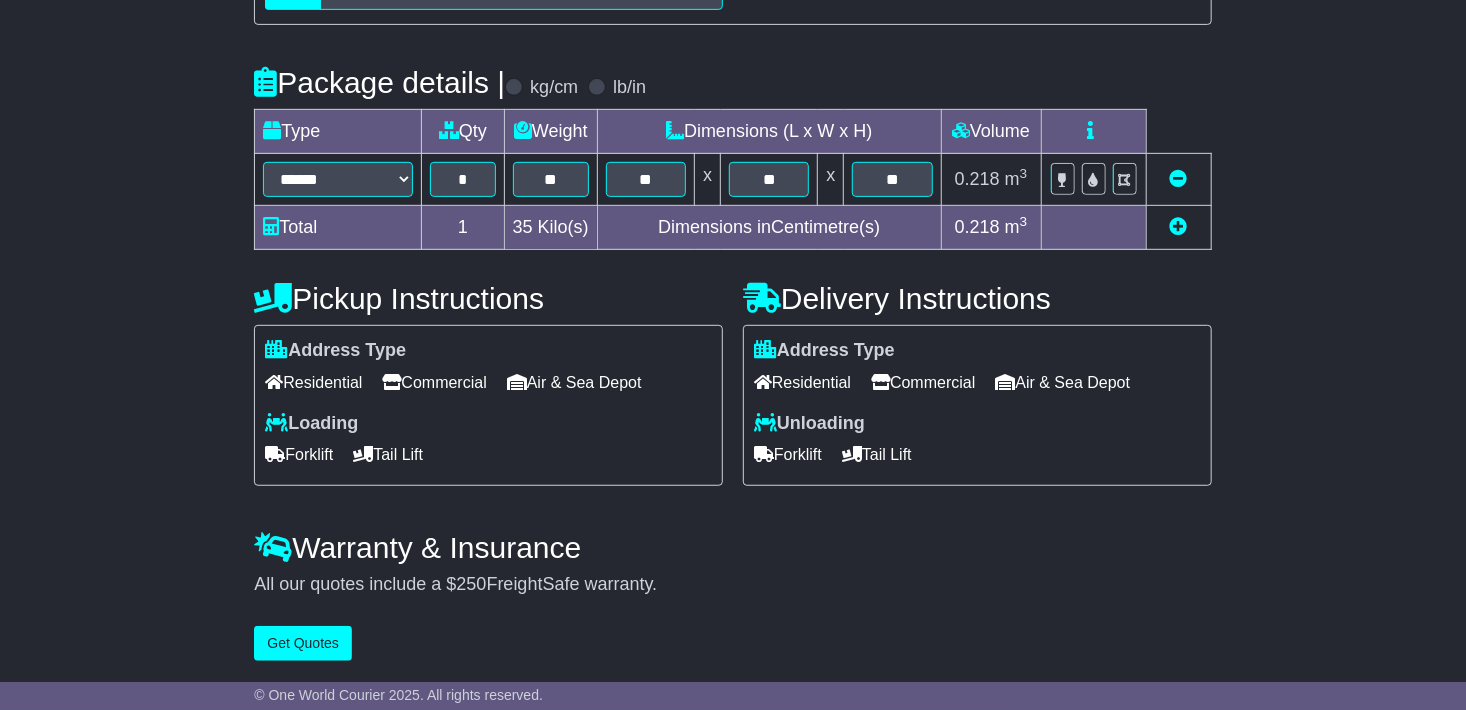 click on "Tail Lift" at bounding box center [388, 454] 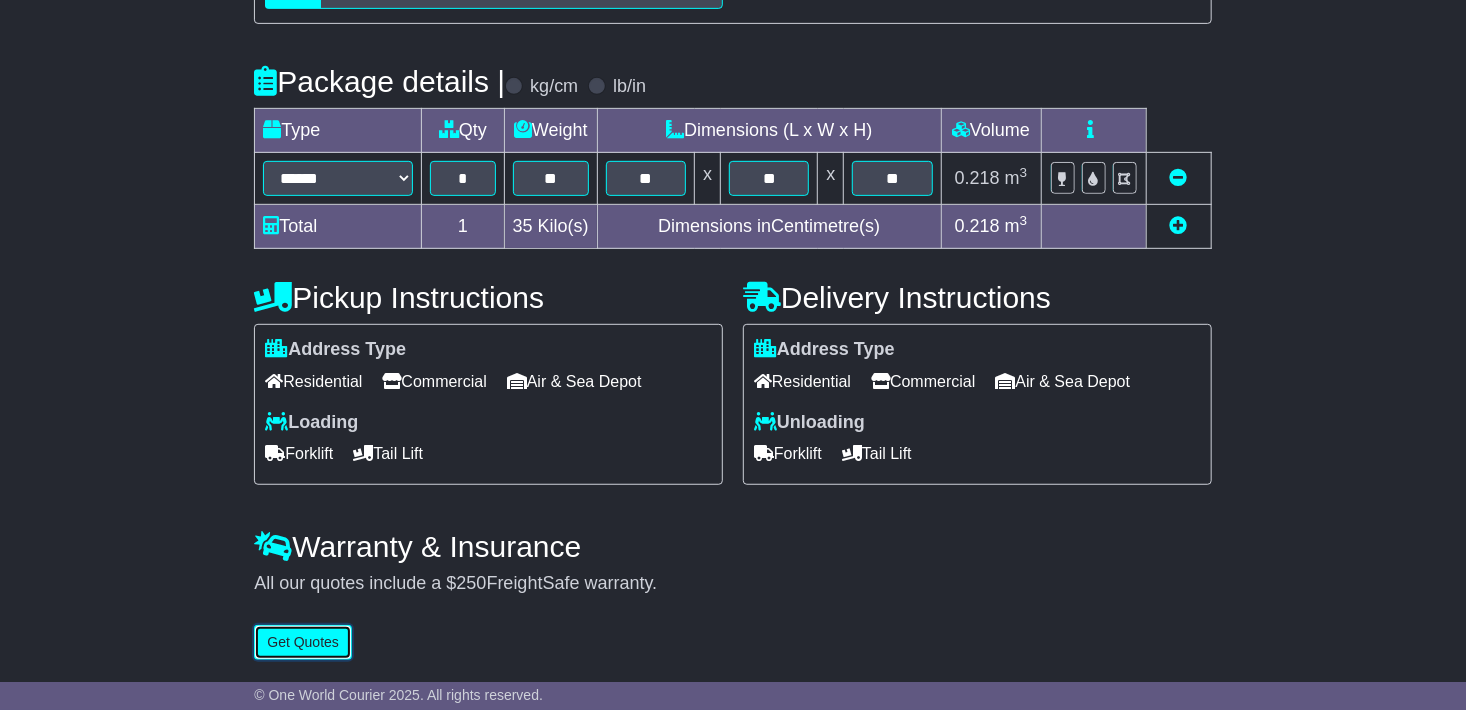 click on "Get Quotes" at bounding box center (303, 642) 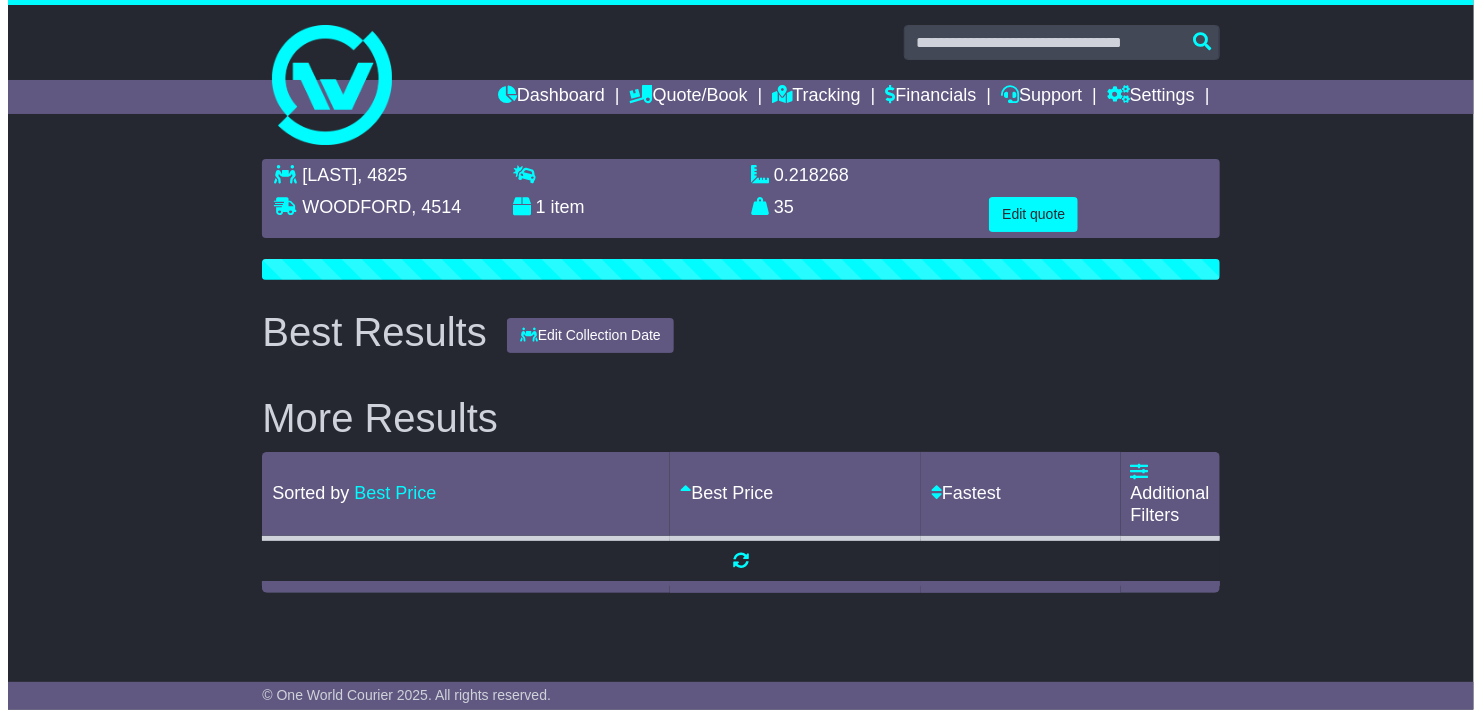 scroll, scrollTop: 0, scrollLeft: 0, axis: both 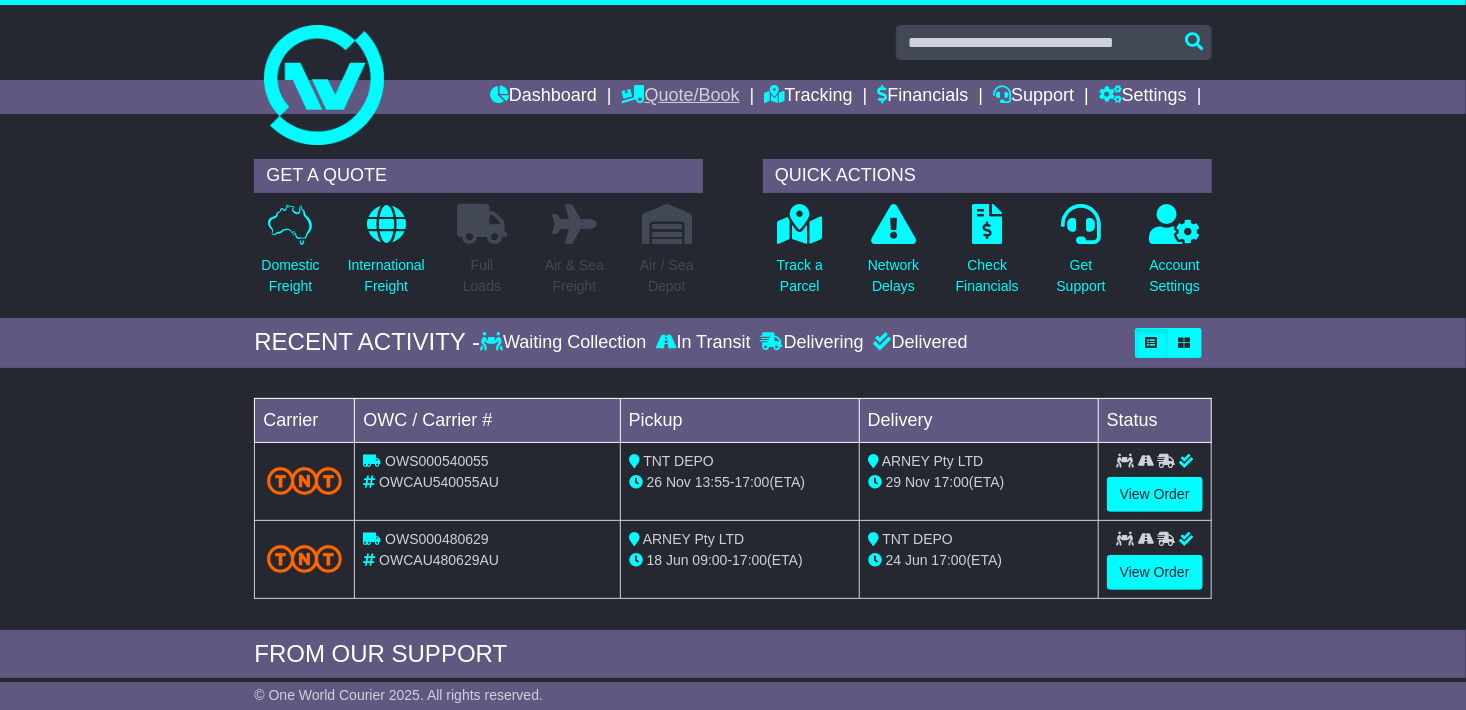 click on "Quote/Book" at bounding box center [681, 97] 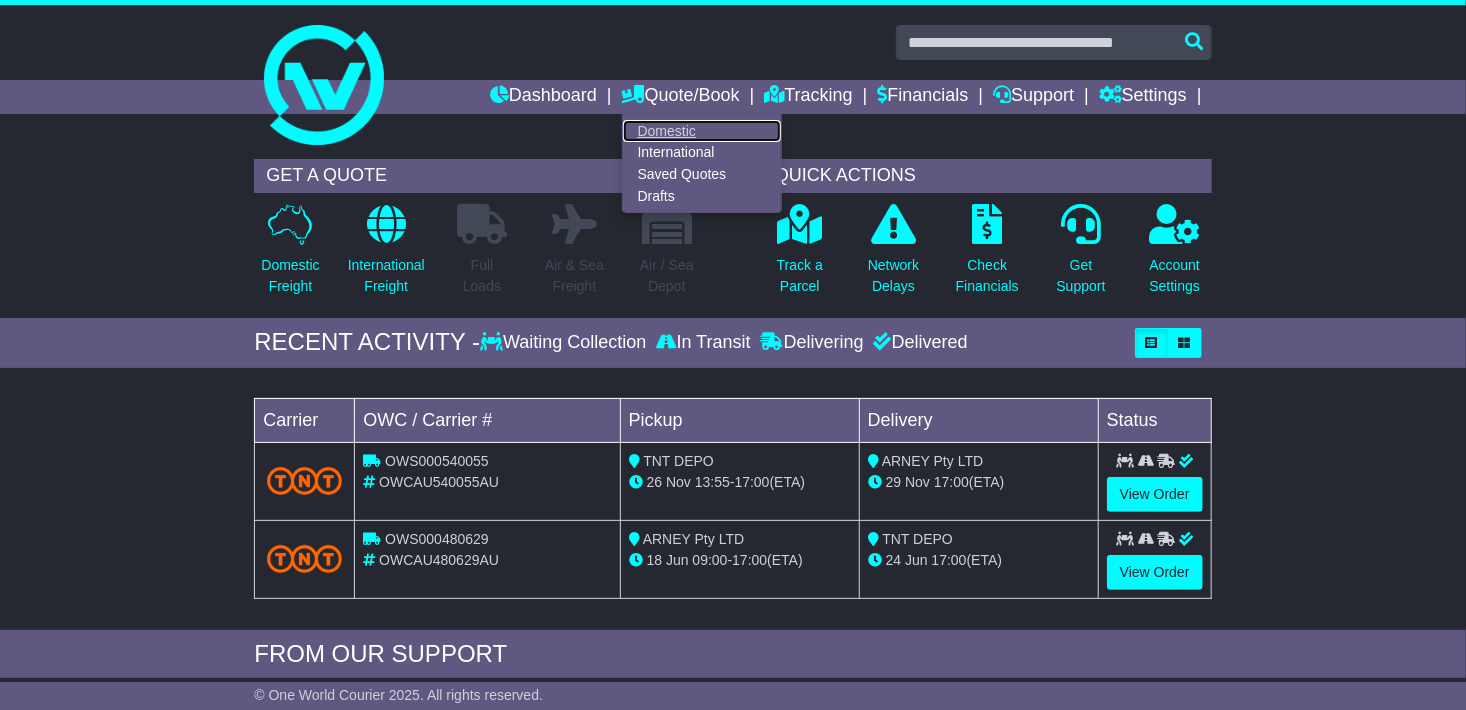 click on "Domestic" at bounding box center [702, 131] 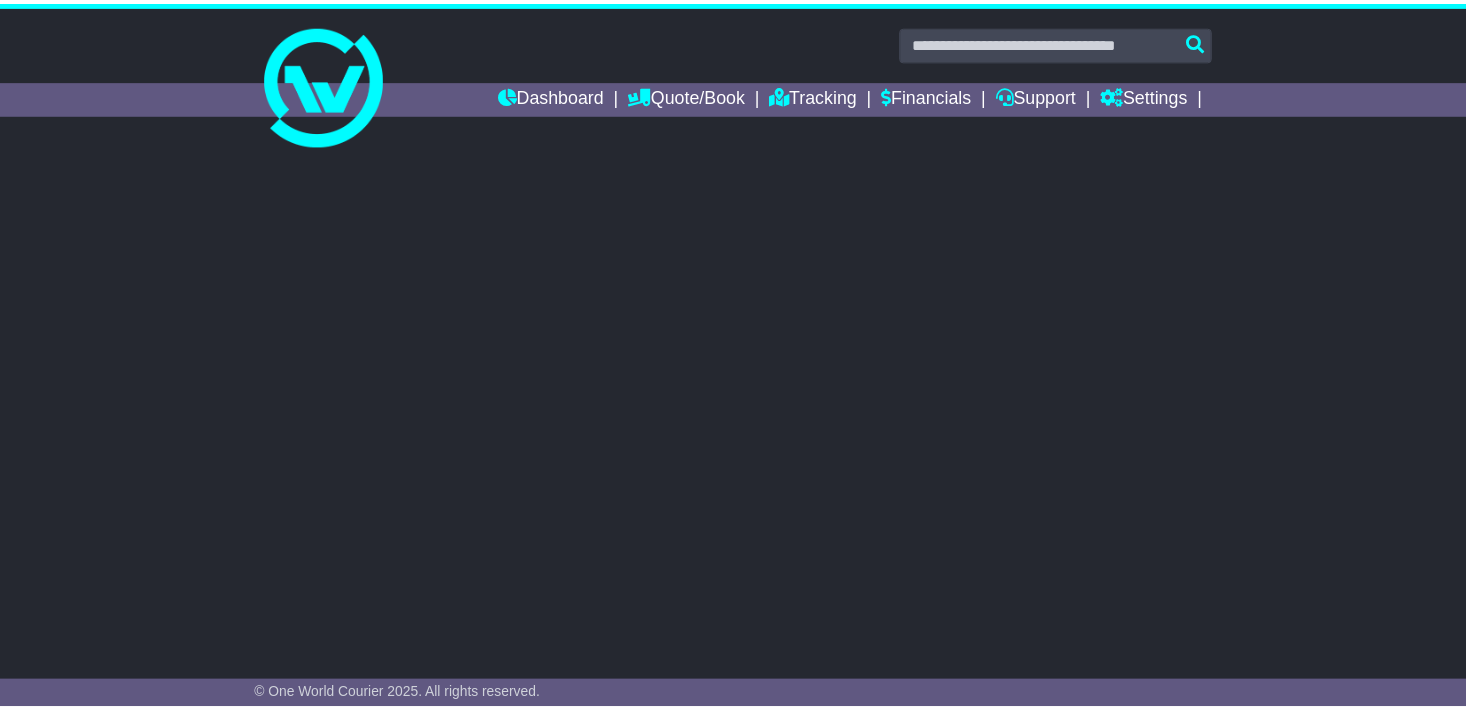 scroll, scrollTop: 0, scrollLeft: 0, axis: both 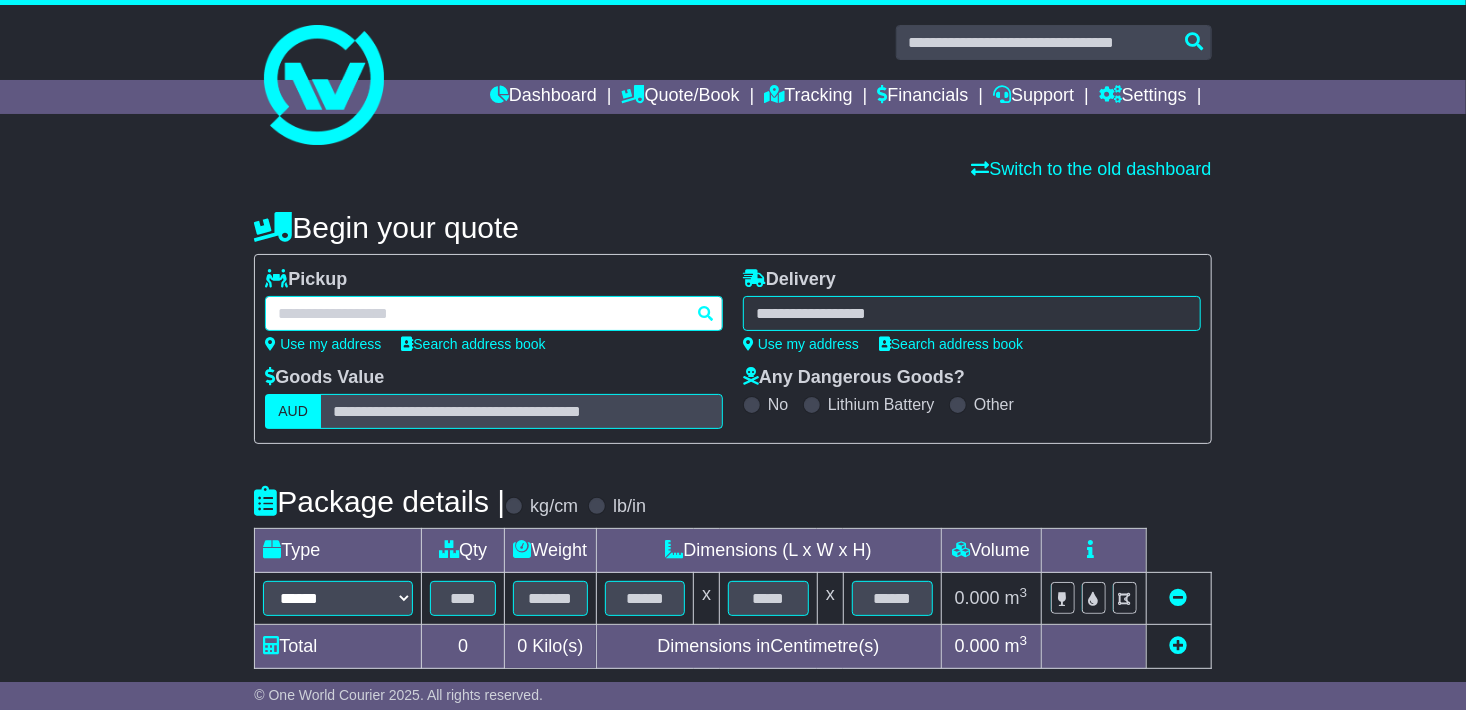 click at bounding box center (494, 313) 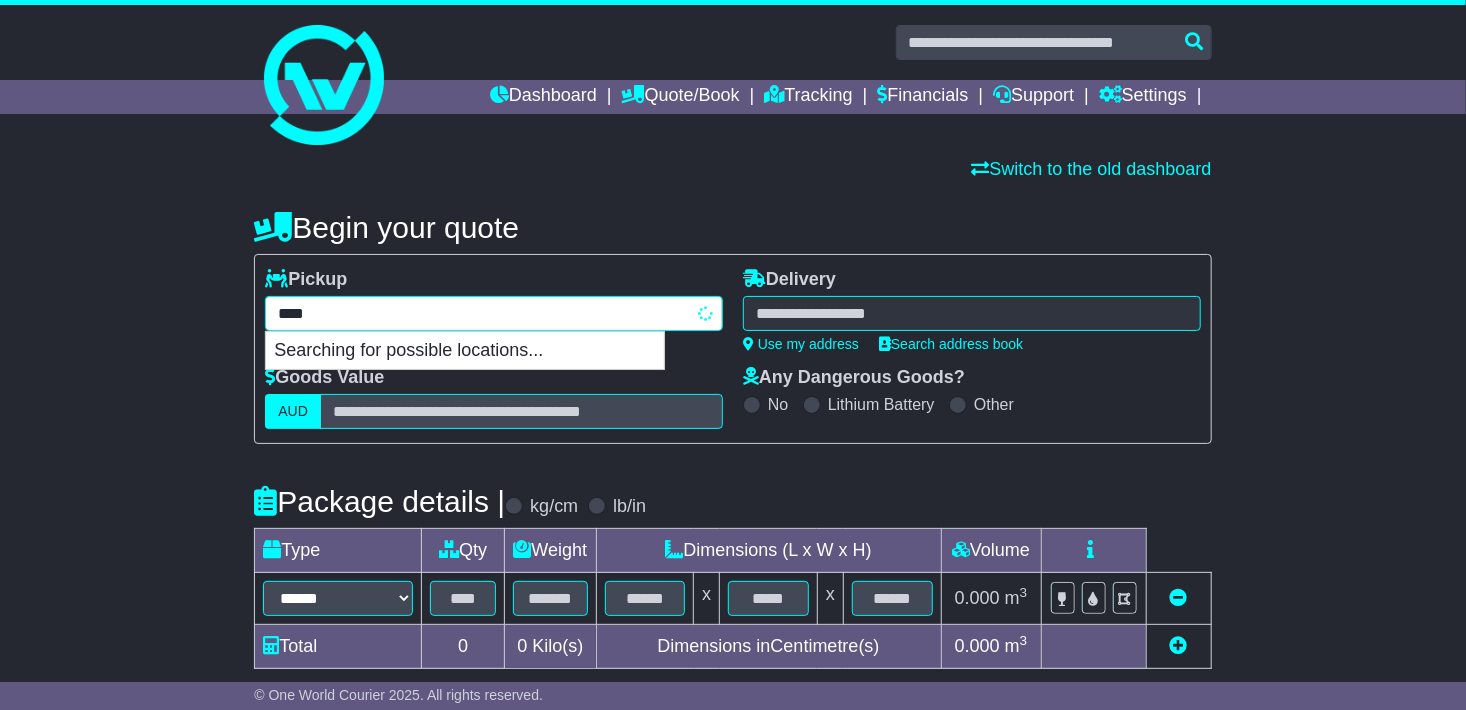 type on "*****" 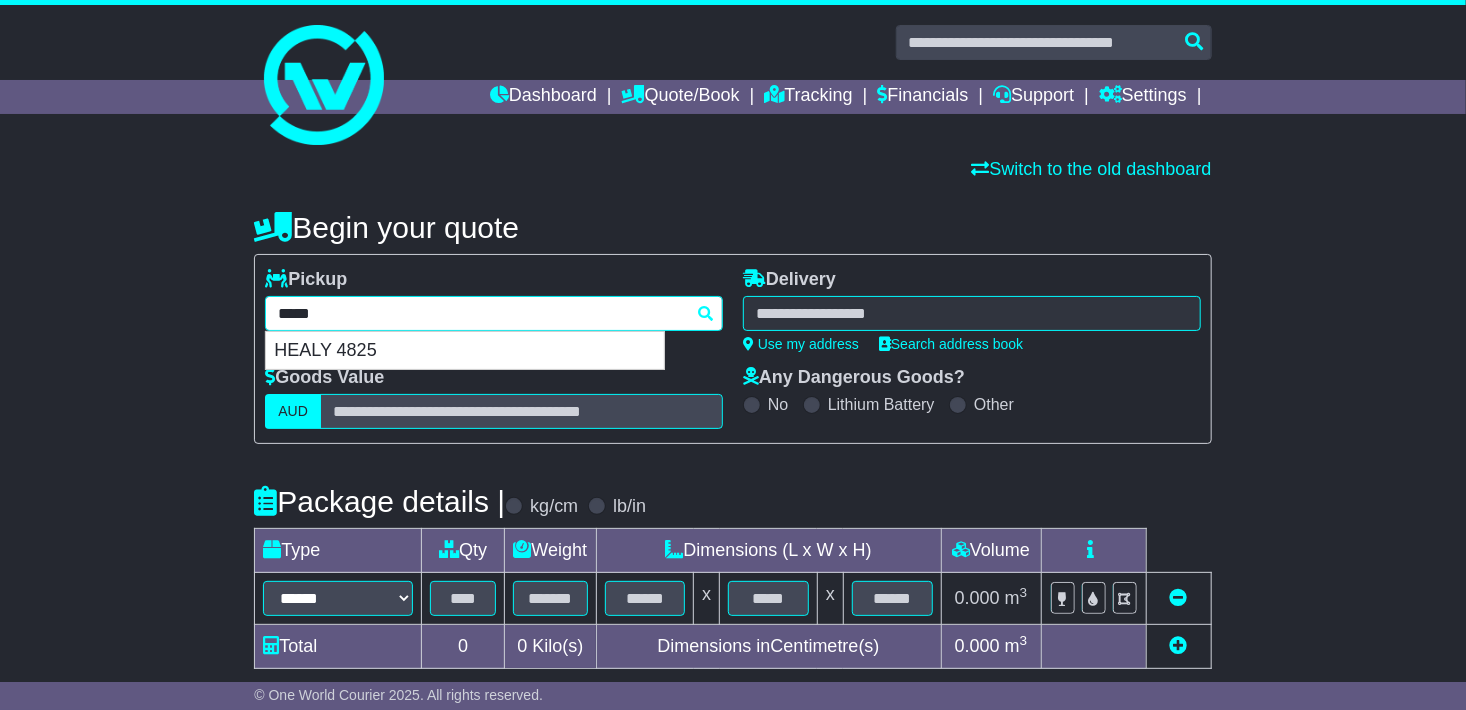 click on "HEALY 4825" at bounding box center (465, 351) 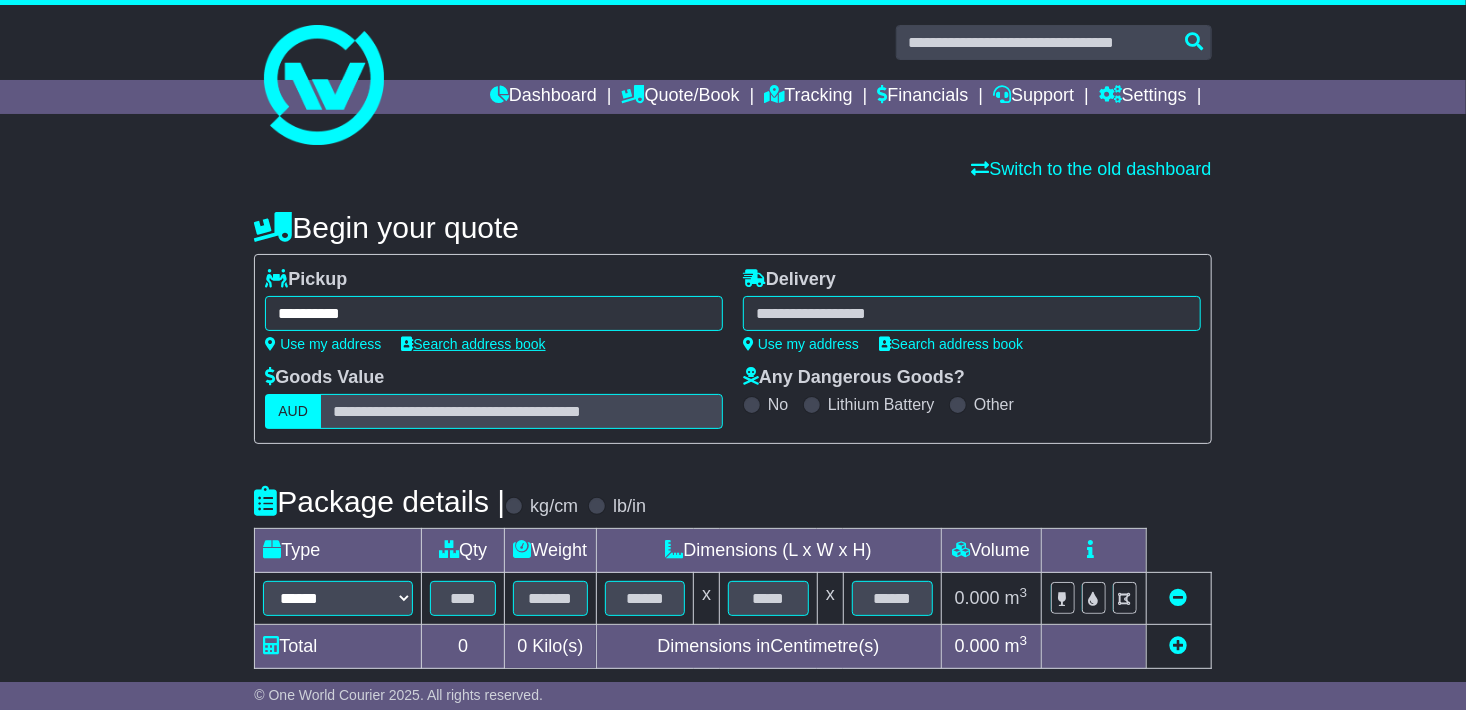 type on "**********" 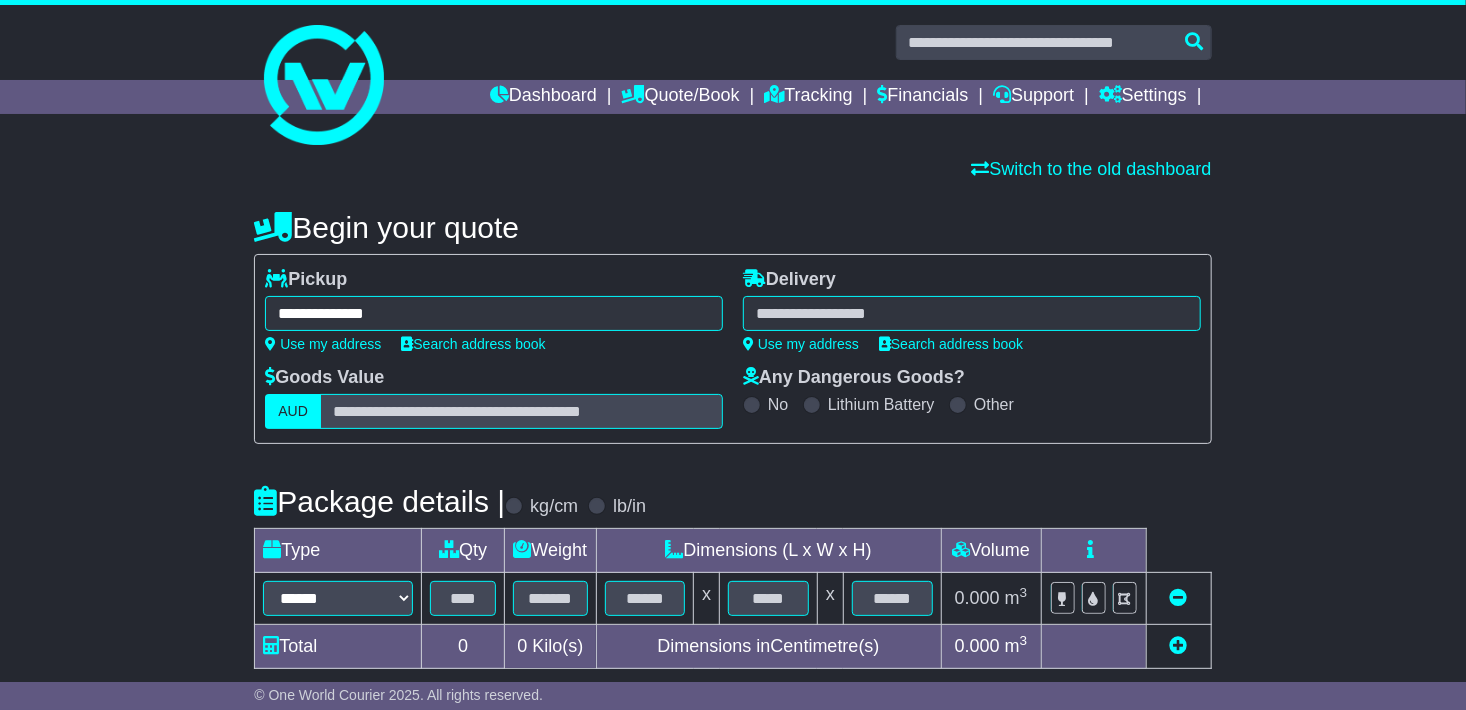 click at bounding box center (972, 313) 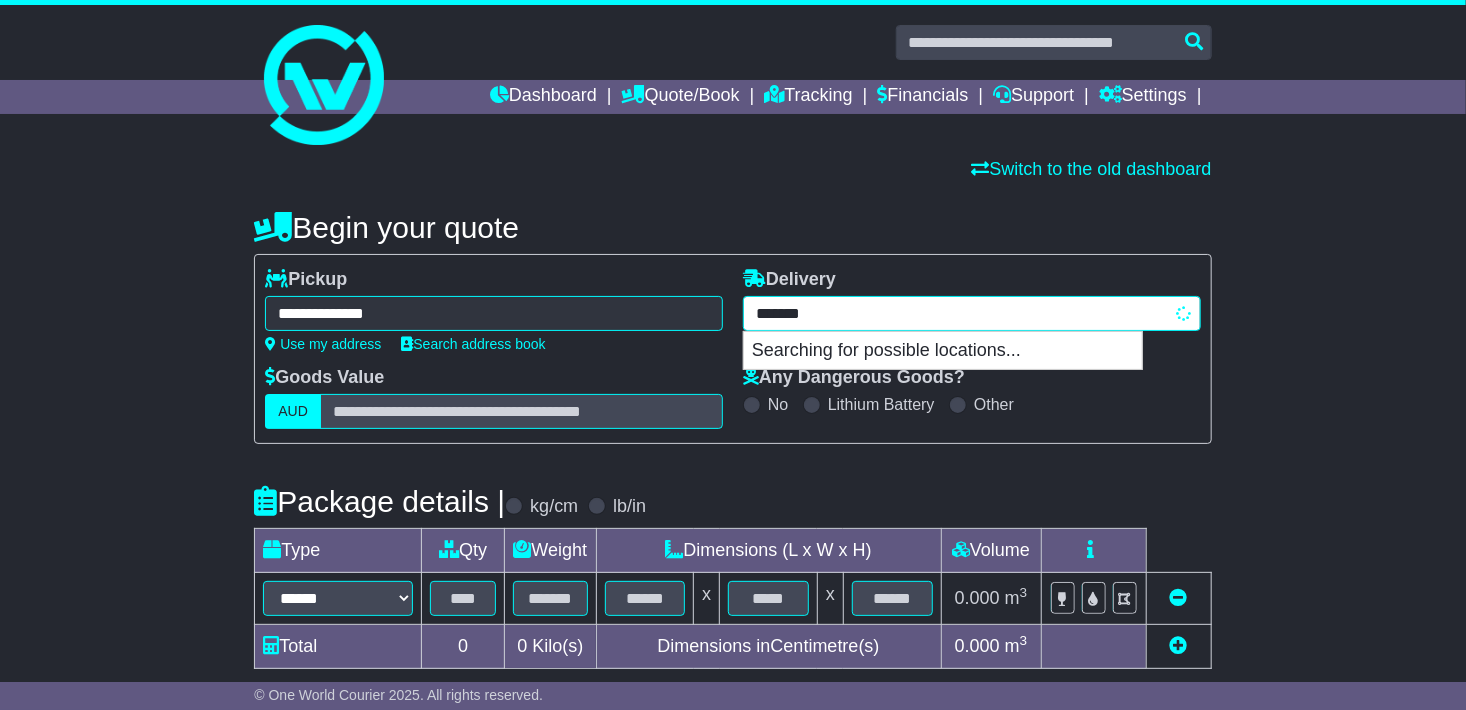 type on "********" 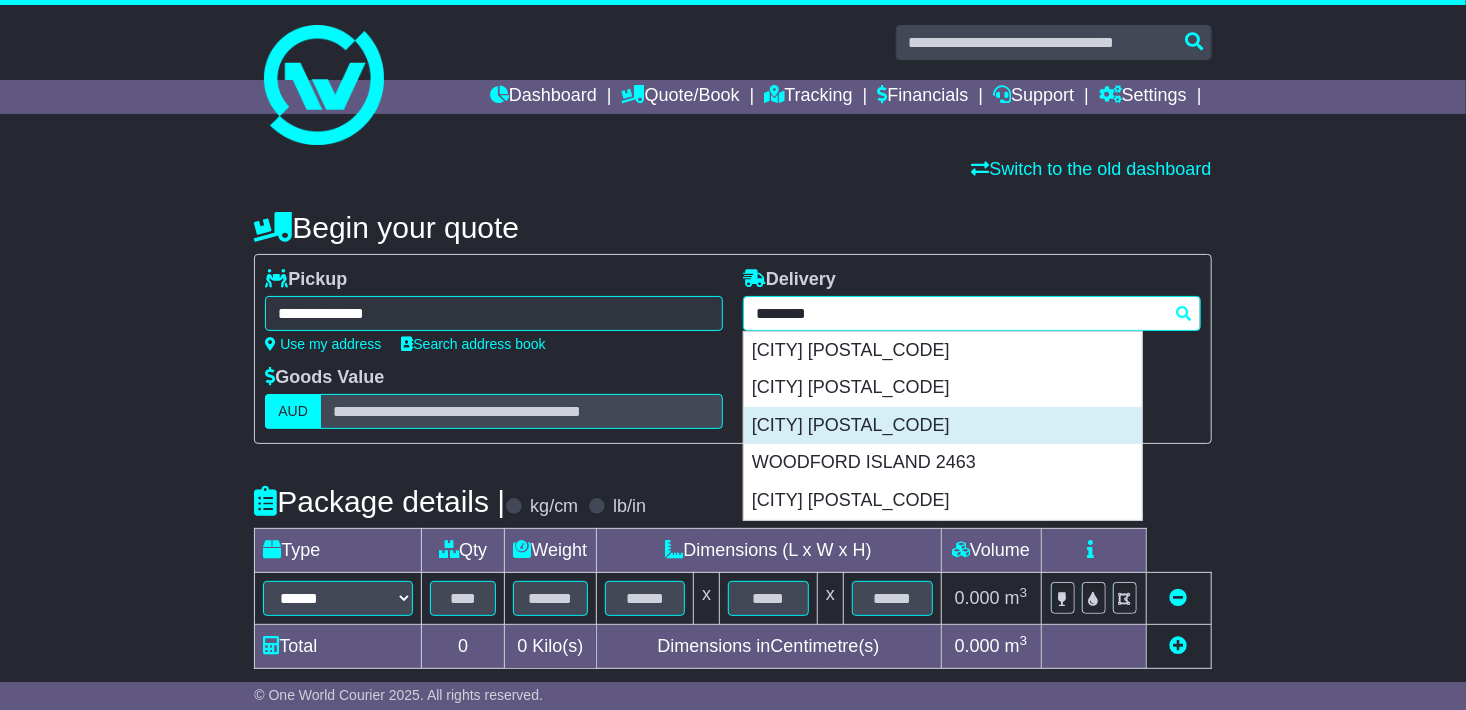 click on "[AREA] [POSTAL_CODE]" at bounding box center (943, 426) 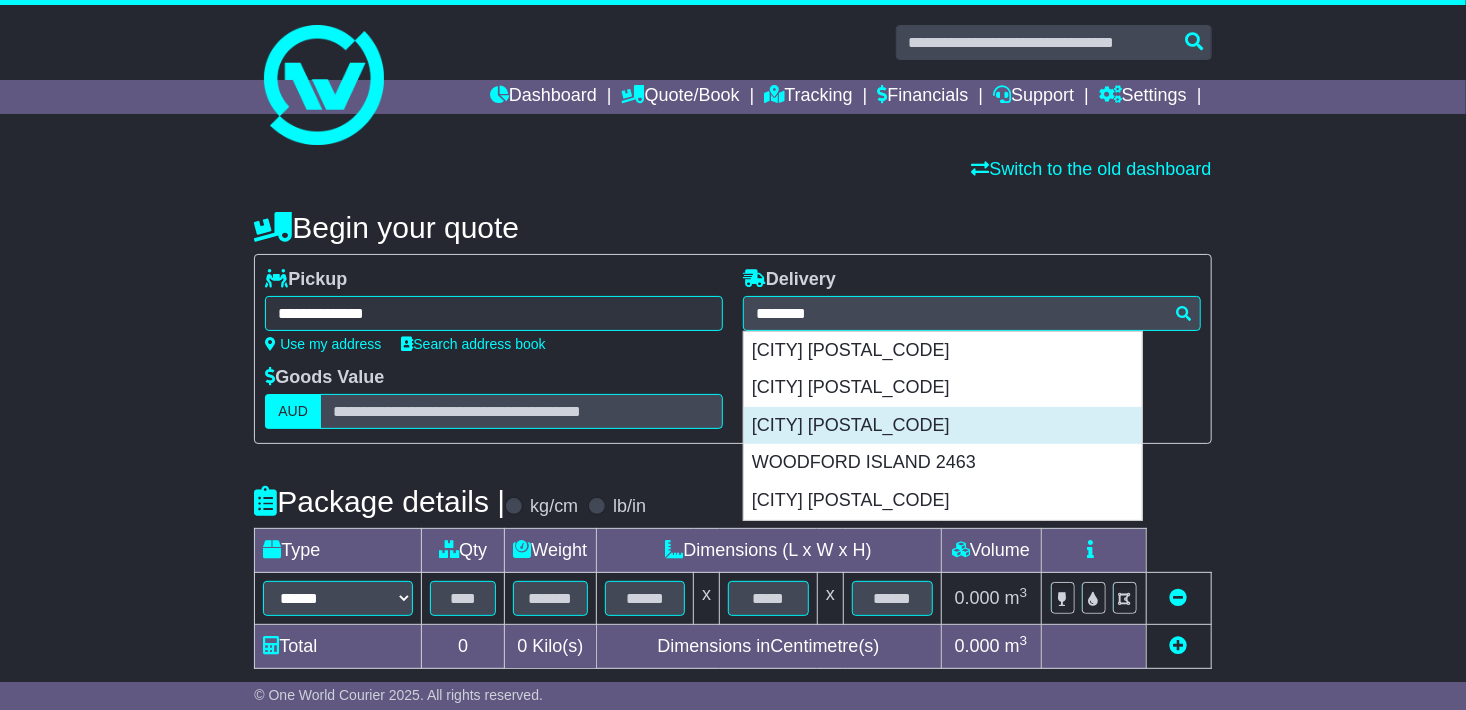 type on "**********" 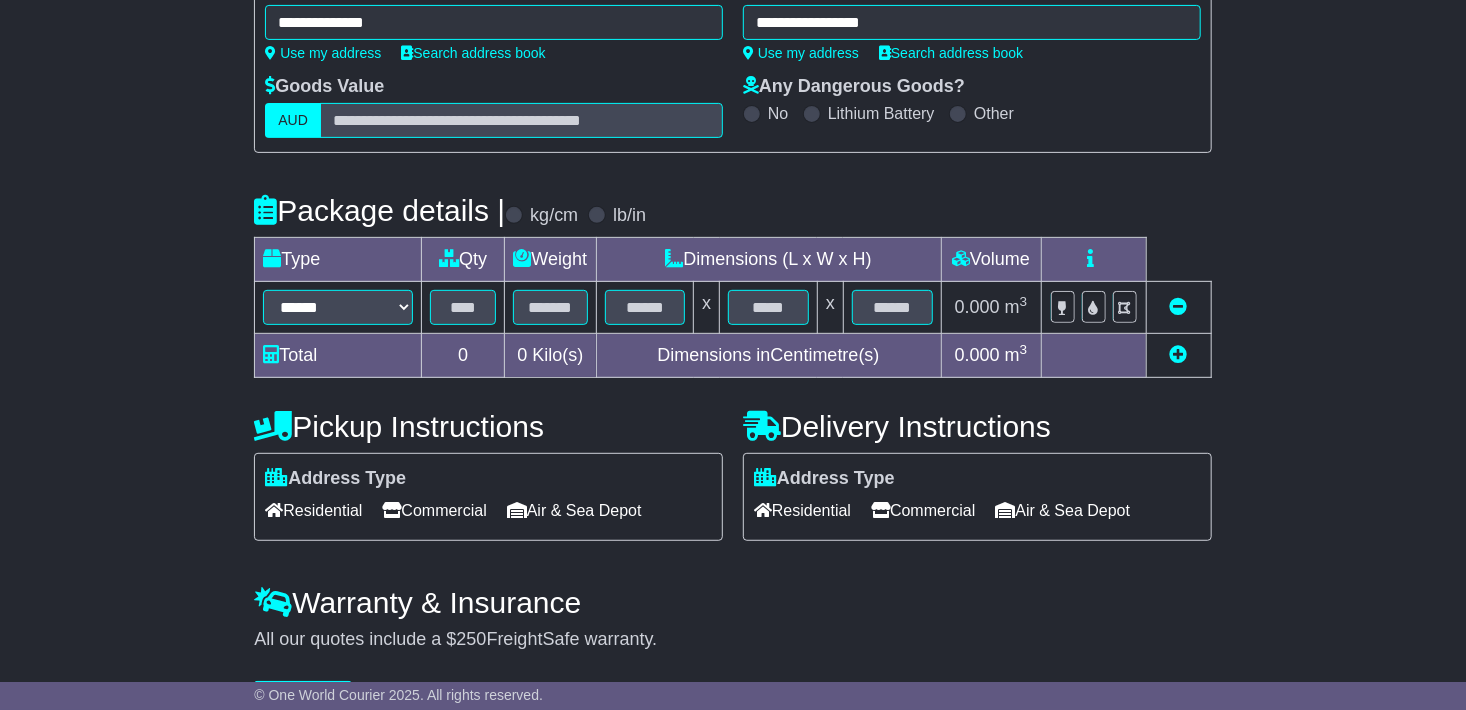 scroll, scrollTop: 300, scrollLeft: 0, axis: vertical 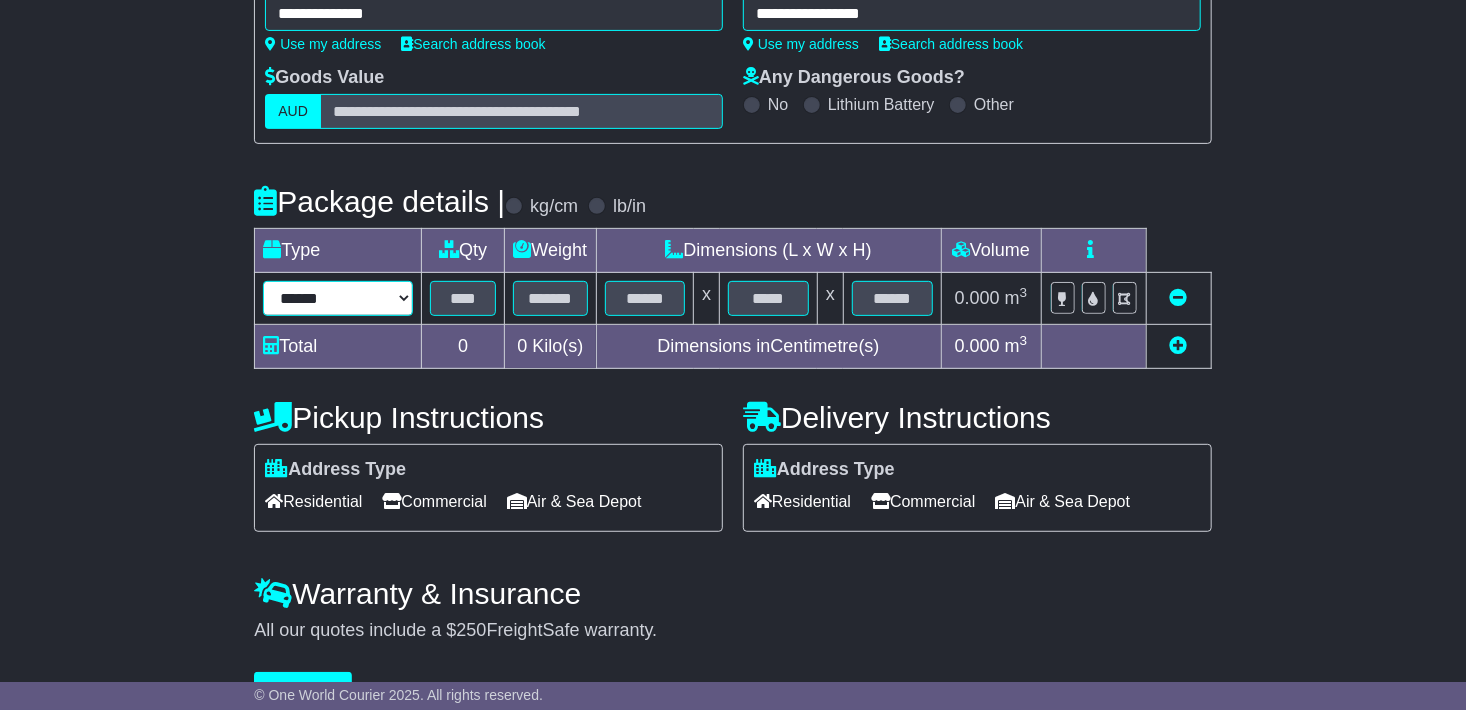 click on "****** ****** *** ******** ***** **** **** ****** *** *******" at bounding box center (338, 298) 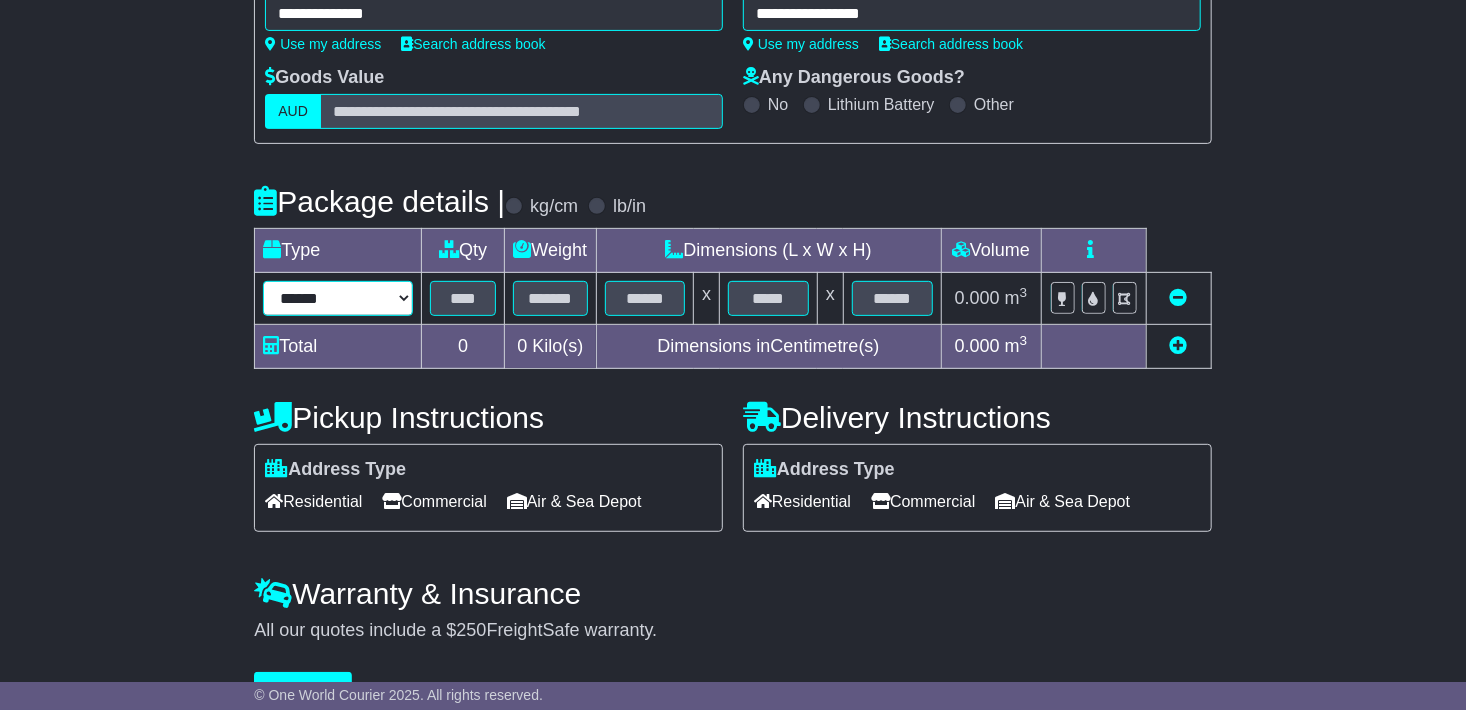 select on "*****" 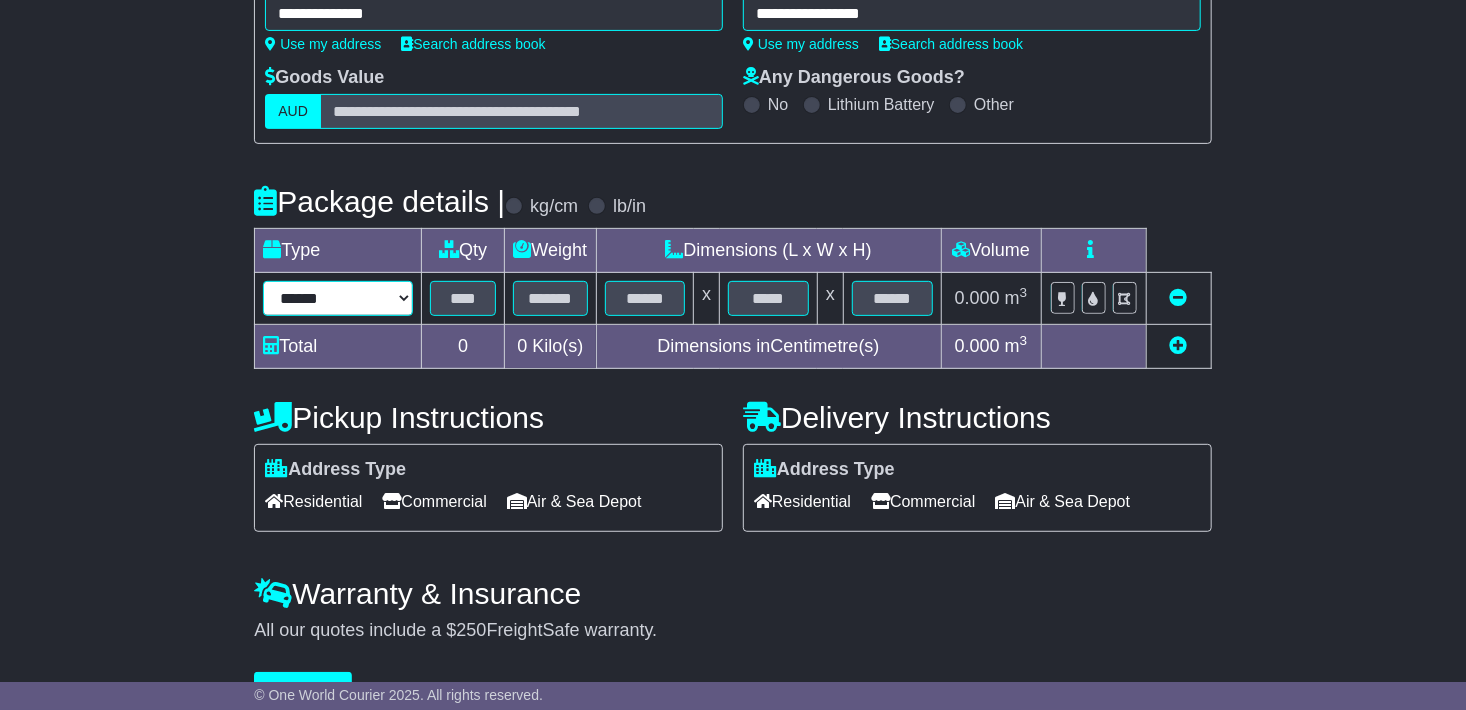 click on "****** ****** *** ******** ***** **** **** ****** *** *******" at bounding box center [338, 298] 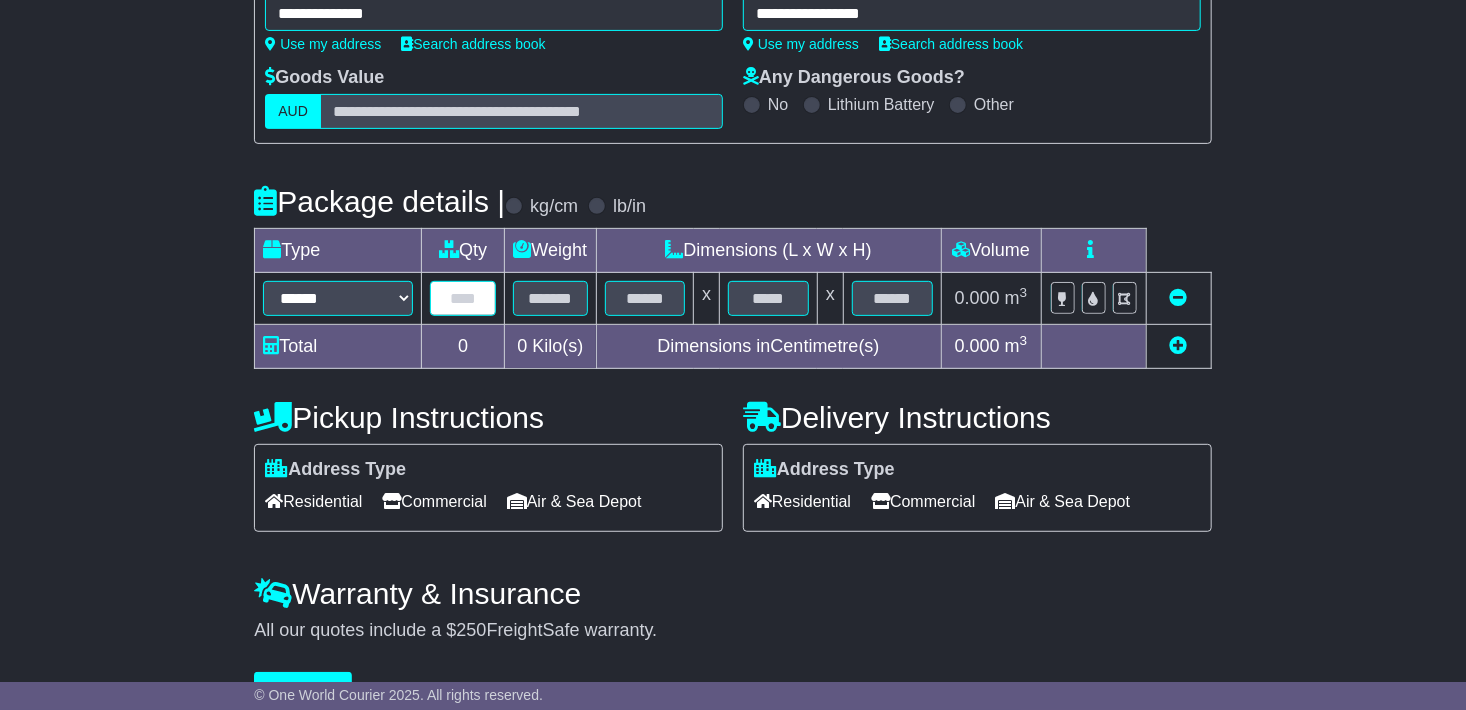 click at bounding box center (463, 298) 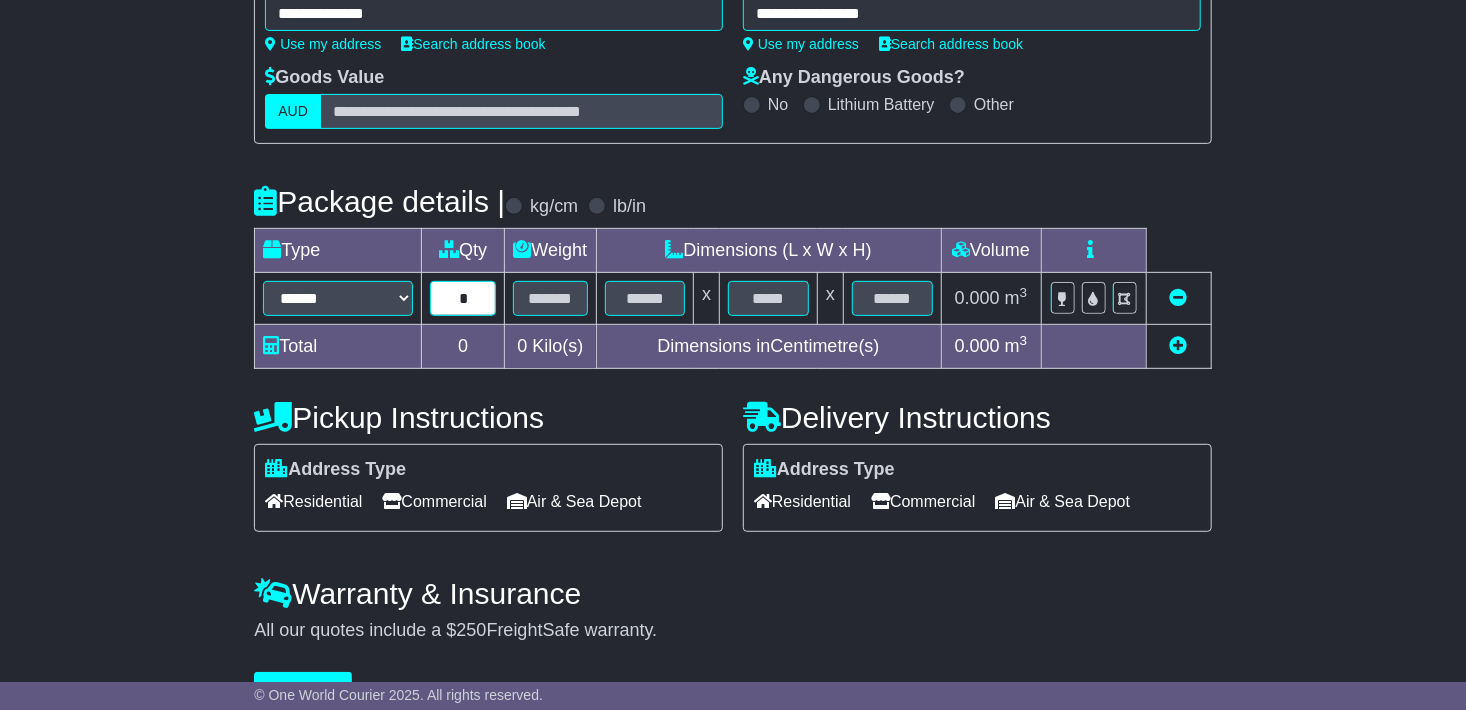 type on "*" 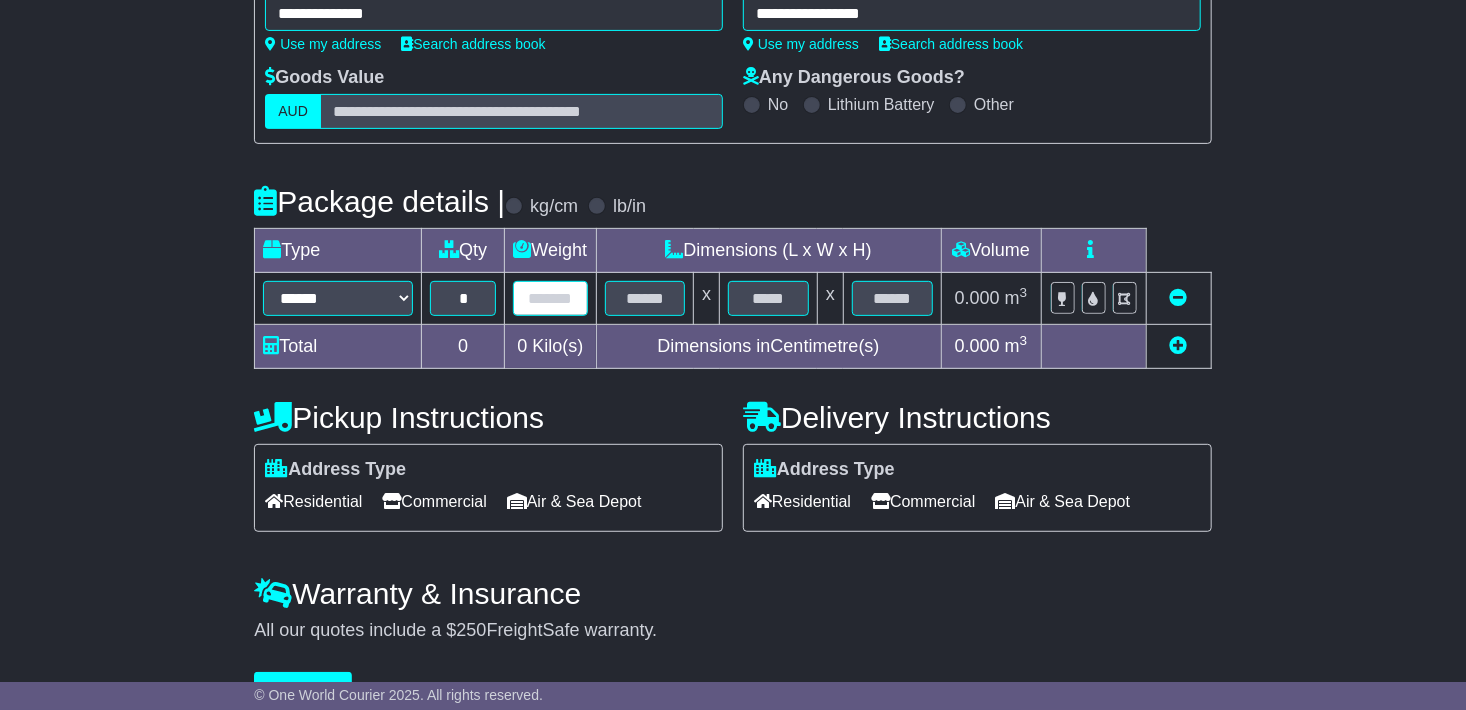 click at bounding box center [550, 298] 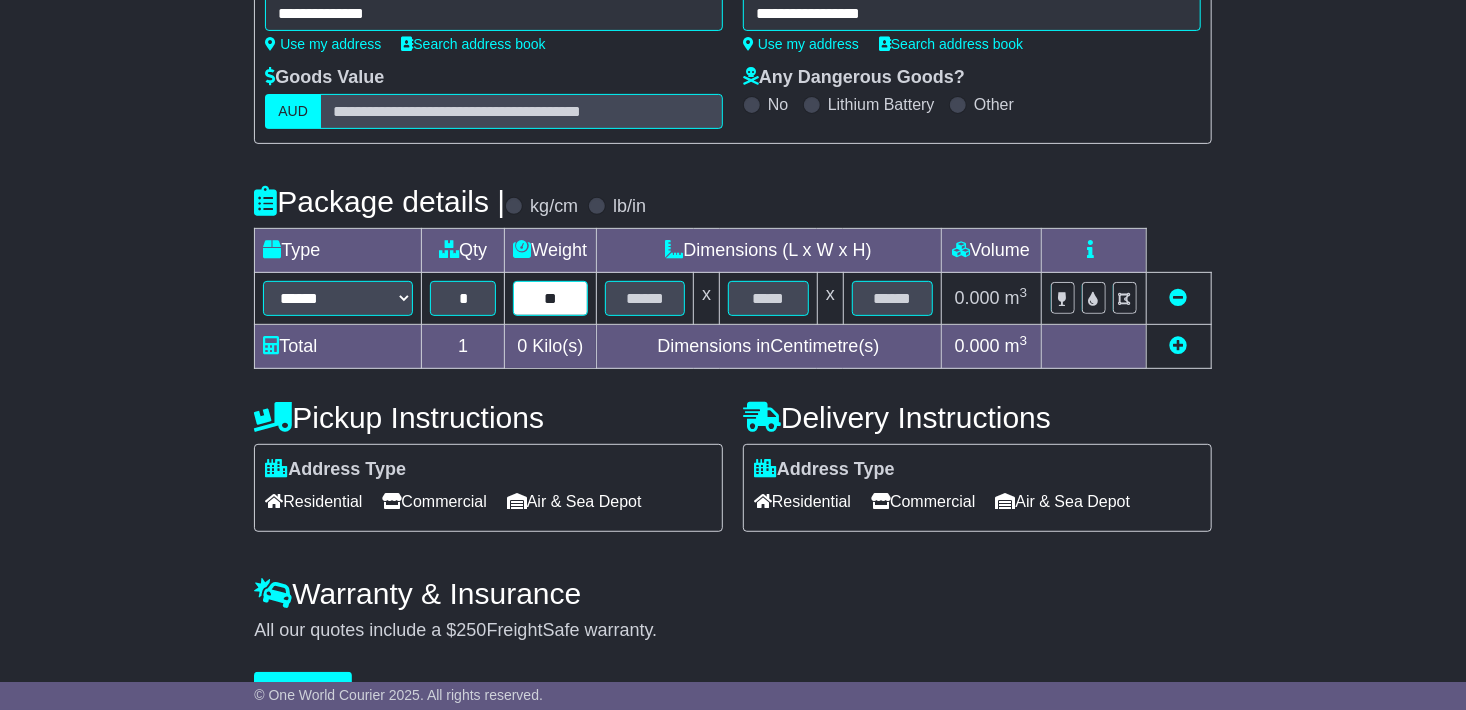 type on "**" 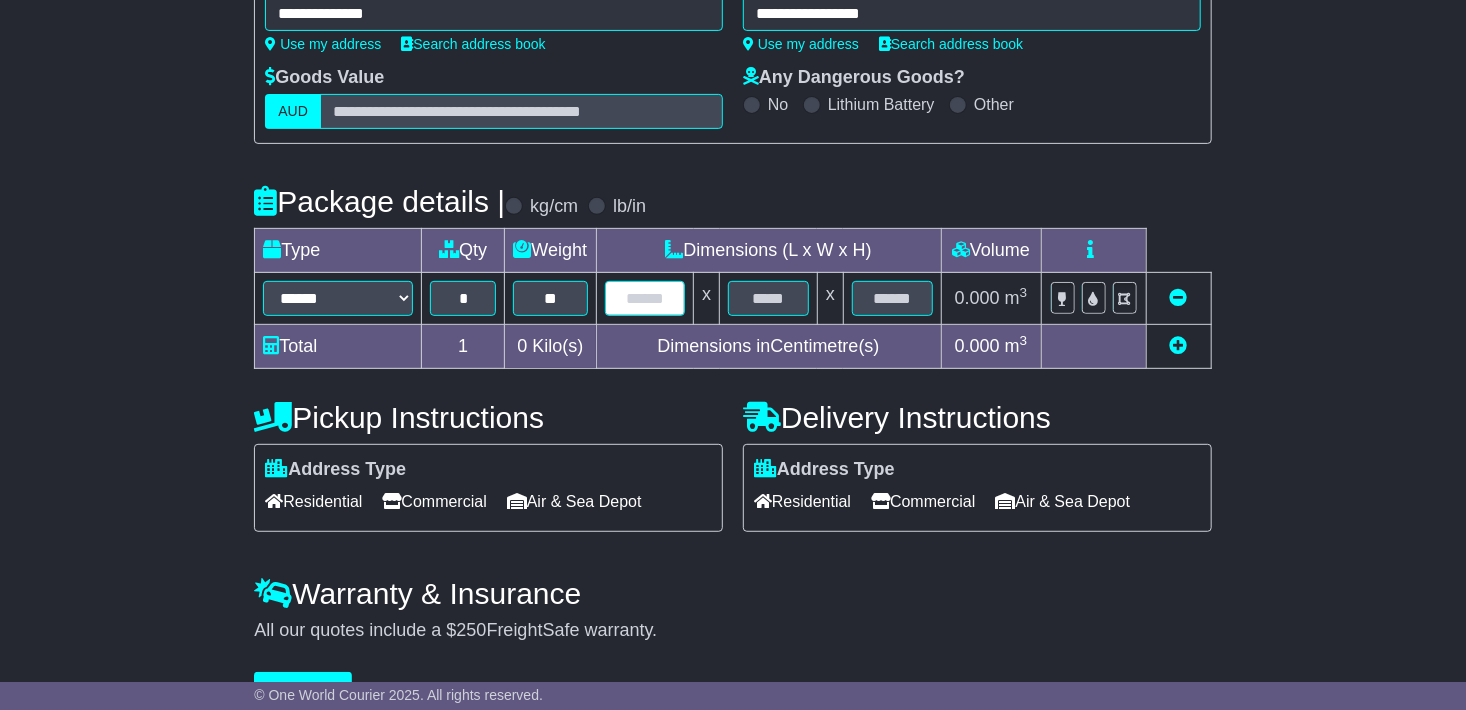 click at bounding box center [645, 298] 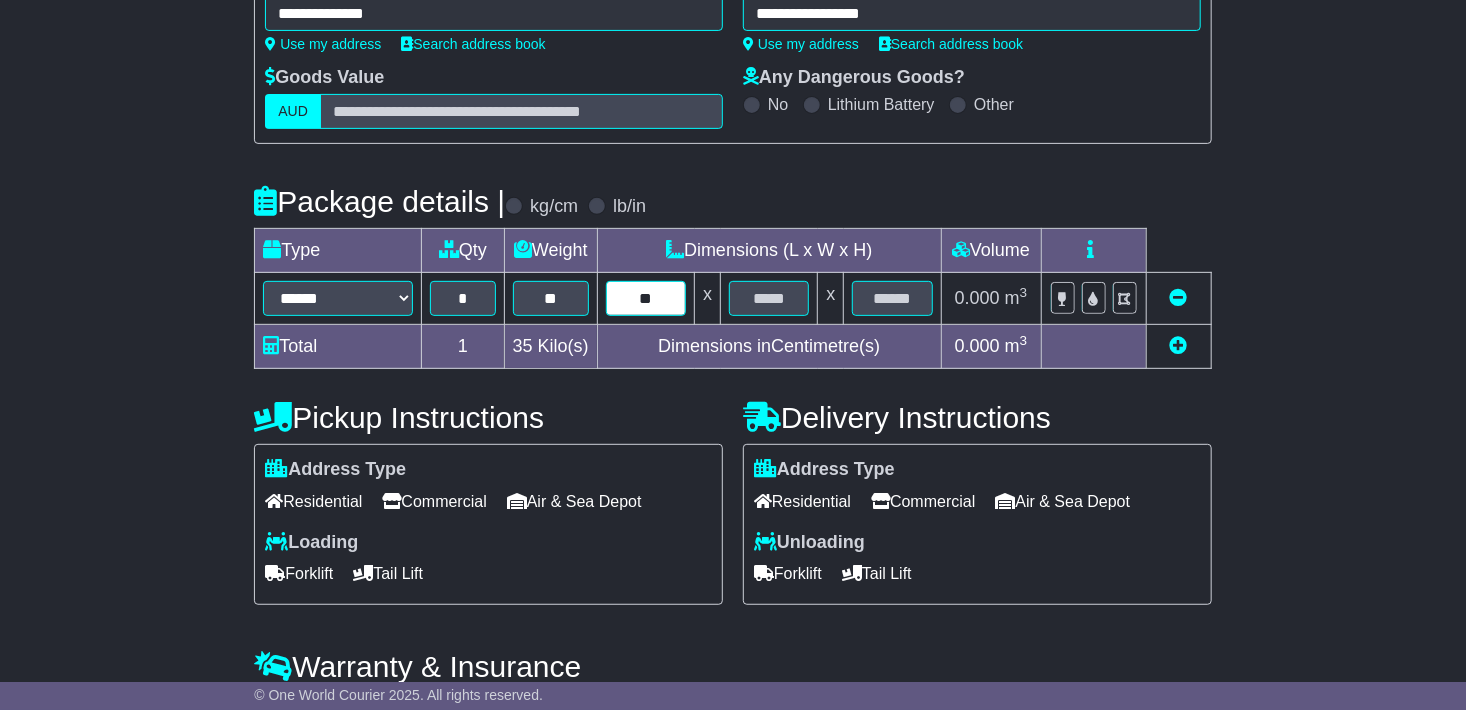 type on "**" 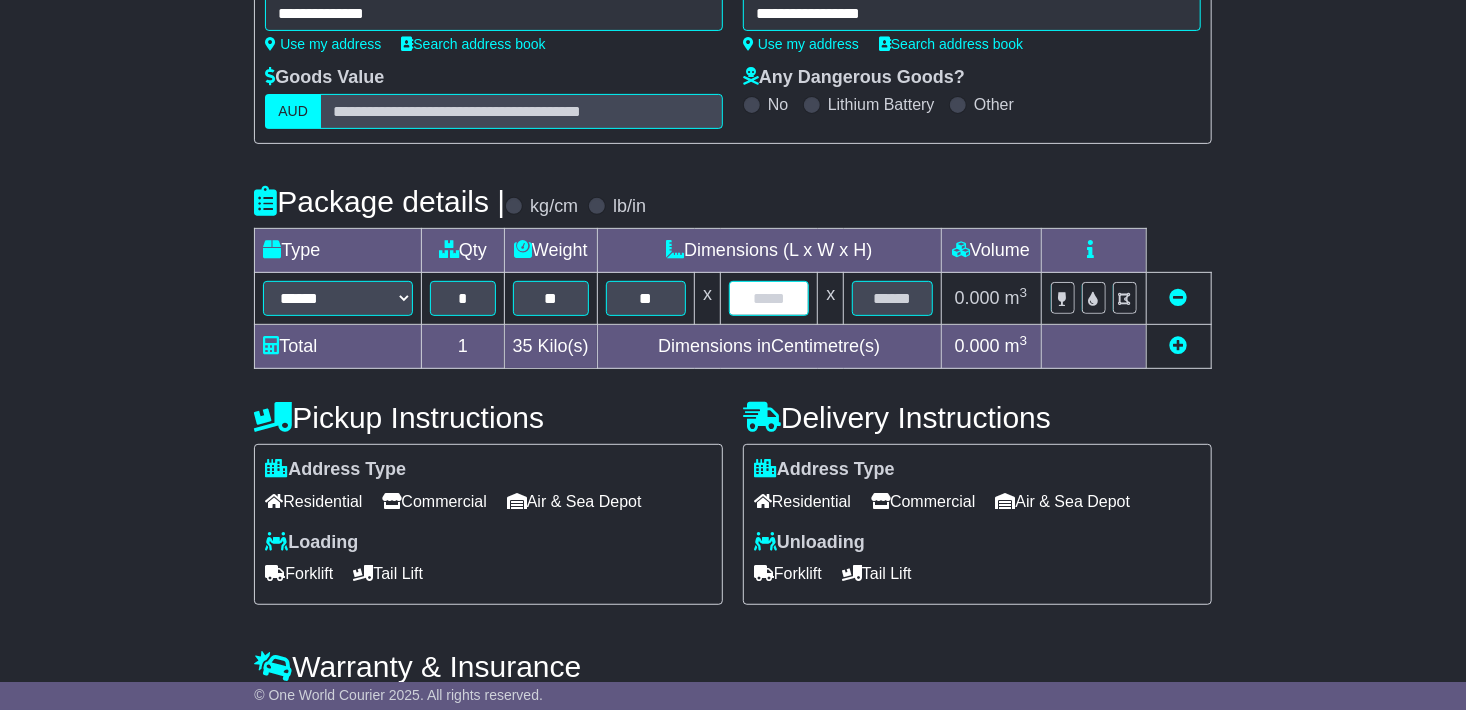 click at bounding box center [769, 298] 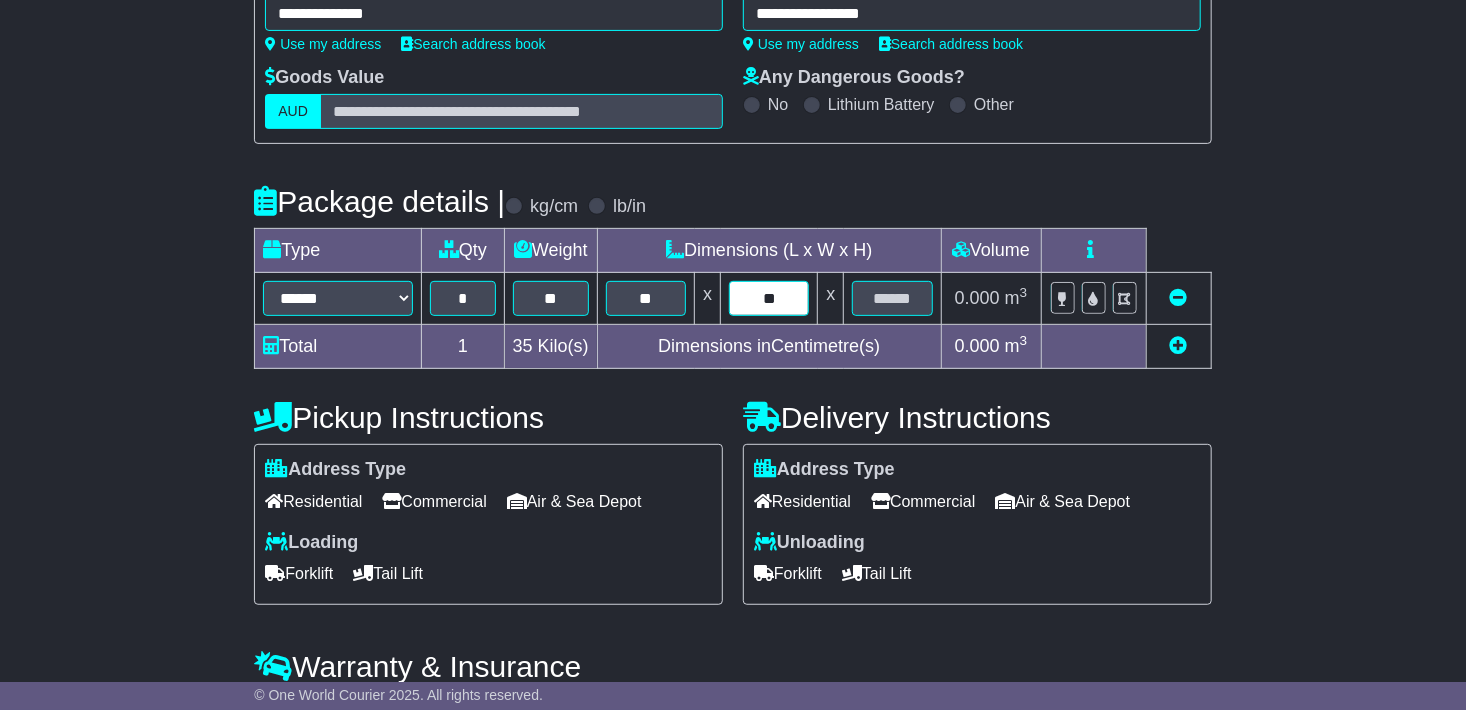 type on "**" 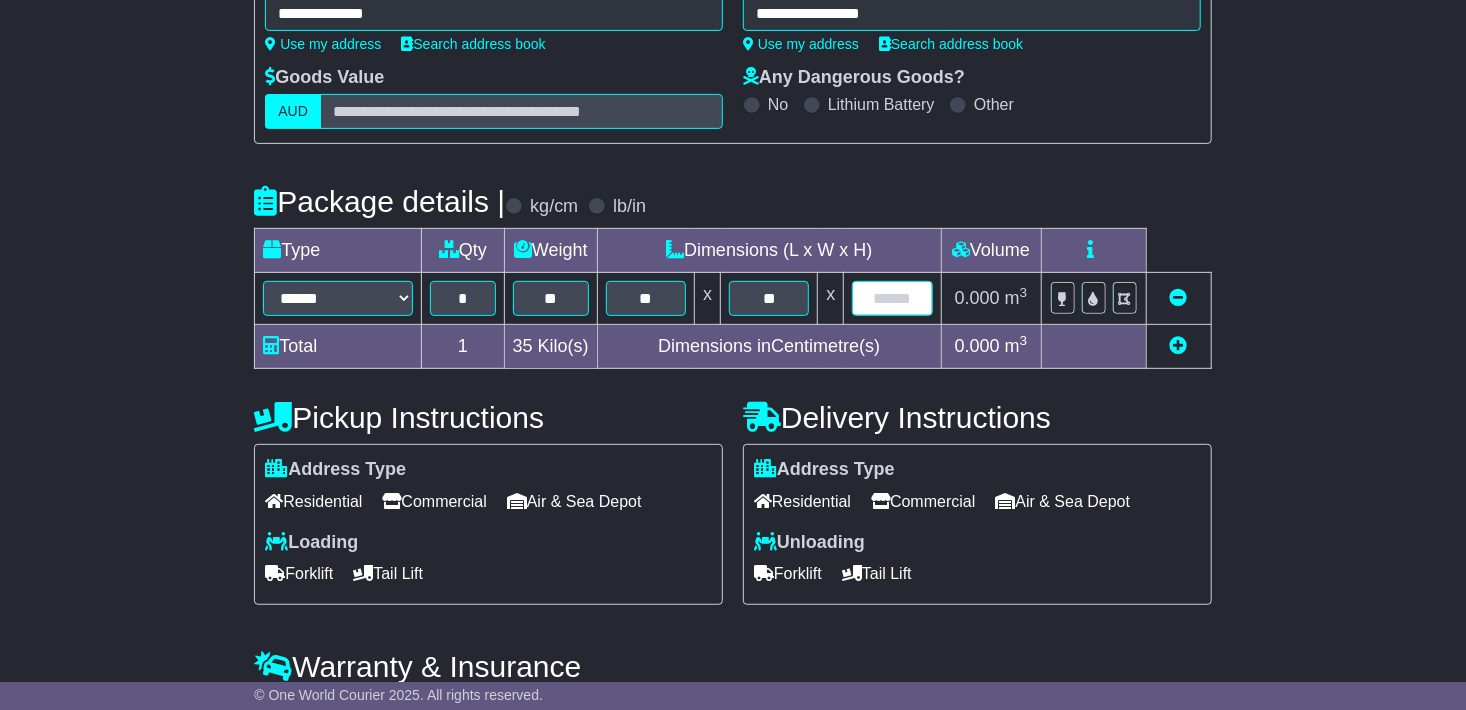 click at bounding box center [892, 298] 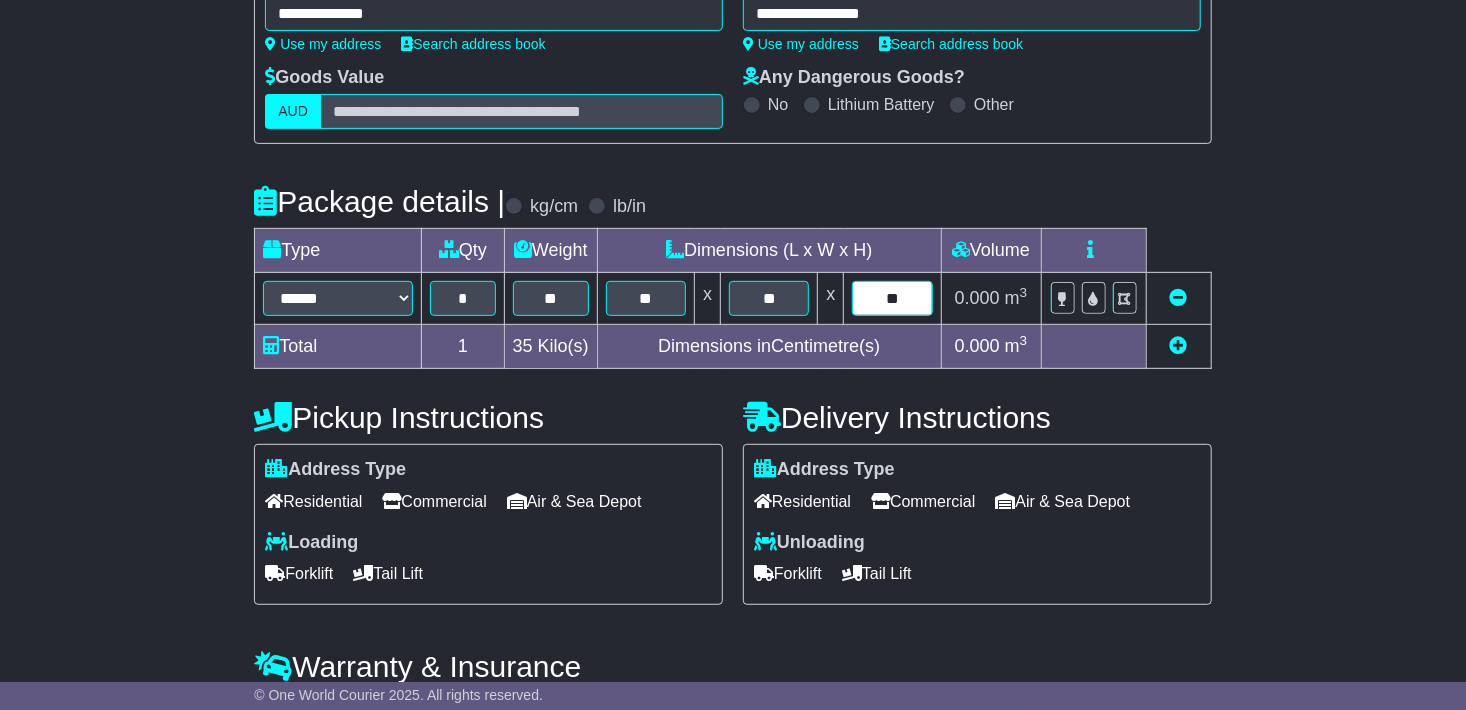 type on "**" 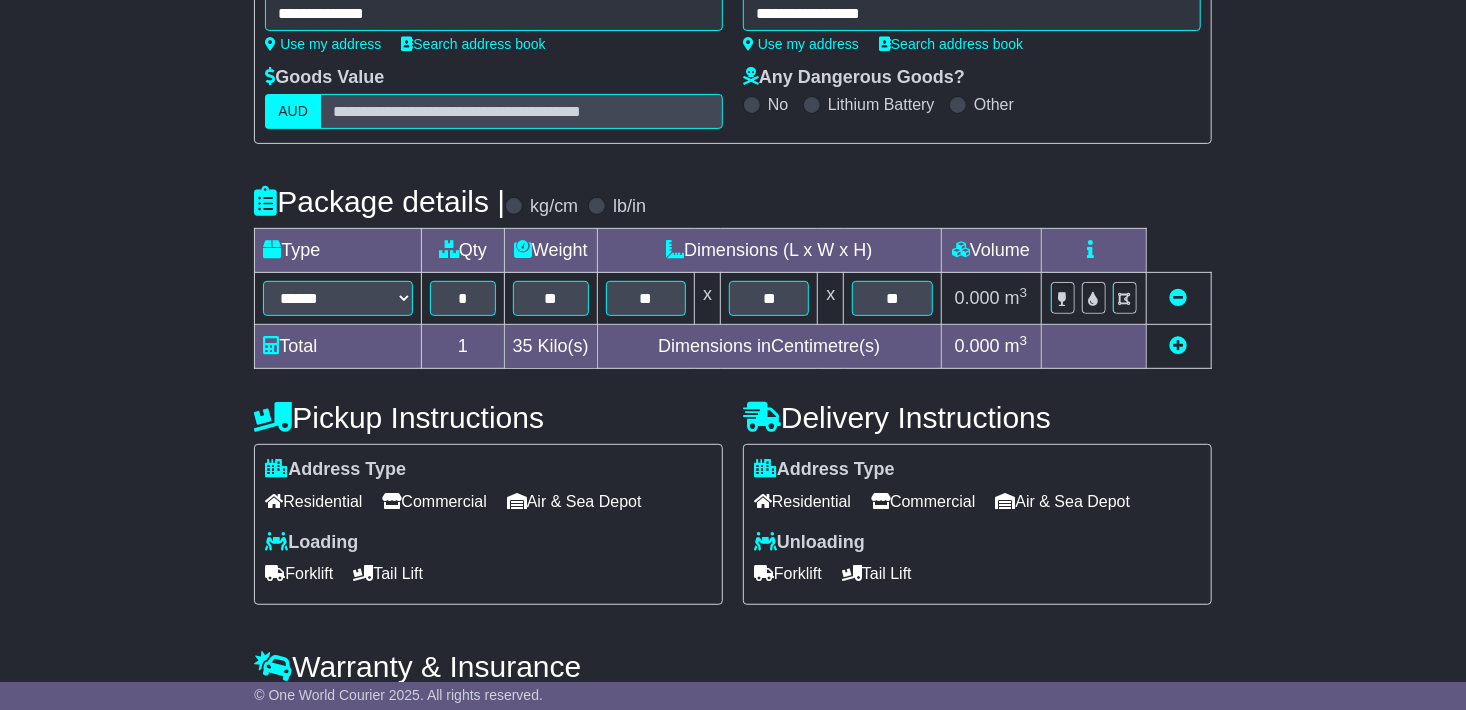 click on "0.000" at bounding box center (977, 298) 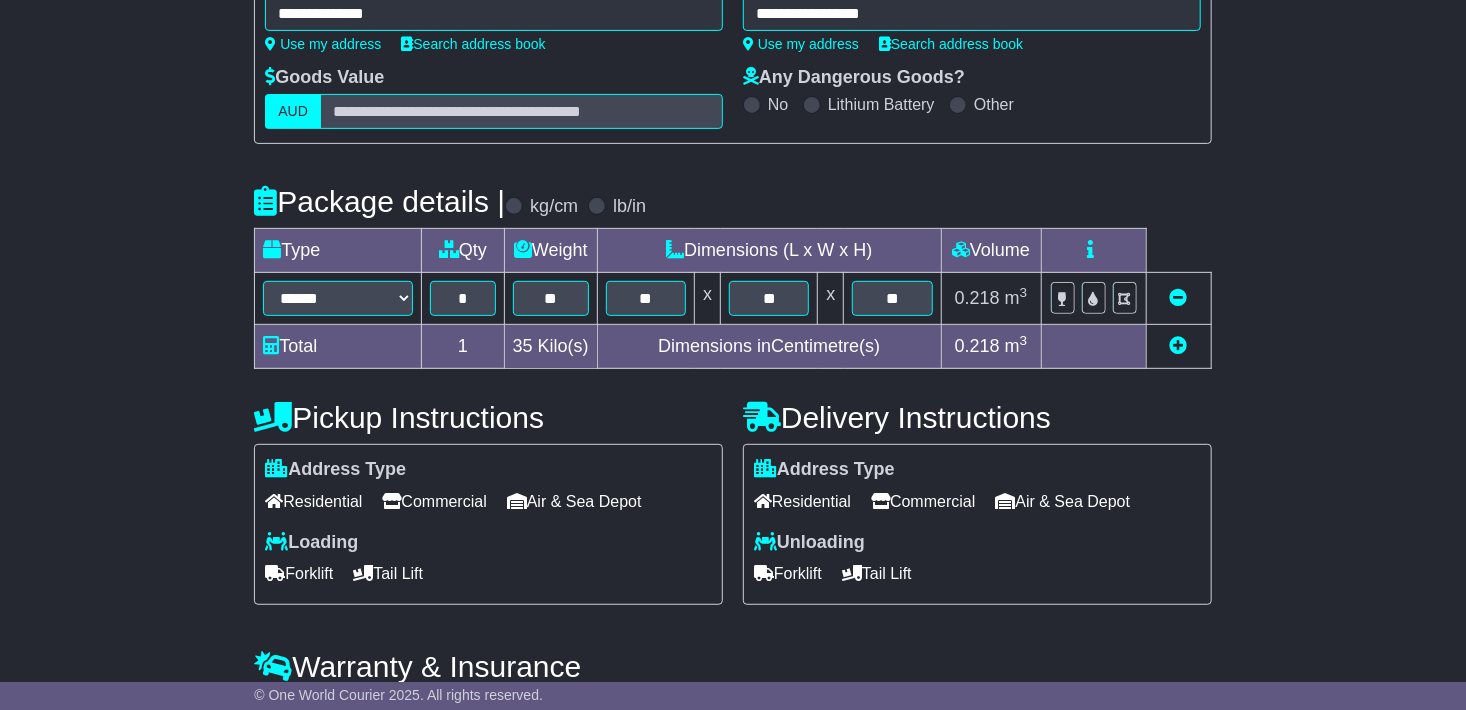 click on "Commercial" at bounding box center [434, 501] 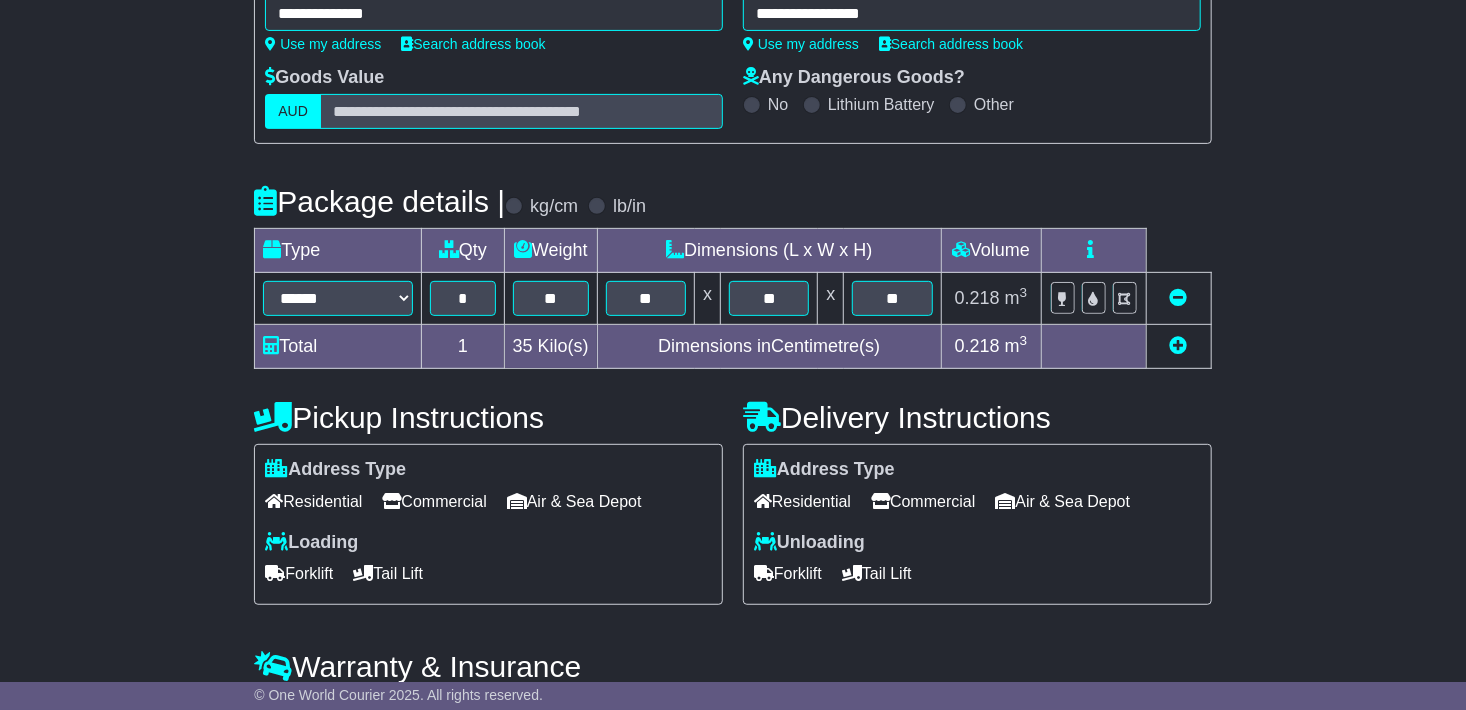 click on "Residential" at bounding box center [802, 501] 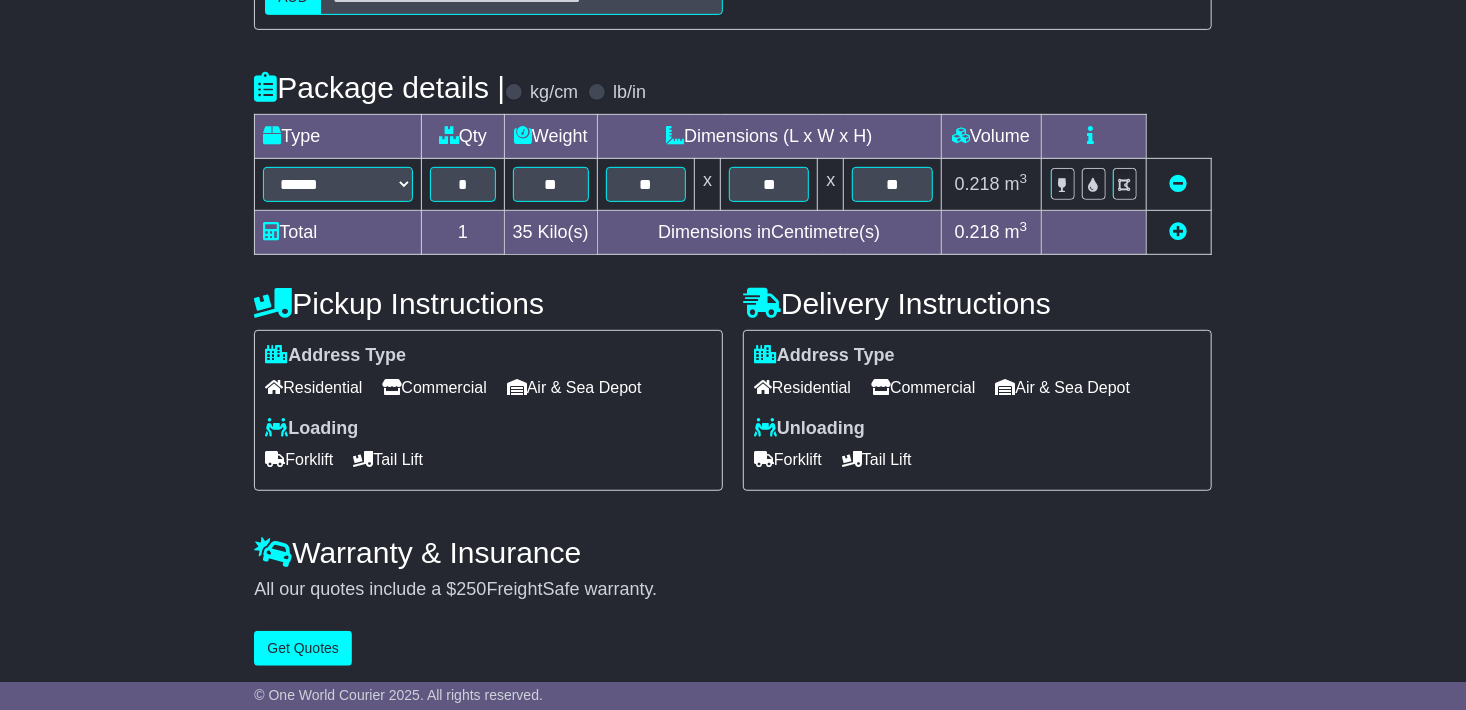 scroll, scrollTop: 419, scrollLeft: 0, axis: vertical 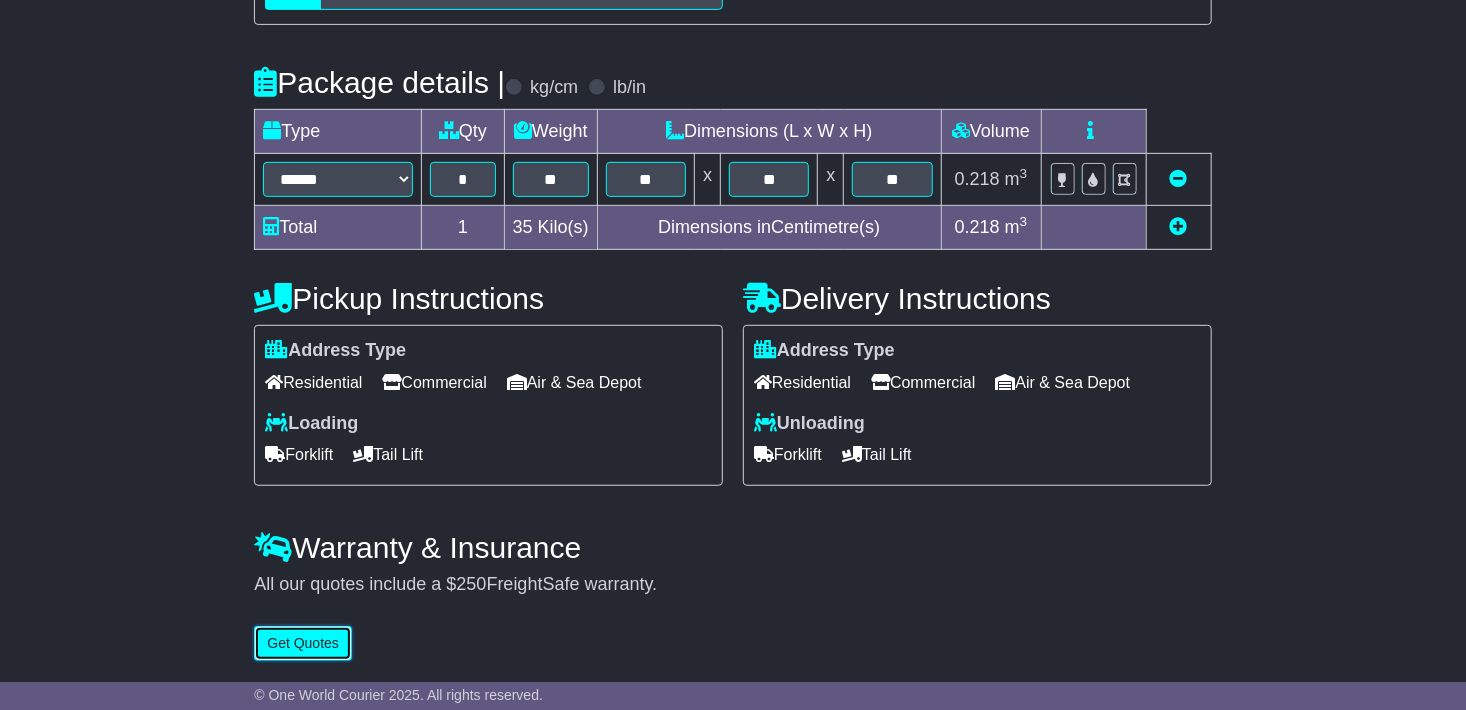 click on "Get Quotes" at bounding box center [303, 643] 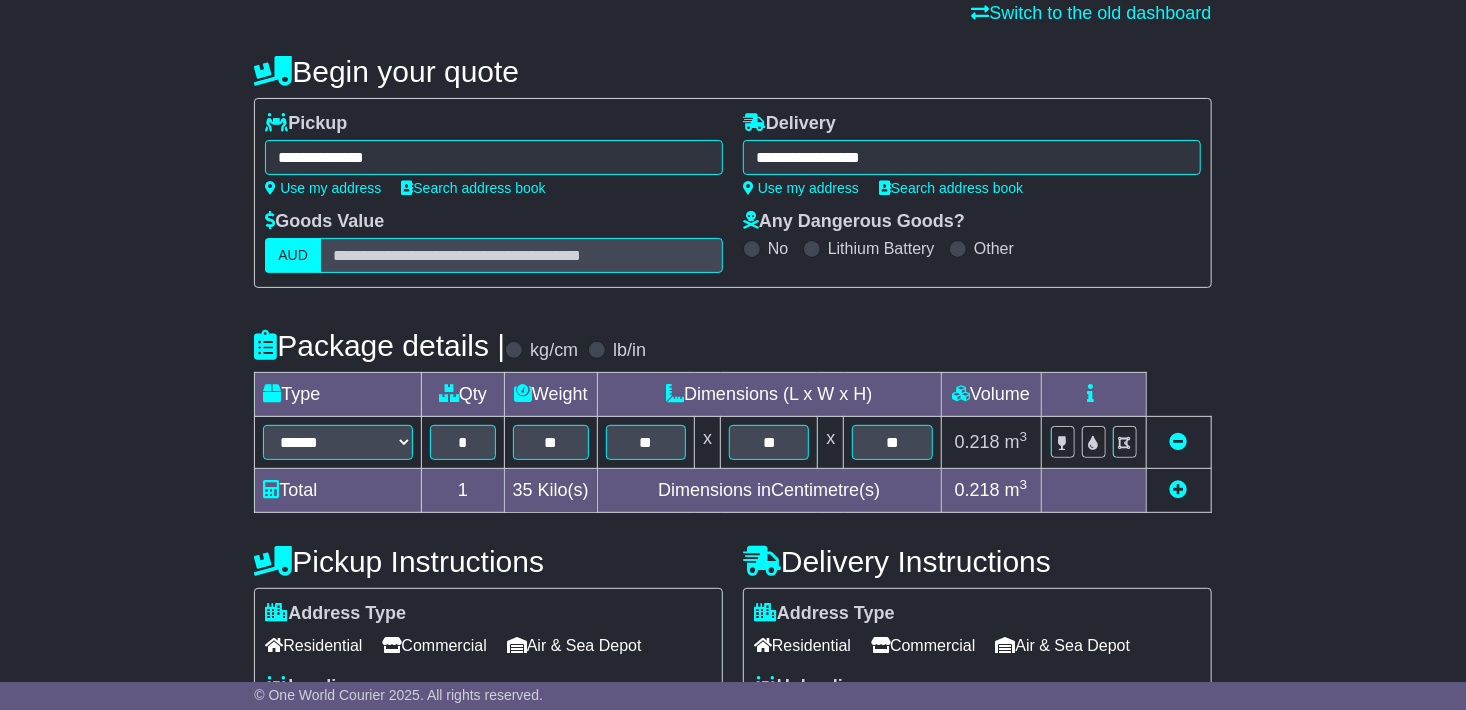 scroll, scrollTop: 0, scrollLeft: 0, axis: both 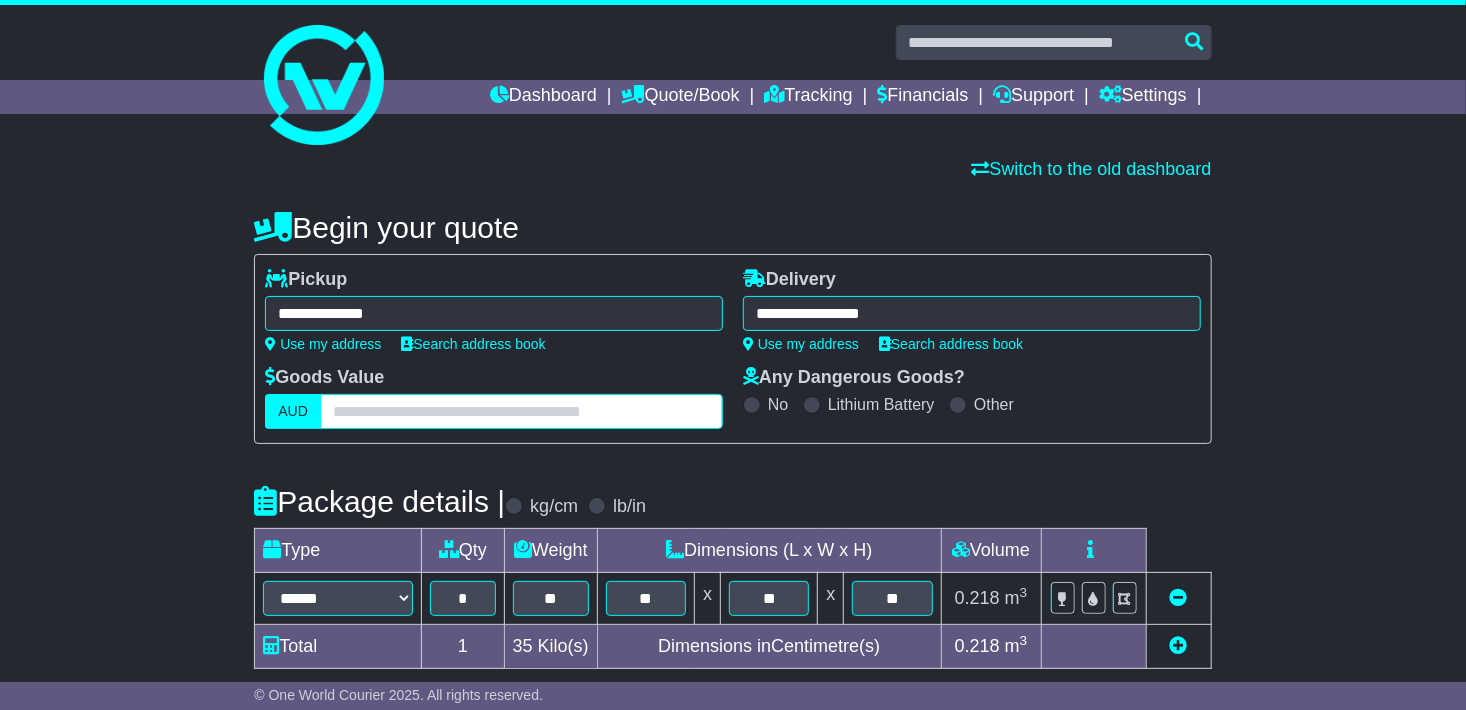 click at bounding box center [521, 411] 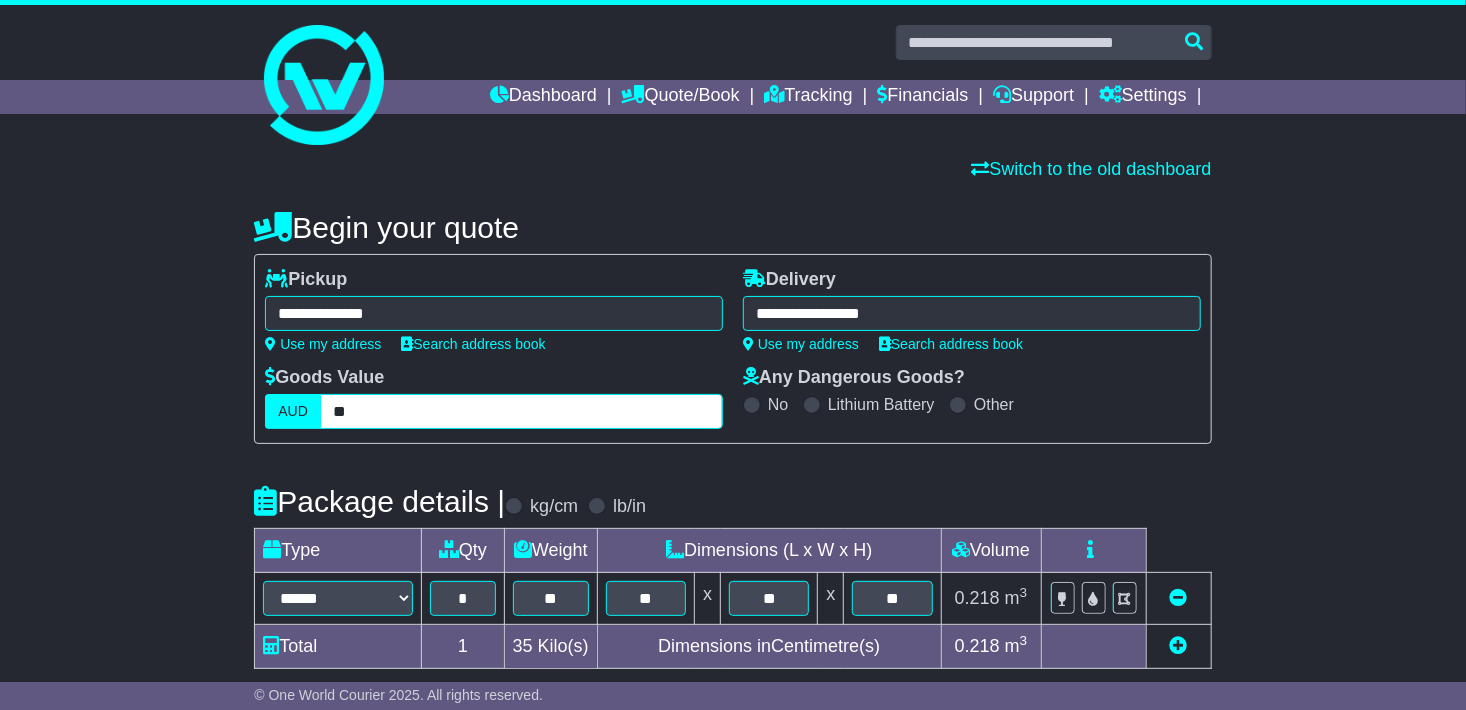 type on "*" 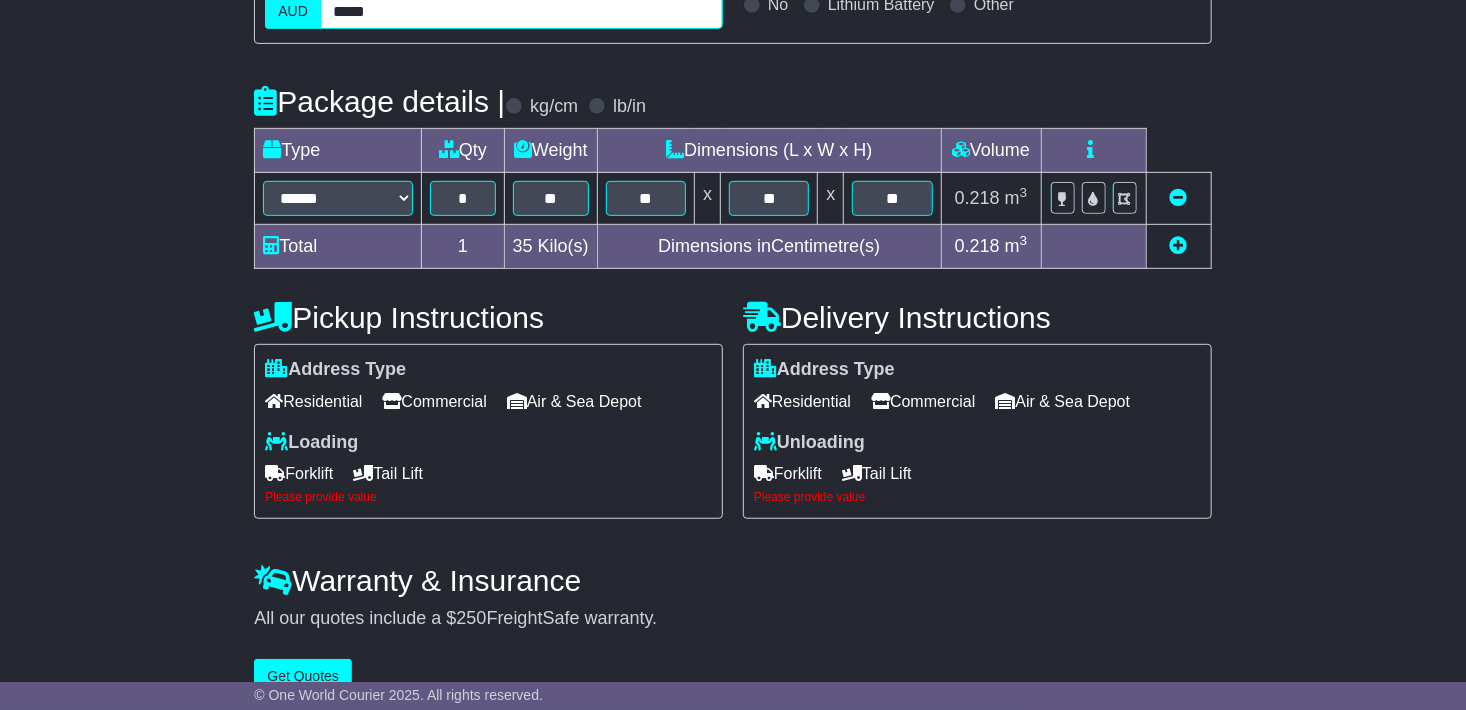 scroll, scrollTop: 433, scrollLeft: 0, axis: vertical 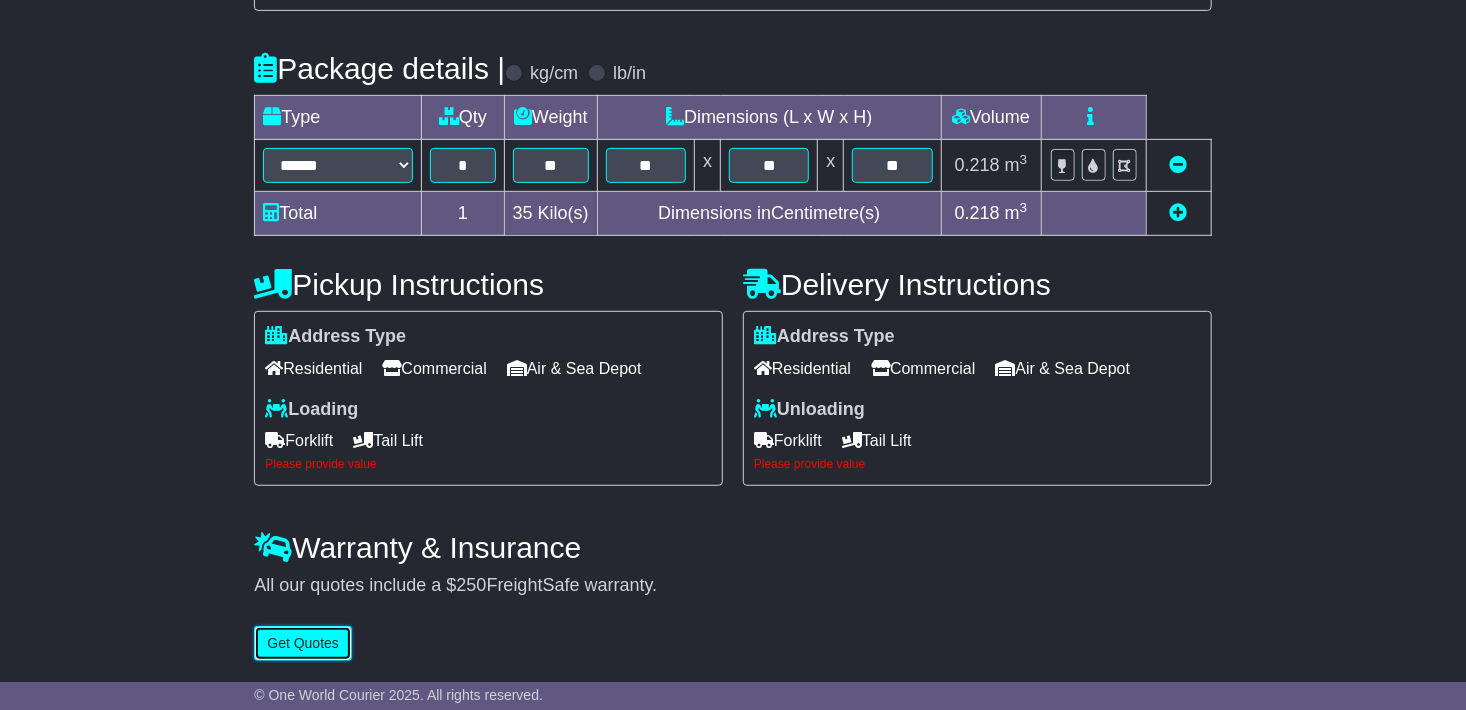 click on "Get Quotes" at bounding box center [303, 643] 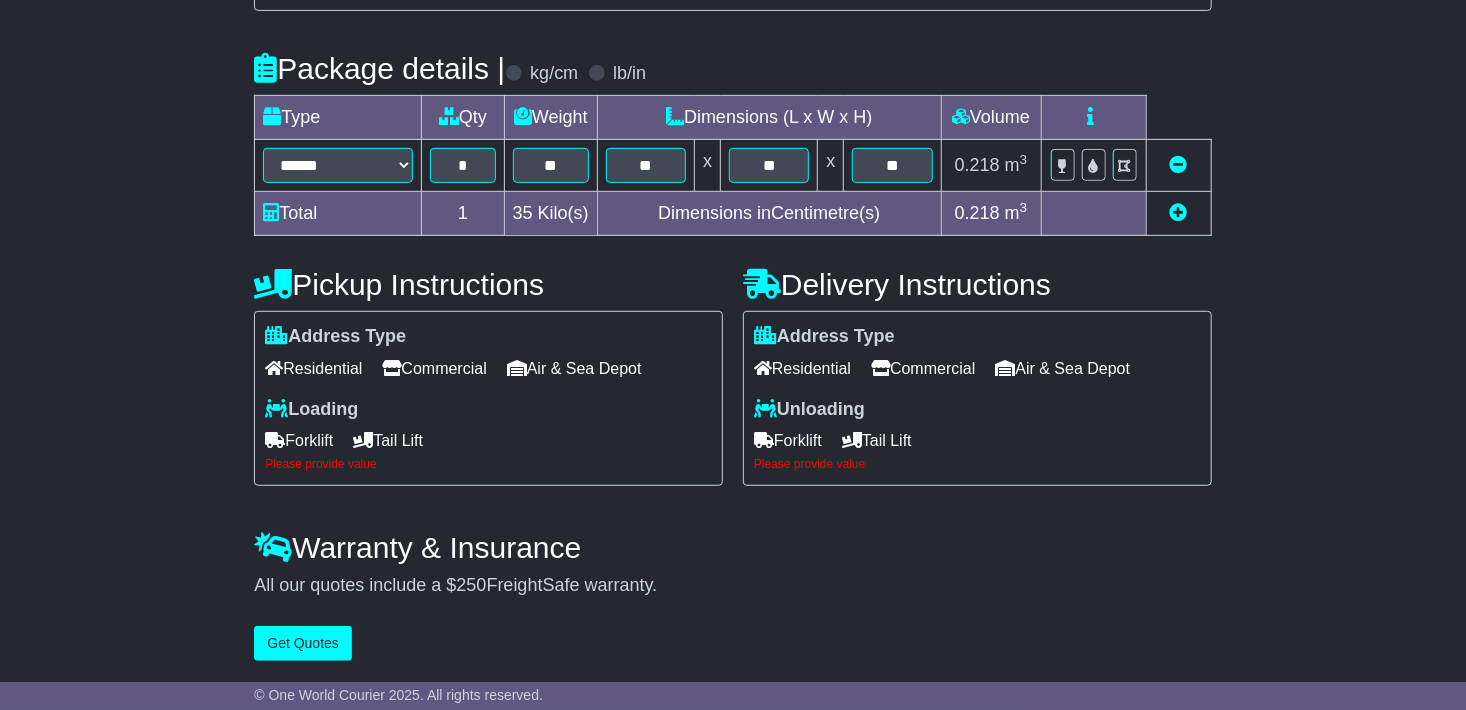 click on "**********" at bounding box center (732, 215) 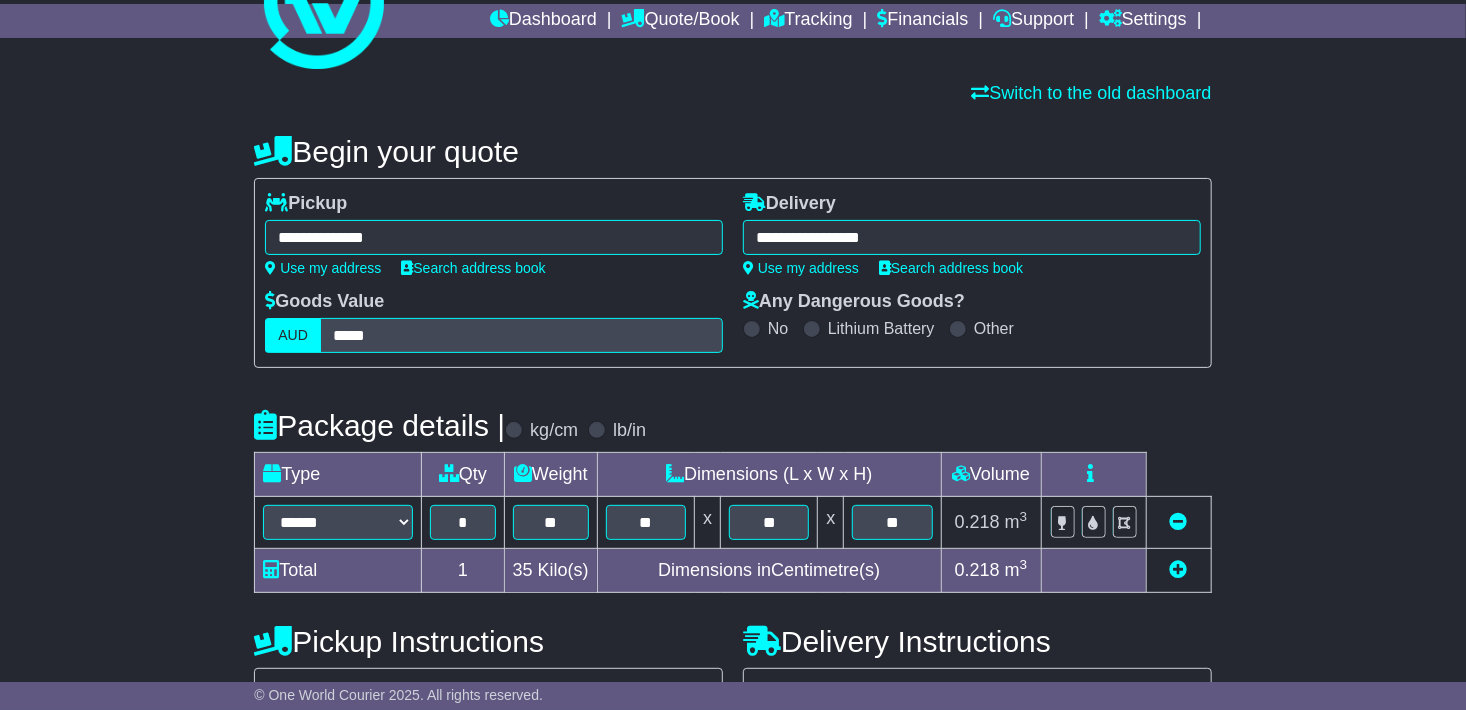 scroll, scrollTop: 33, scrollLeft: 0, axis: vertical 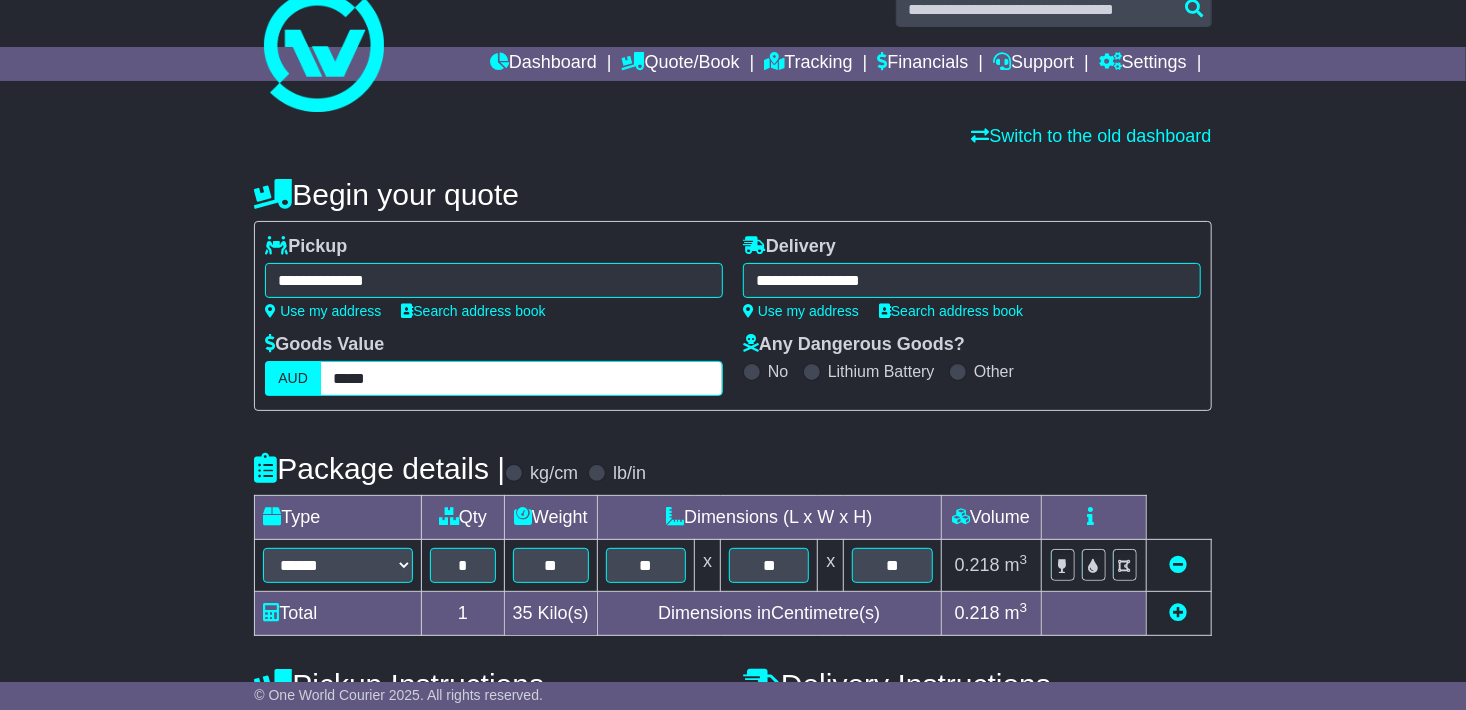 click on "*****" at bounding box center (521, 378) 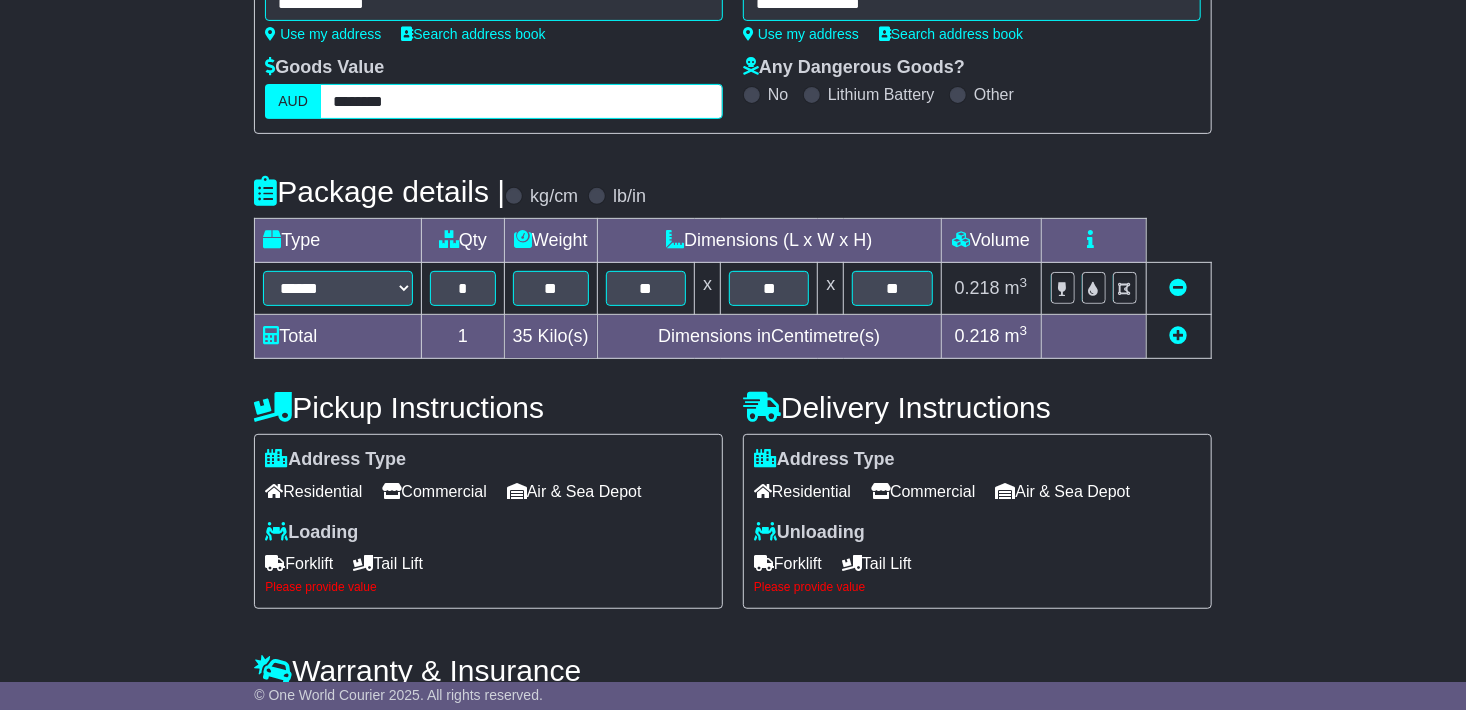 scroll, scrollTop: 433, scrollLeft: 0, axis: vertical 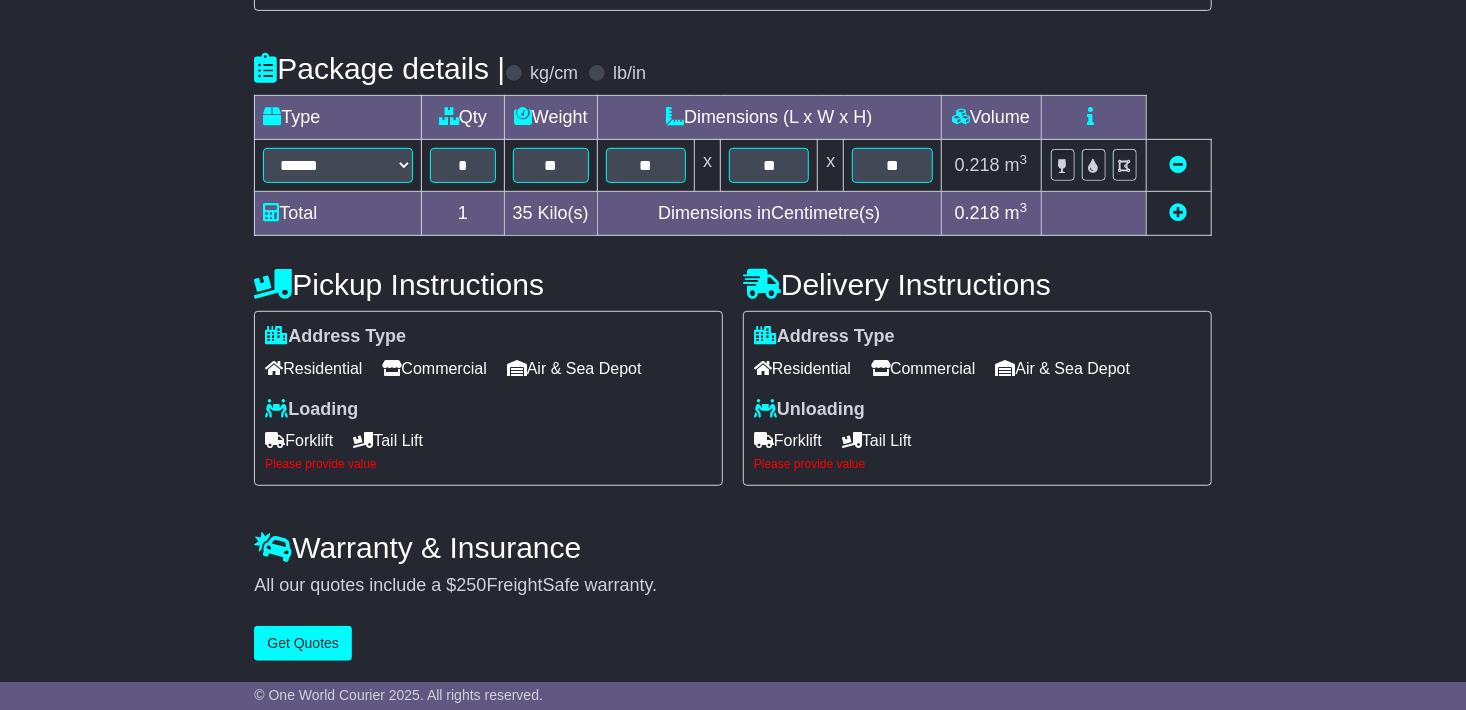 type on "********" 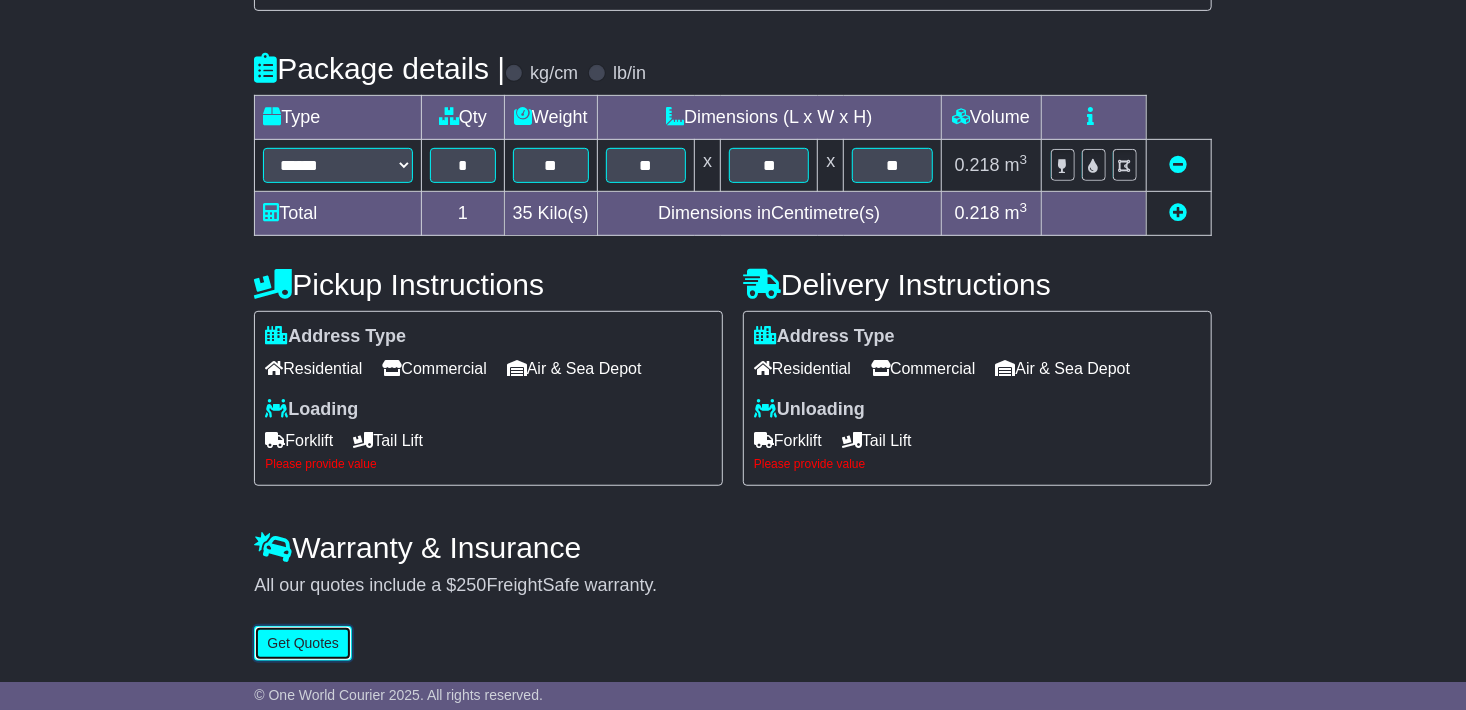 click on "Get Quotes" at bounding box center (303, 643) 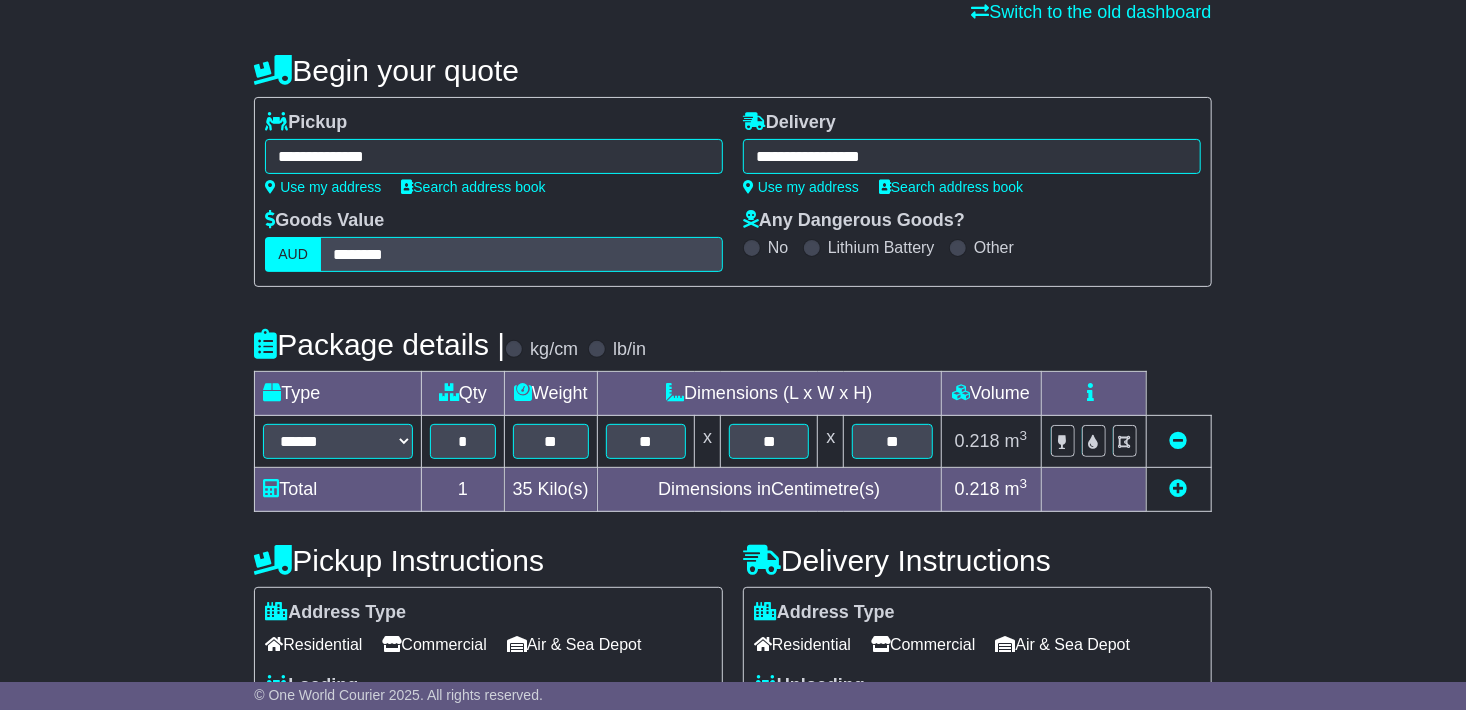 scroll, scrollTop: 300, scrollLeft: 0, axis: vertical 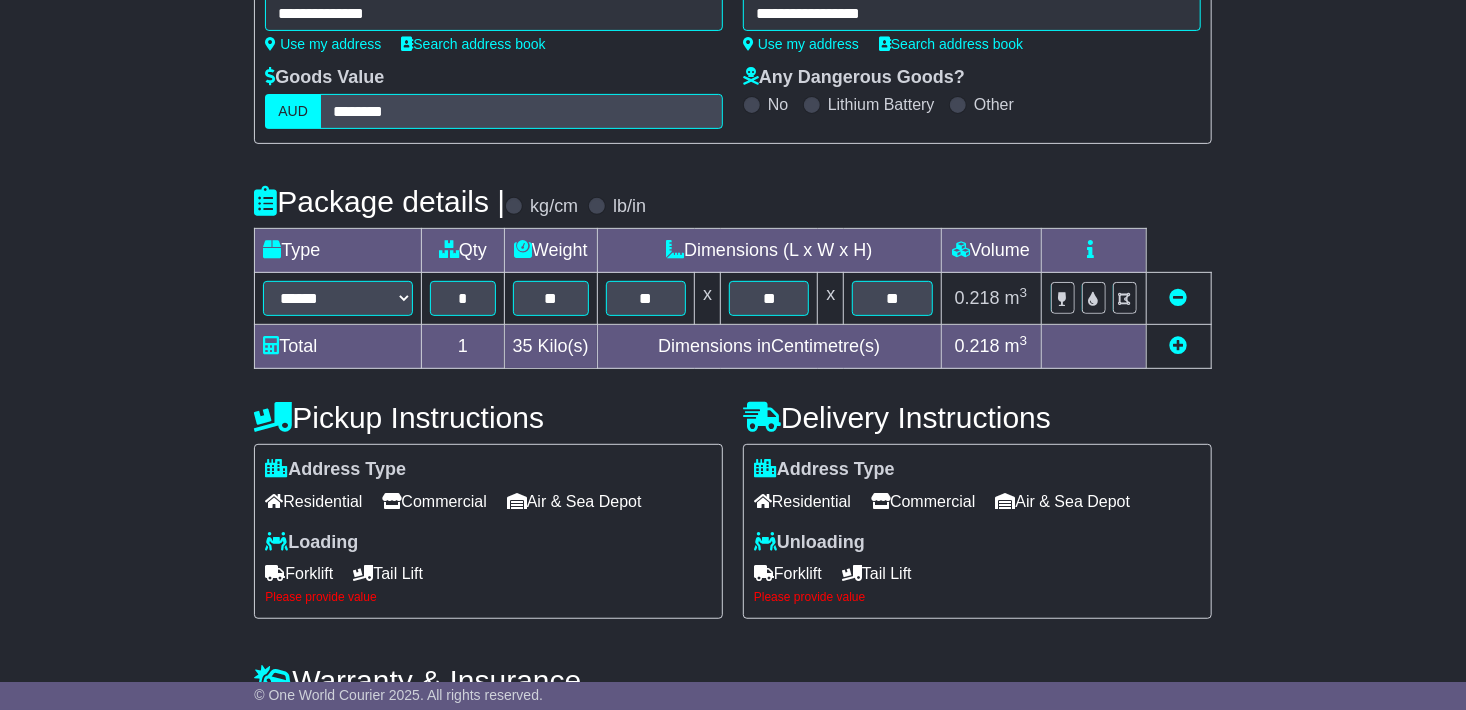type 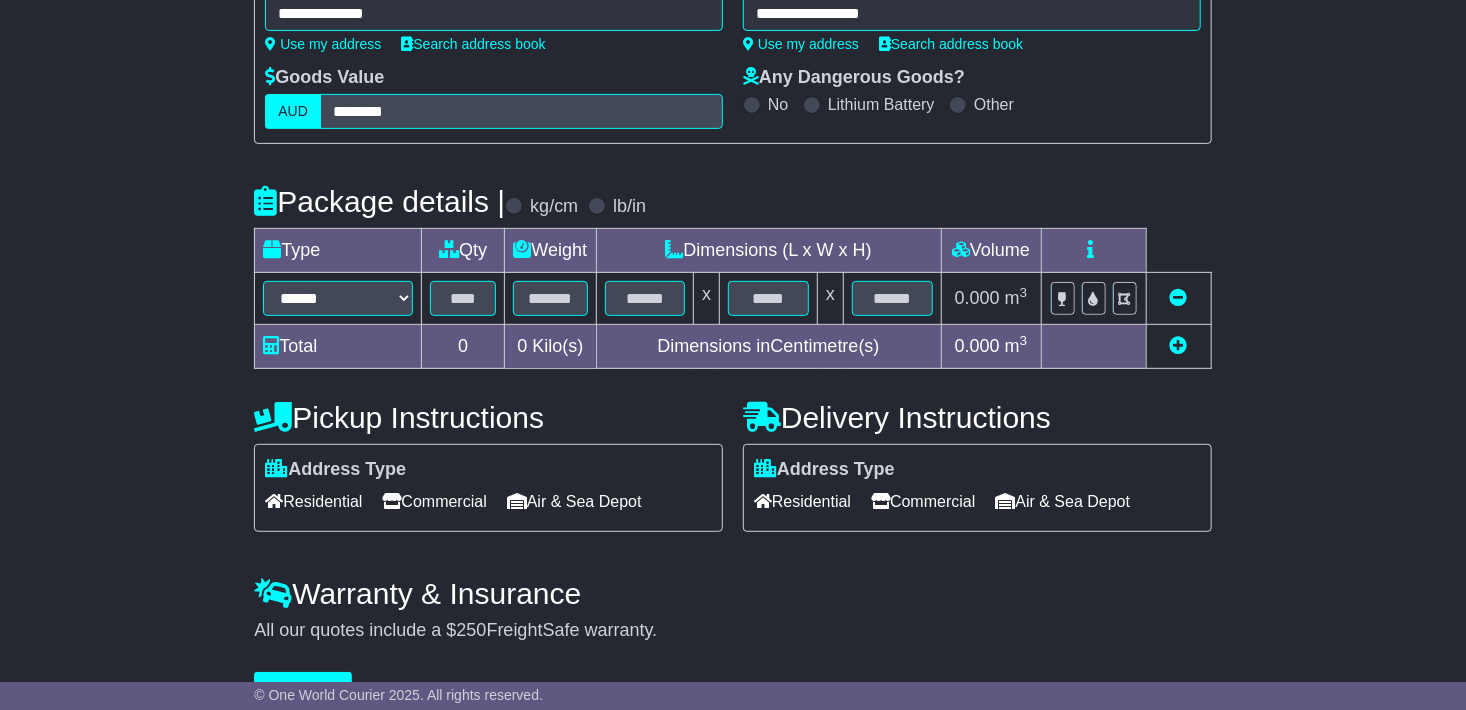 click at bounding box center [1179, 297] 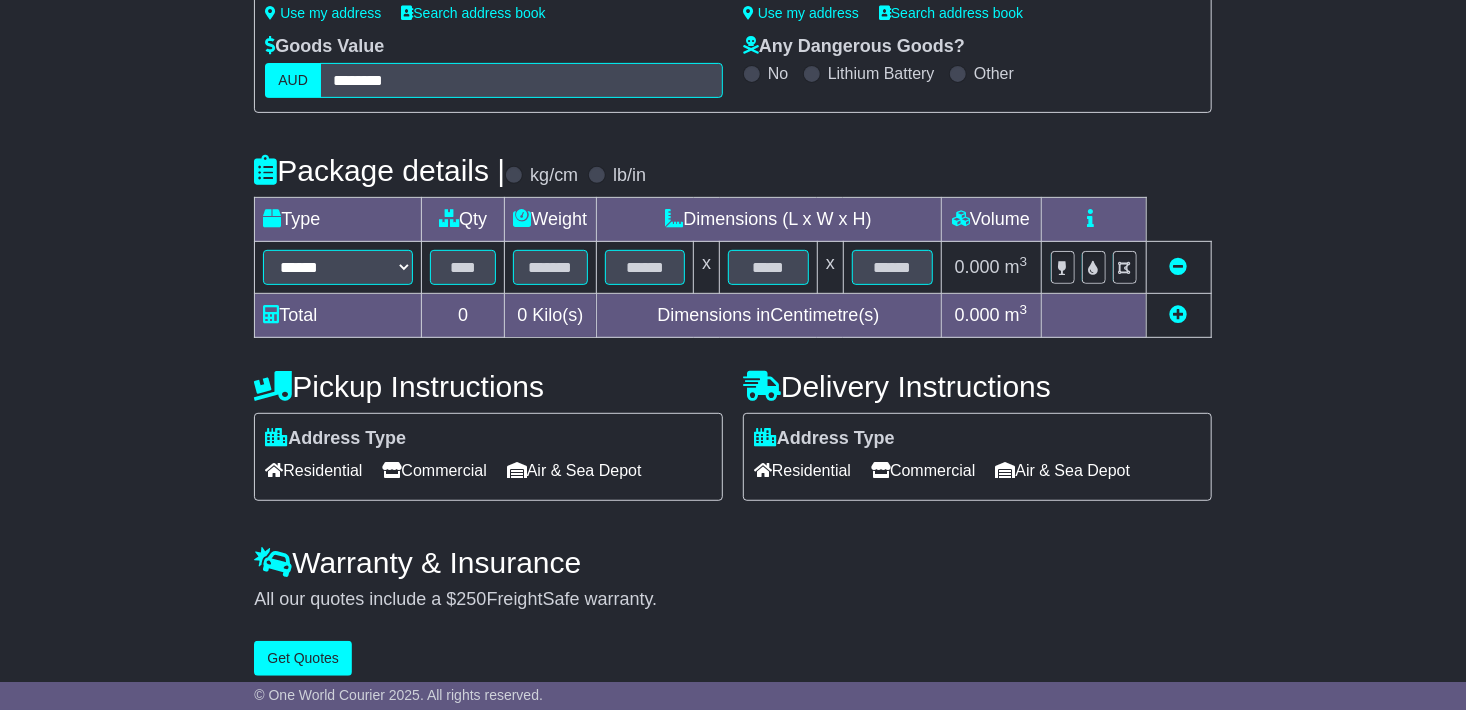 scroll, scrollTop: 346, scrollLeft: 0, axis: vertical 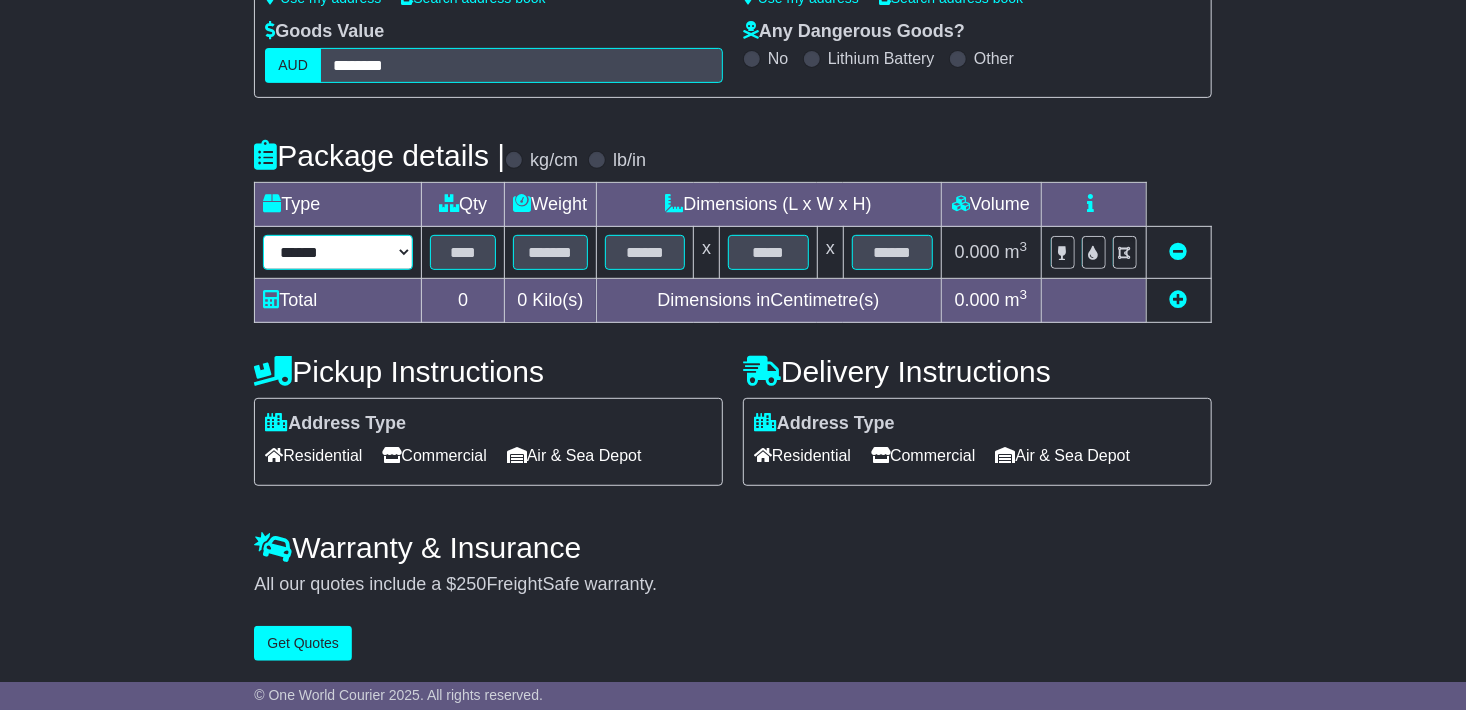 click on "****** ****** *** ******** ***** **** **** ****** *** *******" at bounding box center [338, 252] 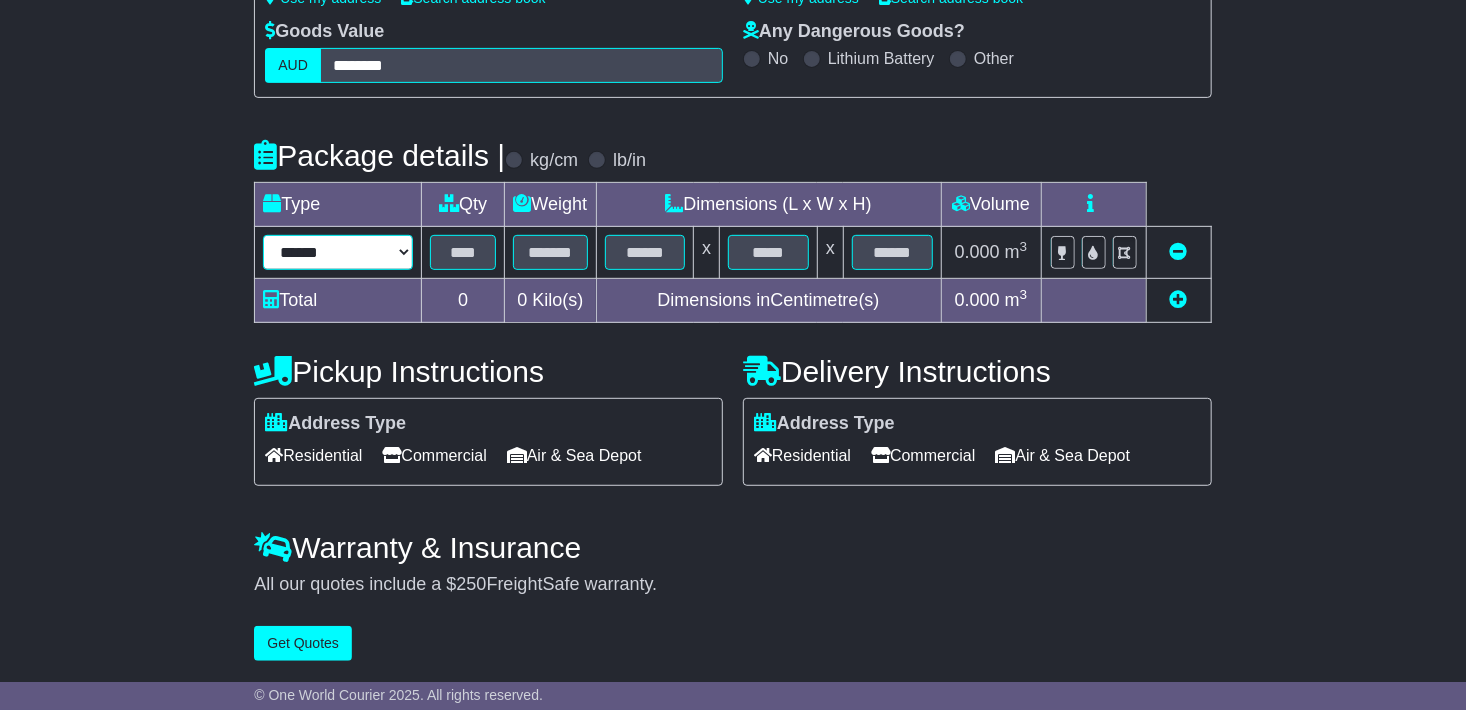 click on "****** ****** *** ******** ***** **** **** ****** *** *******" at bounding box center [338, 252] 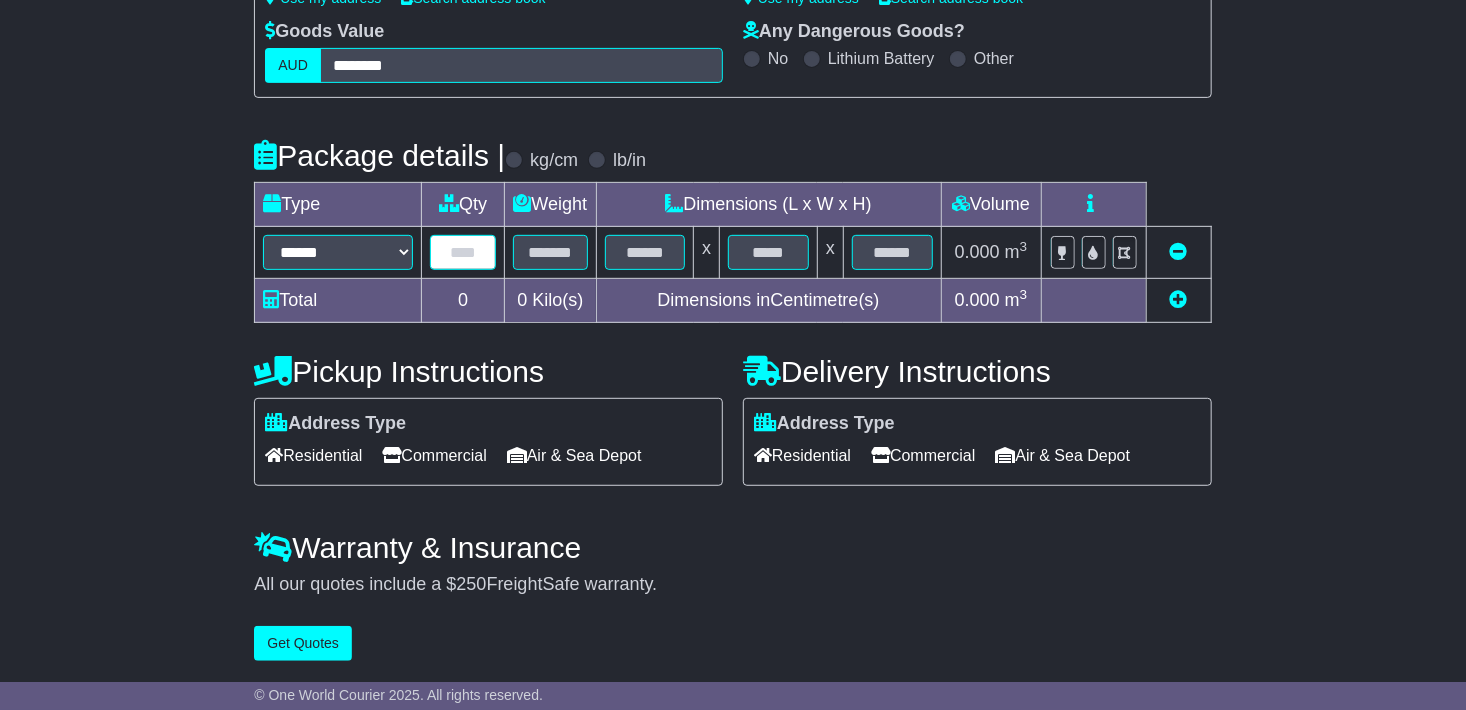 click at bounding box center (463, 252) 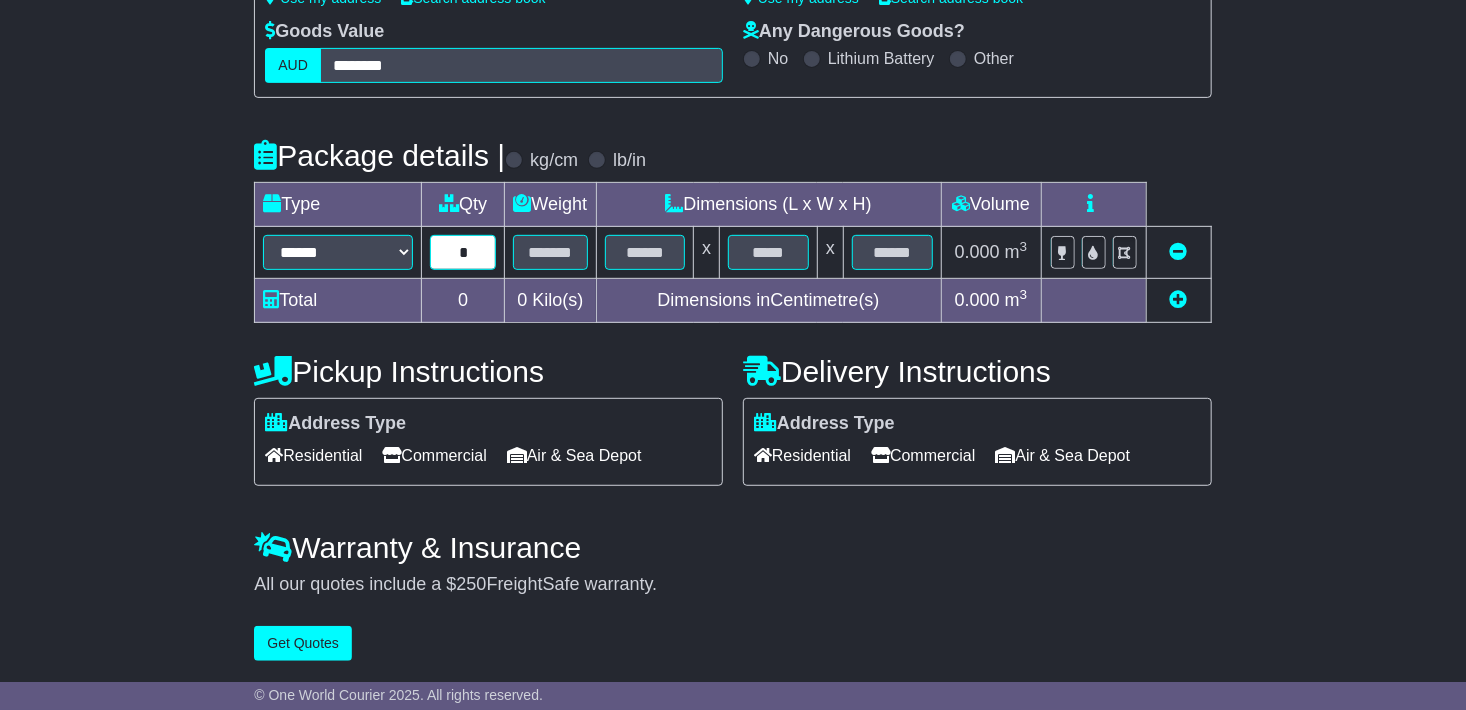 type on "*" 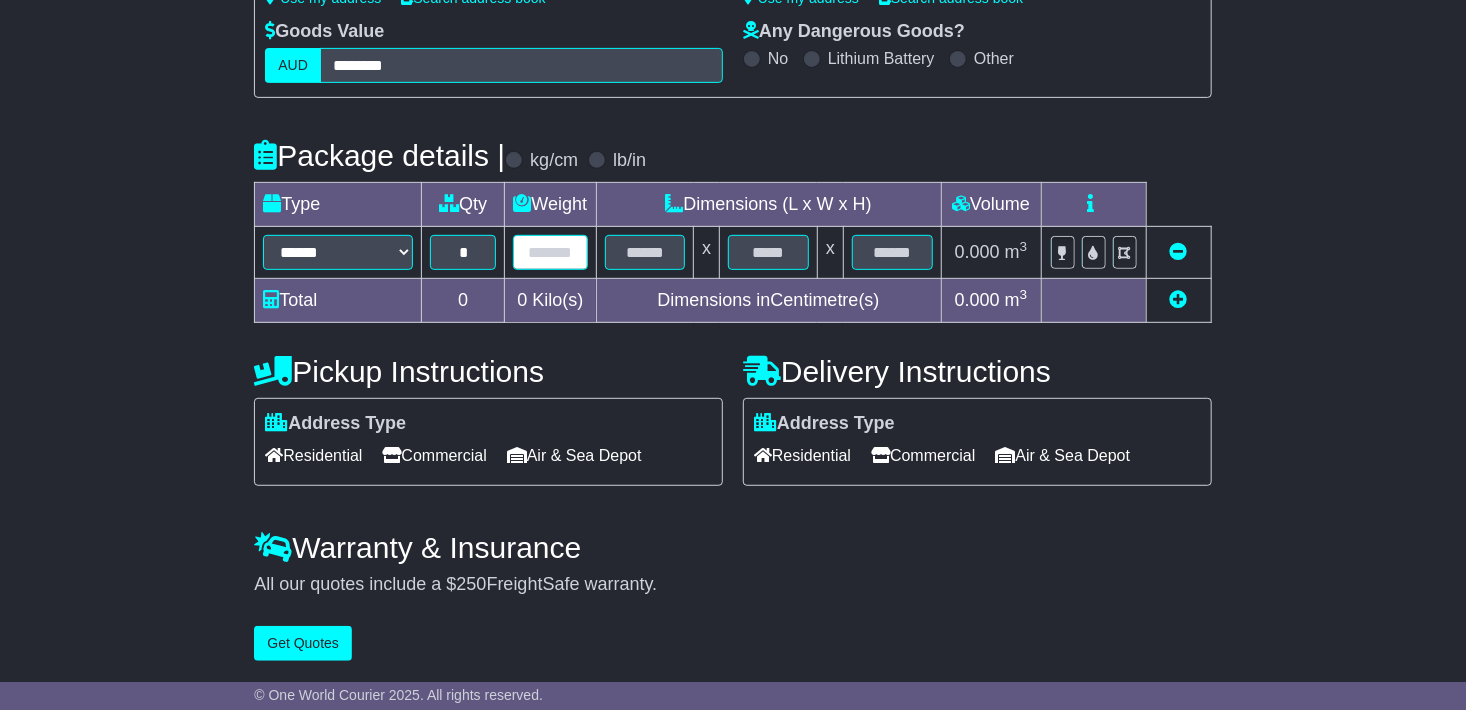 click at bounding box center [550, 252] 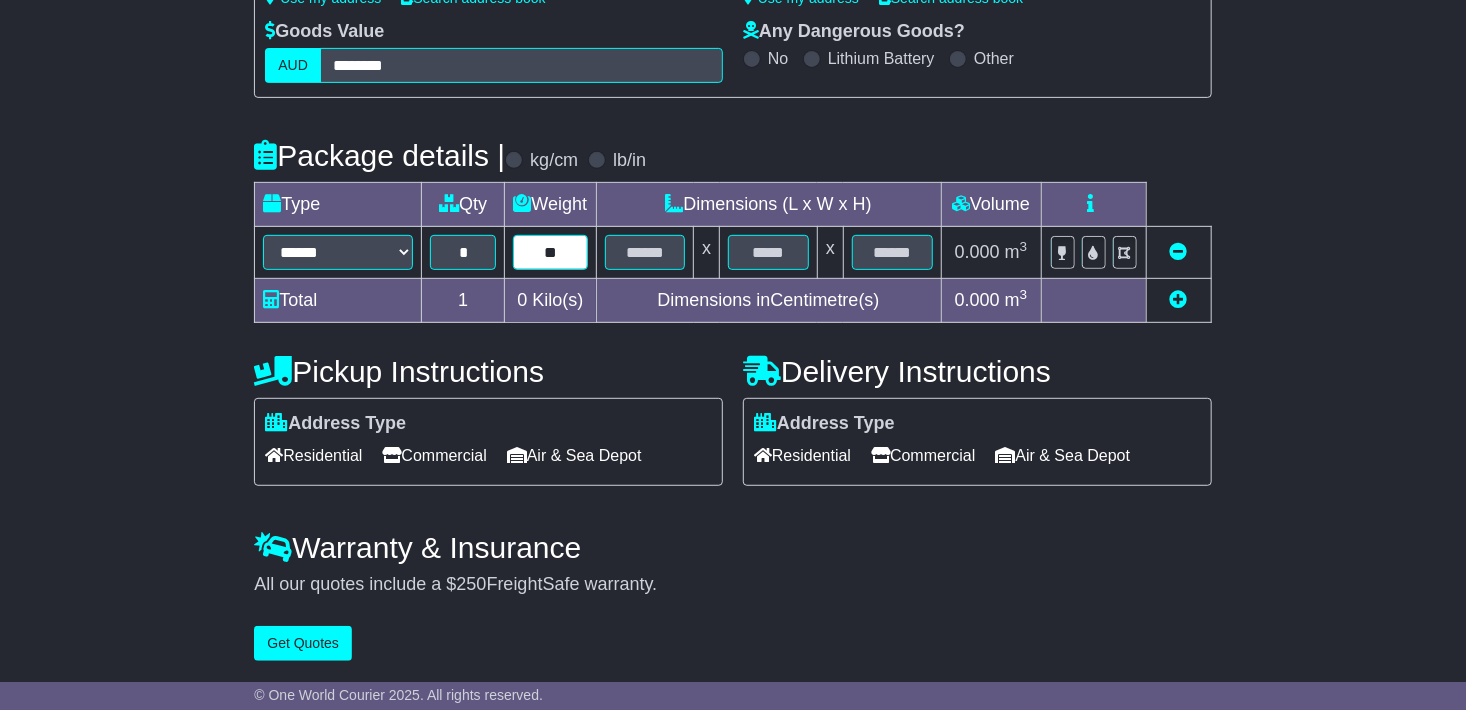 type on "**" 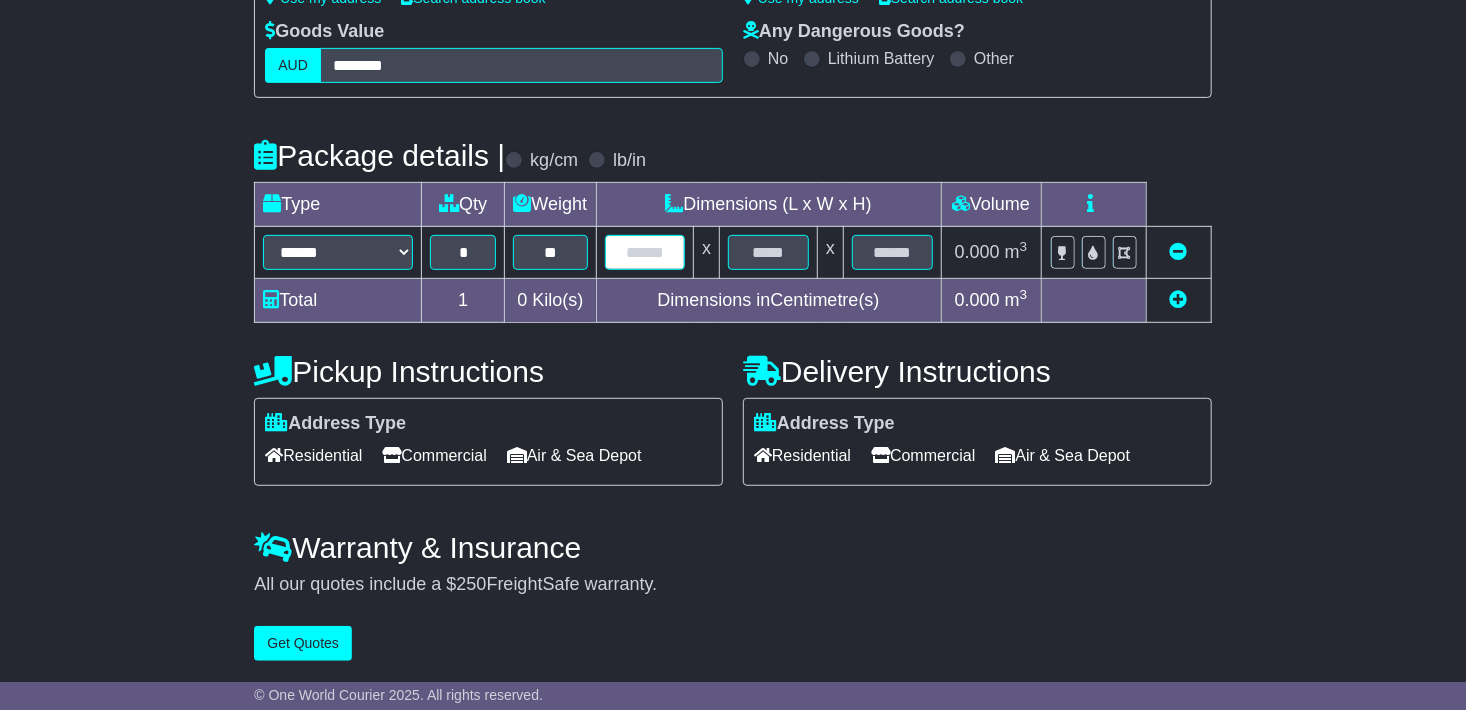 click at bounding box center (645, 252) 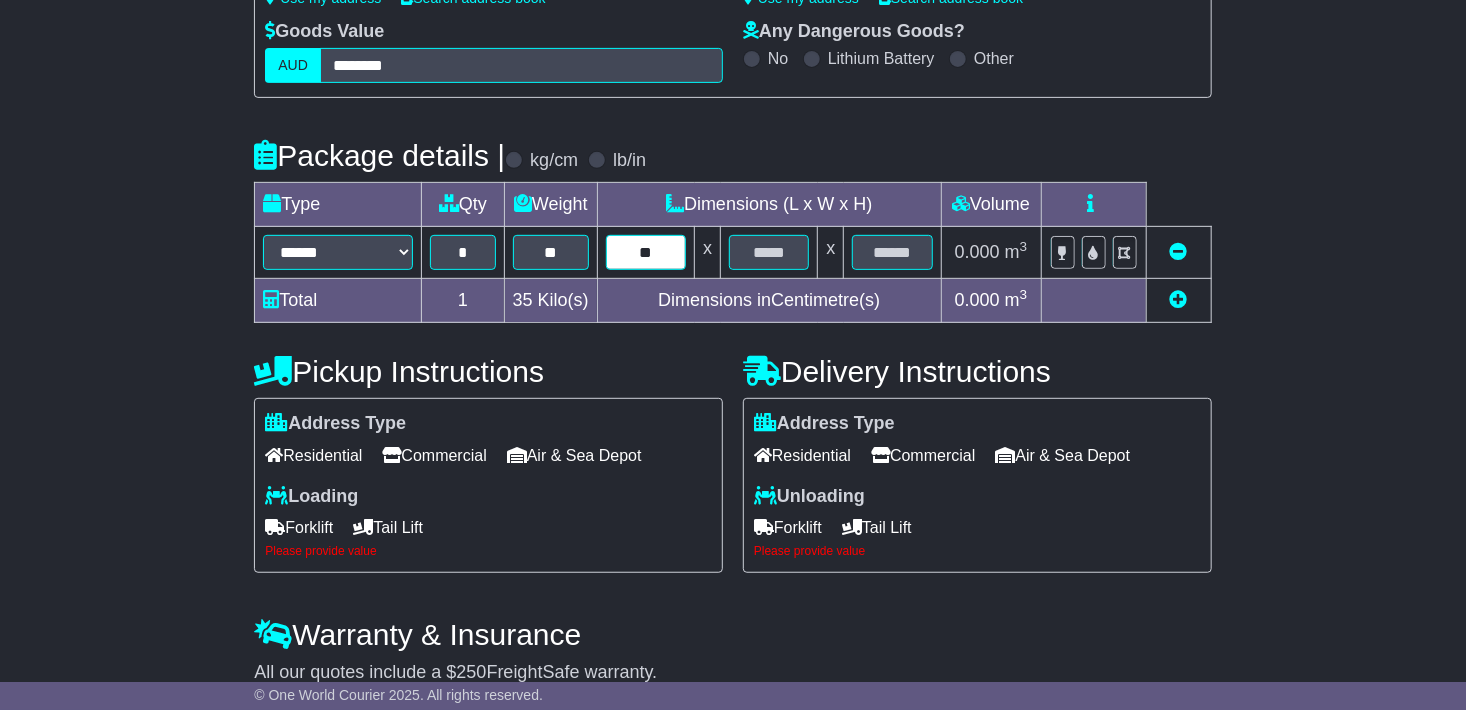 type on "**" 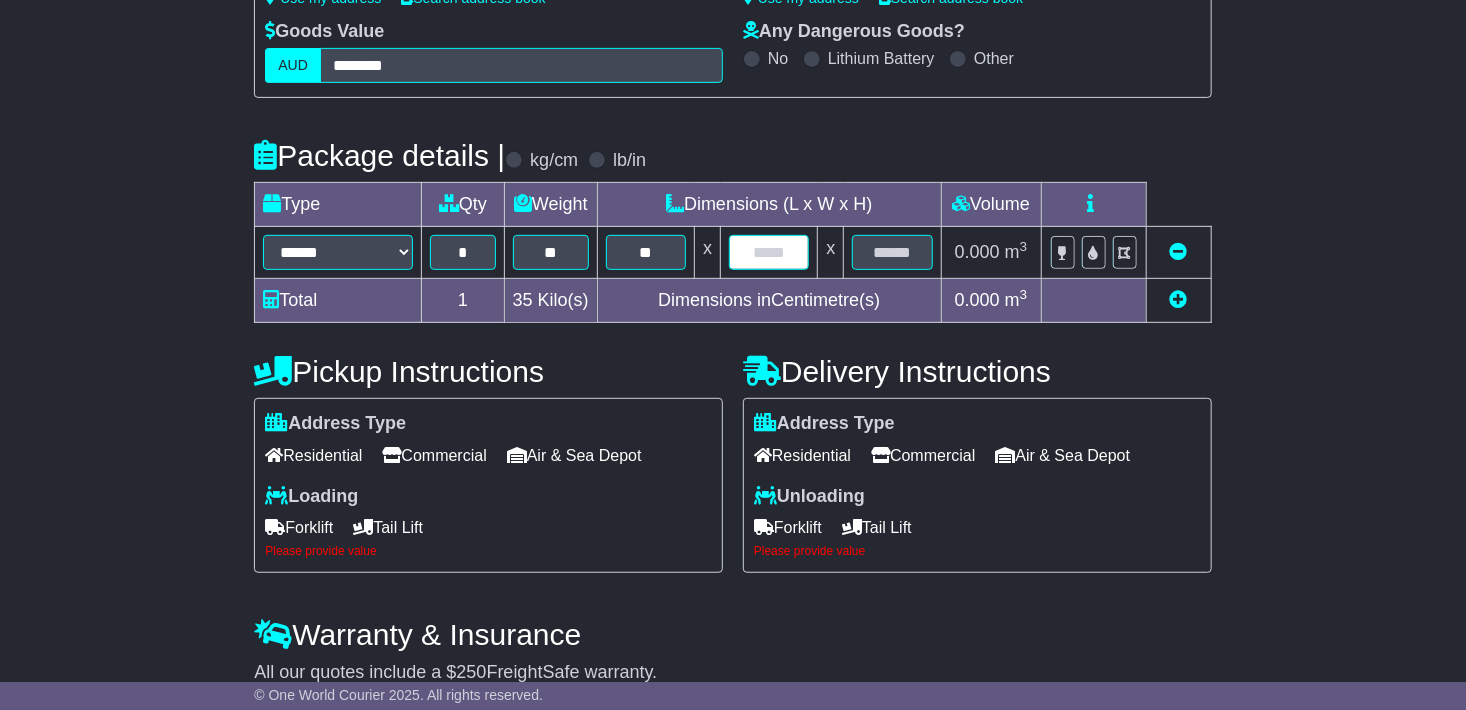 click at bounding box center (769, 252) 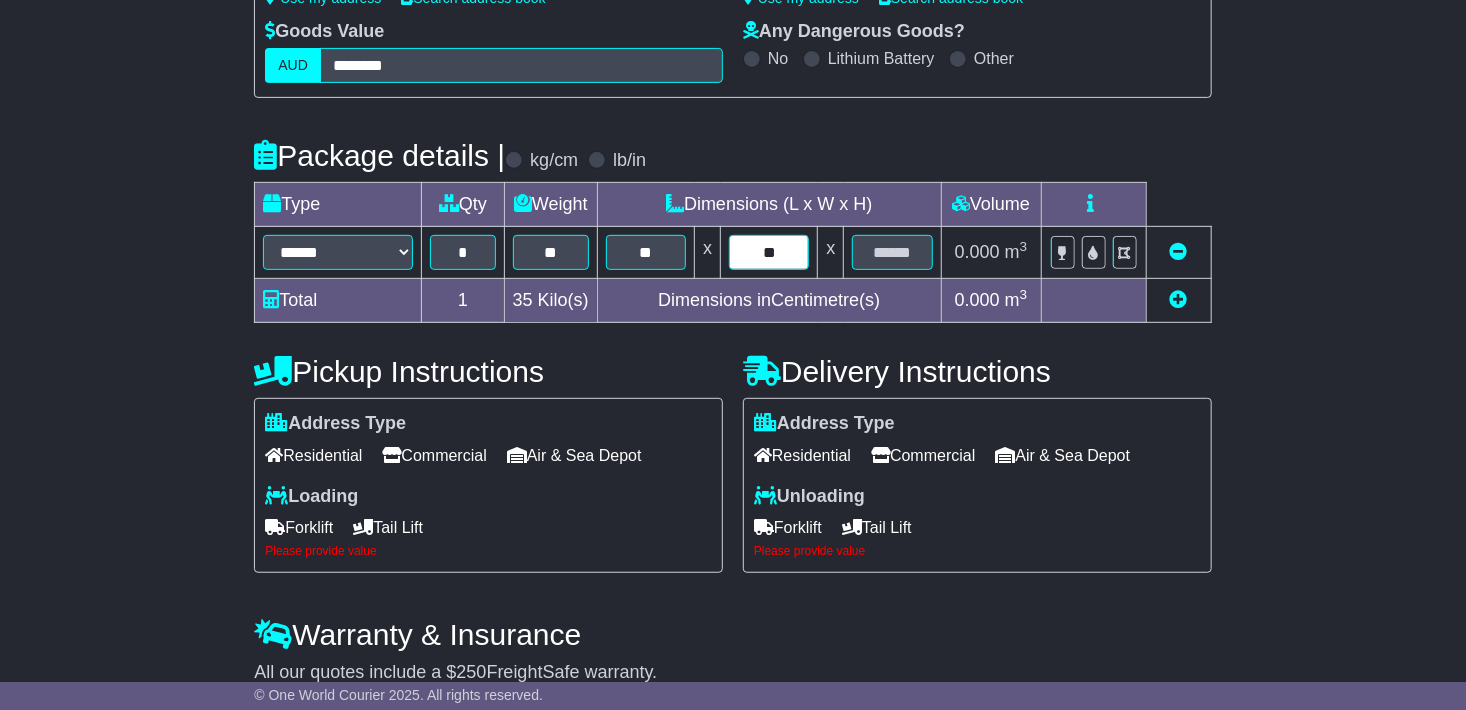 type on "**" 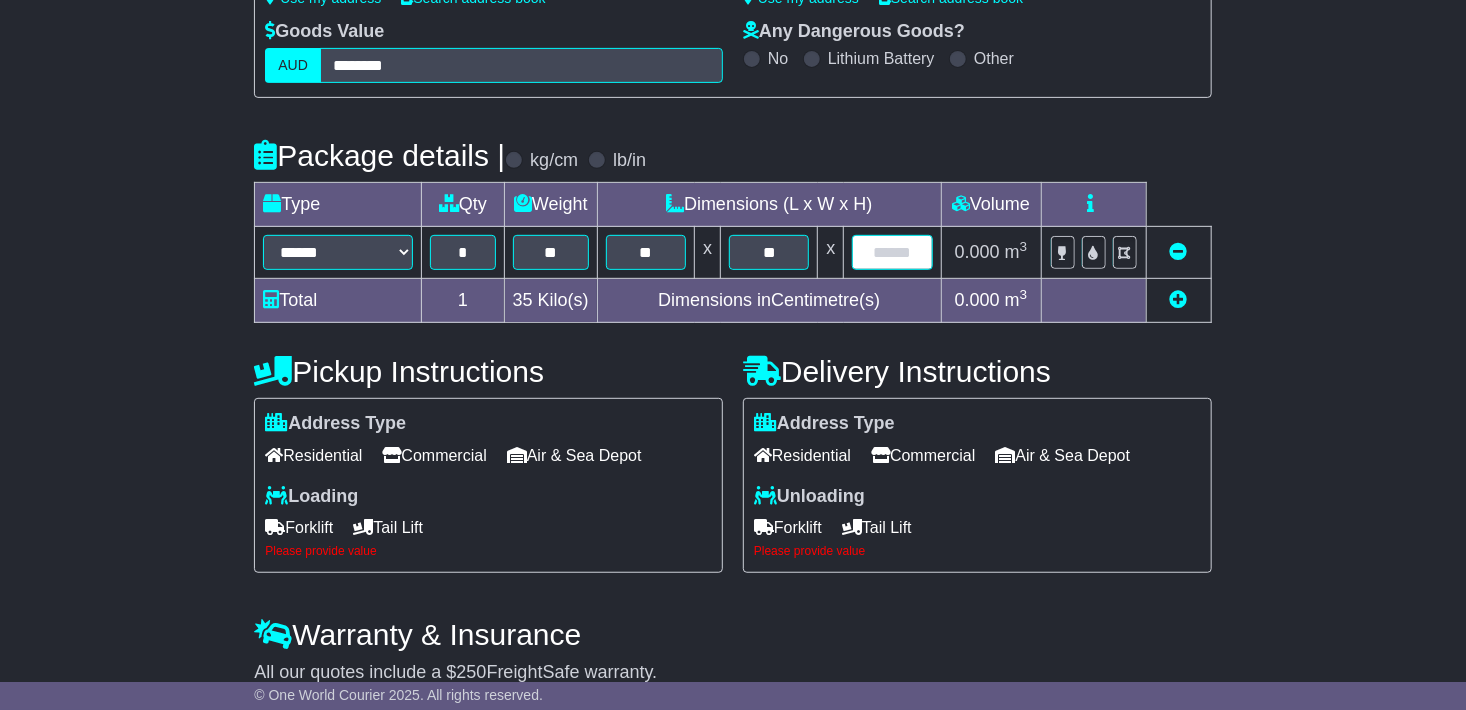 click at bounding box center (892, 252) 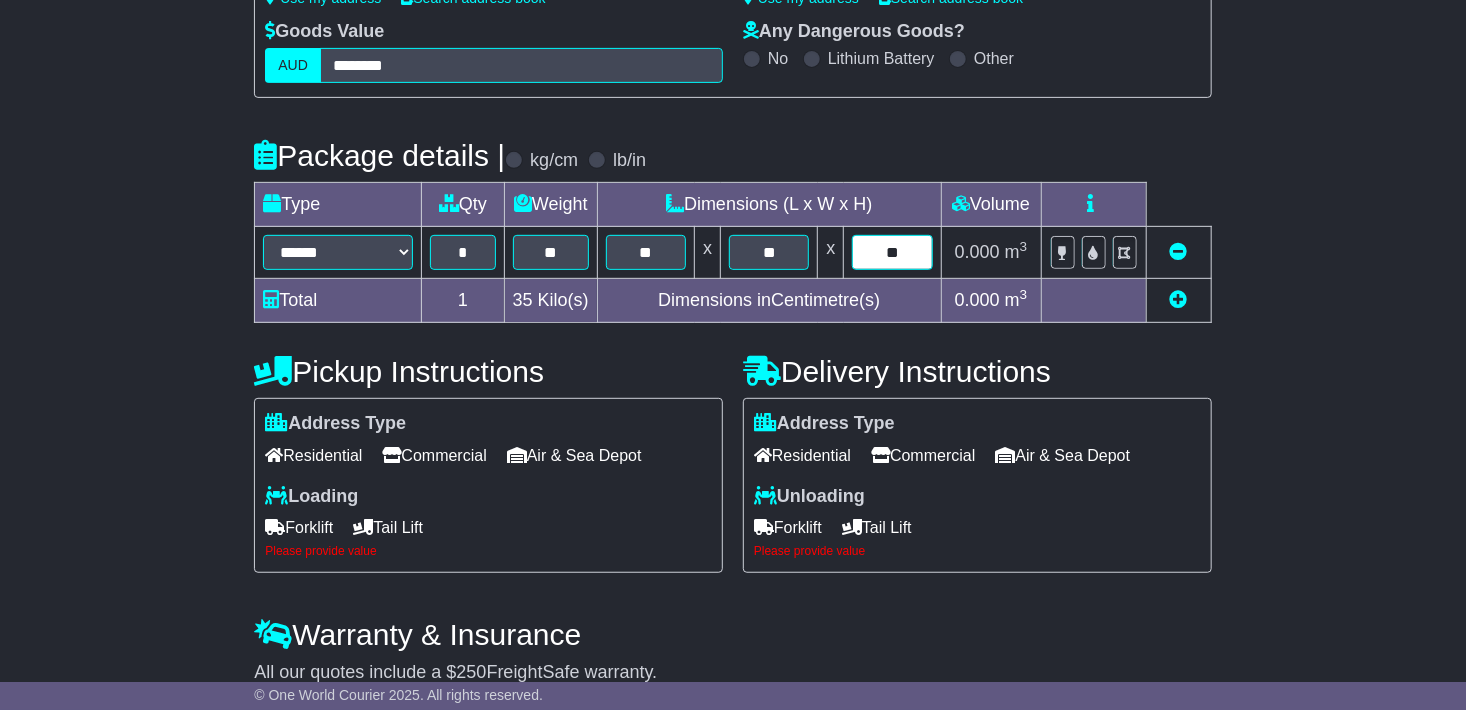 type on "**" 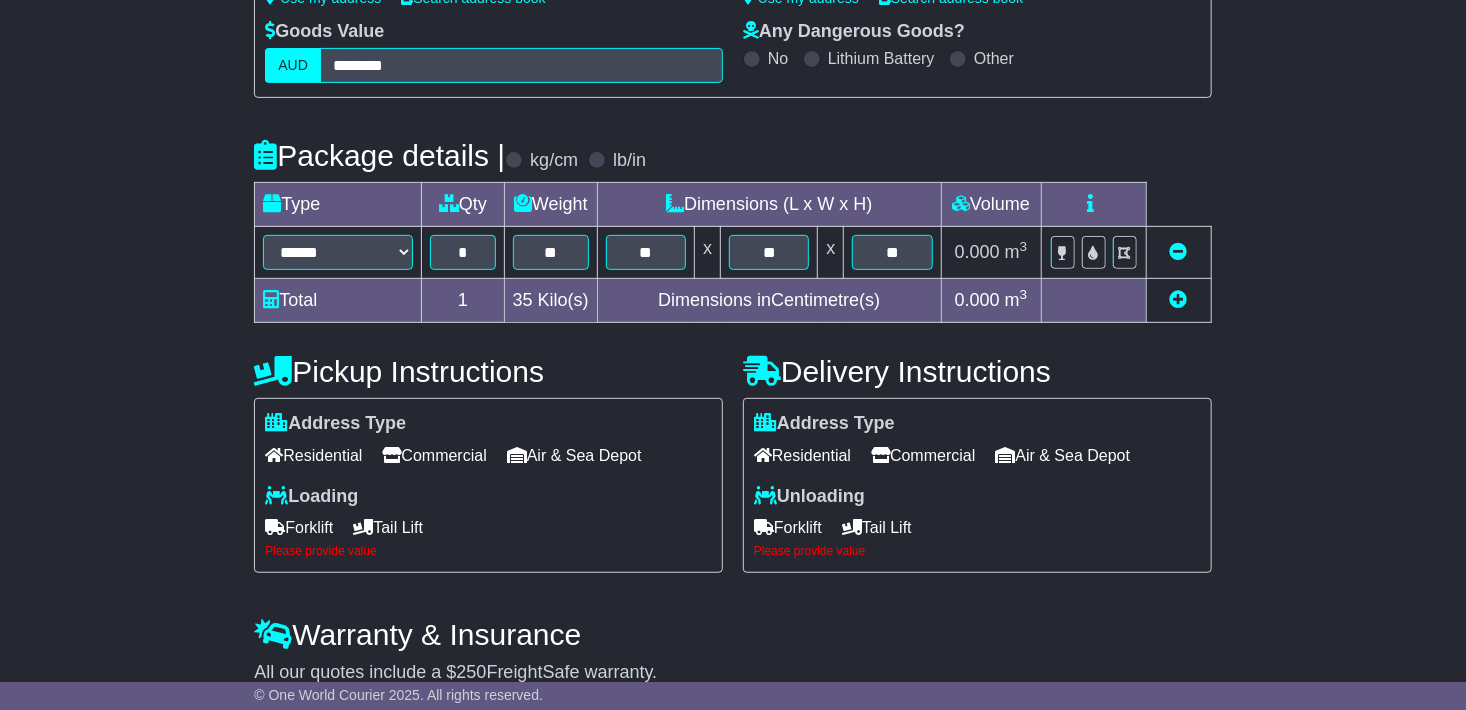 click on "3" at bounding box center (1024, 246) 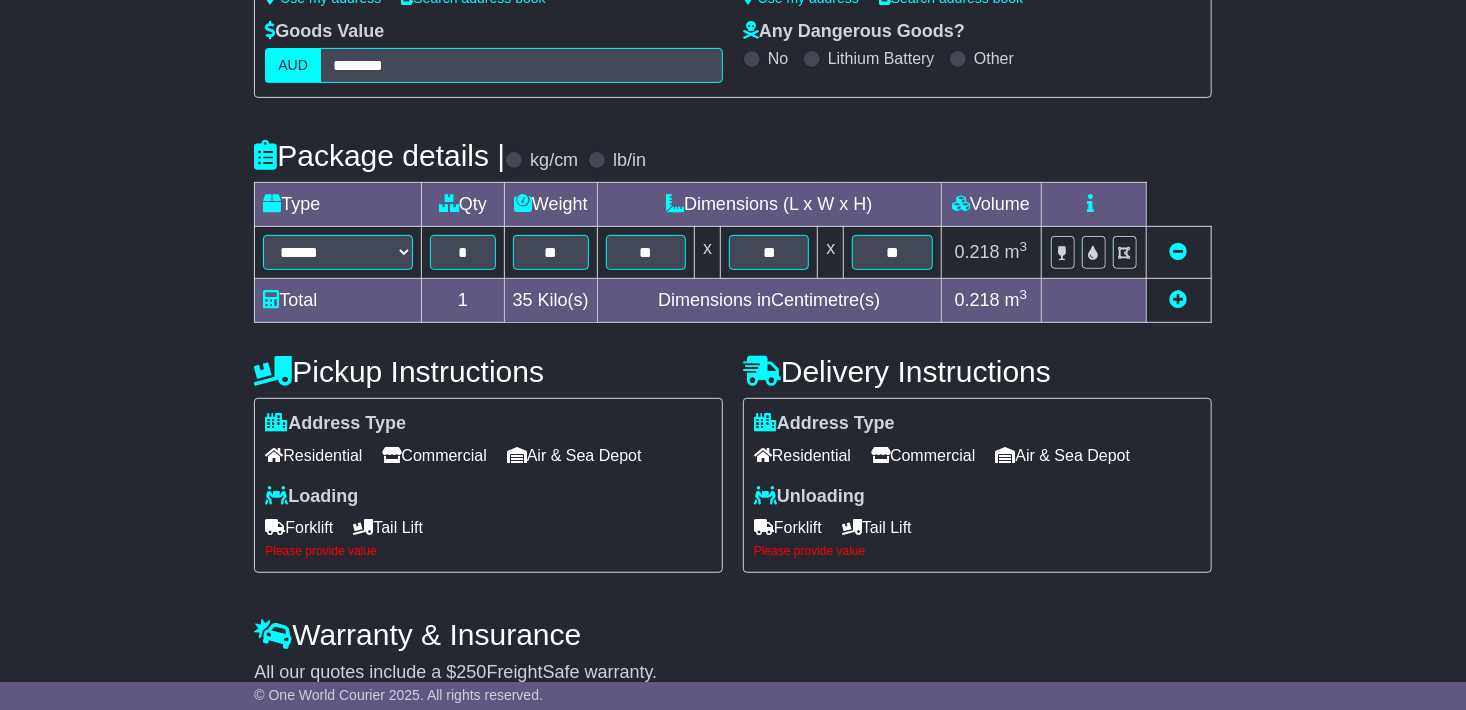 click on "Tail Lift" at bounding box center (388, 527) 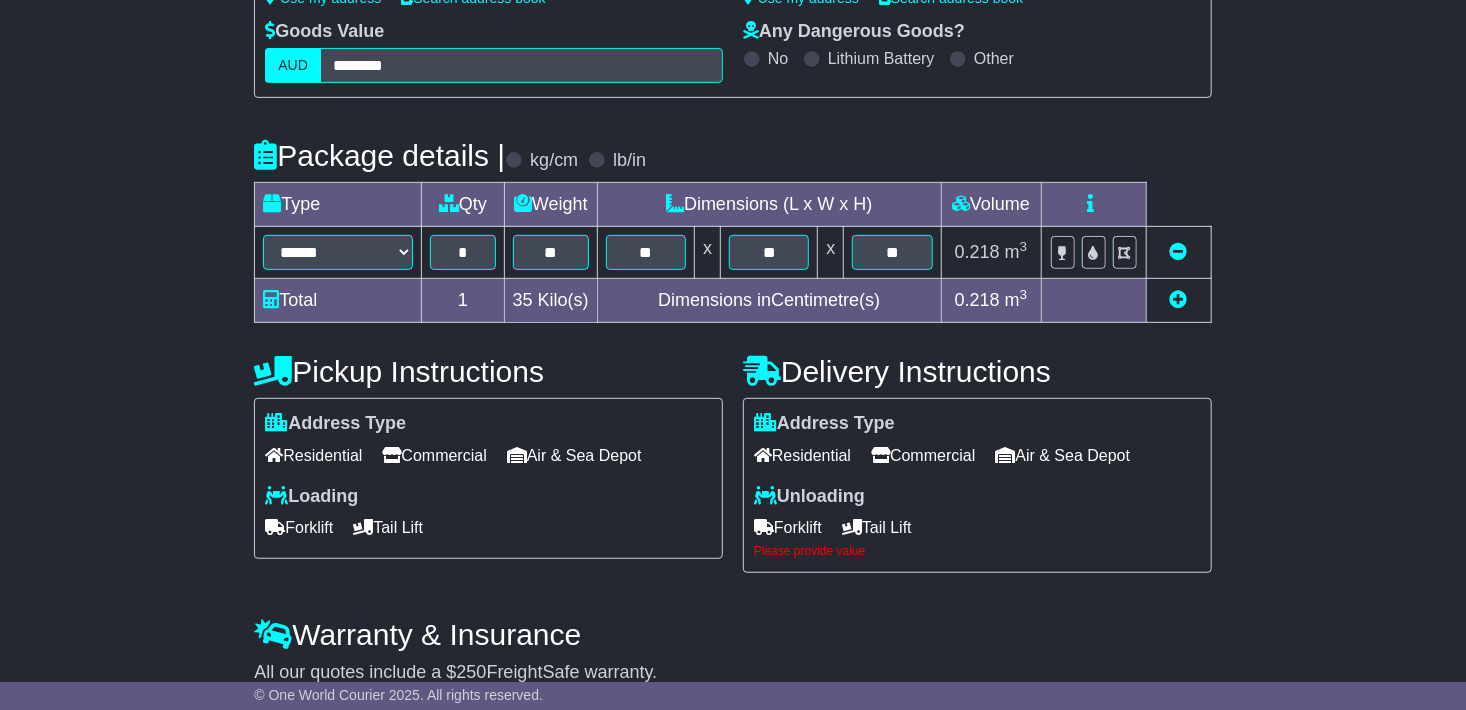 click on "Tail Lift" at bounding box center [877, 527] 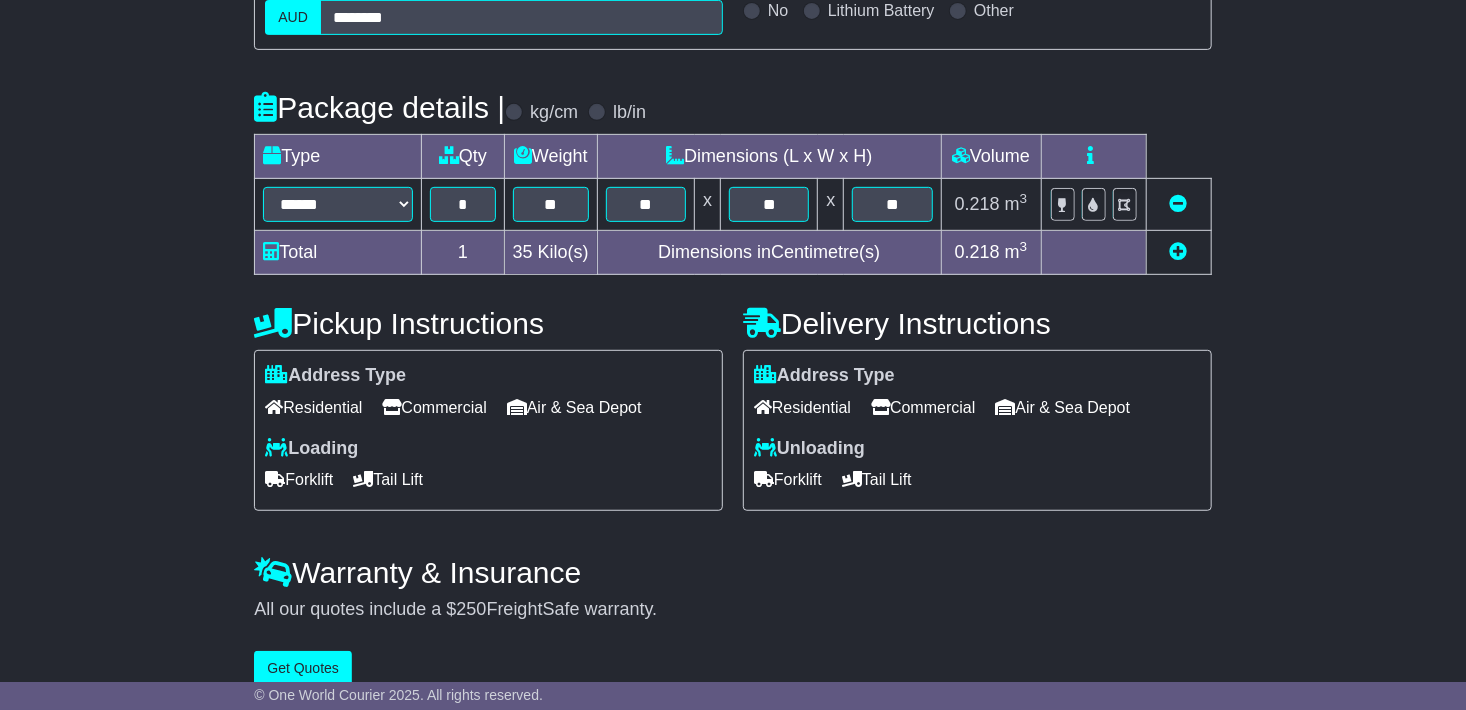 scroll, scrollTop: 420, scrollLeft: 0, axis: vertical 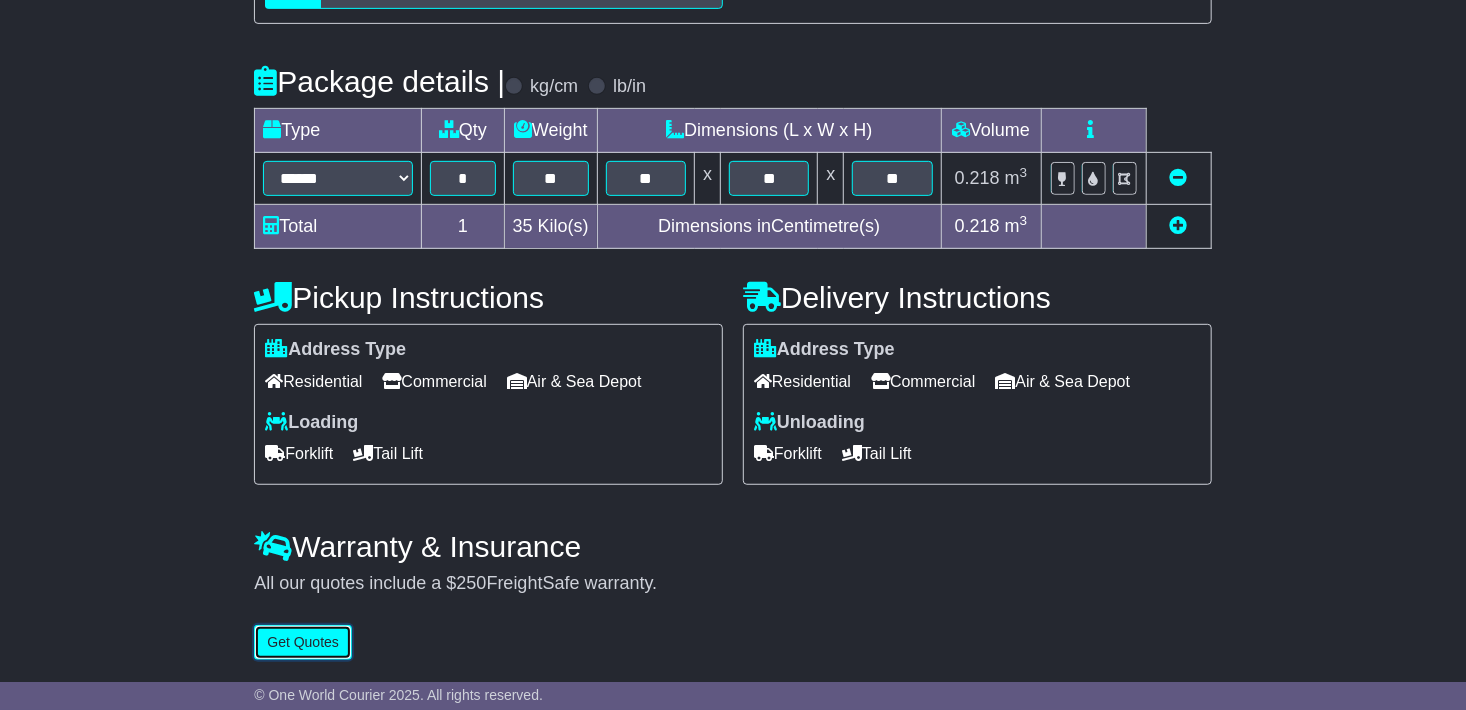click on "Get Quotes" at bounding box center [303, 642] 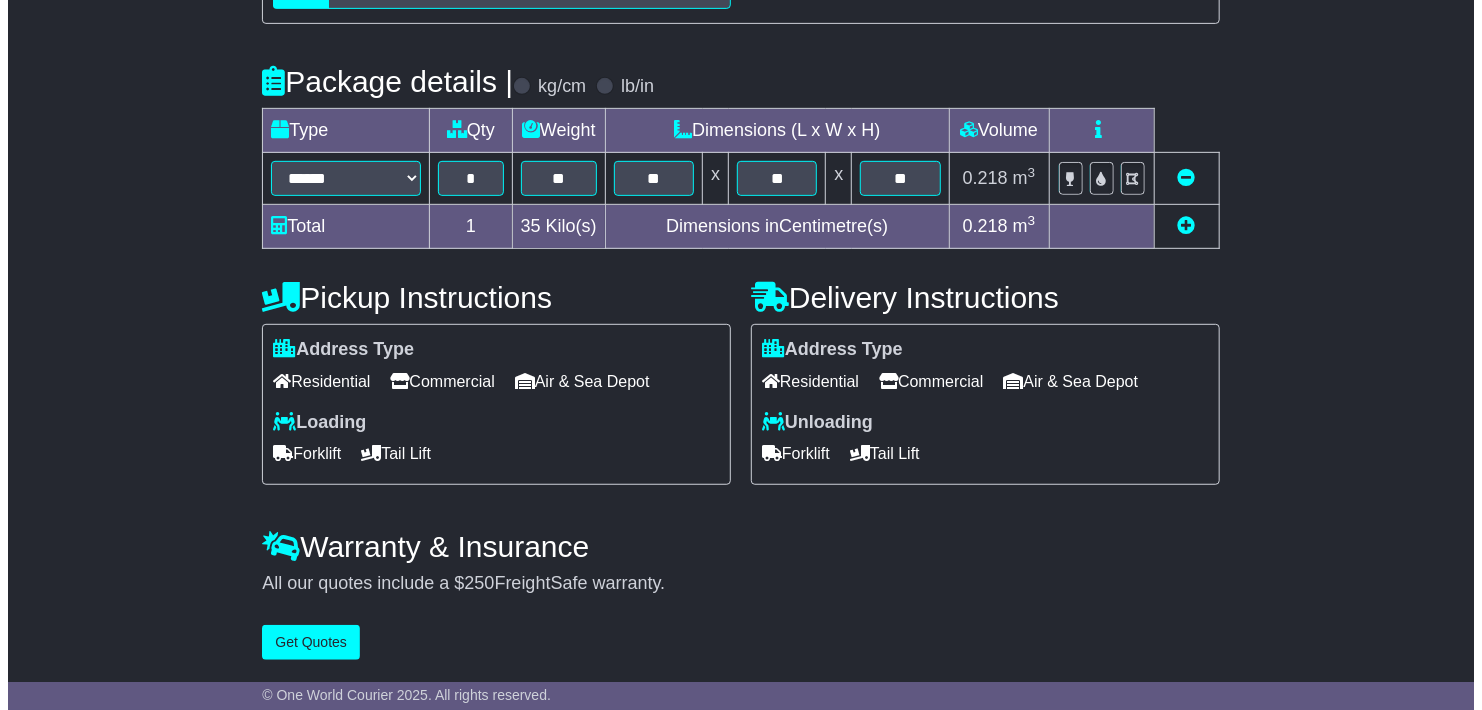 scroll, scrollTop: 0, scrollLeft: 0, axis: both 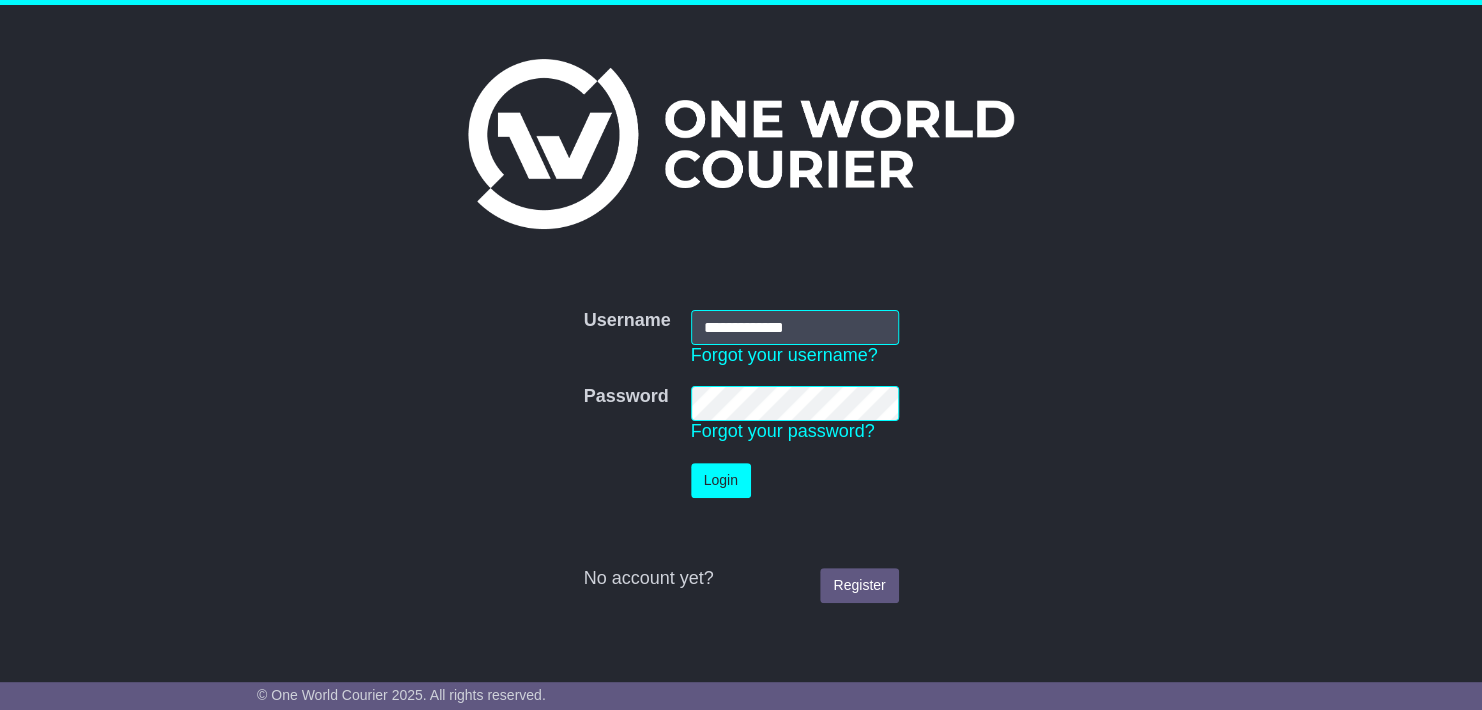 click on "Login" at bounding box center [721, 480] 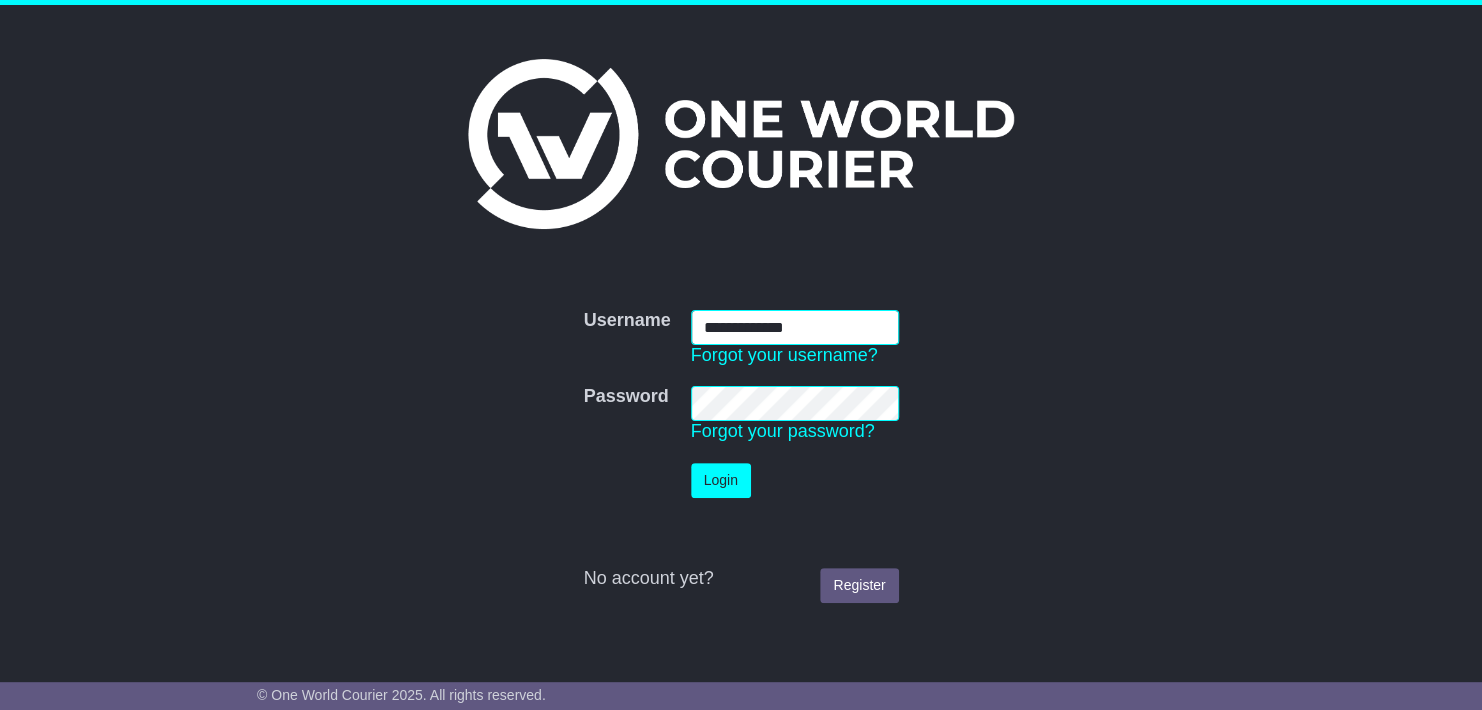 click on "**********" at bounding box center [795, 327] 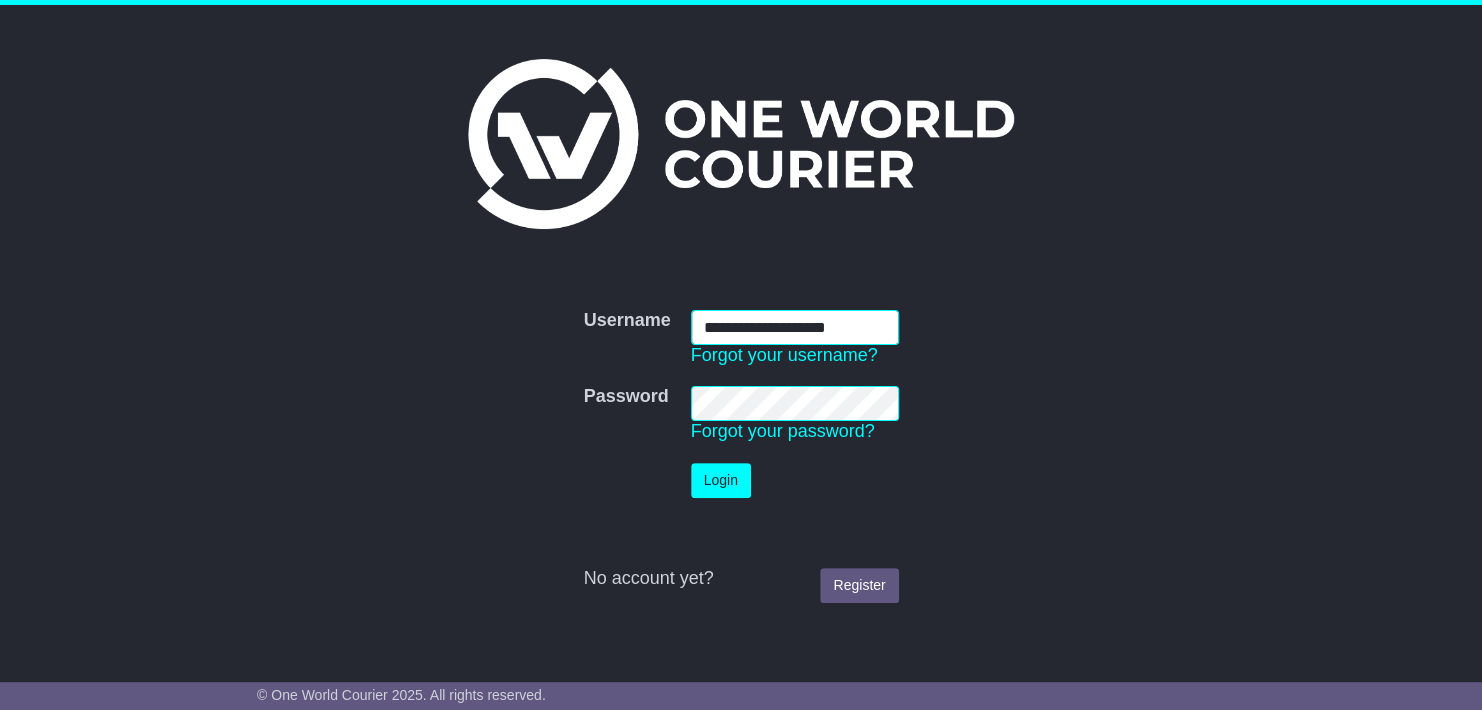 type on "**********" 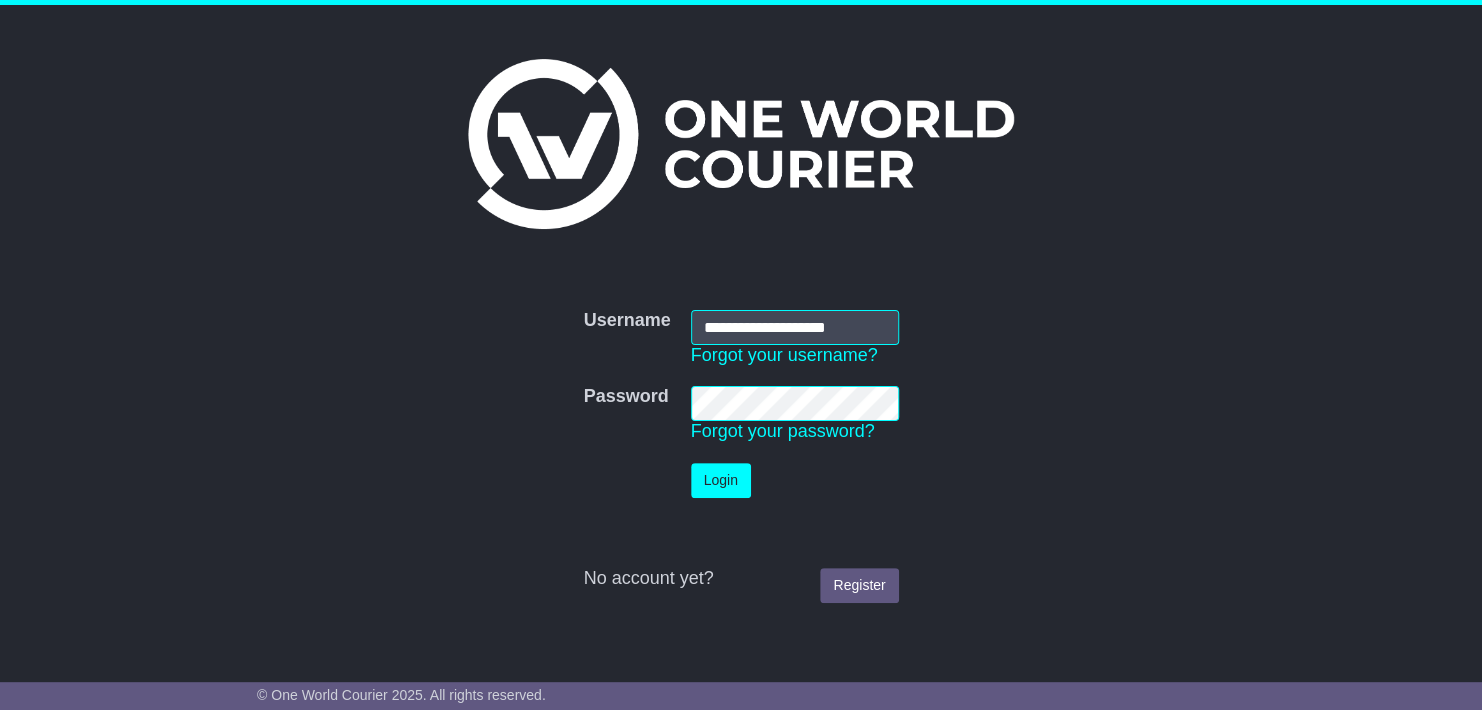 click on "Login" at bounding box center [721, 480] 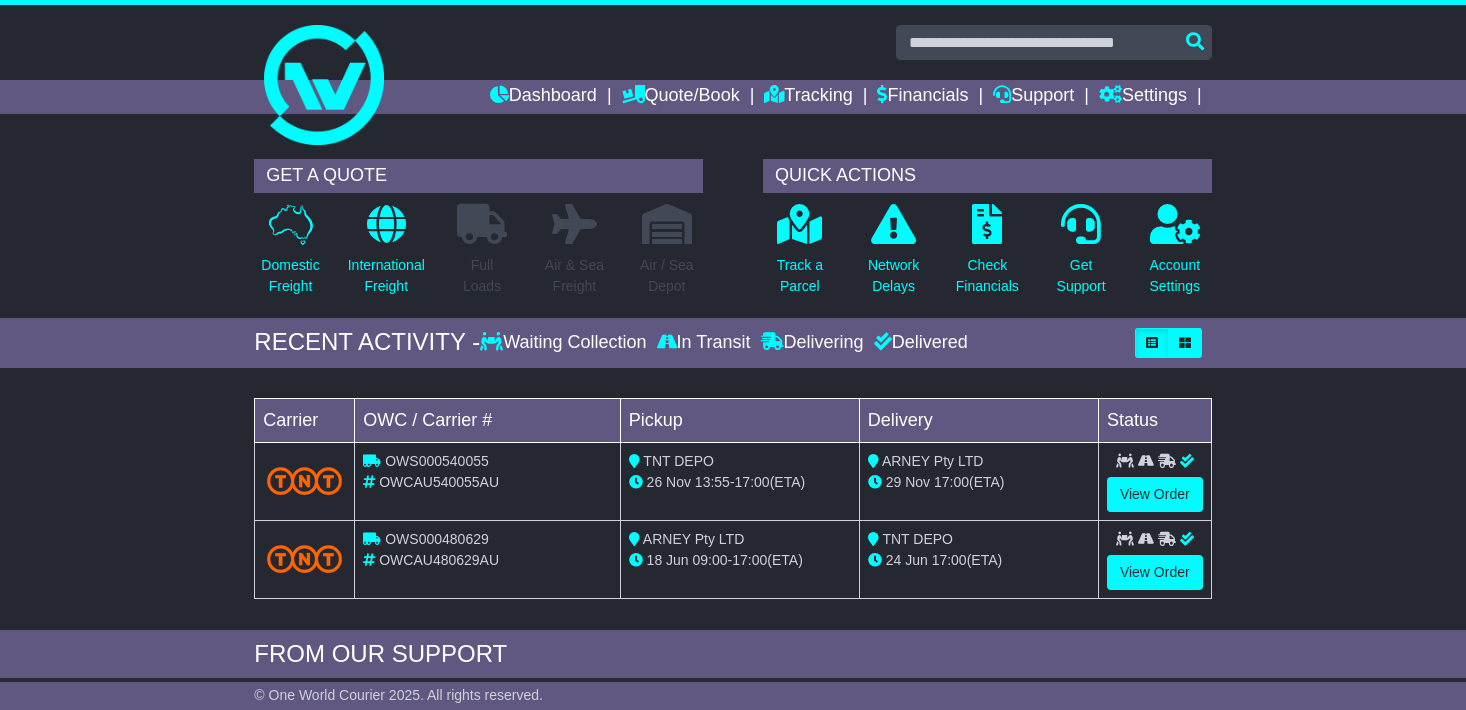 scroll, scrollTop: 0, scrollLeft: 0, axis: both 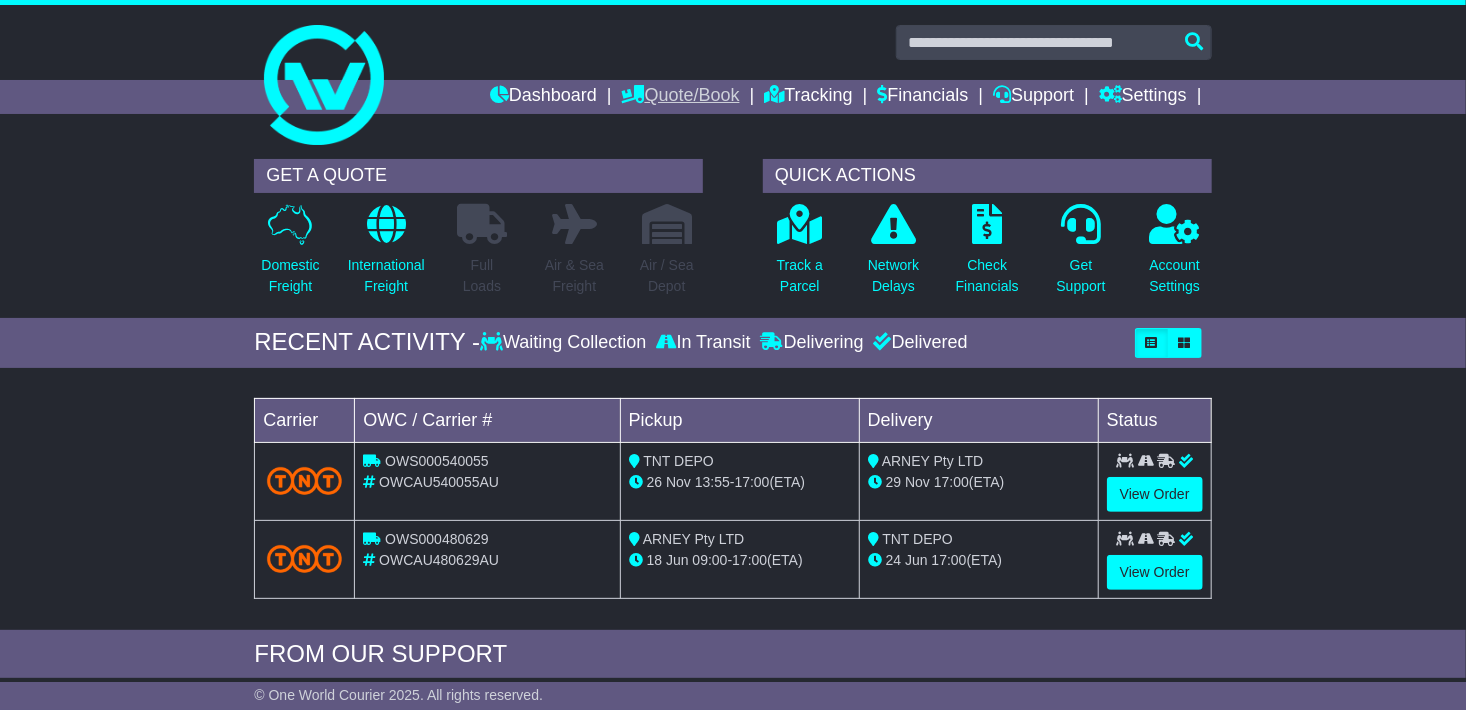 click on "Quote/Book" at bounding box center [681, 97] 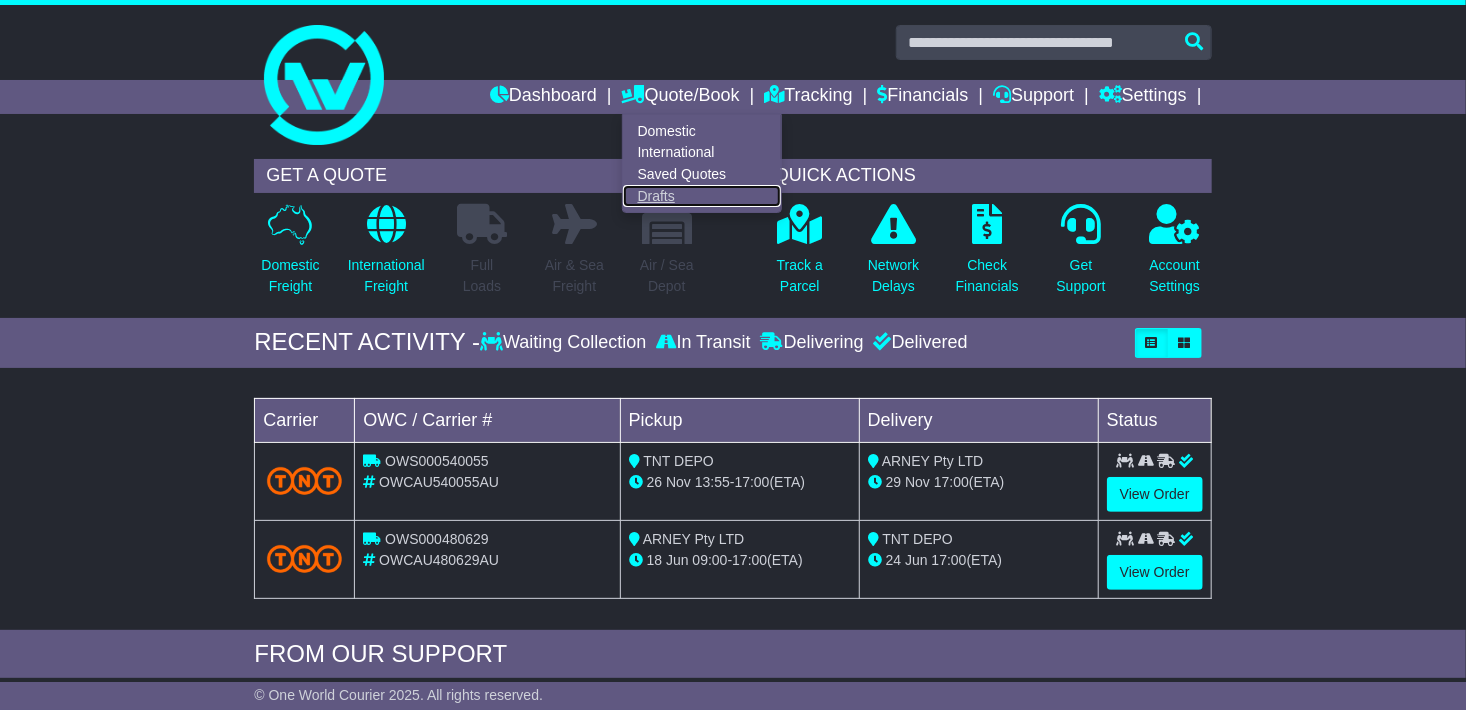 click on "Drafts" at bounding box center [702, 196] 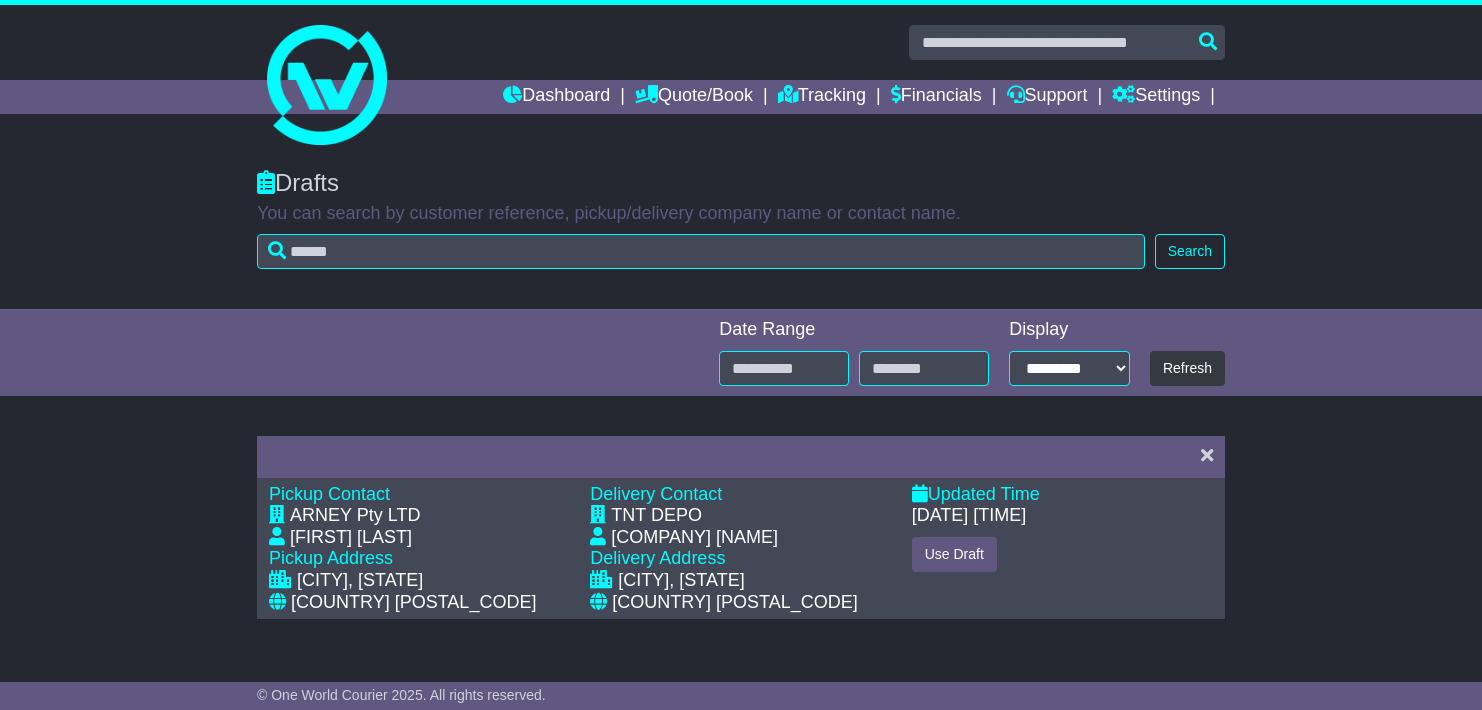 scroll, scrollTop: 0, scrollLeft: 0, axis: both 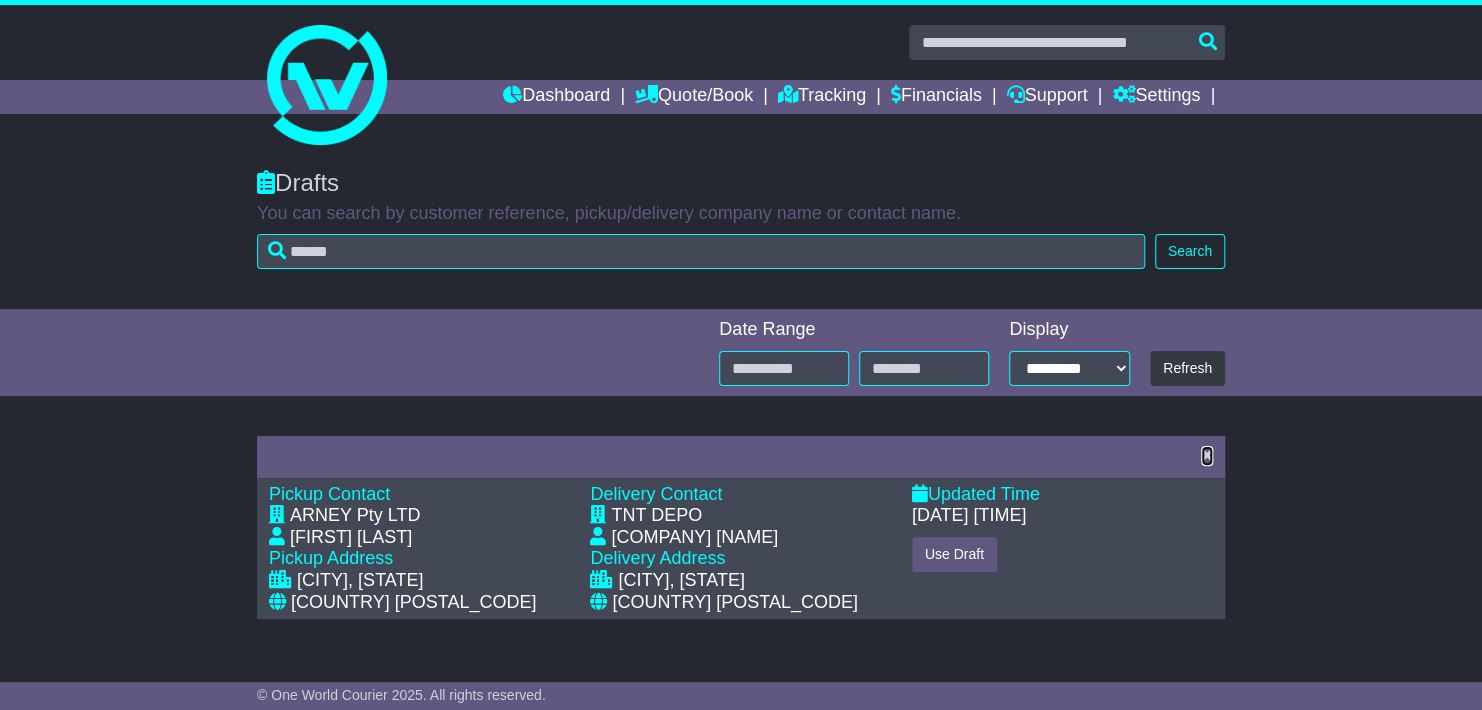 click at bounding box center [1207, 455] 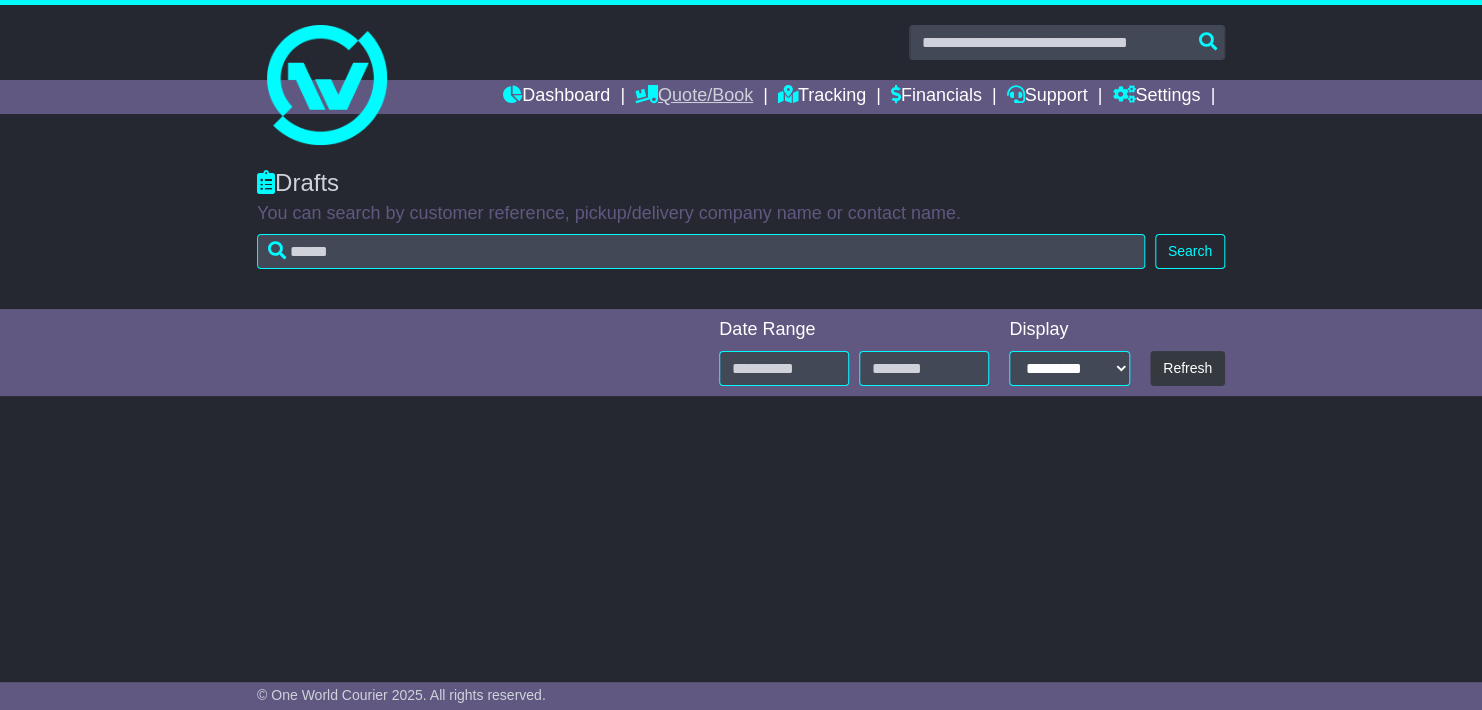 click on "Quote/Book" at bounding box center [694, 97] 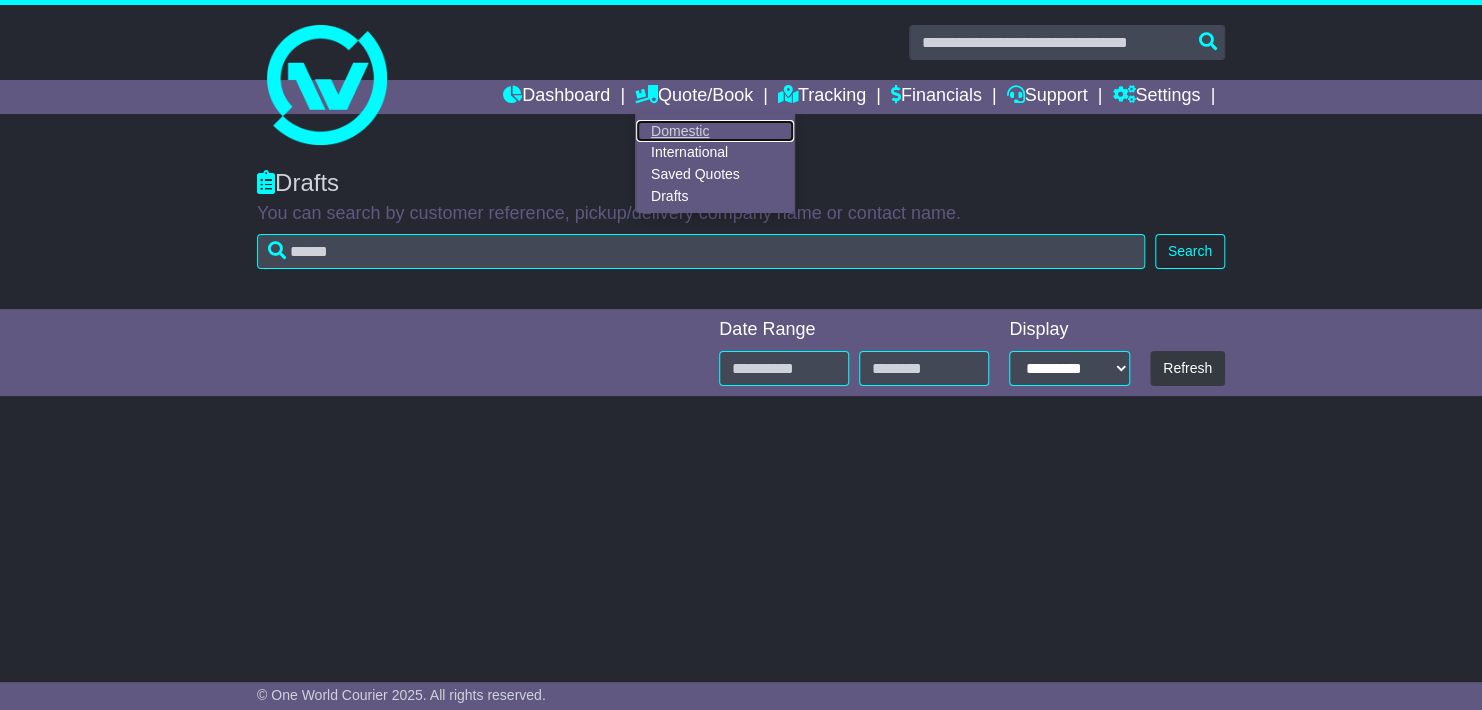 click on "Domestic" at bounding box center [715, 131] 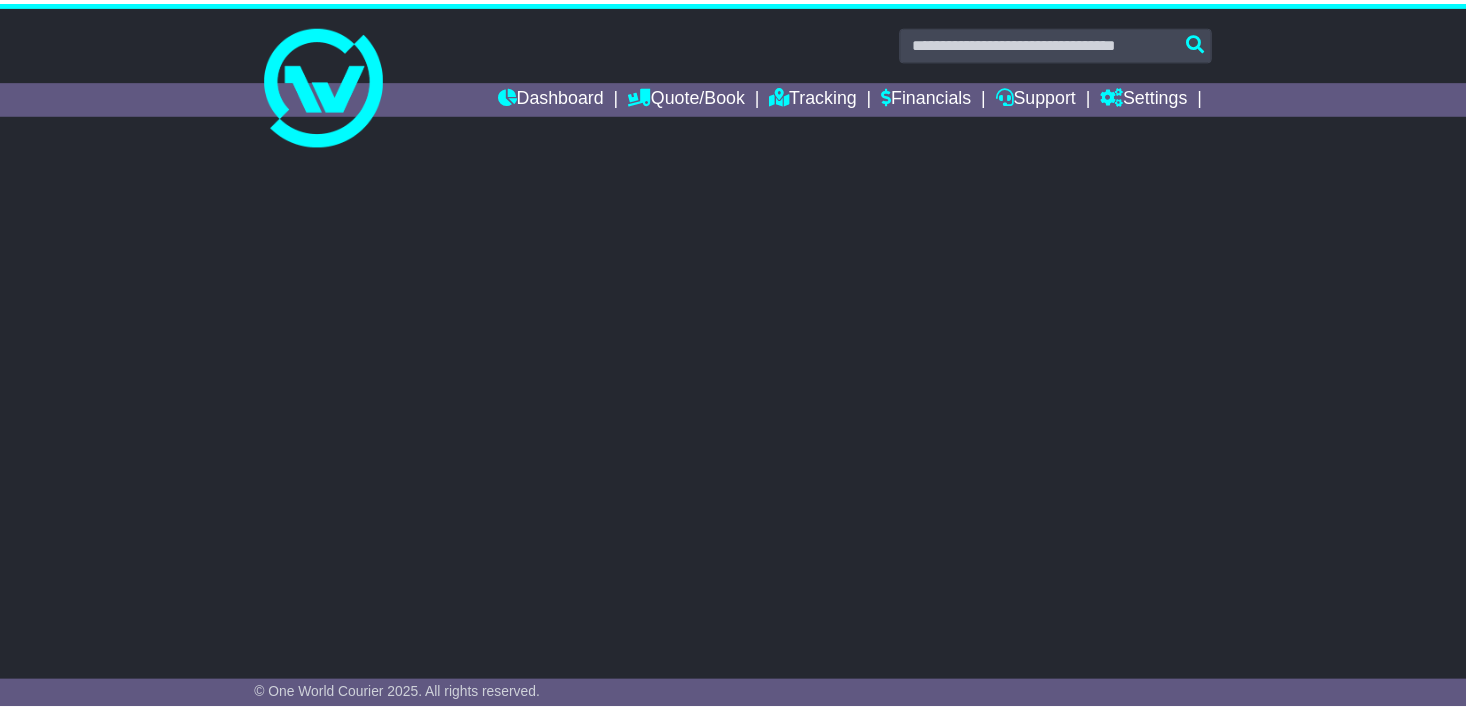 scroll, scrollTop: 0, scrollLeft: 0, axis: both 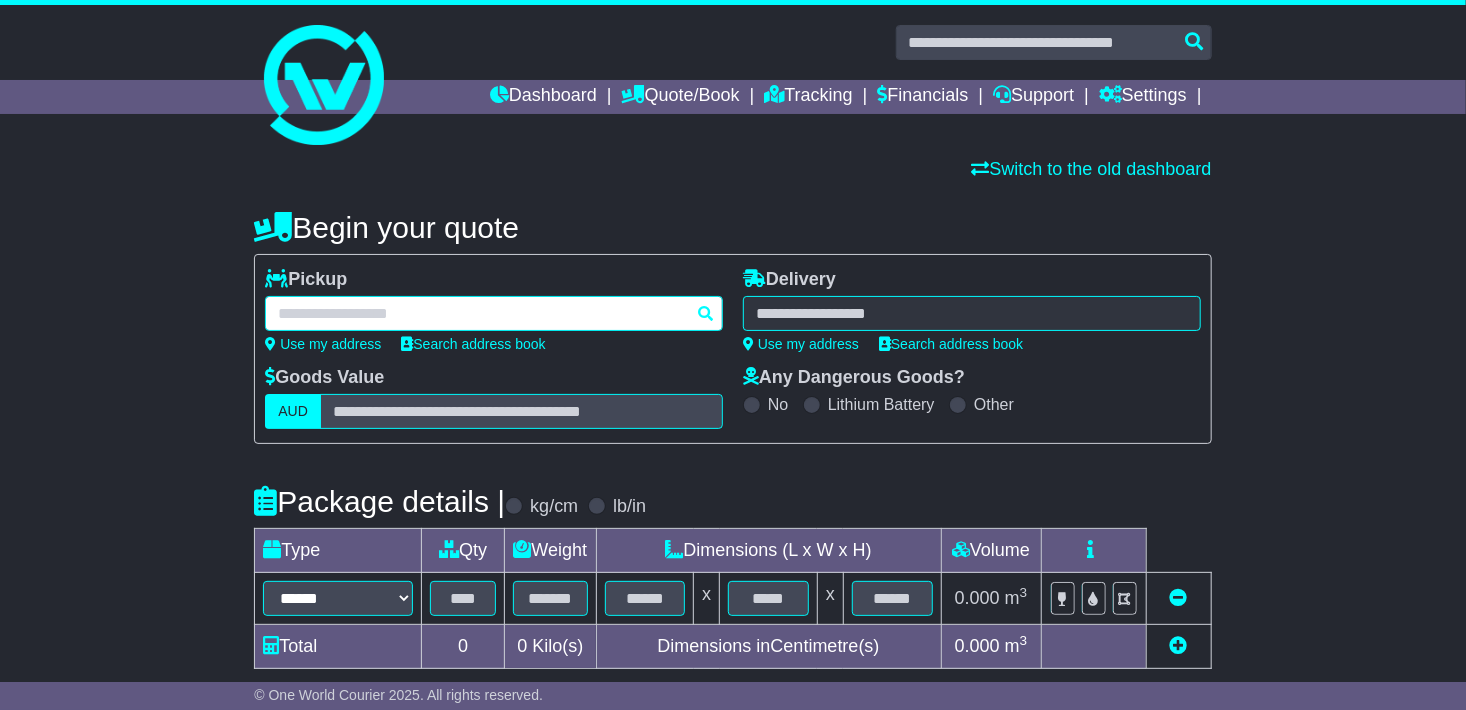 click at bounding box center (494, 313) 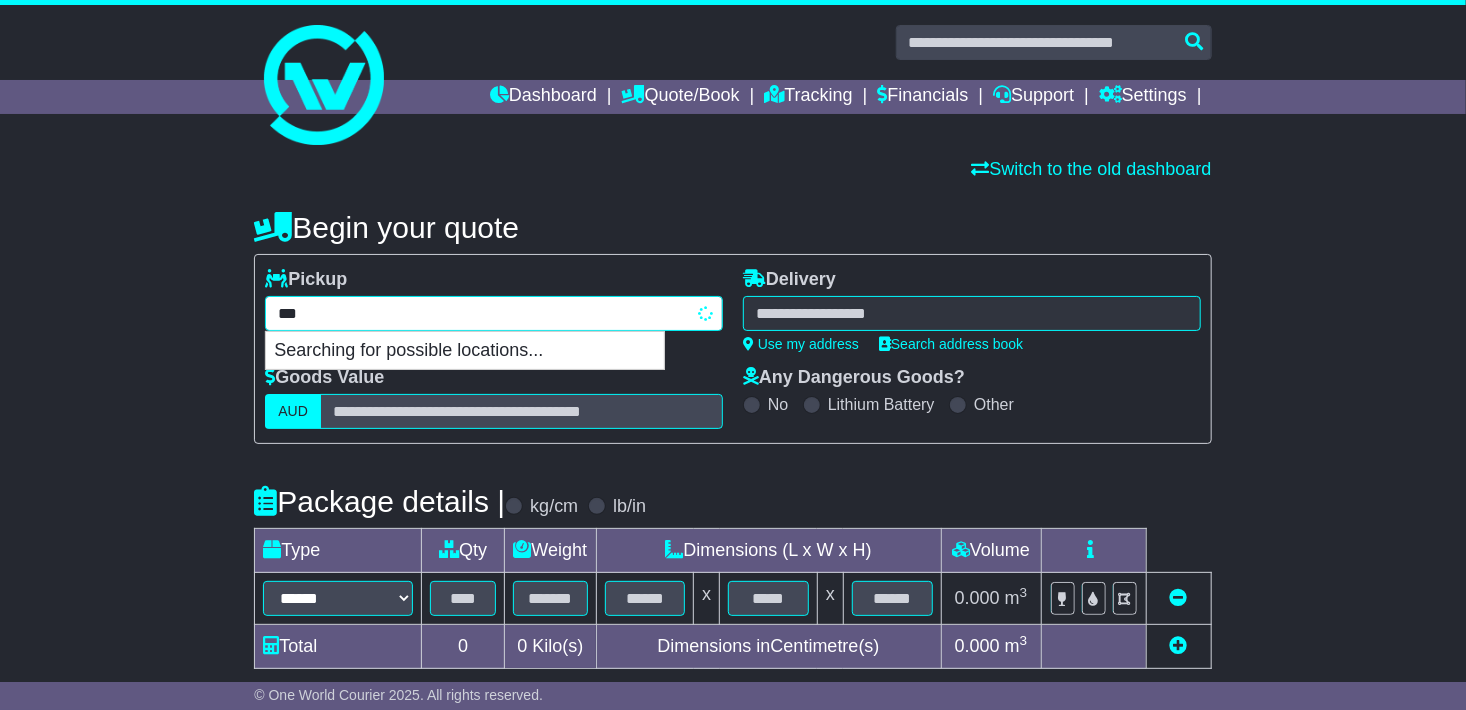 type on "****" 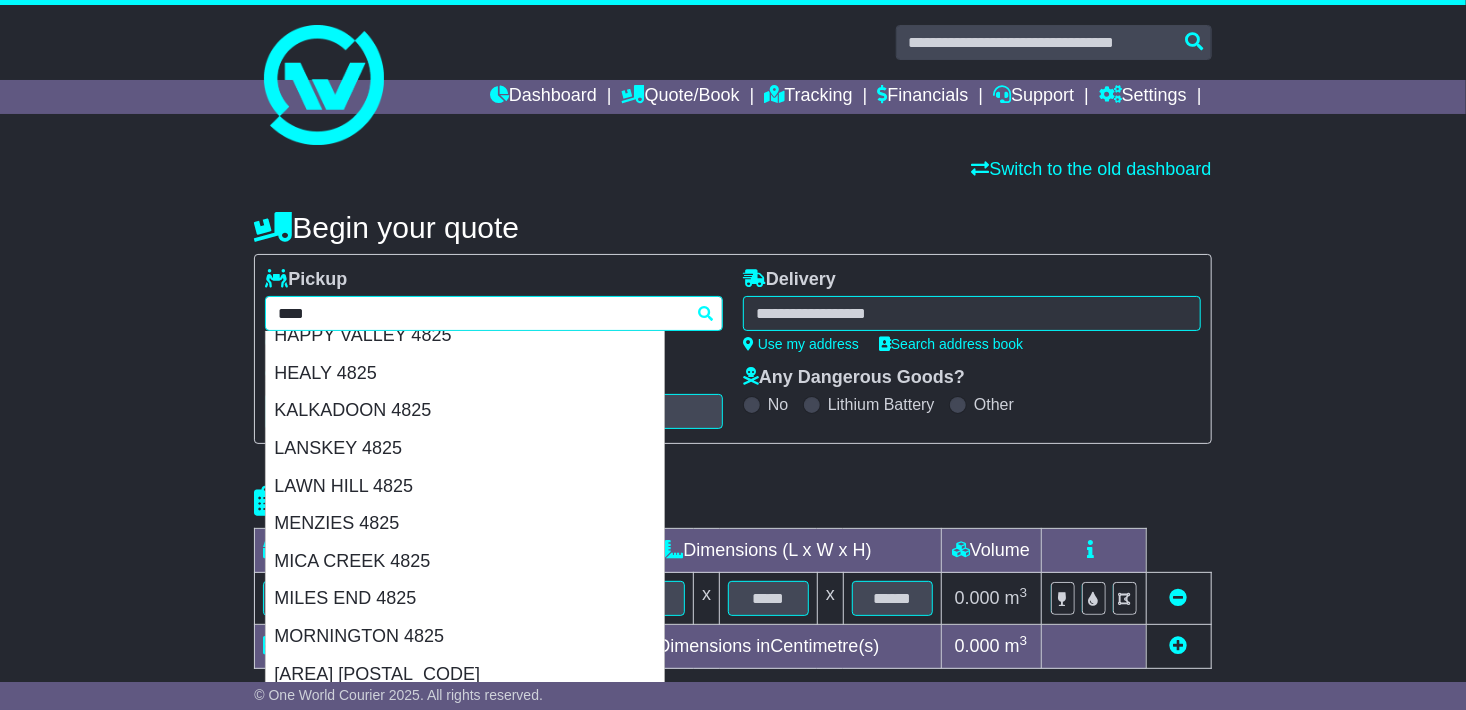 scroll, scrollTop: 292, scrollLeft: 0, axis: vertical 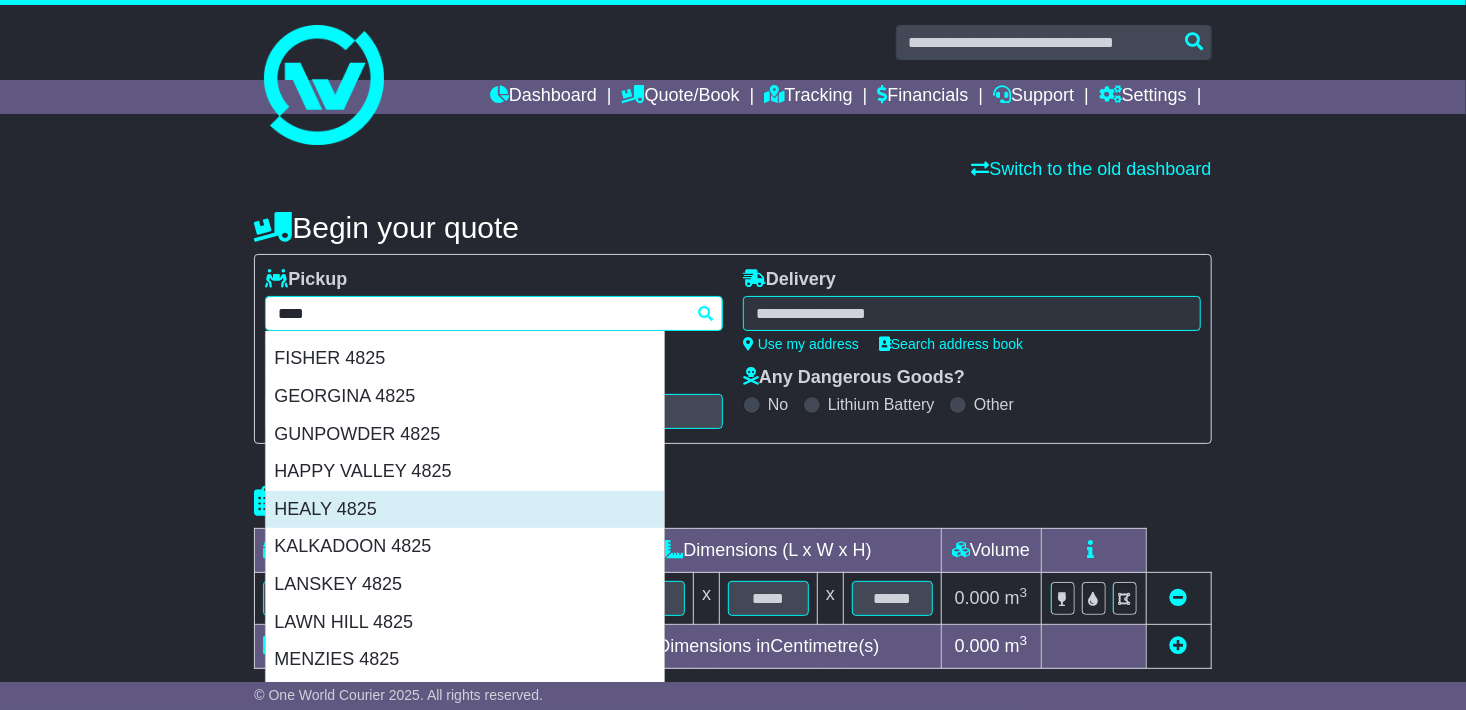 click on "HEALY 4825" at bounding box center (465, 510) 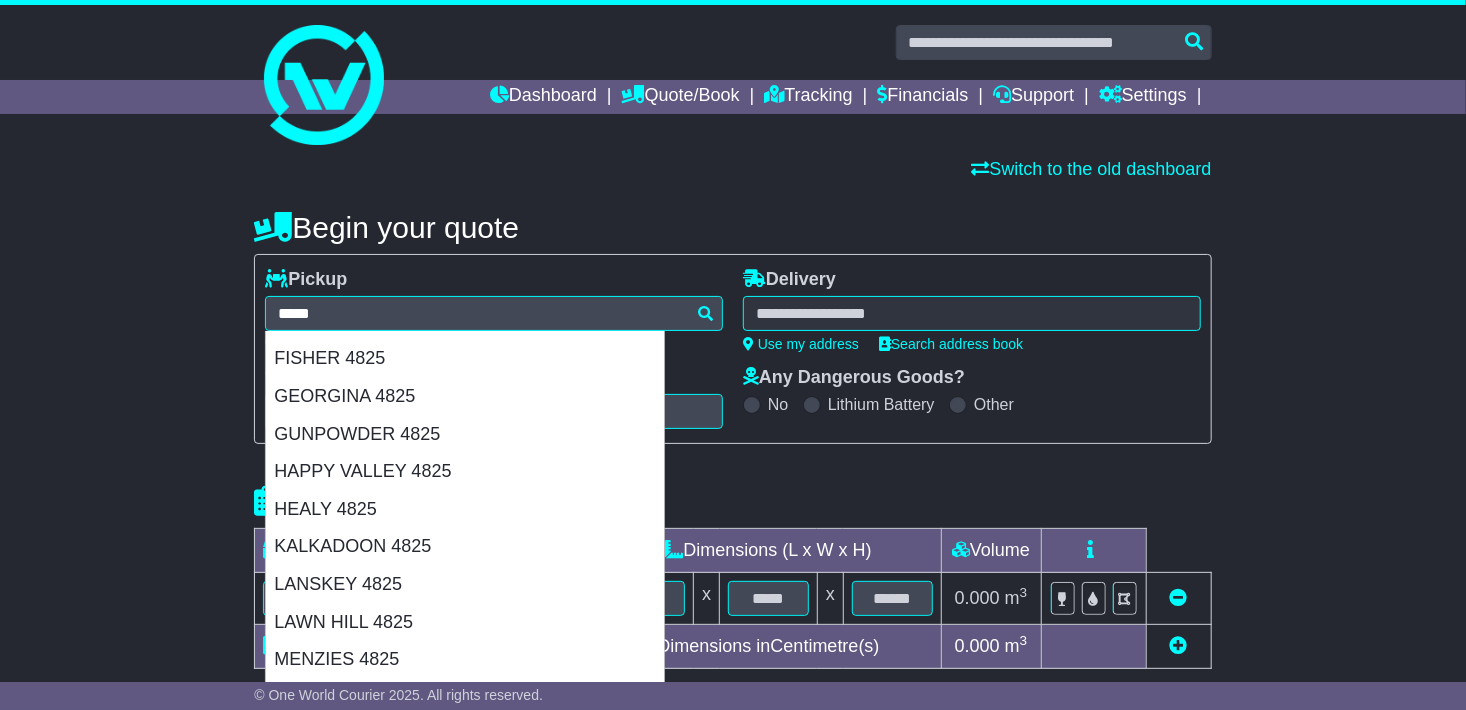 type on "**********" 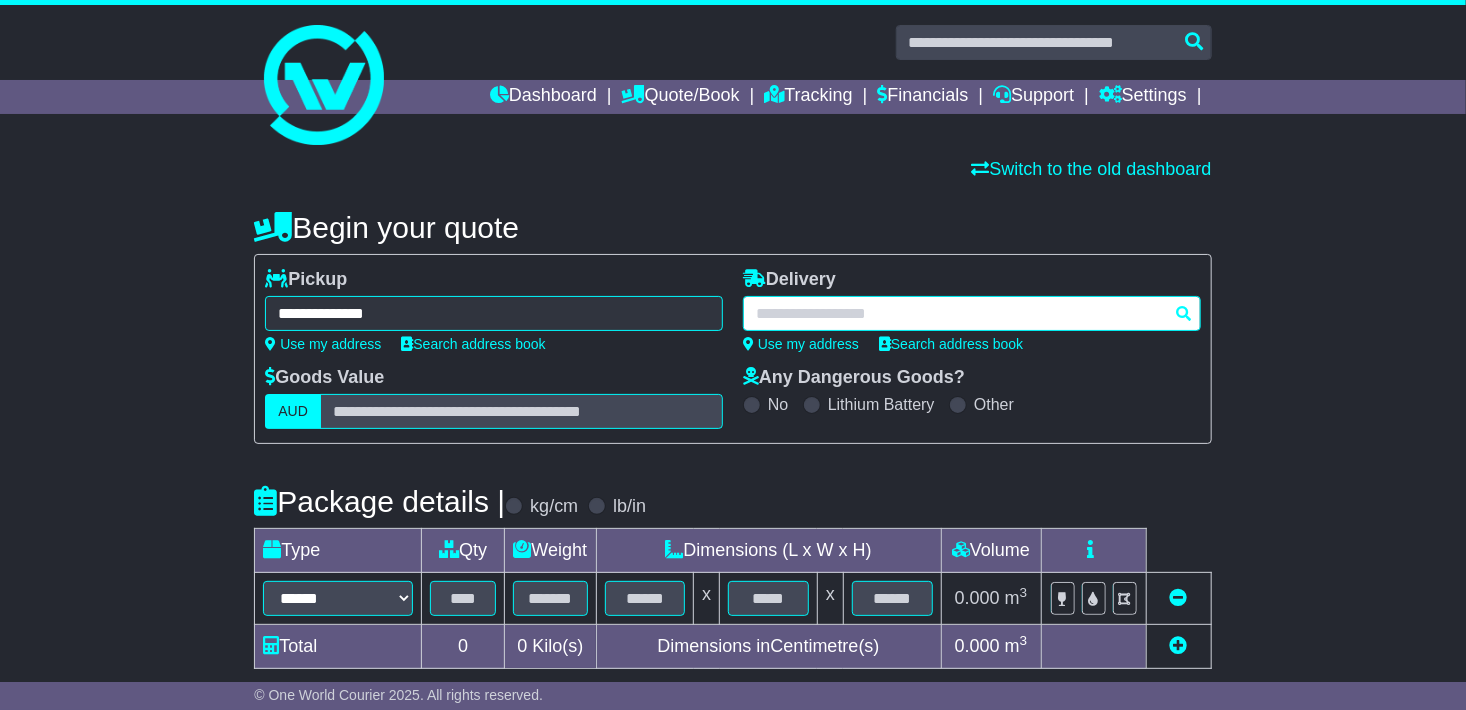 click at bounding box center (972, 313) 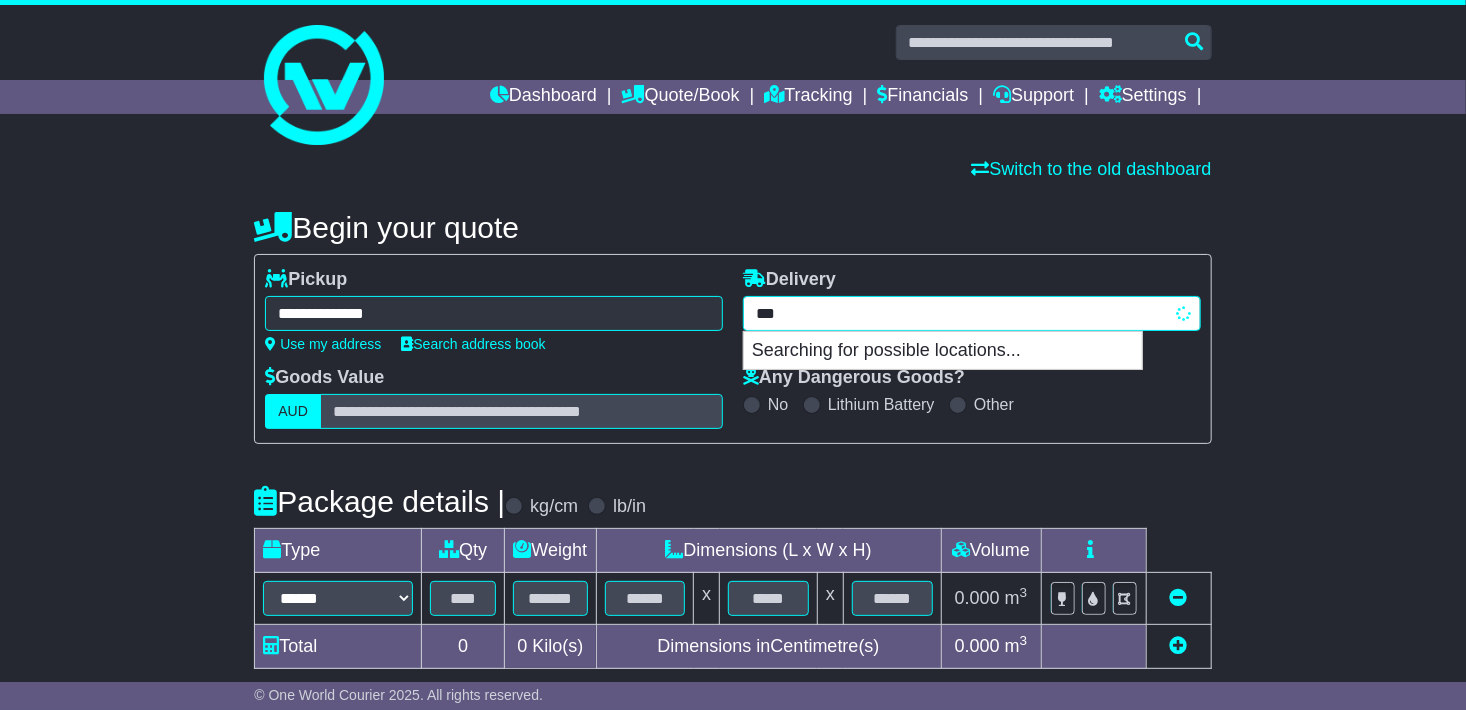 type on "****" 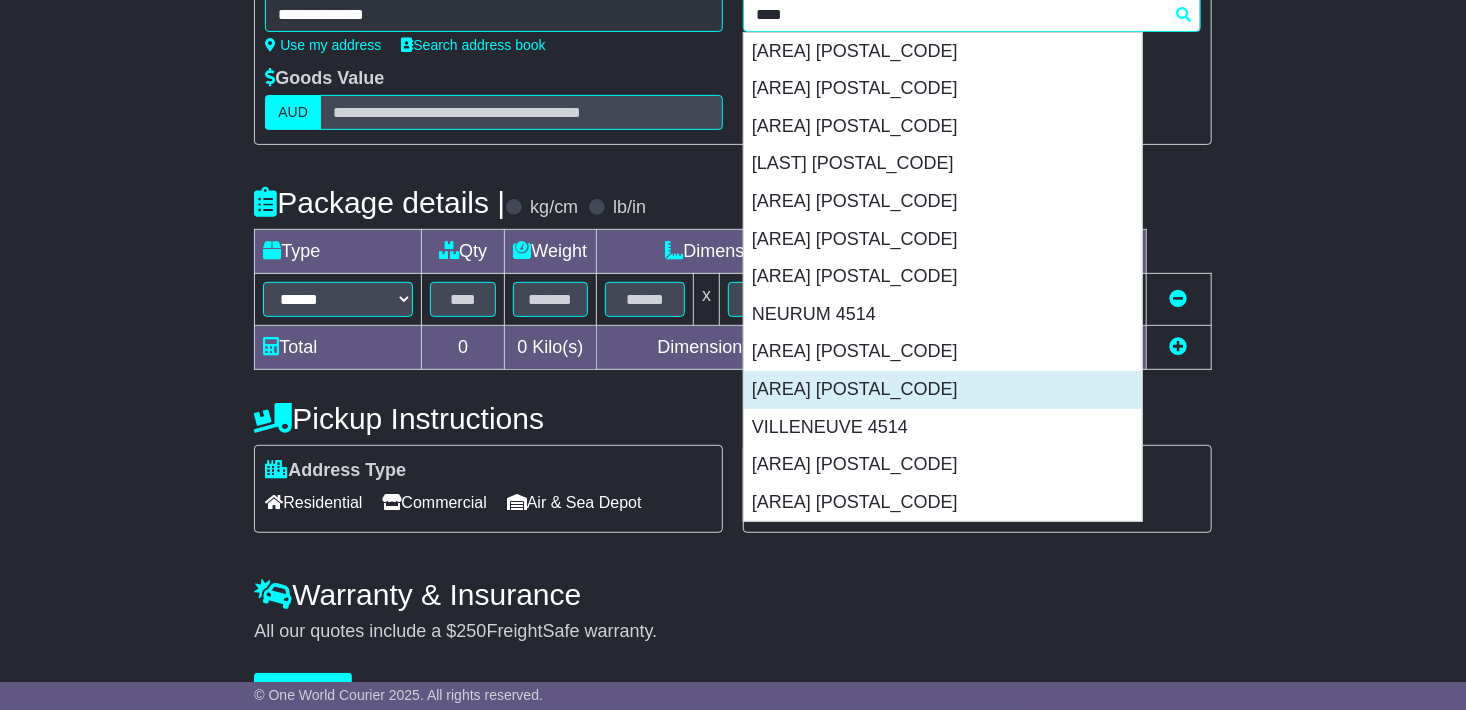 scroll, scrollTop: 300, scrollLeft: 0, axis: vertical 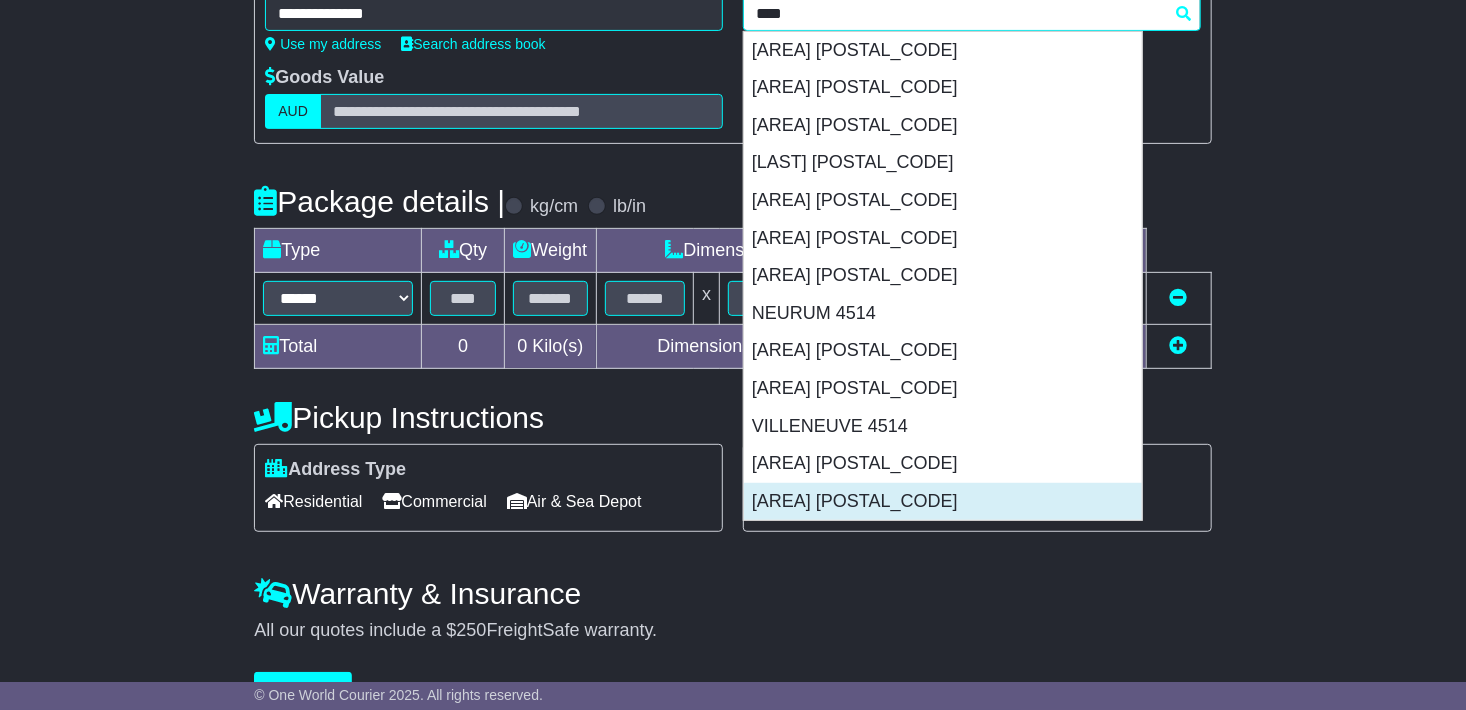 click on "WOODFORD 4514" at bounding box center (943, 502) 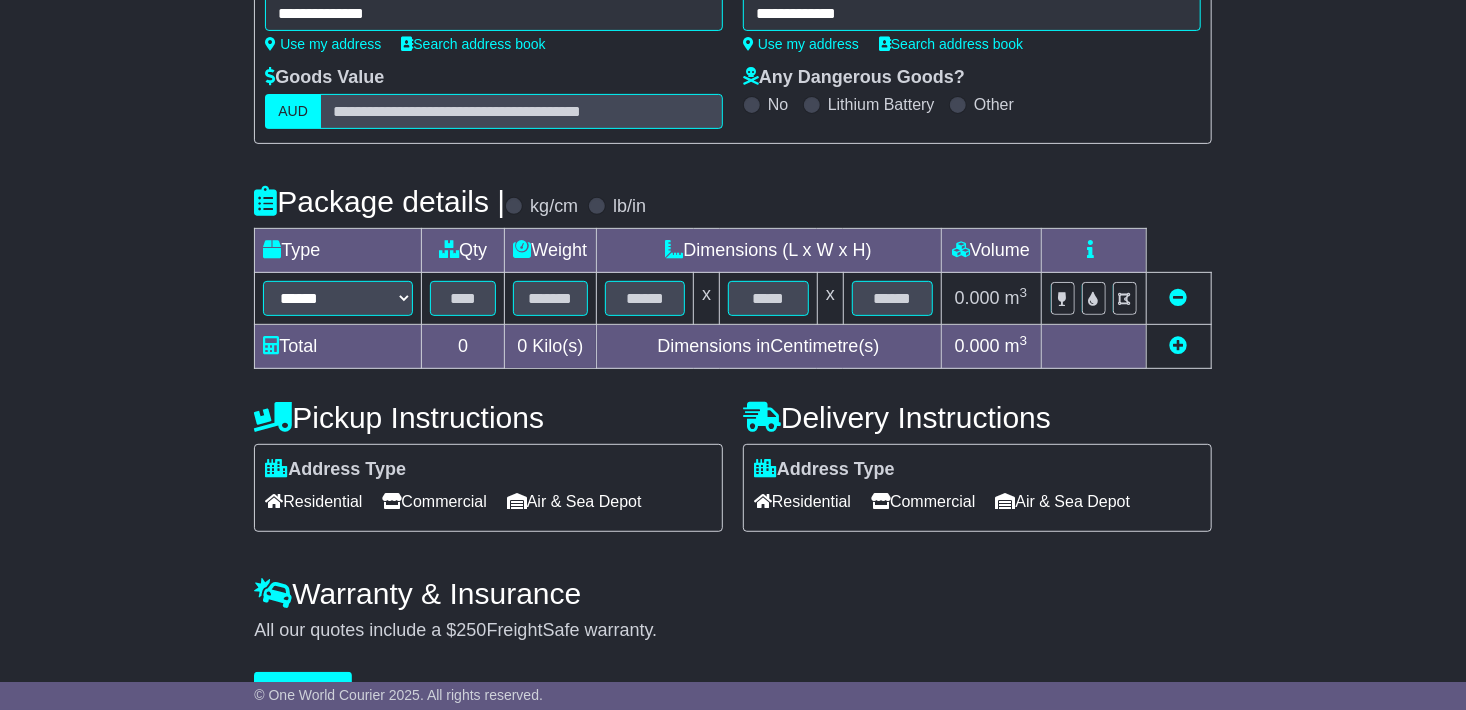 type on "**********" 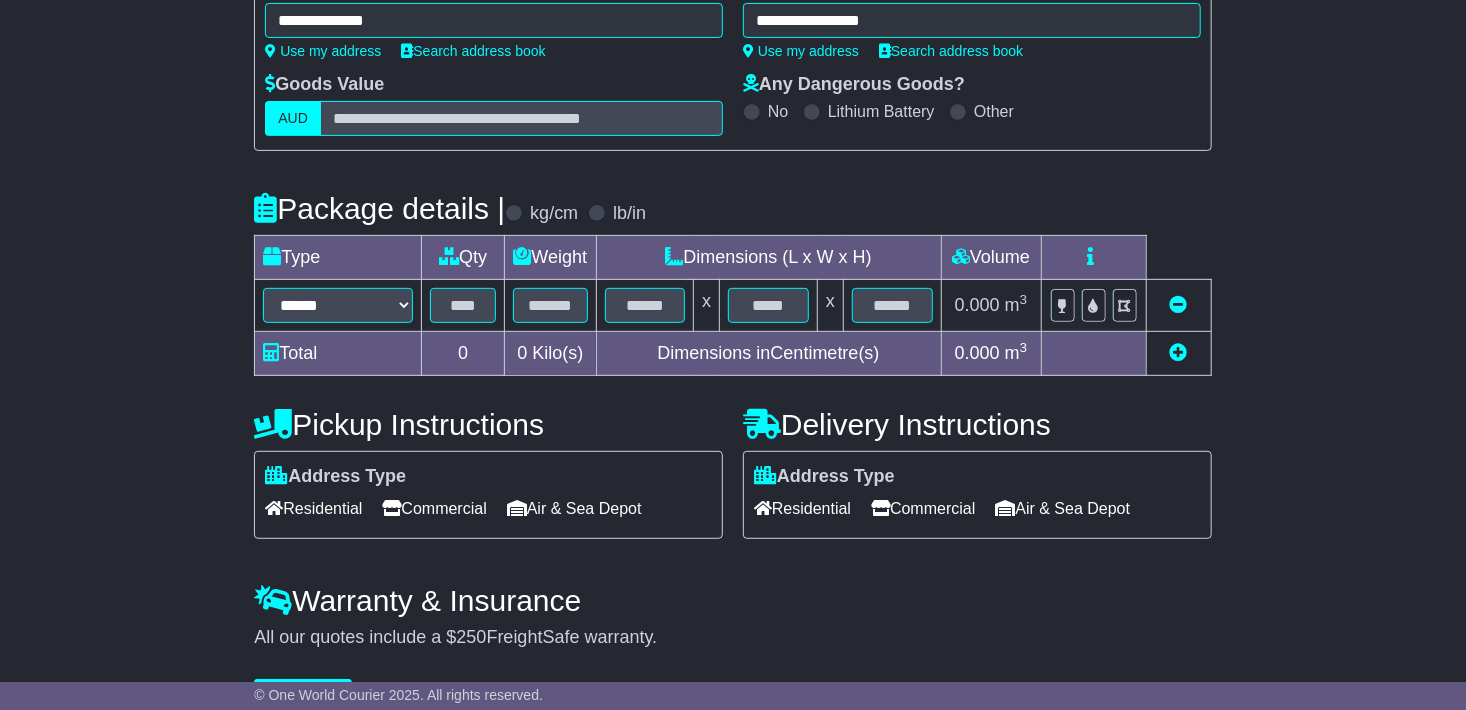 scroll, scrollTop: 0, scrollLeft: 0, axis: both 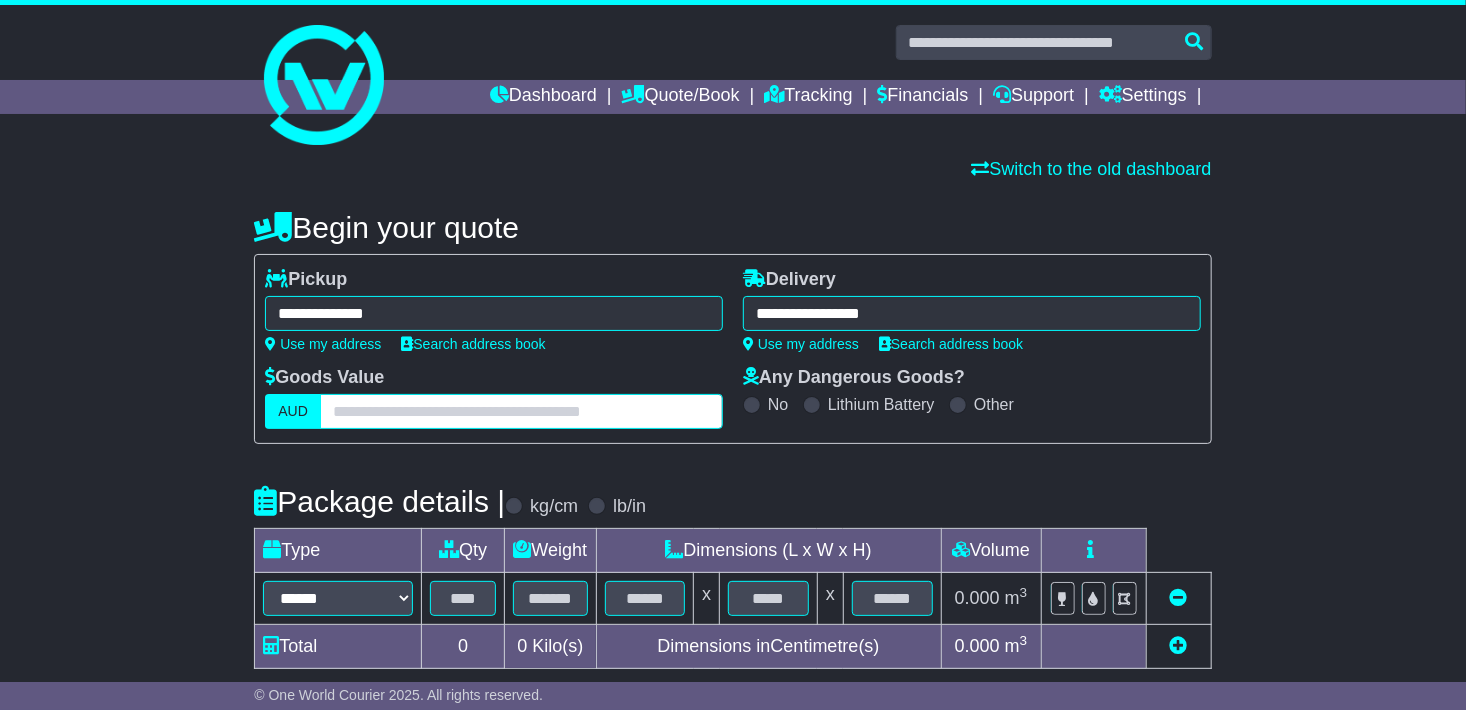 click at bounding box center [521, 411] 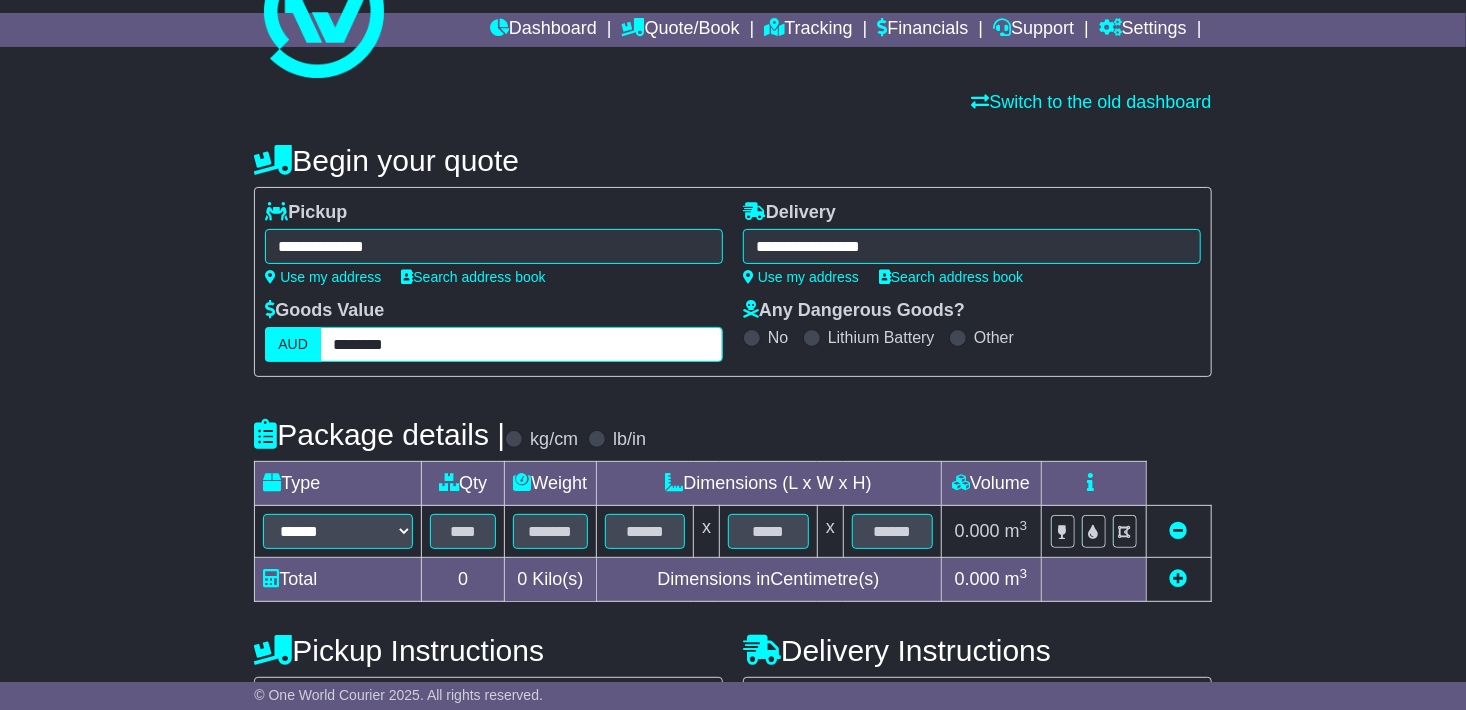 scroll, scrollTop: 100, scrollLeft: 0, axis: vertical 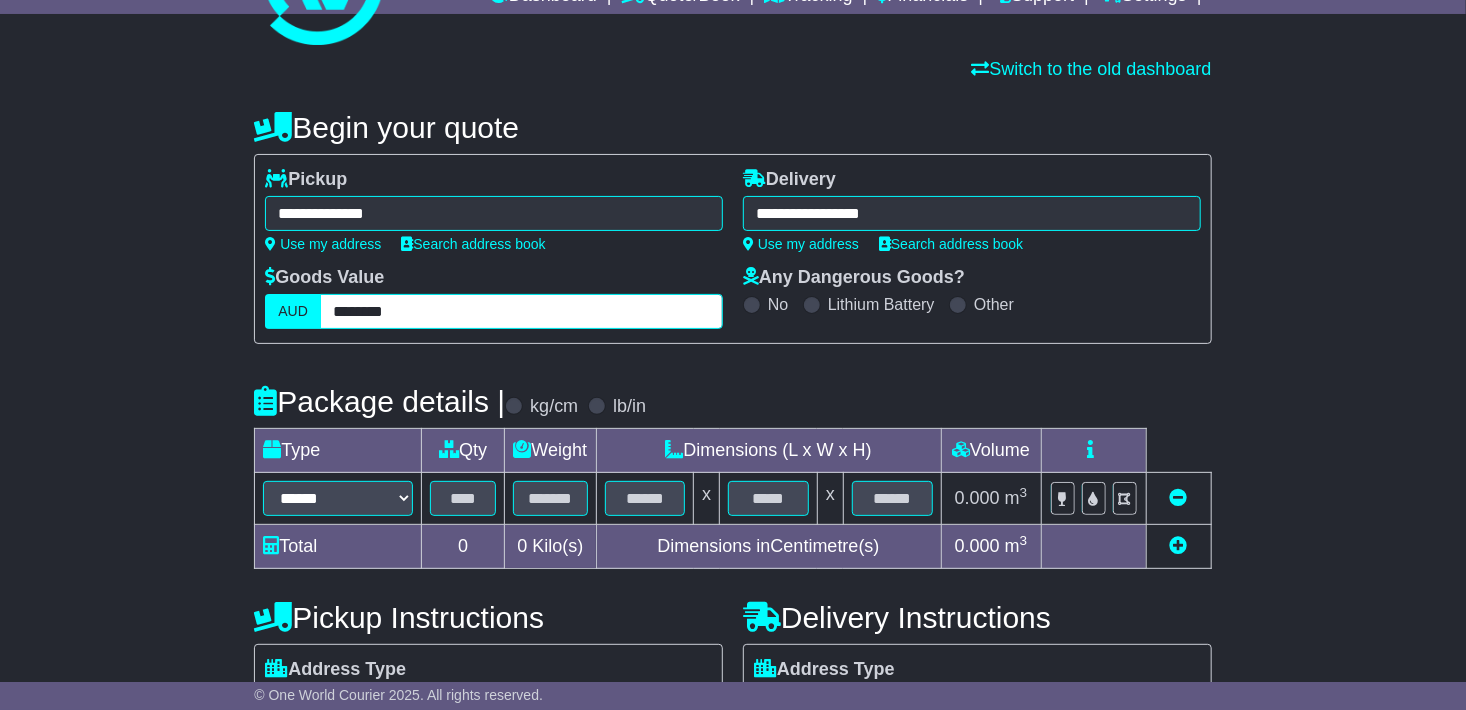type on "********" 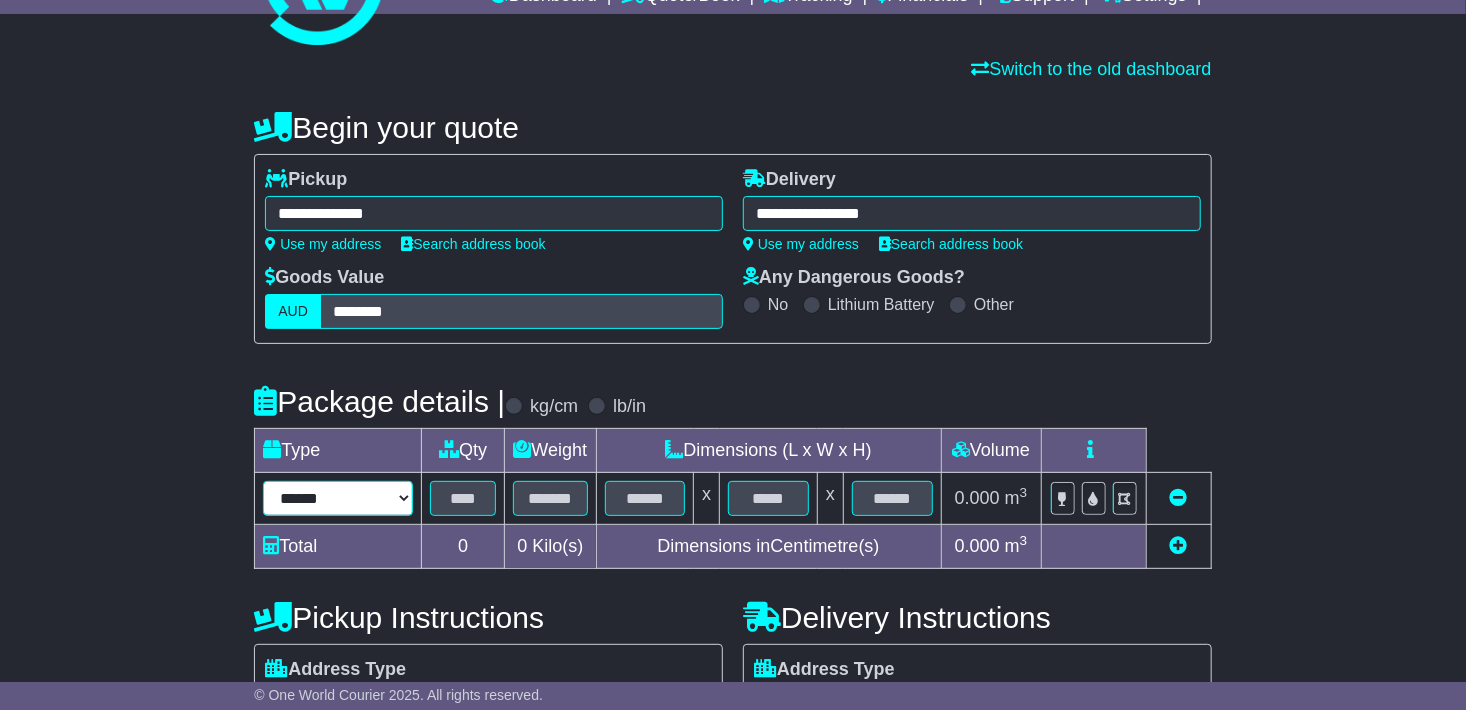 click on "****** ****** *** ******** ***** **** **** ****** *** *******" at bounding box center [338, 498] 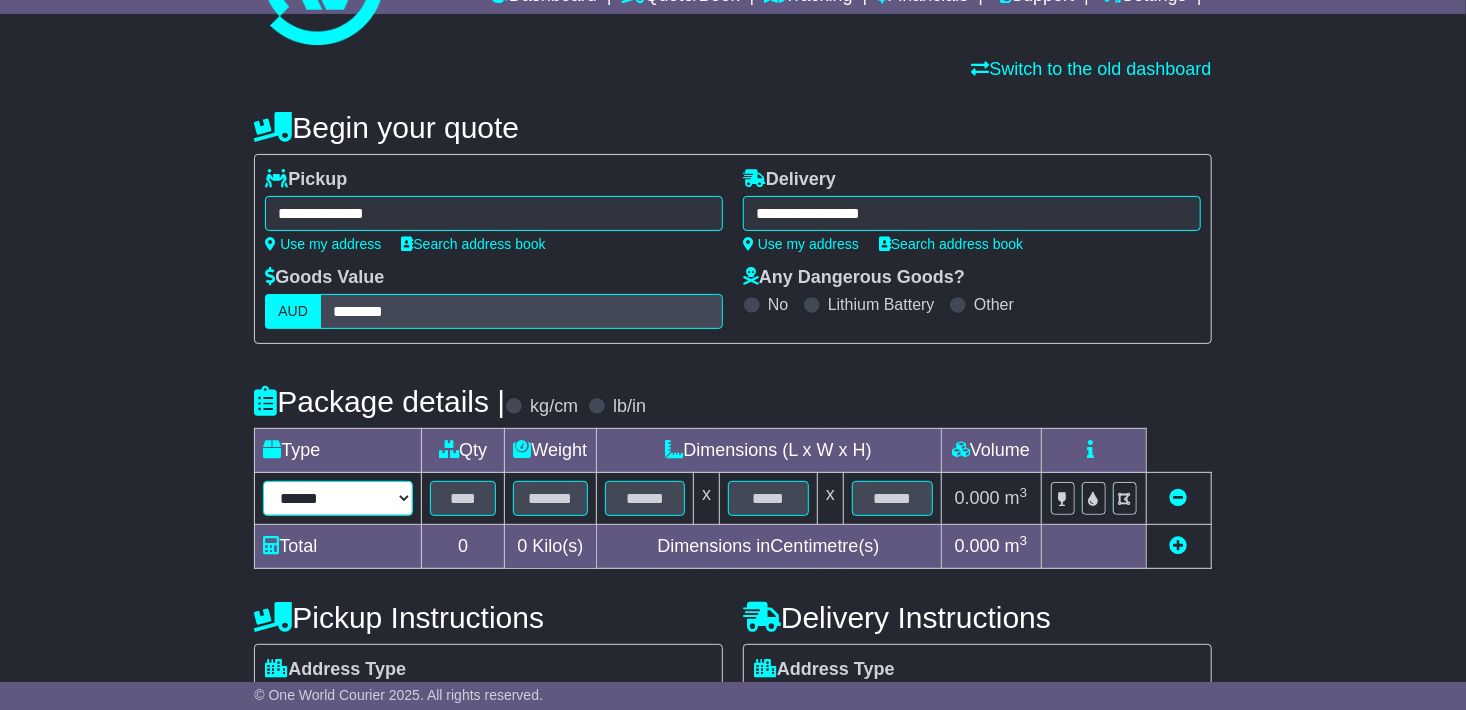 select on "*****" 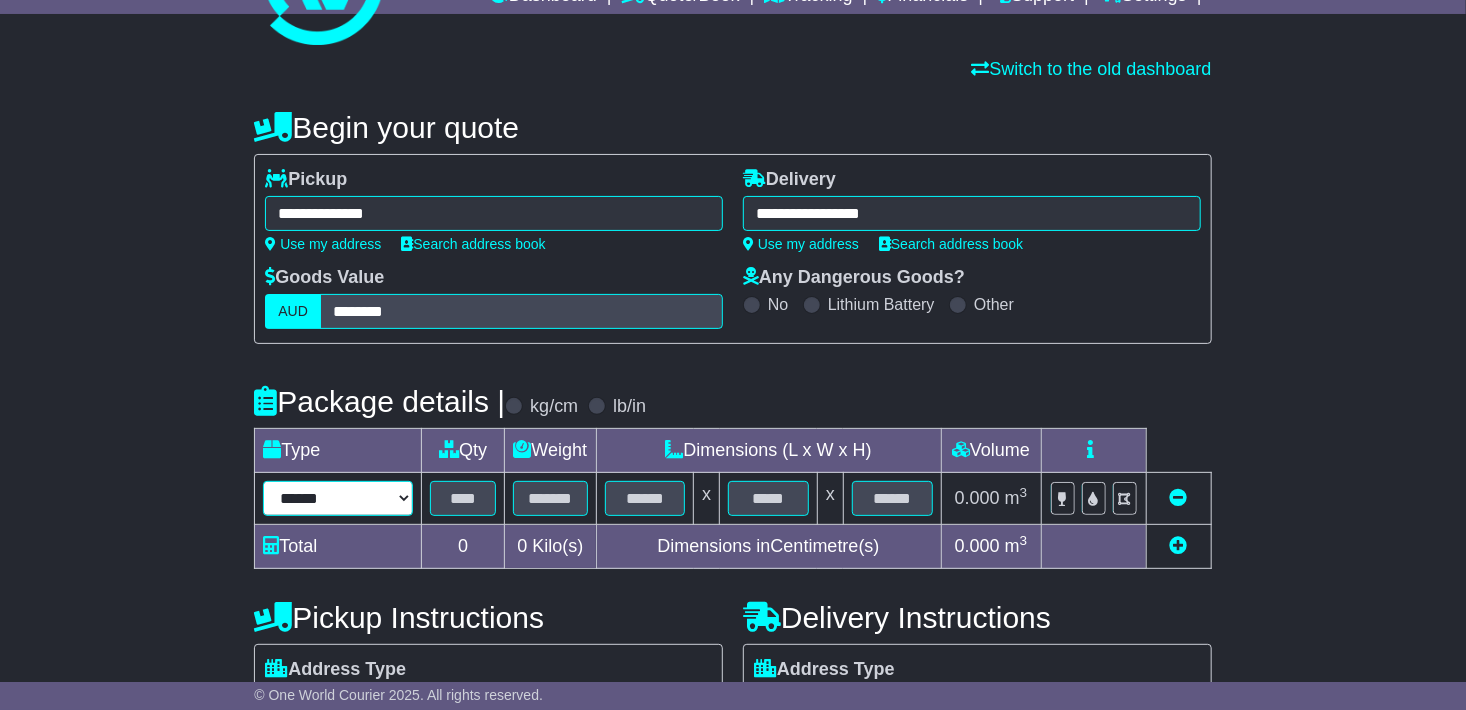 click on "****** ****** *** ******** ***** **** **** ****** *** *******" at bounding box center [338, 498] 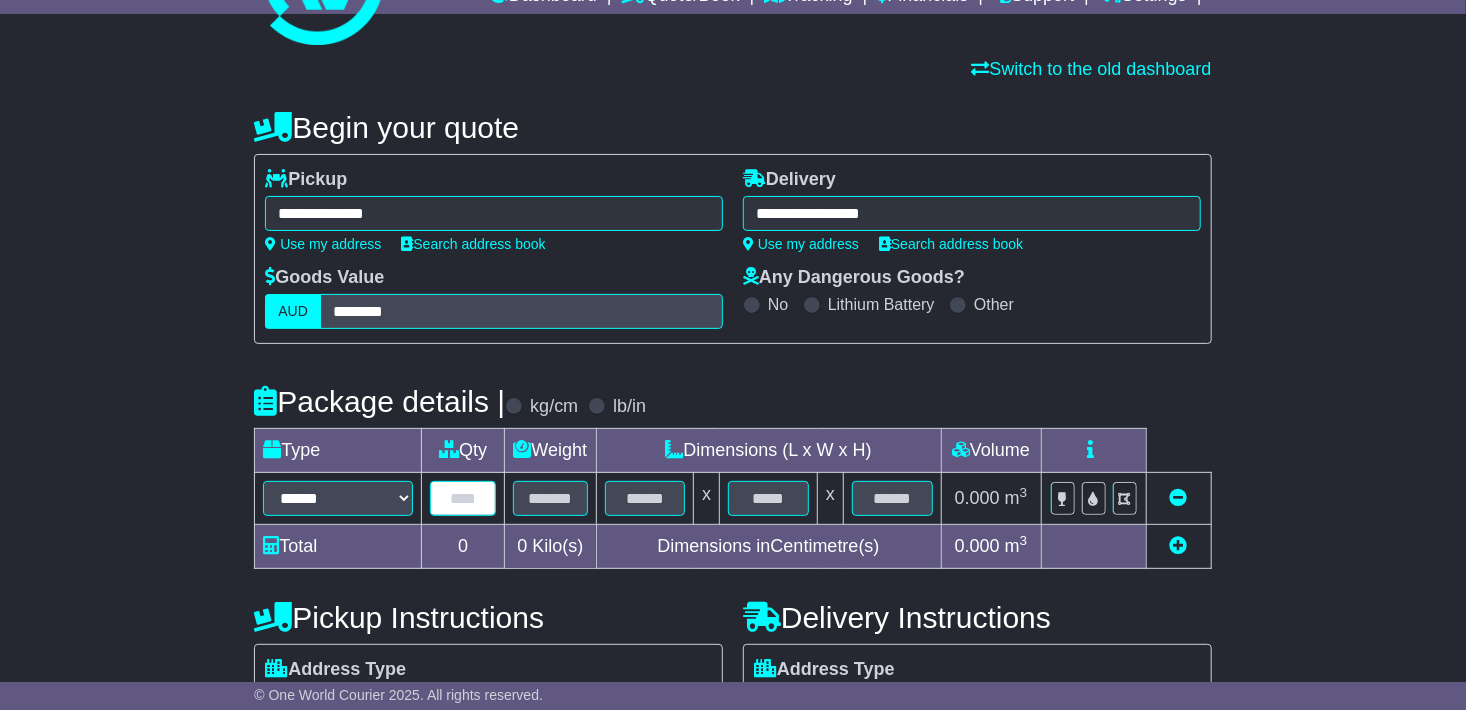 click at bounding box center [463, 498] 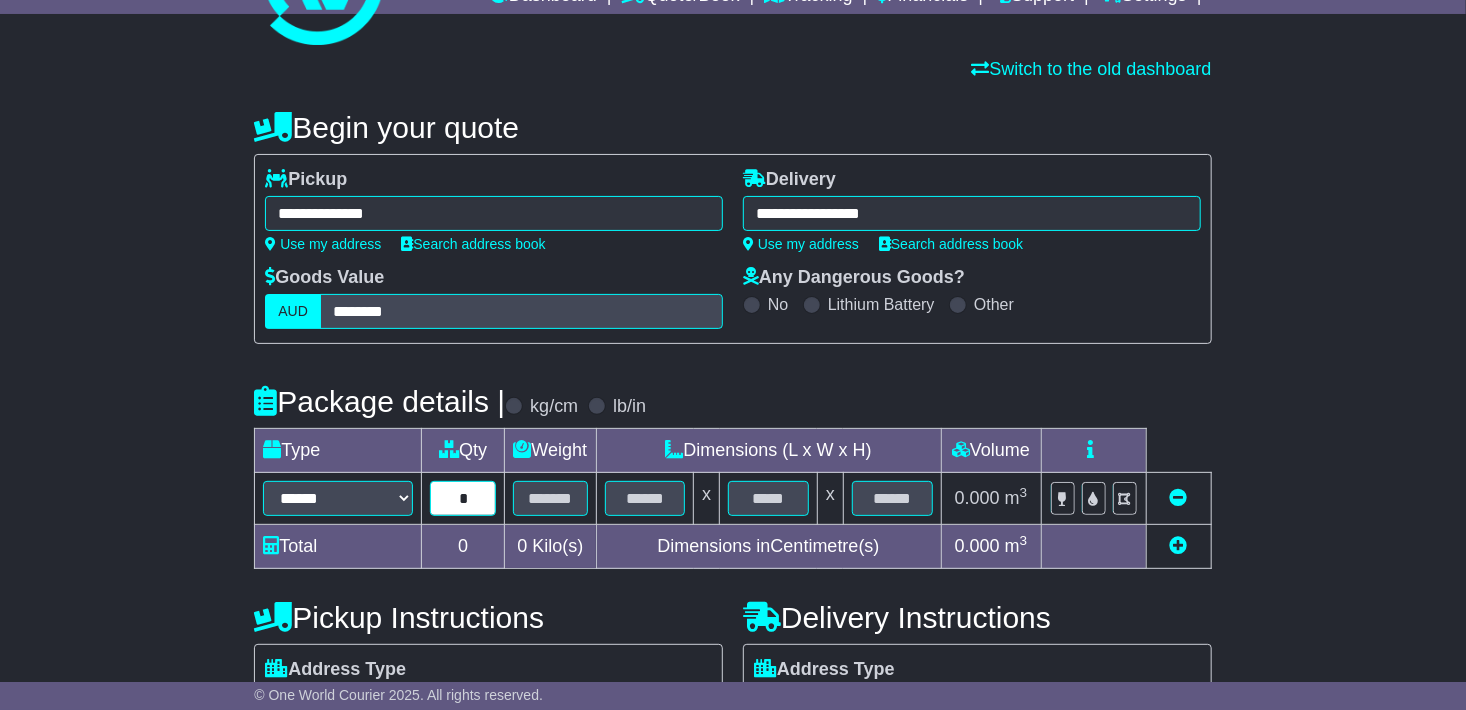 type on "*" 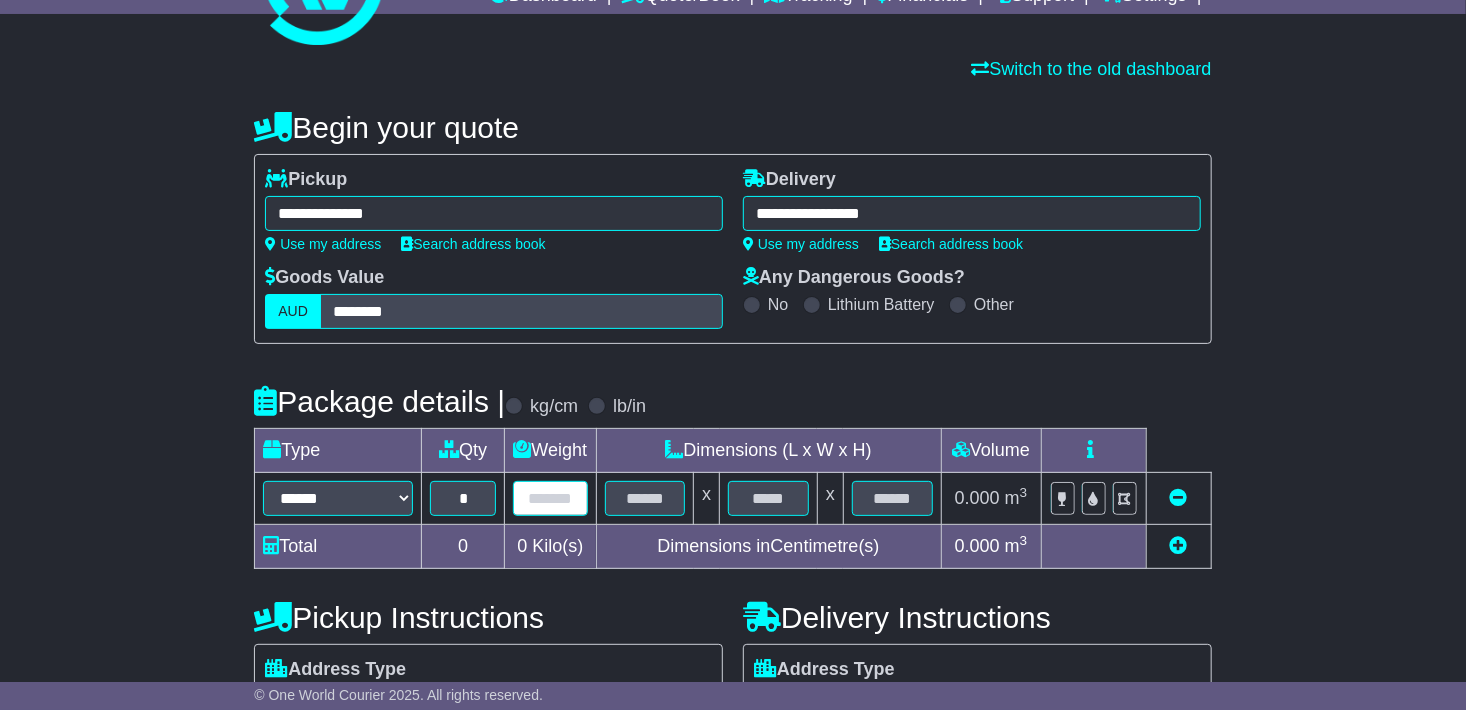 click at bounding box center (550, 498) 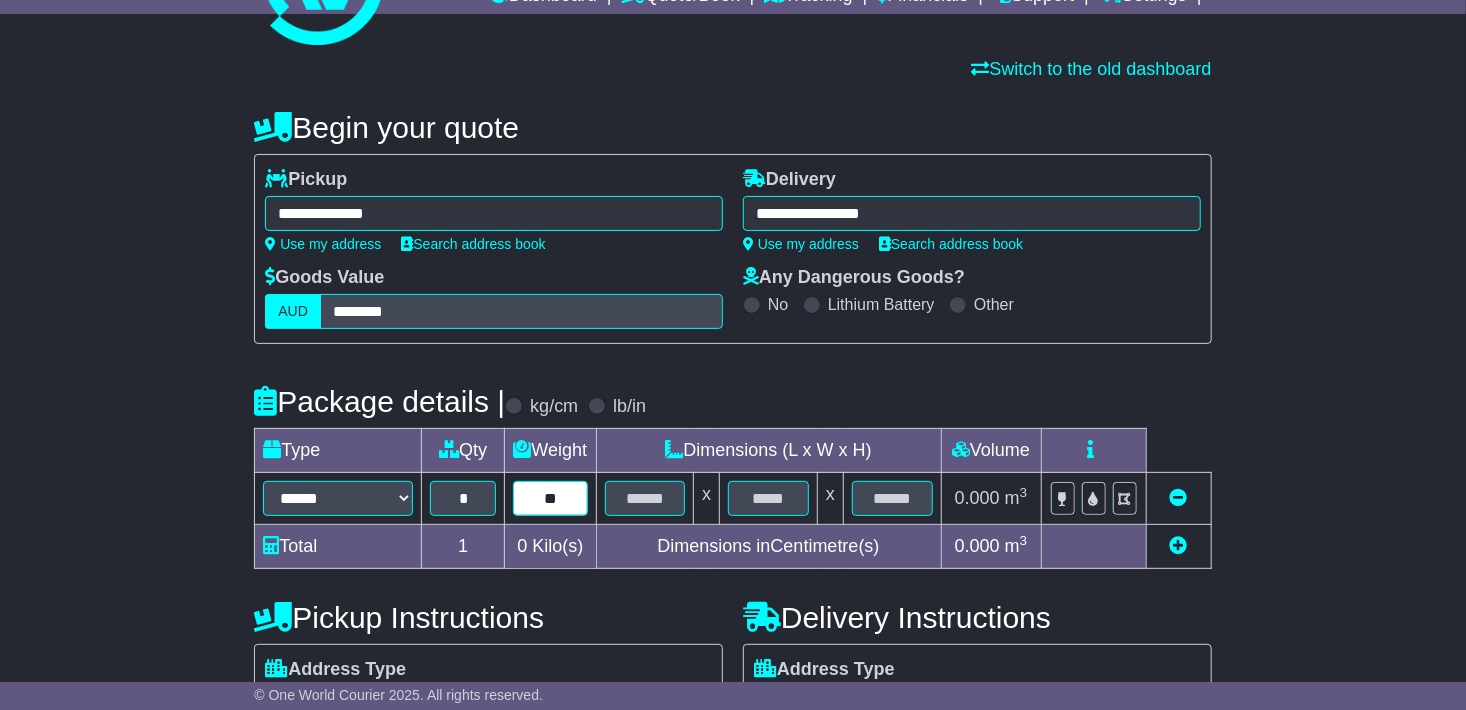 type on "**" 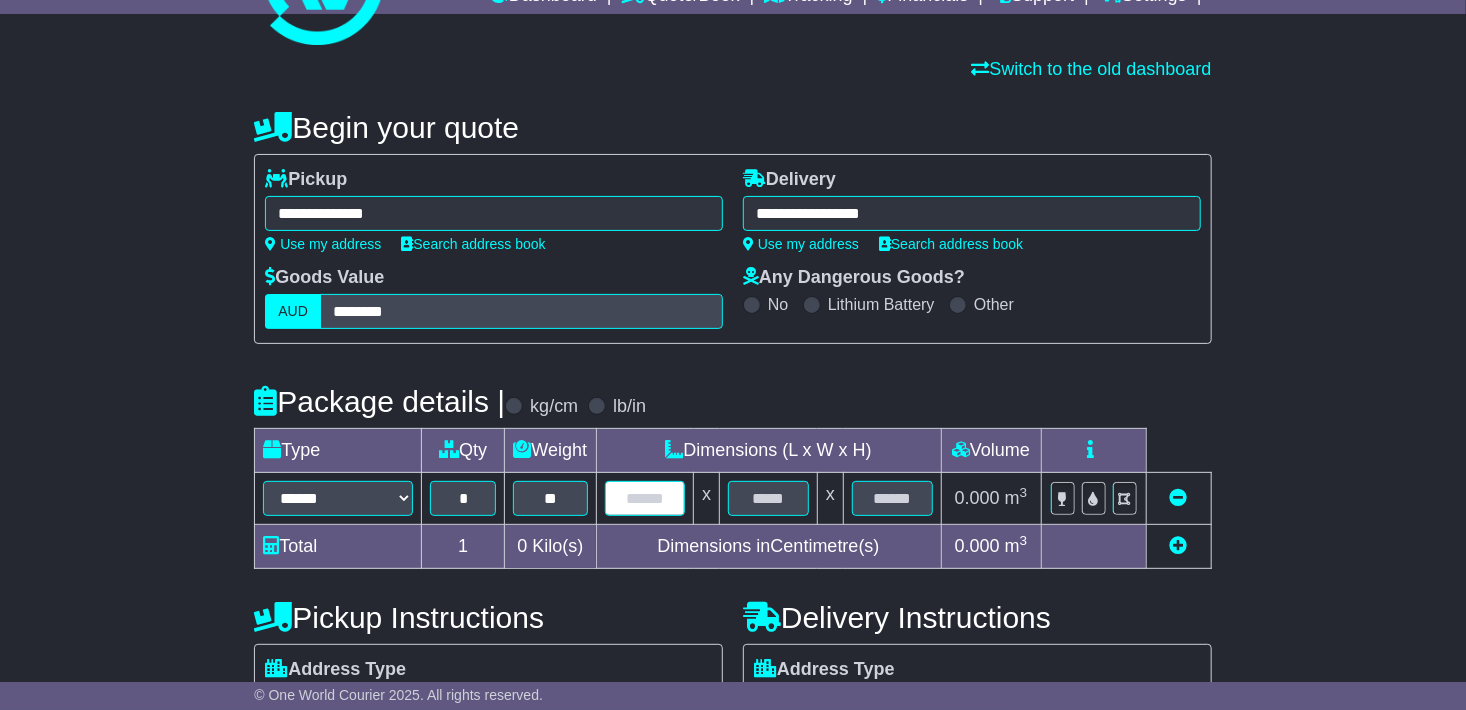 click at bounding box center (645, 498) 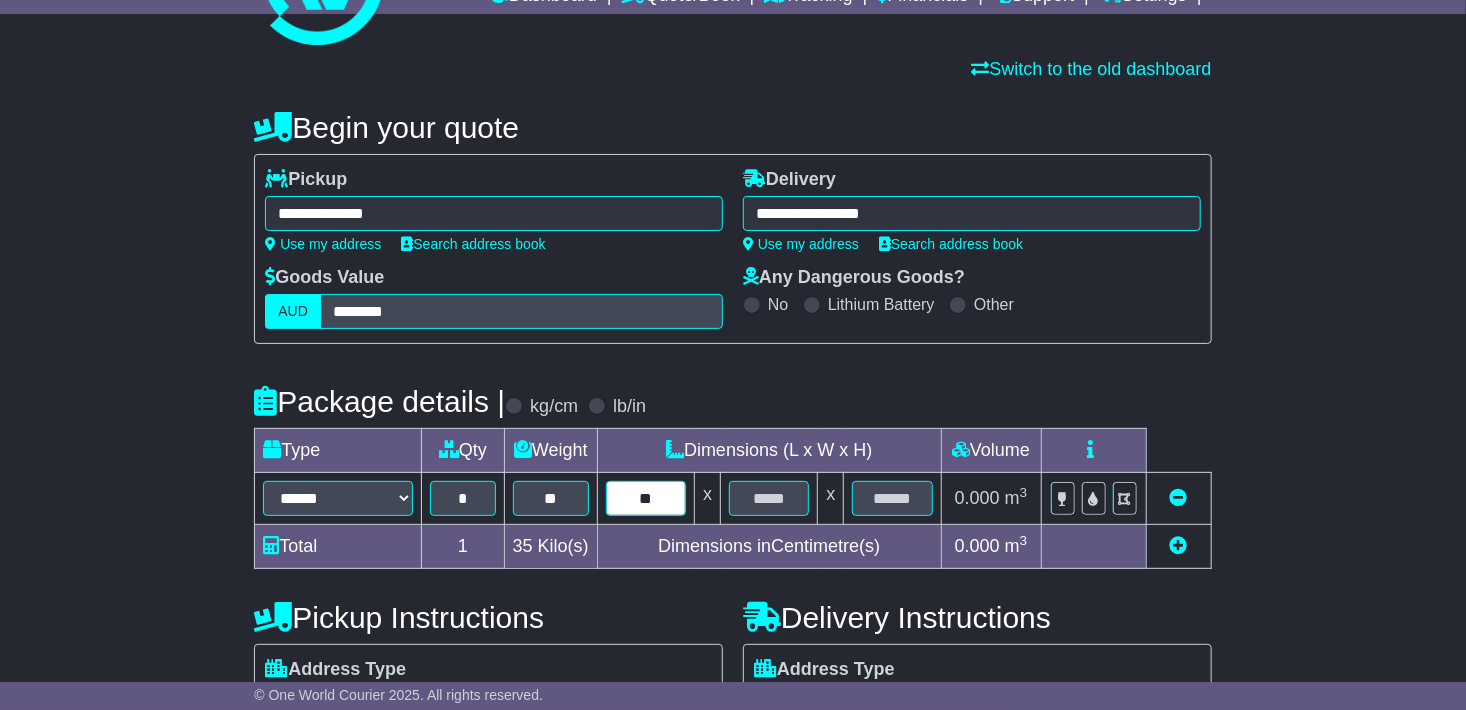 type on "**" 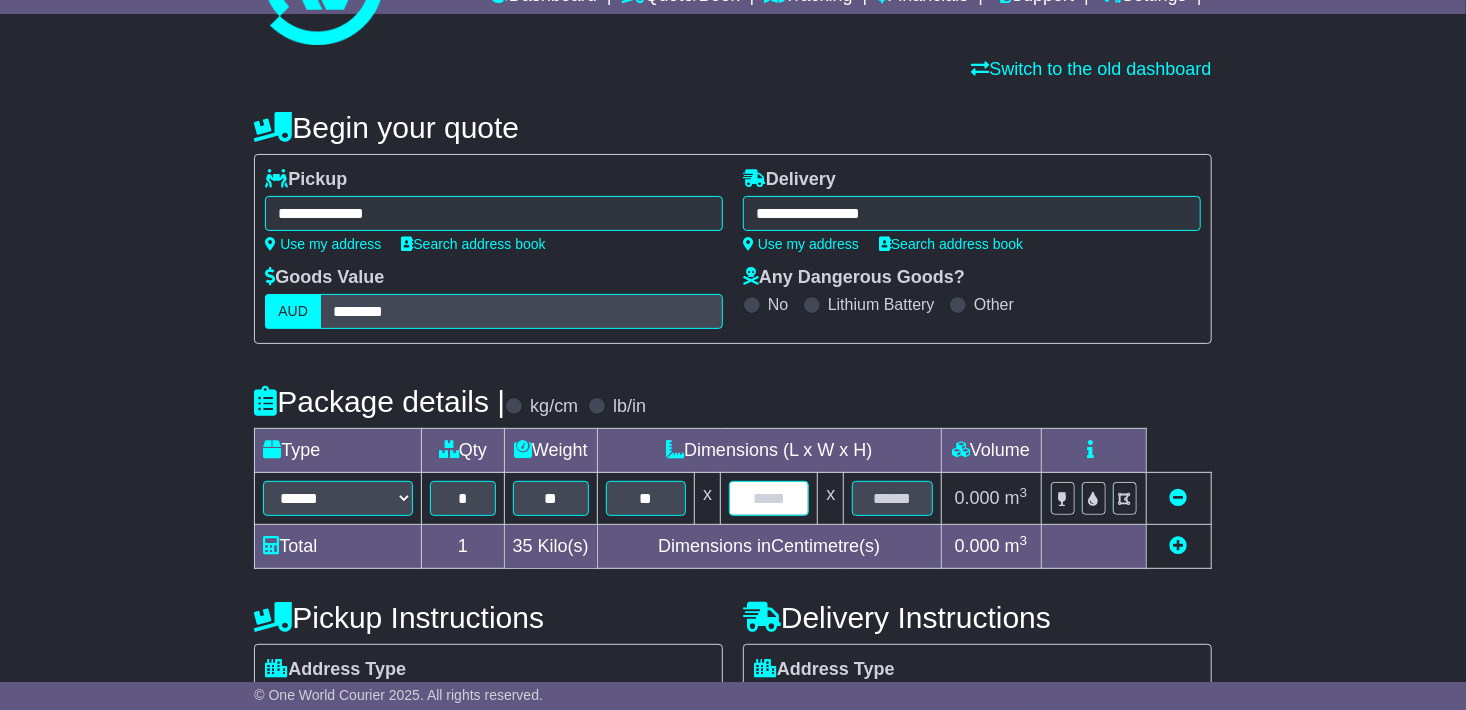 click at bounding box center [769, 498] 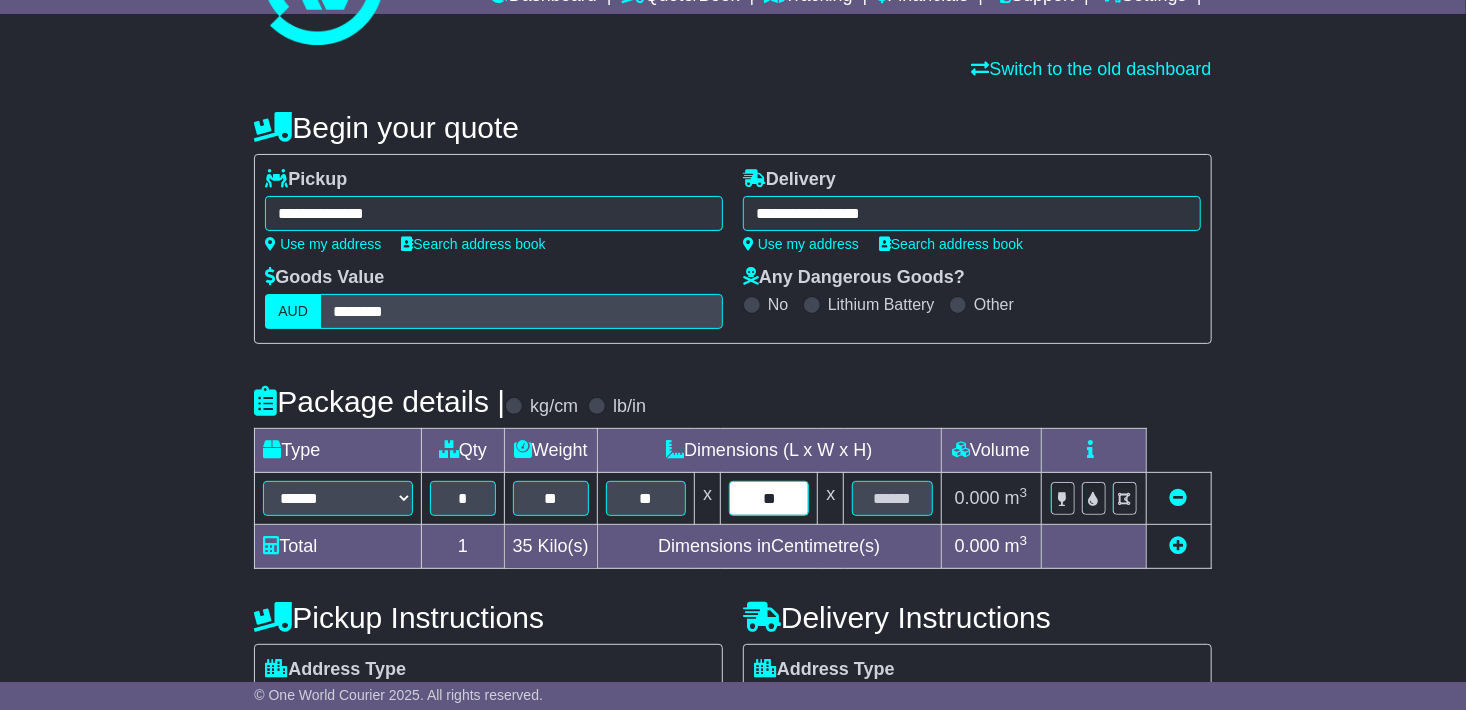 type on "**" 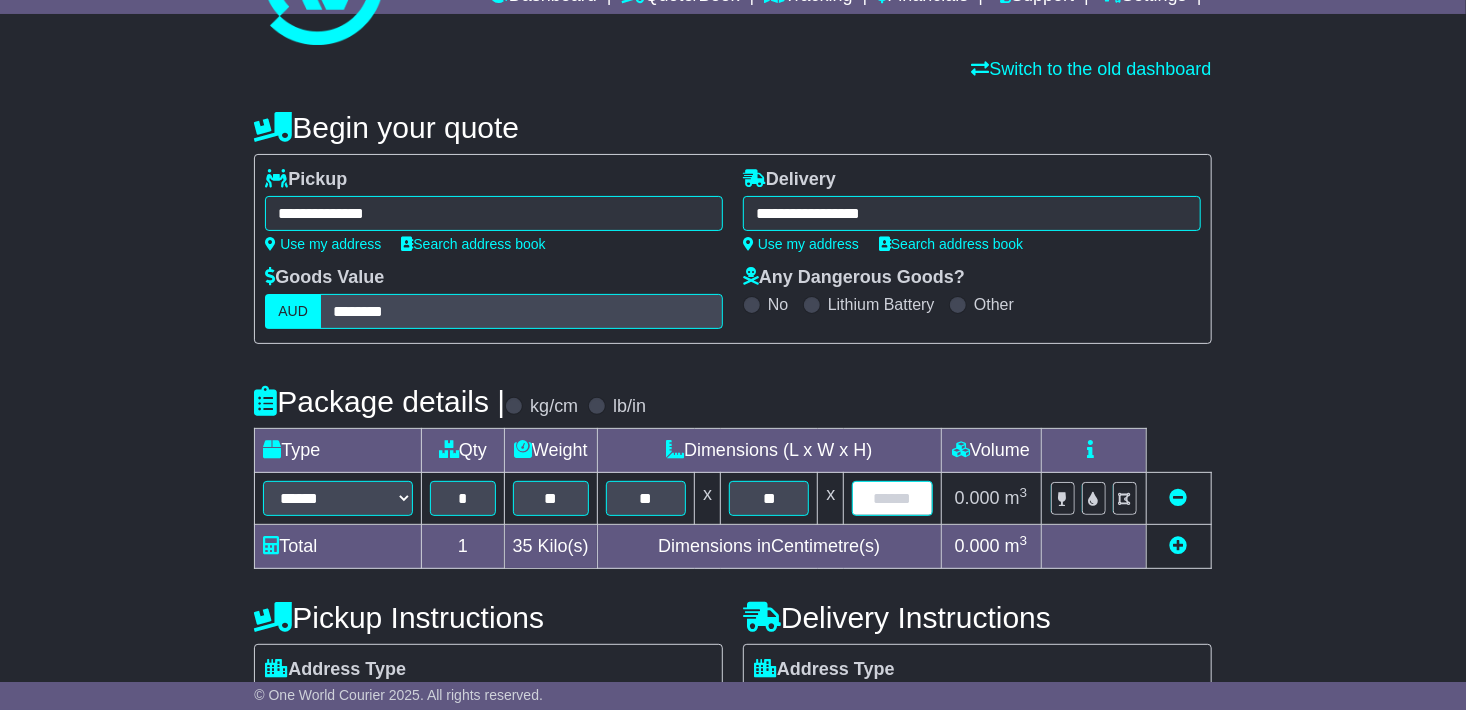 click at bounding box center (892, 498) 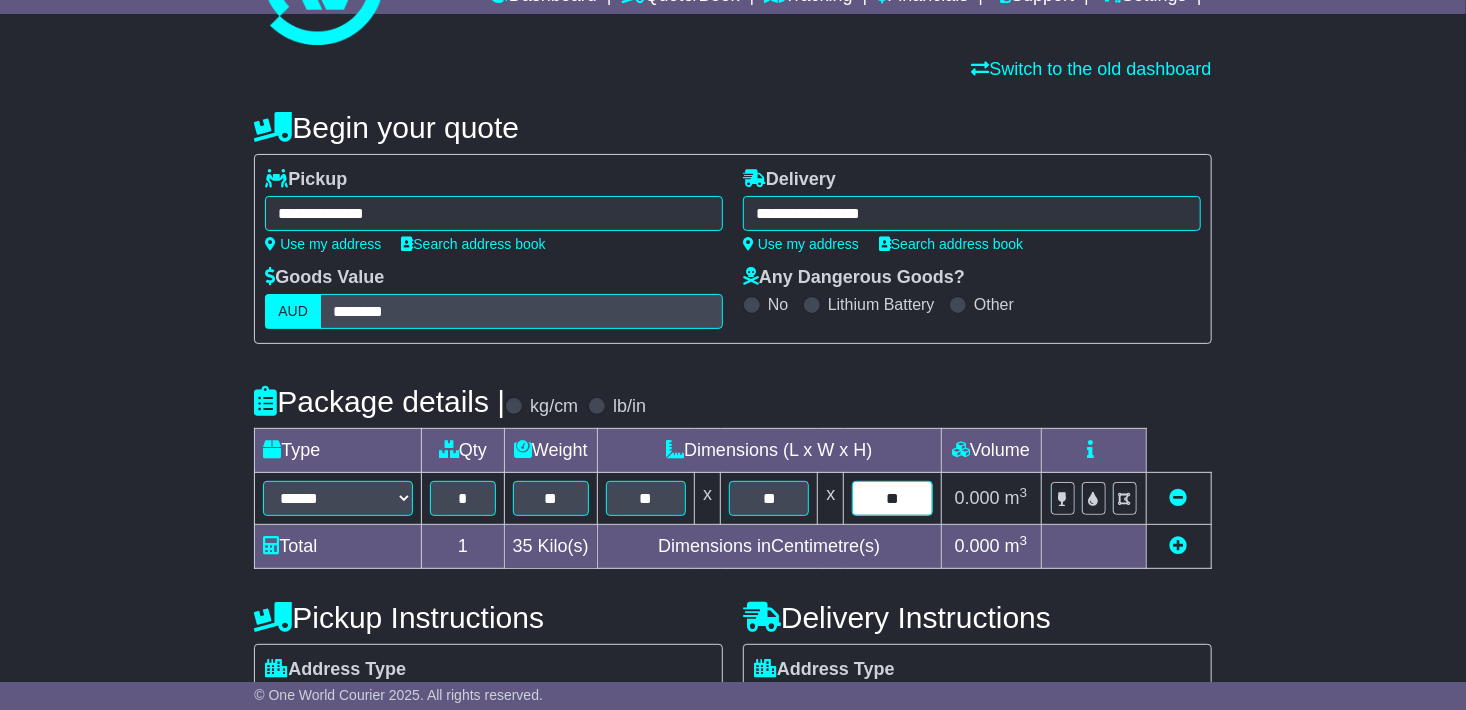 type on "**" 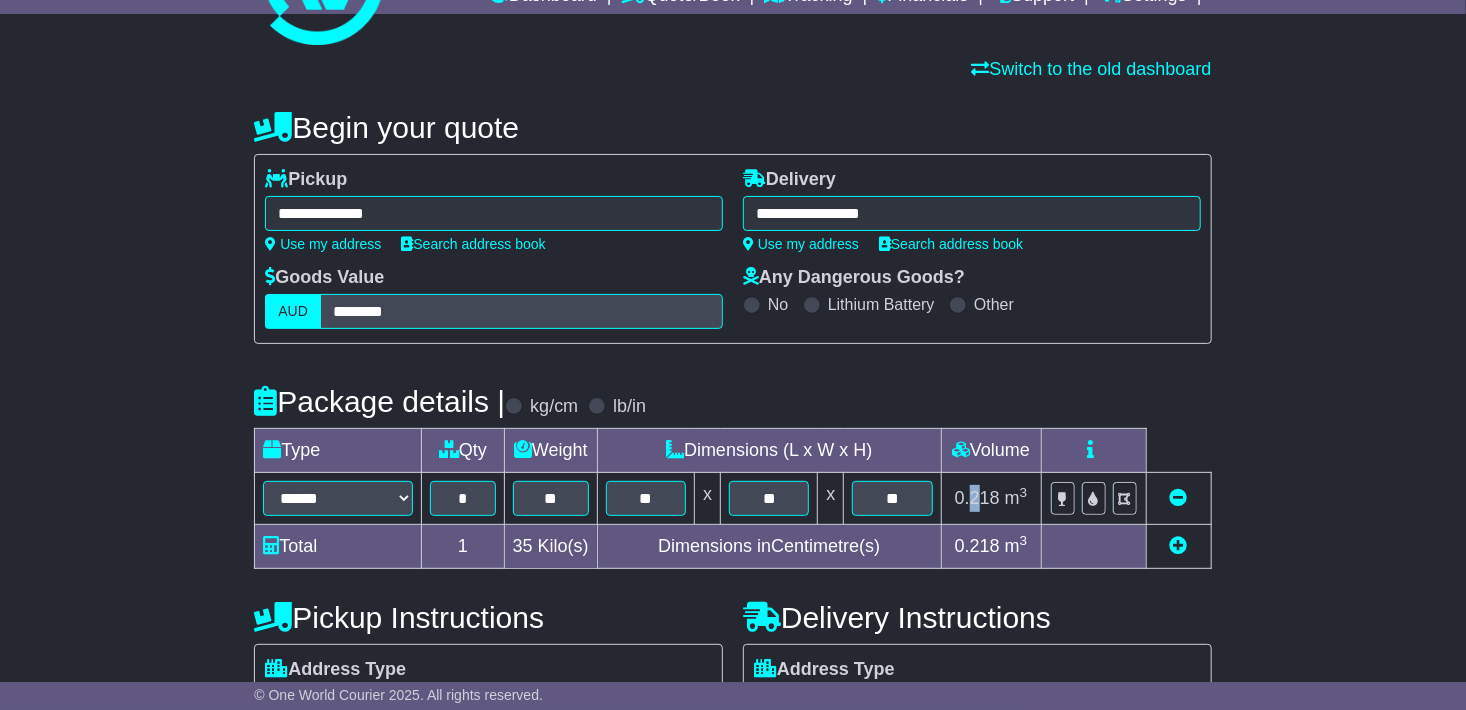click on "0.218" at bounding box center (977, 498) 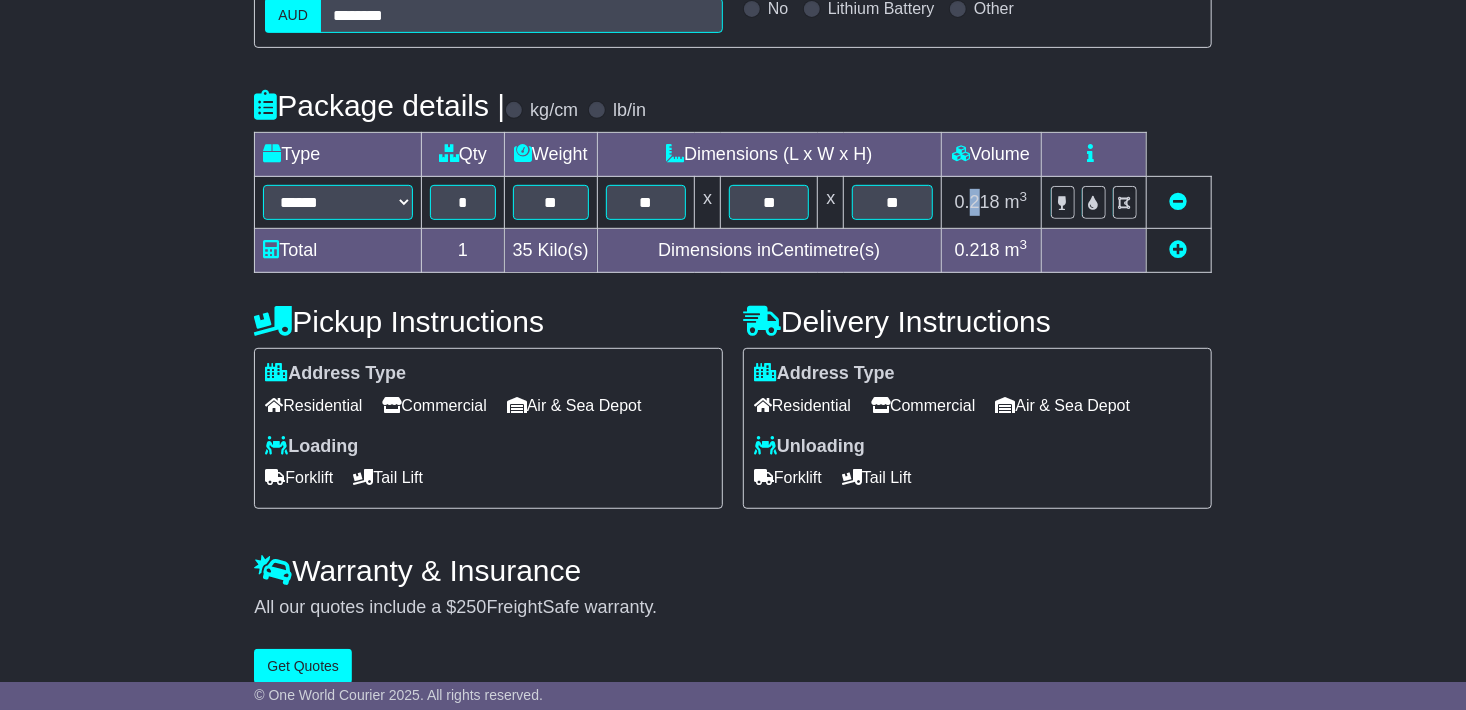 scroll, scrollTop: 400, scrollLeft: 0, axis: vertical 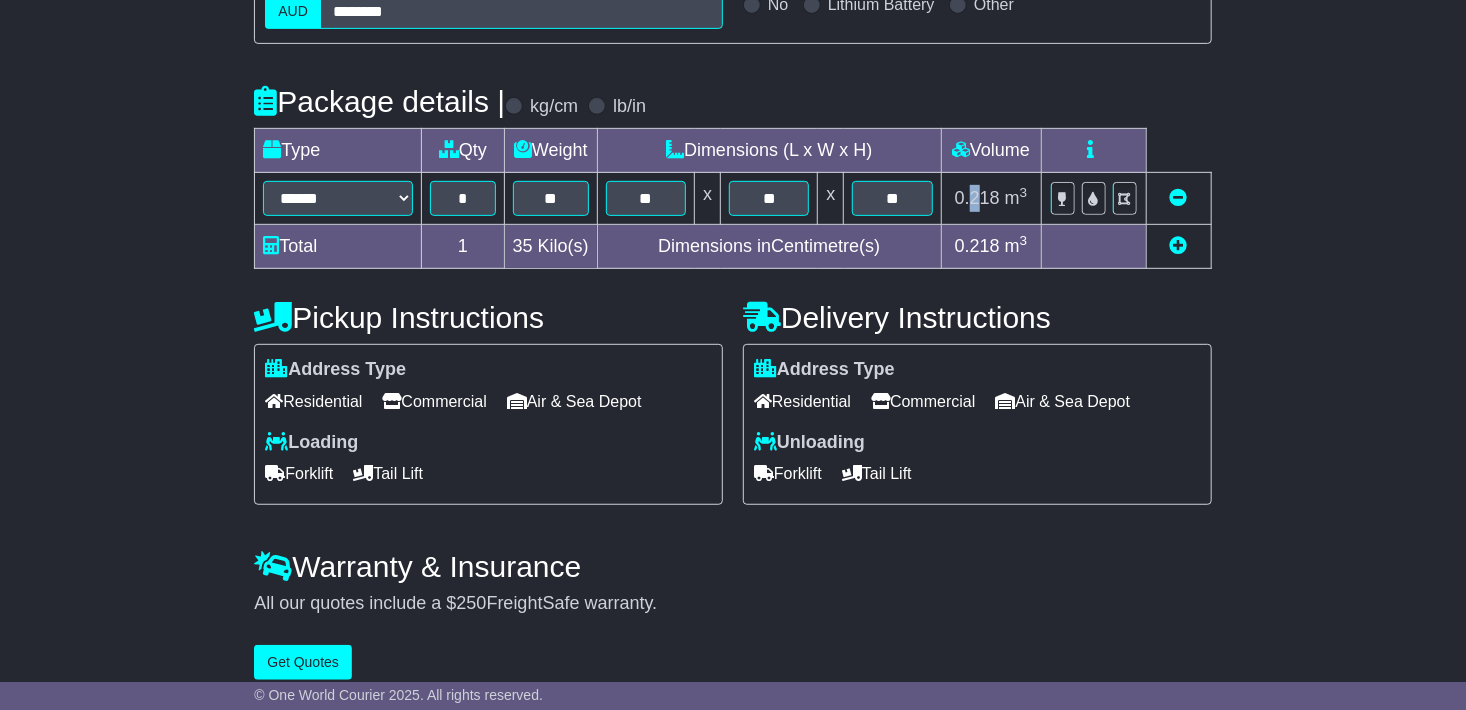click on "Commercial" at bounding box center (434, 401) 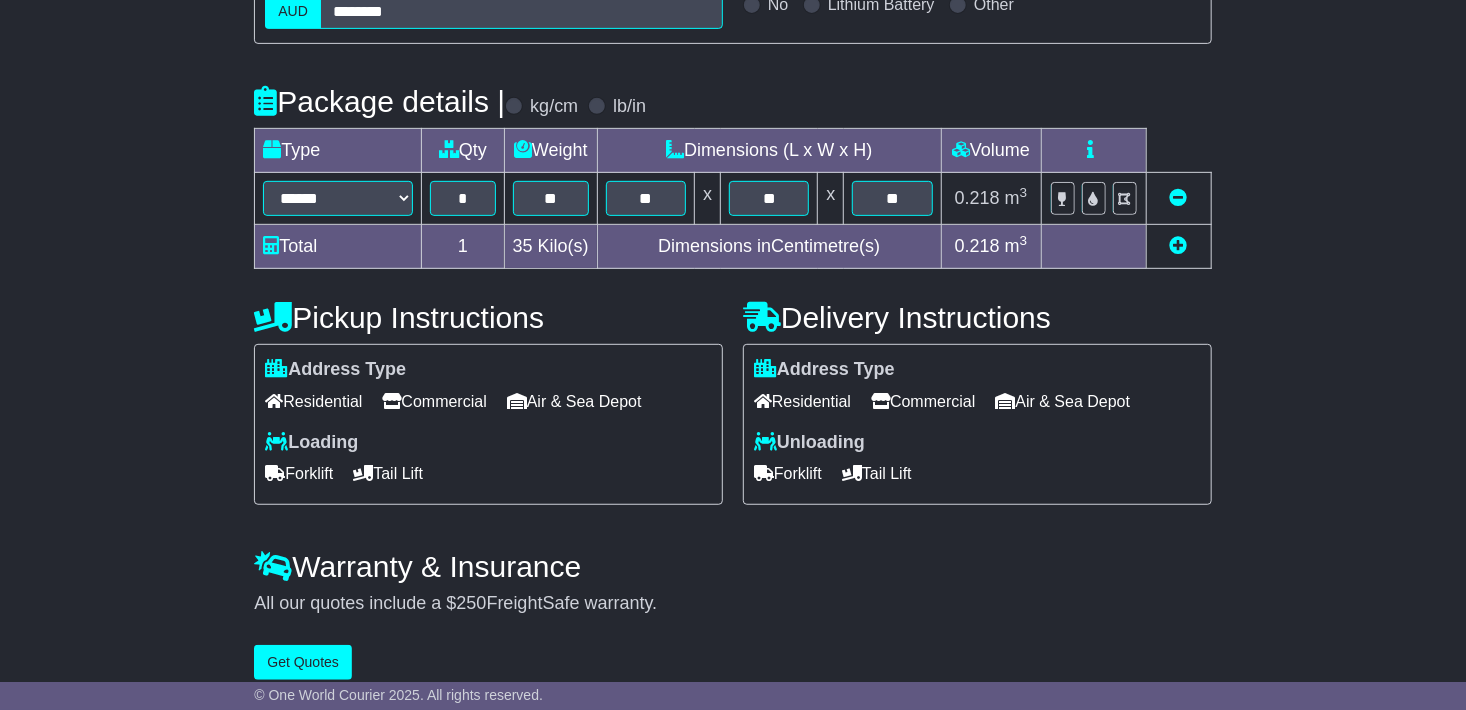 click on "Commercial" at bounding box center (923, 401) 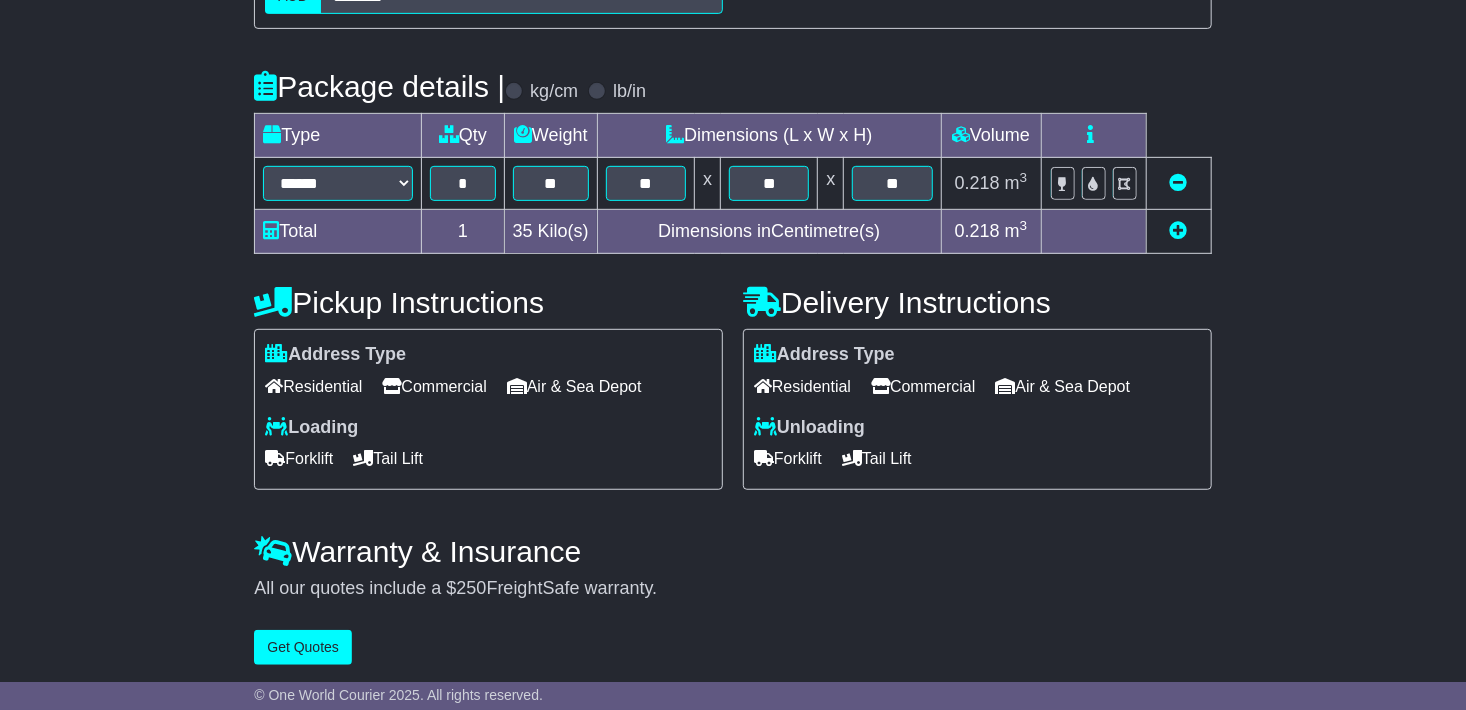 scroll, scrollTop: 419, scrollLeft: 0, axis: vertical 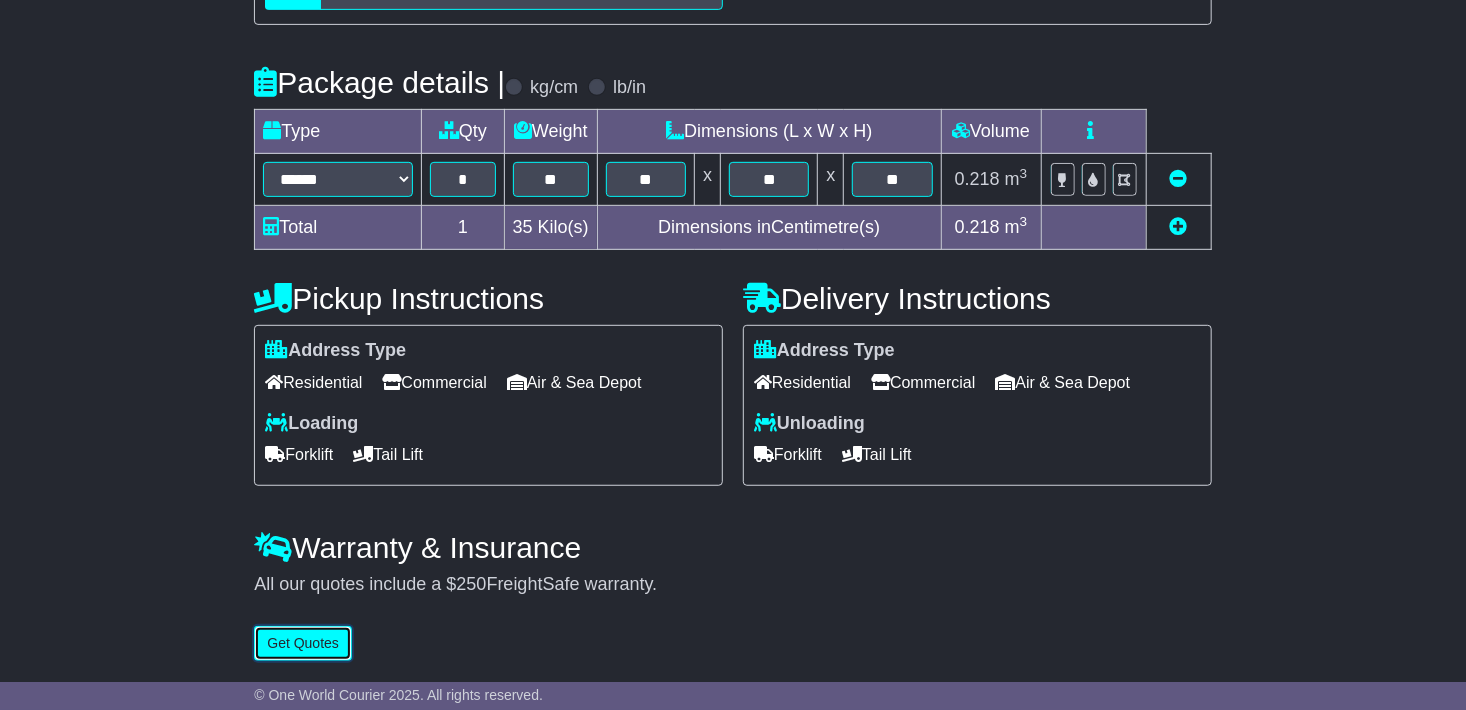 click on "Get Quotes" at bounding box center (303, 643) 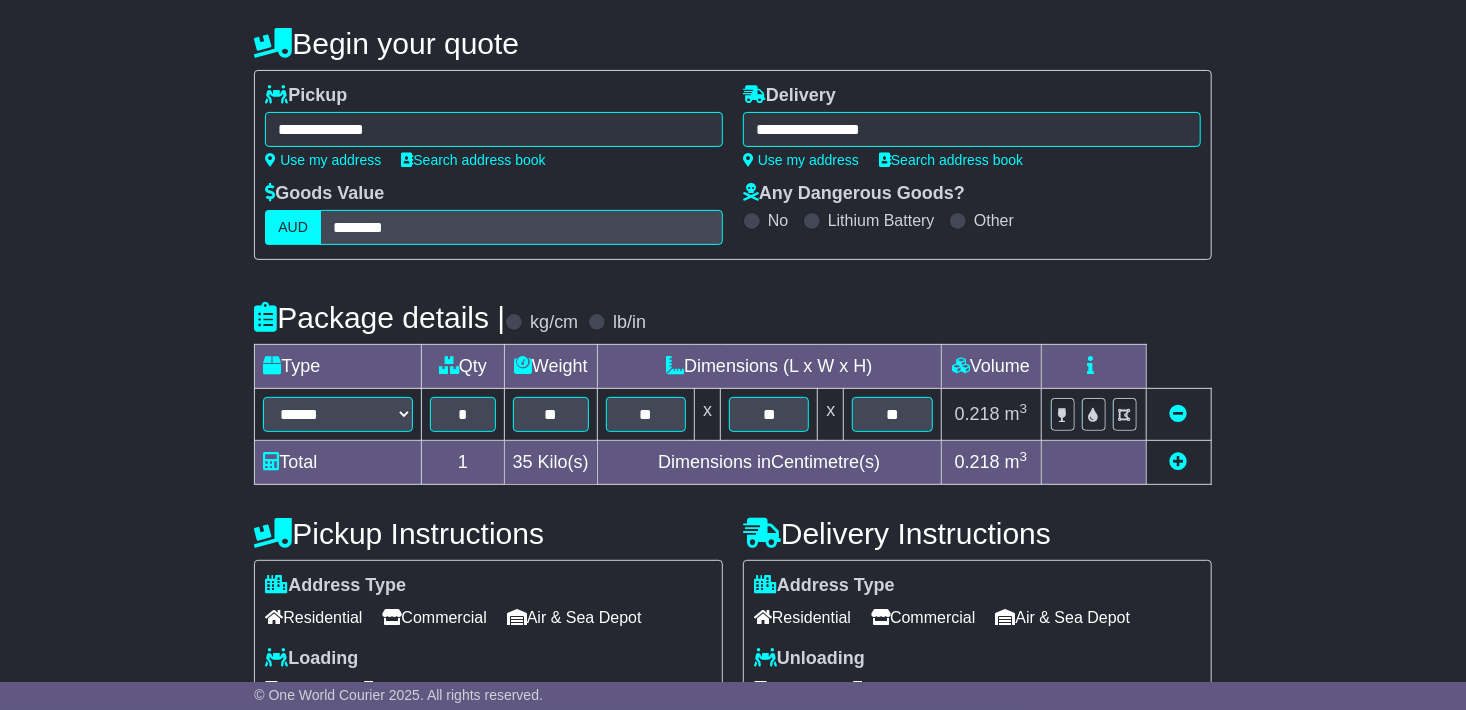 scroll, scrollTop: 219, scrollLeft: 0, axis: vertical 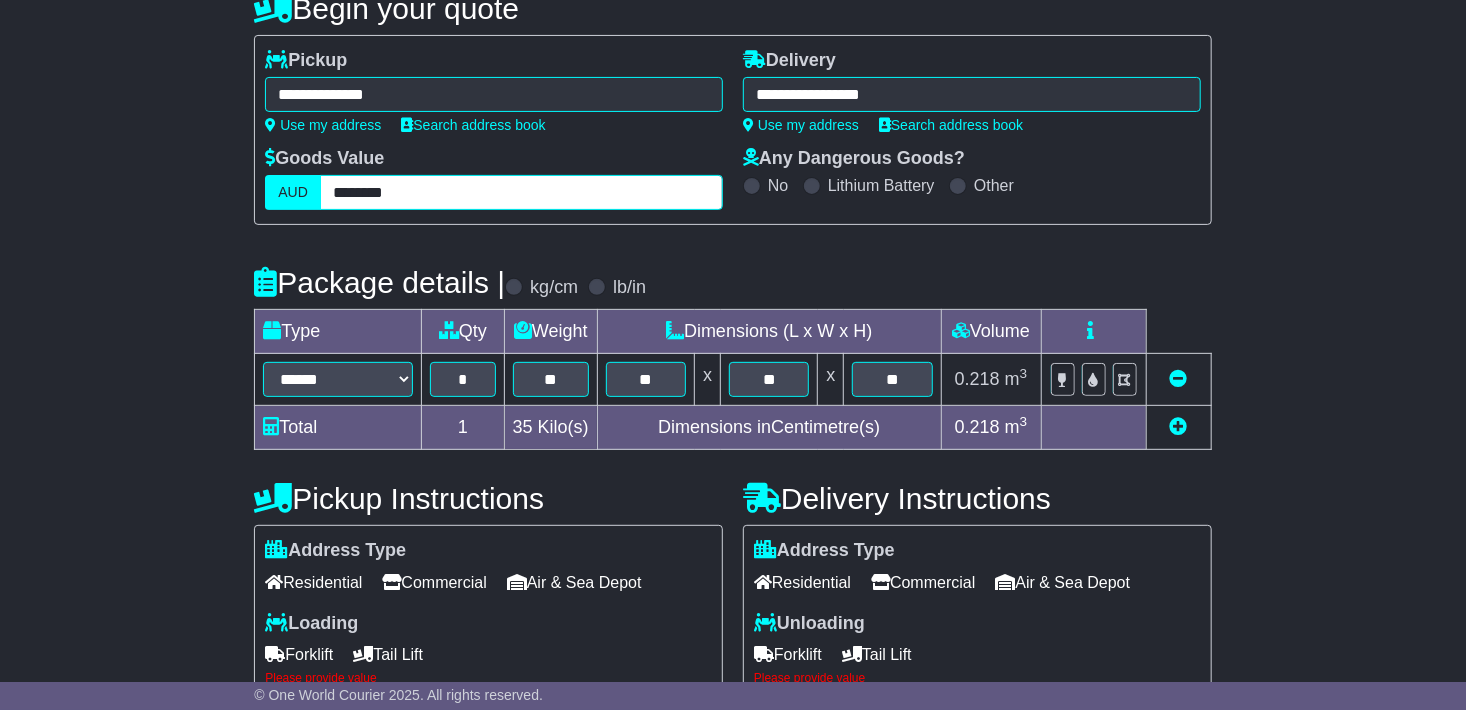 click on "********" at bounding box center (521, 192) 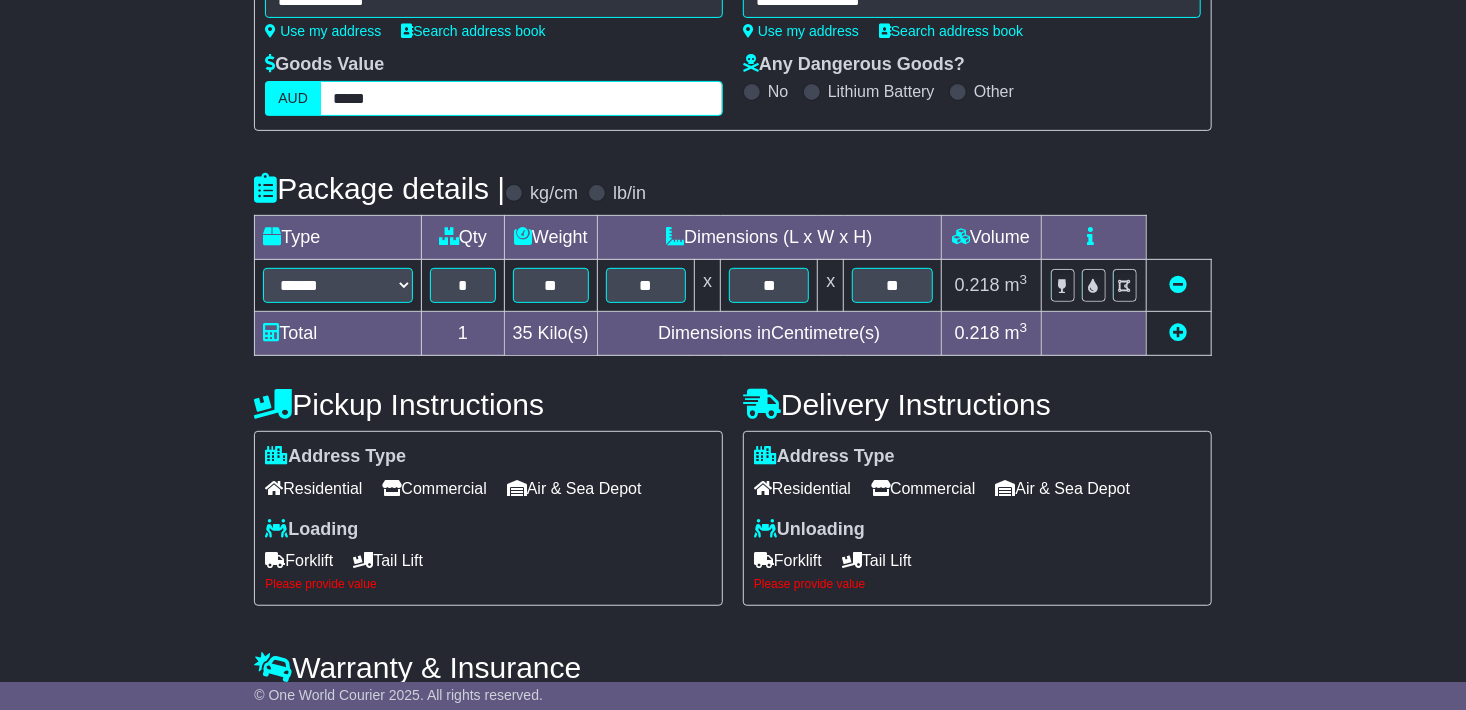 scroll, scrollTop: 419, scrollLeft: 0, axis: vertical 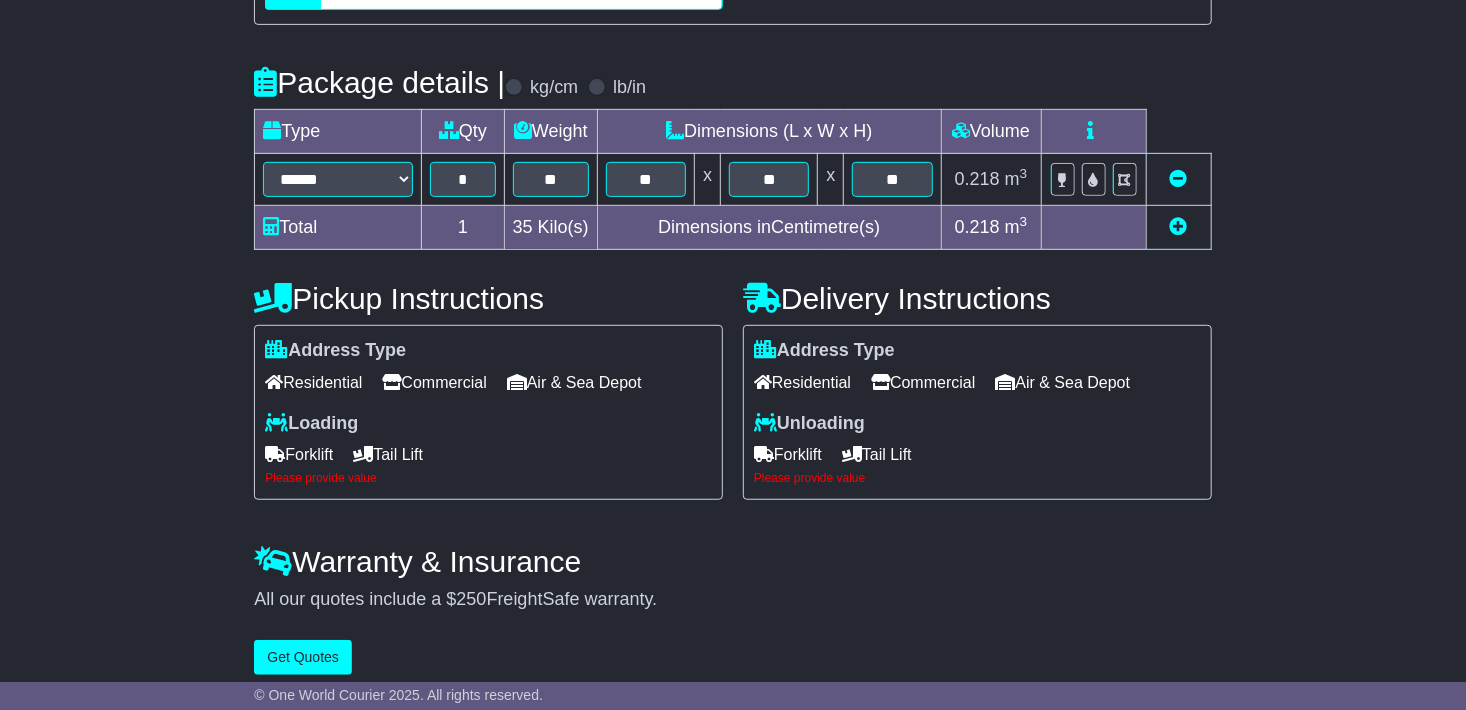 type on "*****" 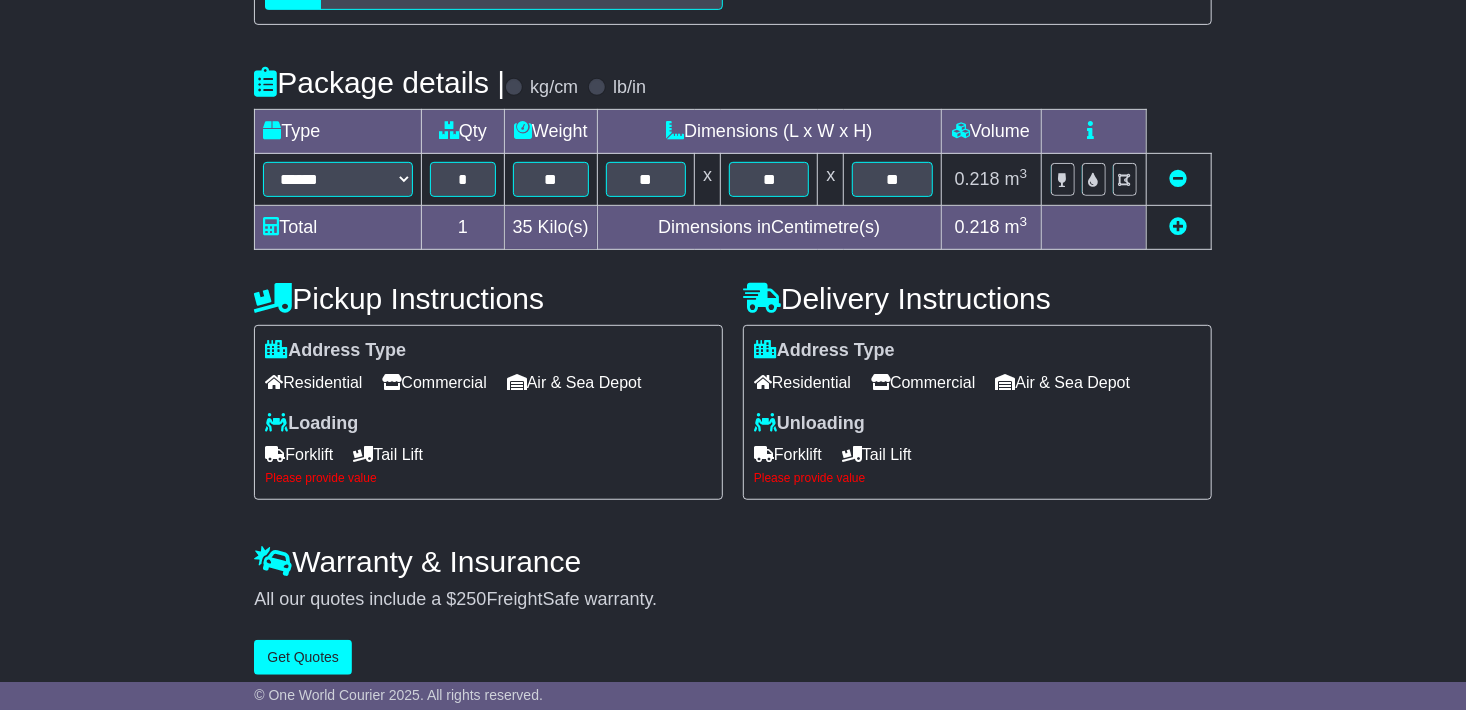 click on "Tail Lift" at bounding box center [388, 454] 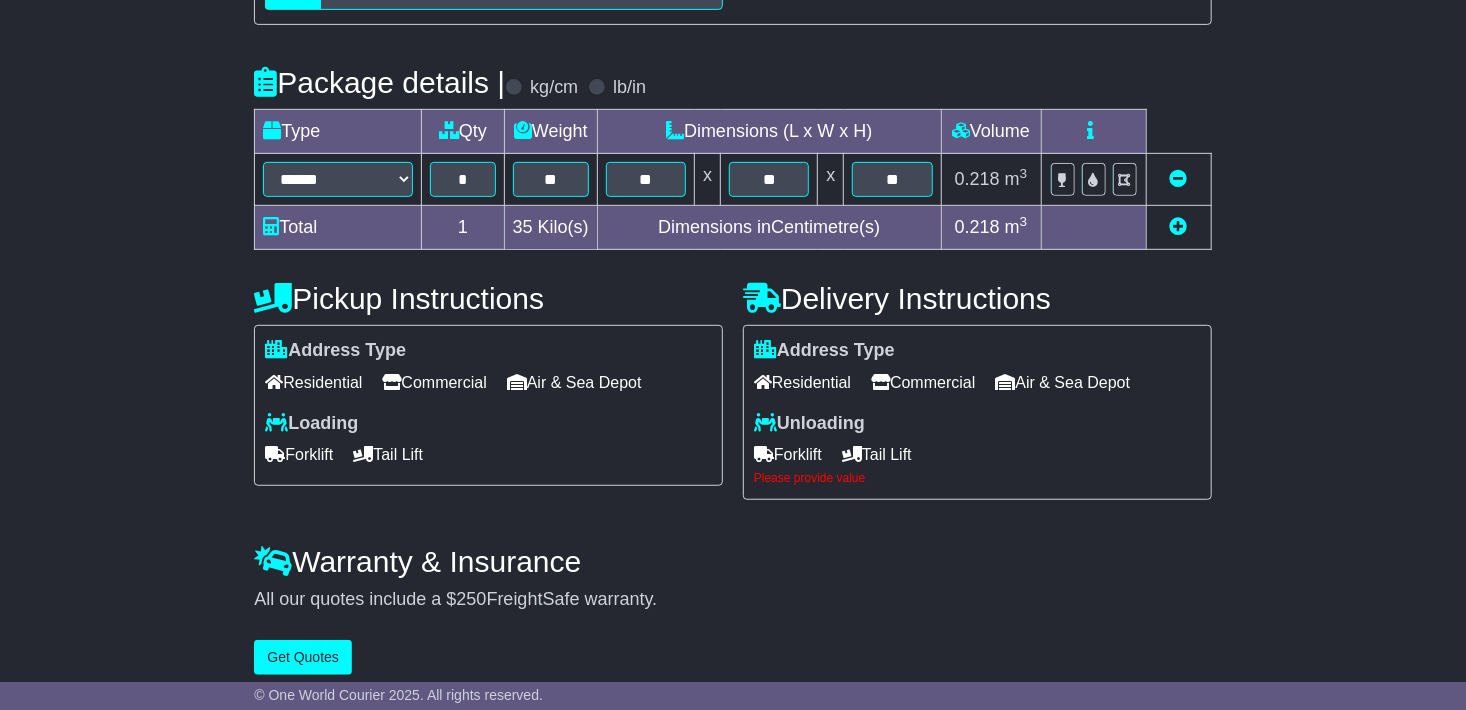 click on "Tail Lift" at bounding box center (877, 454) 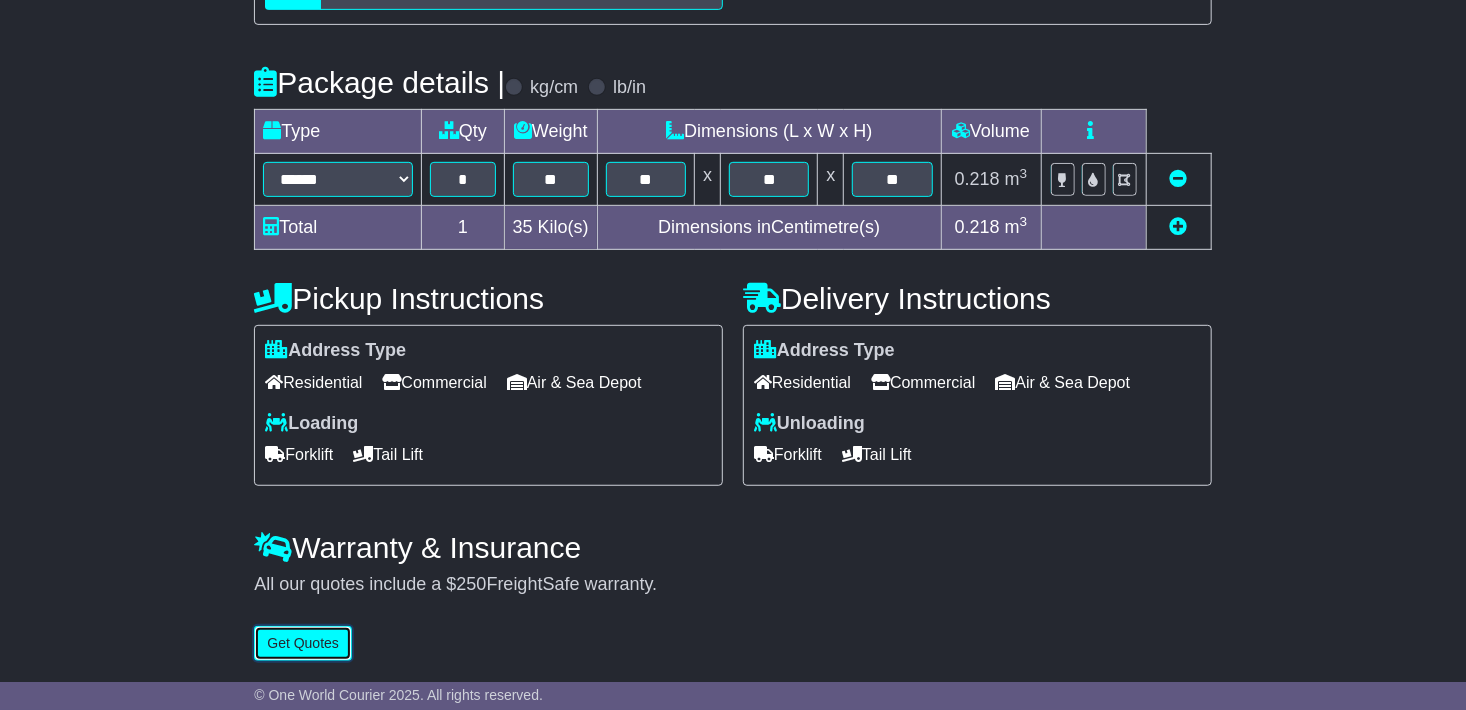 click on "Get Quotes" at bounding box center (303, 643) 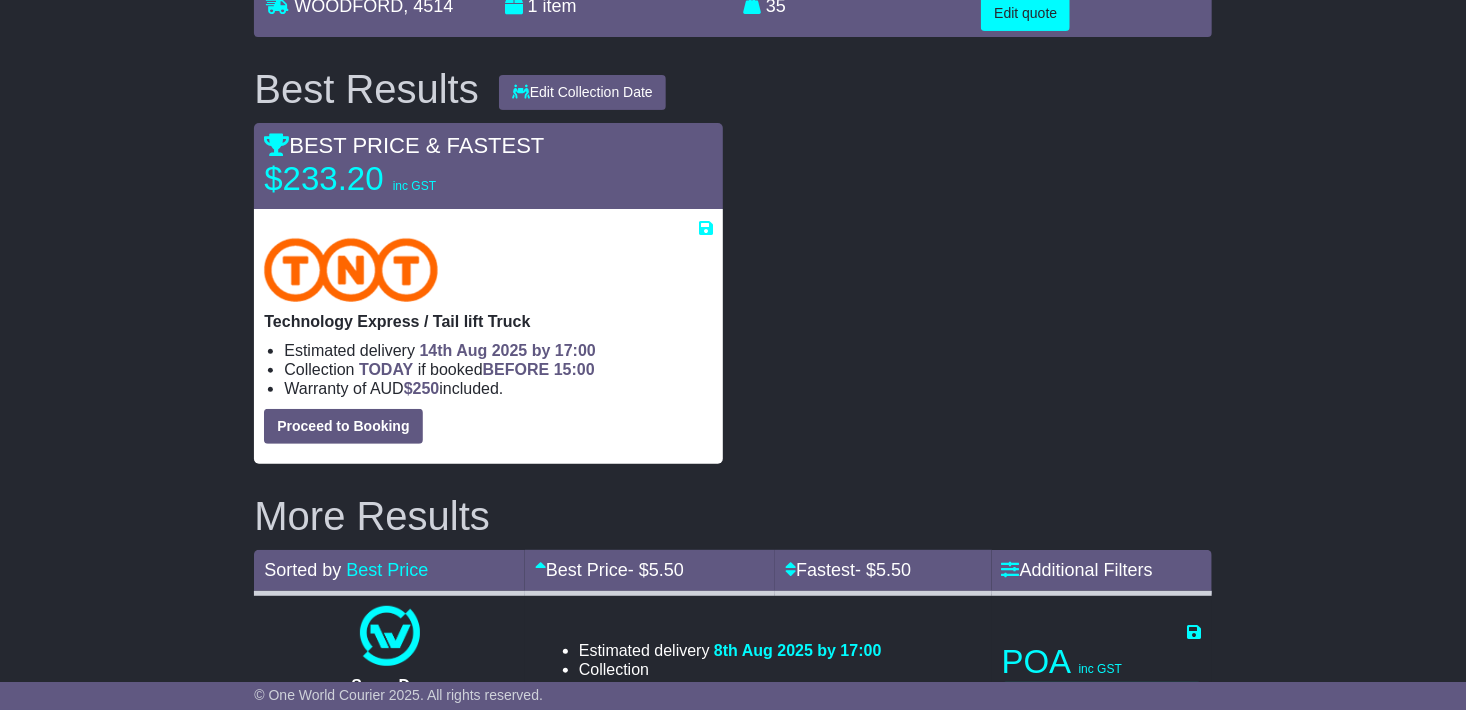 scroll, scrollTop: 200, scrollLeft: 0, axis: vertical 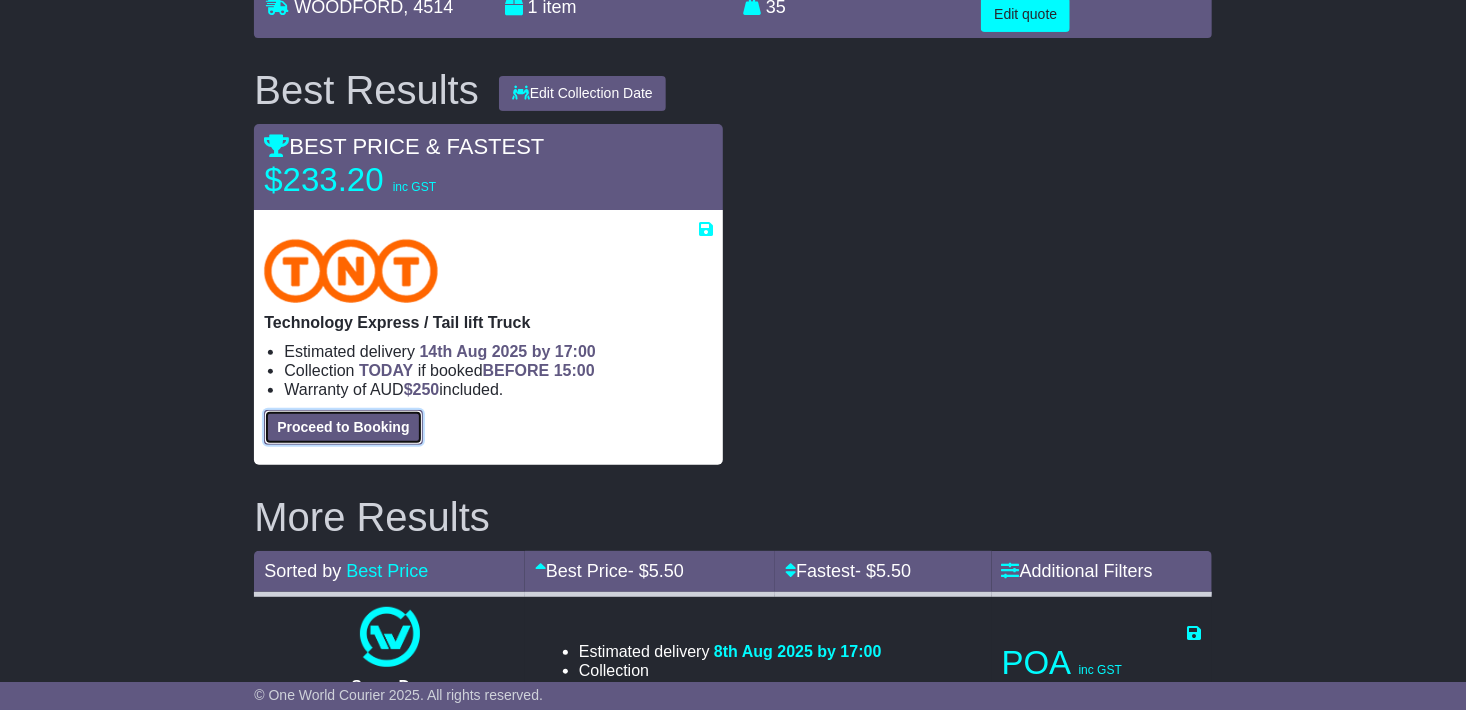 click on "Proceed to Booking" at bounding box center (343, 427) 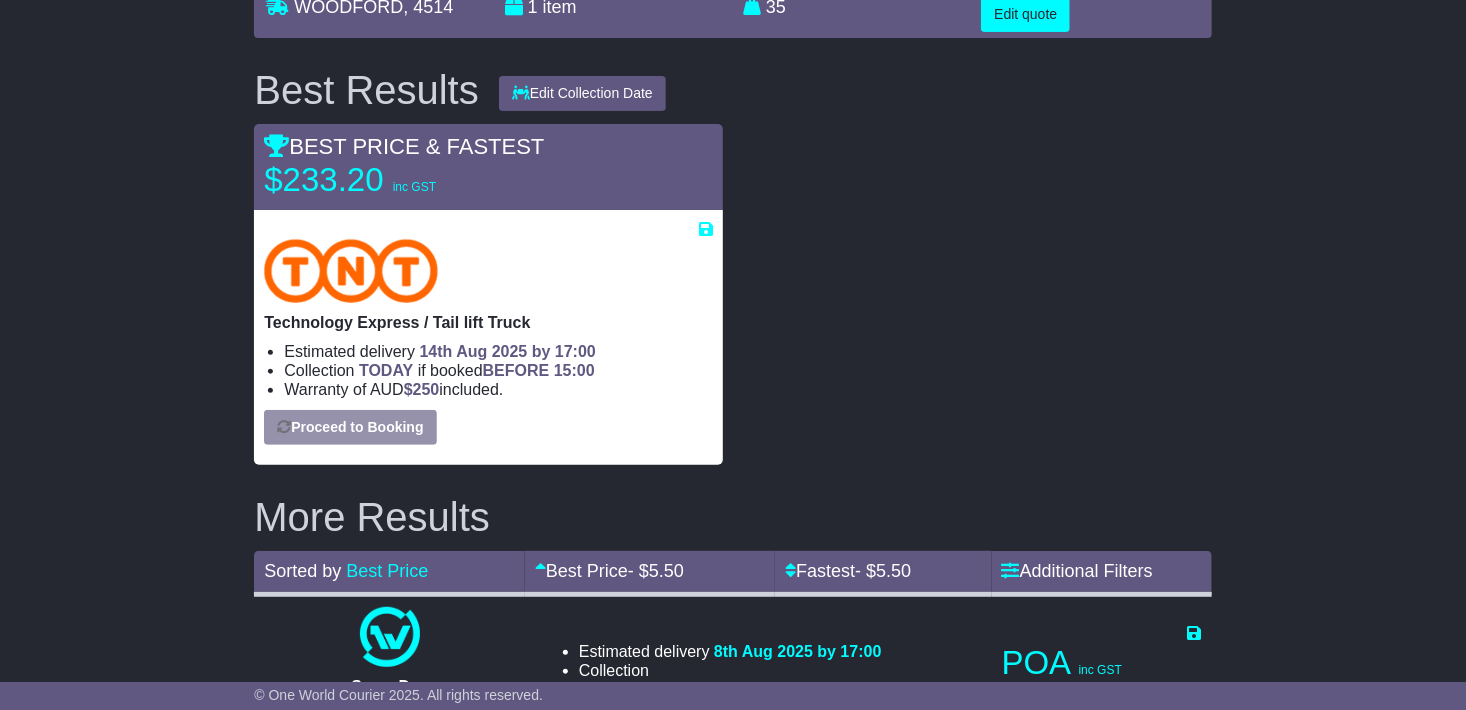 select on "*****" 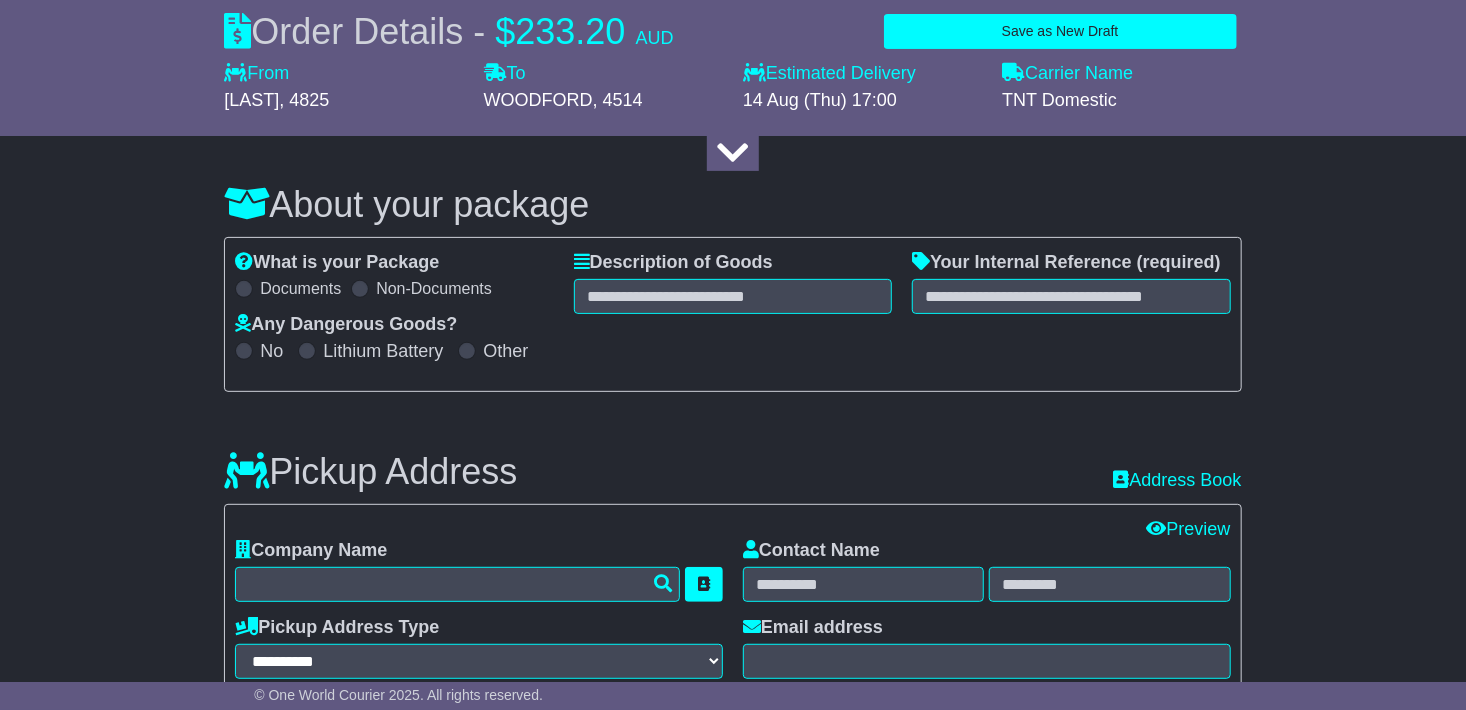 select 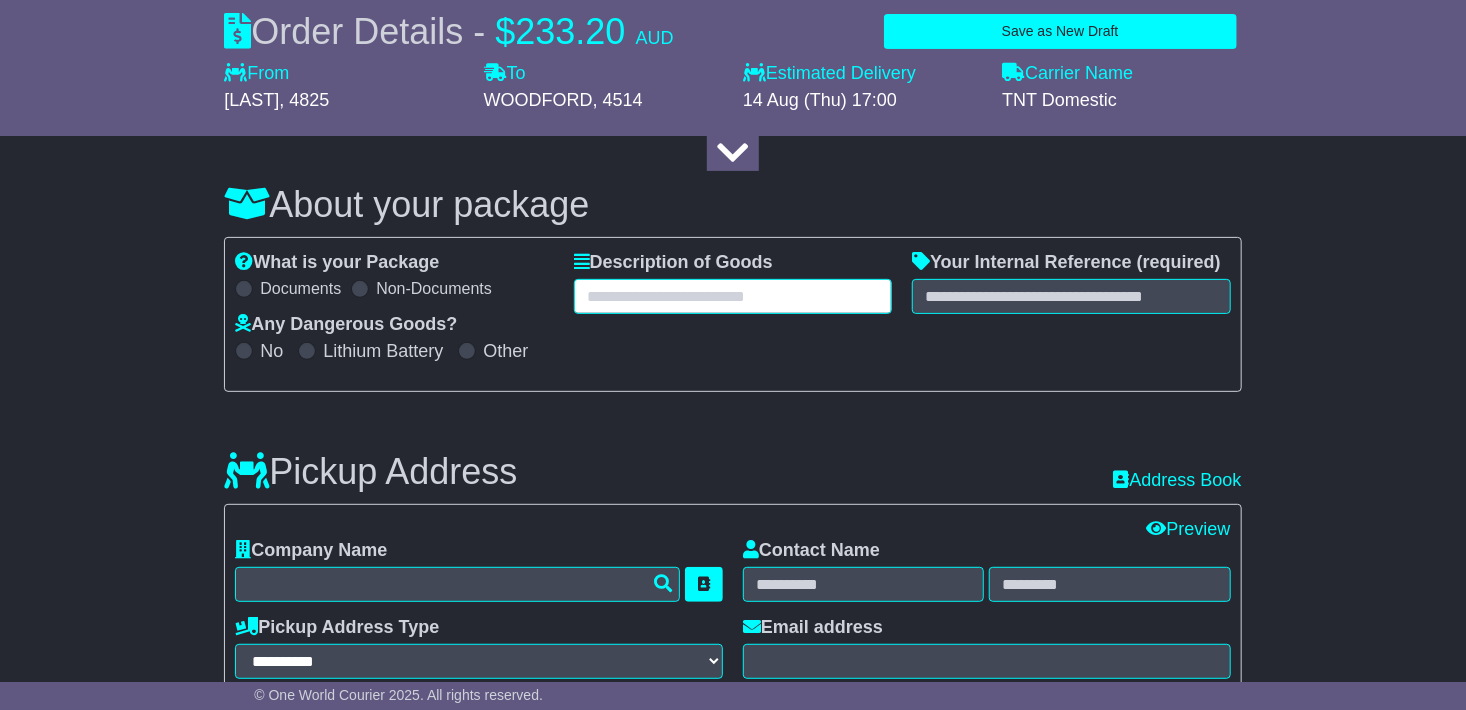 click at bounding box center [733, 296] 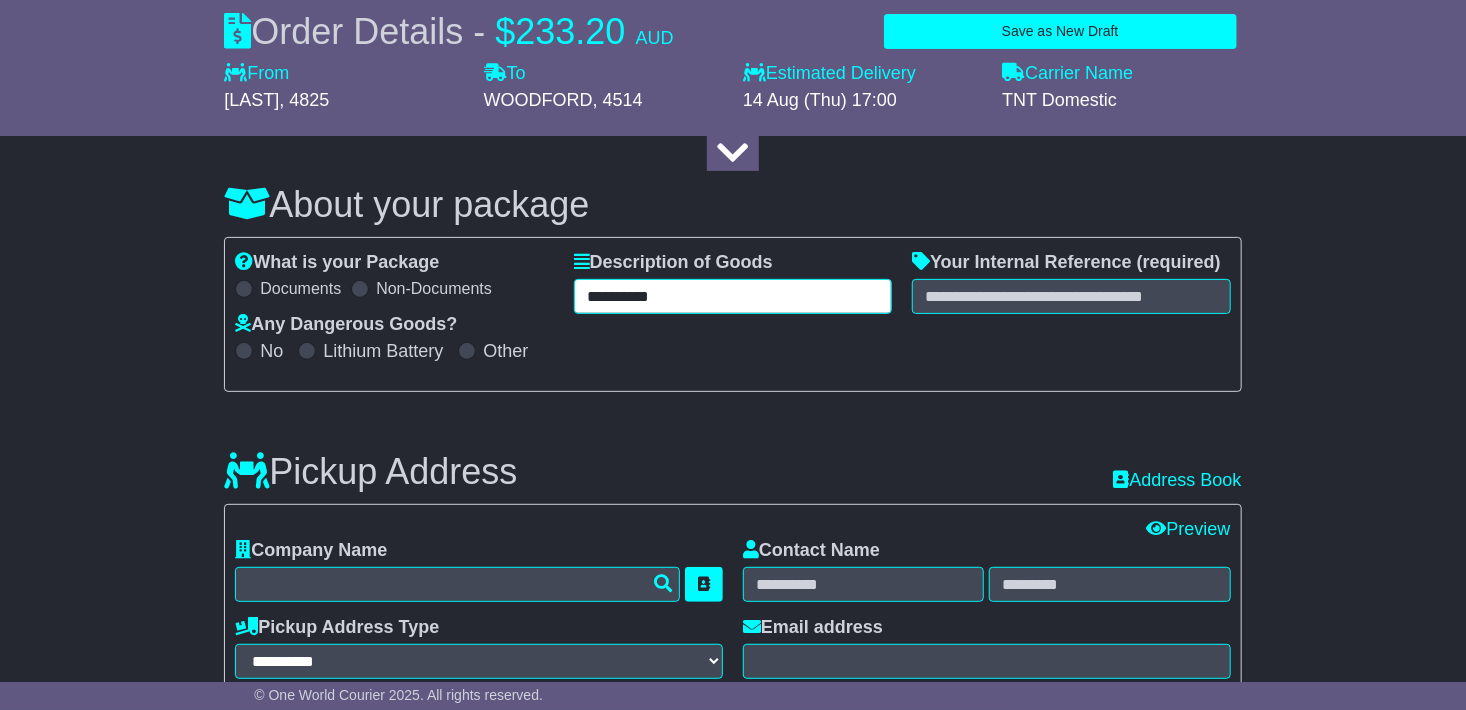 type on "**********" 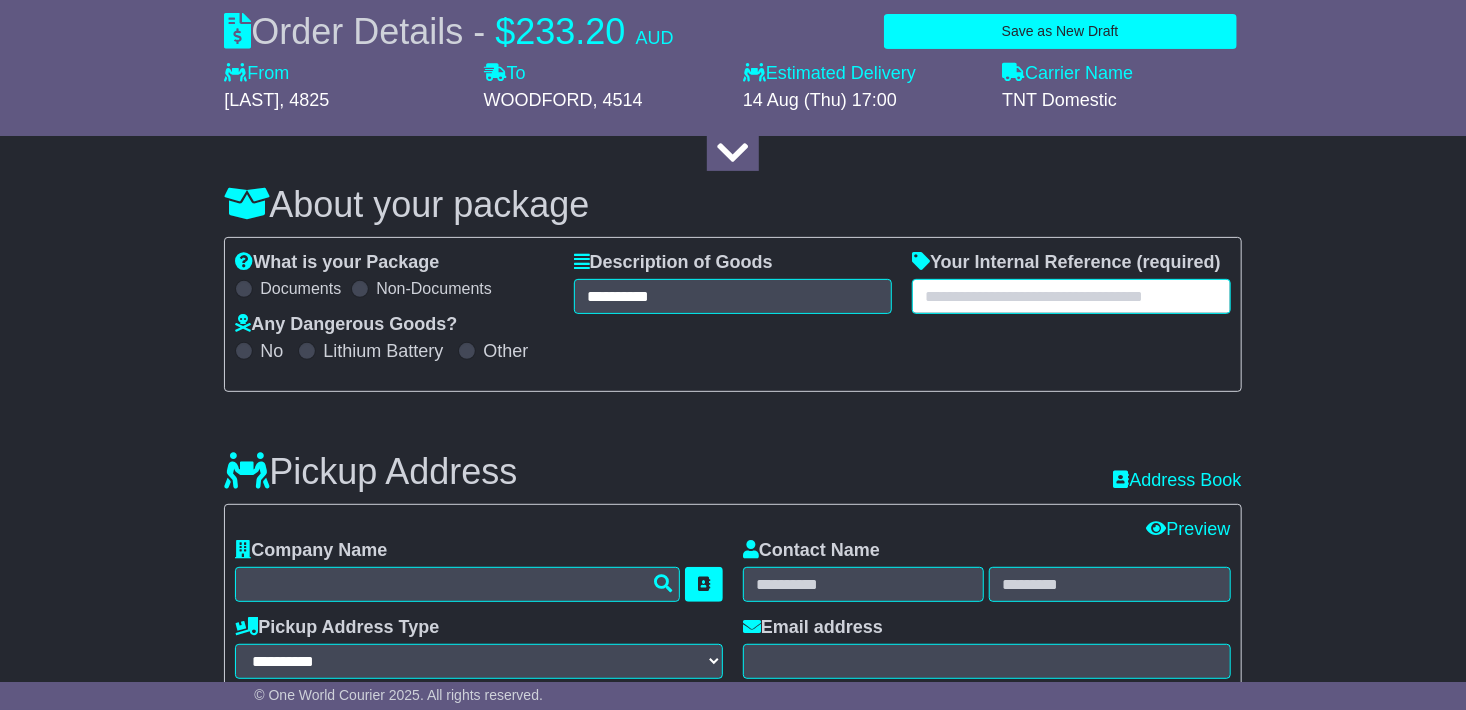 click at bounding box center (1071, 296) 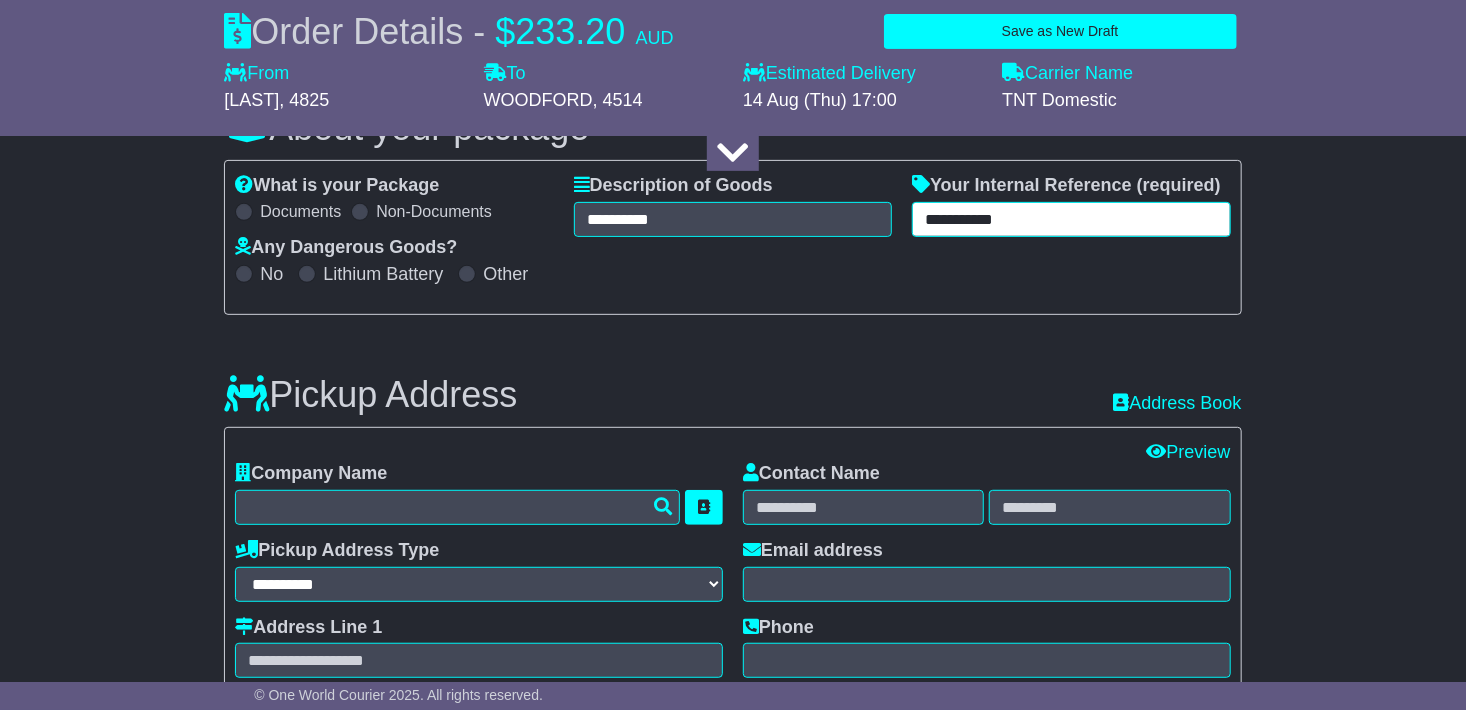 scroll, scrollTop: 400, scrollLeft: 0, axis: vertical 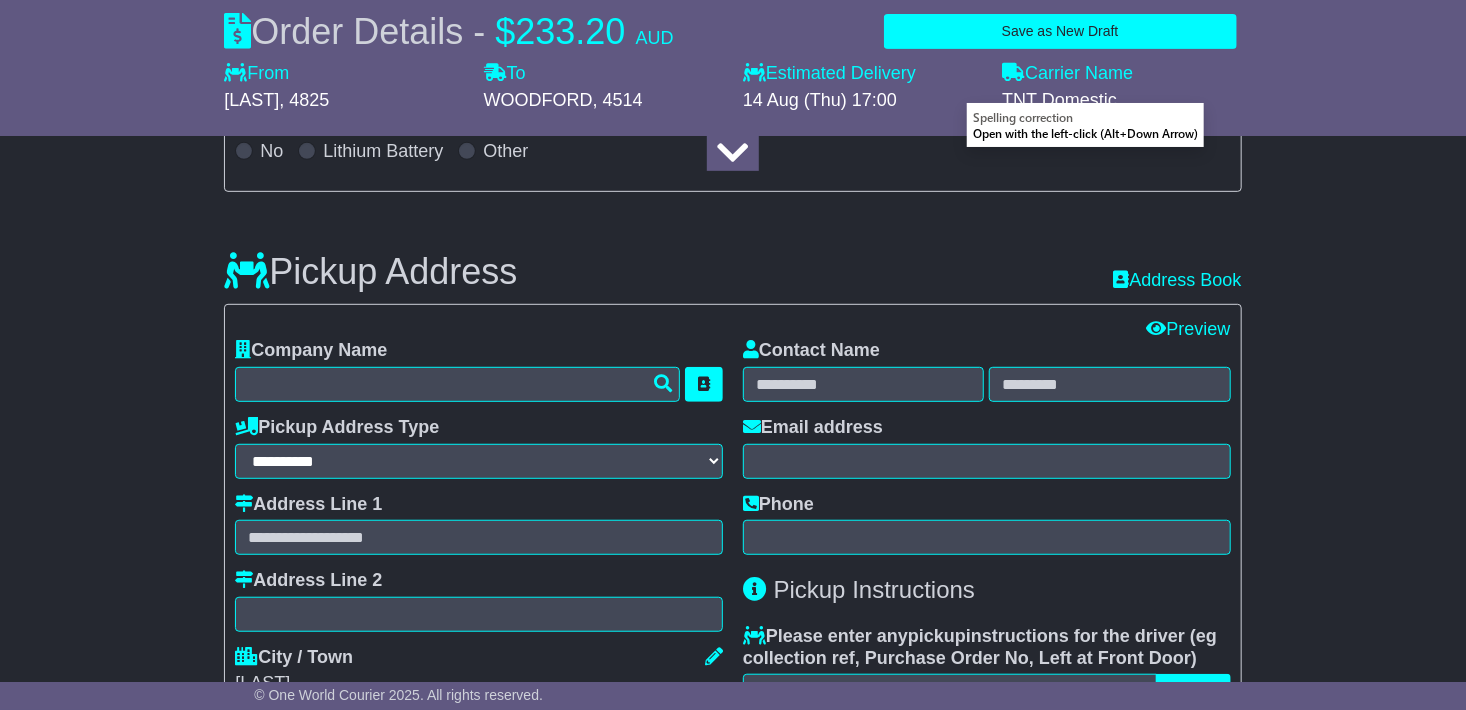 type on "**********" 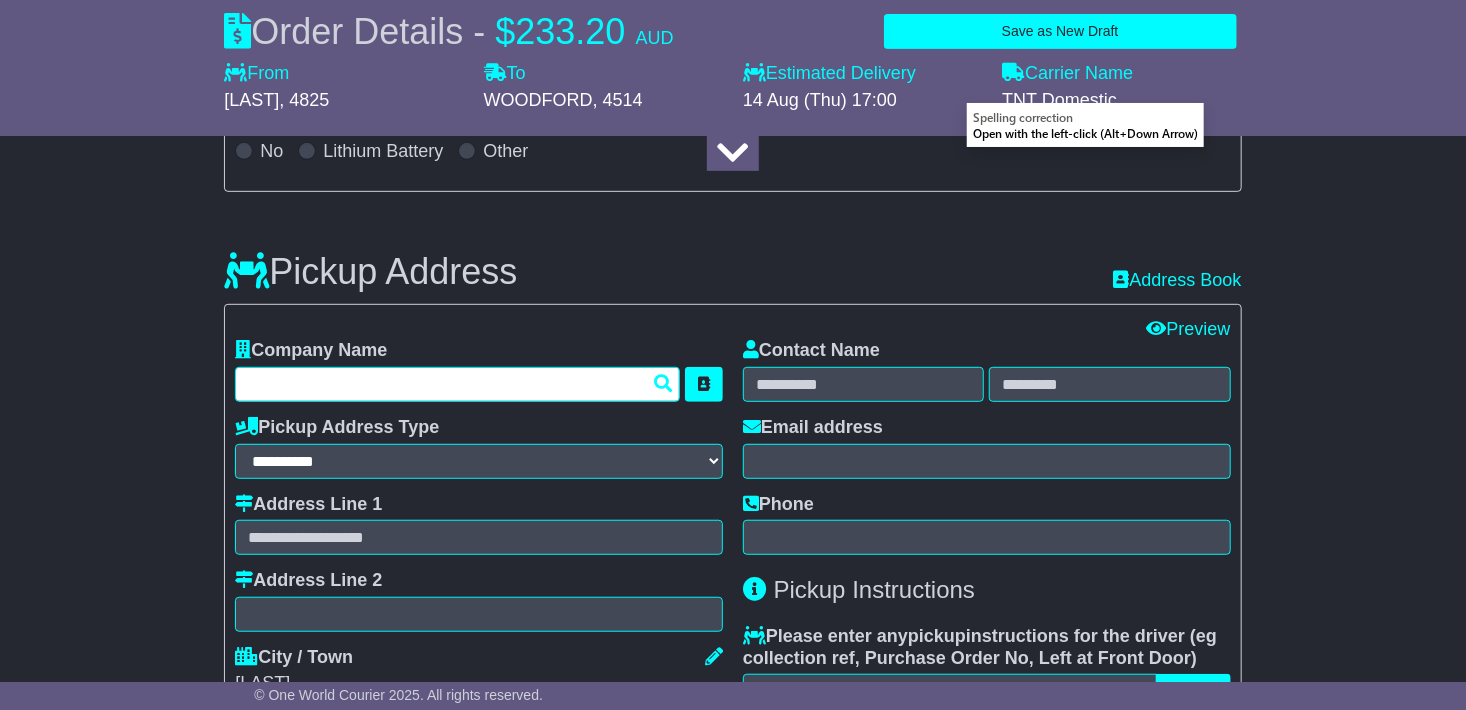 click at bounding box center (457, 384) 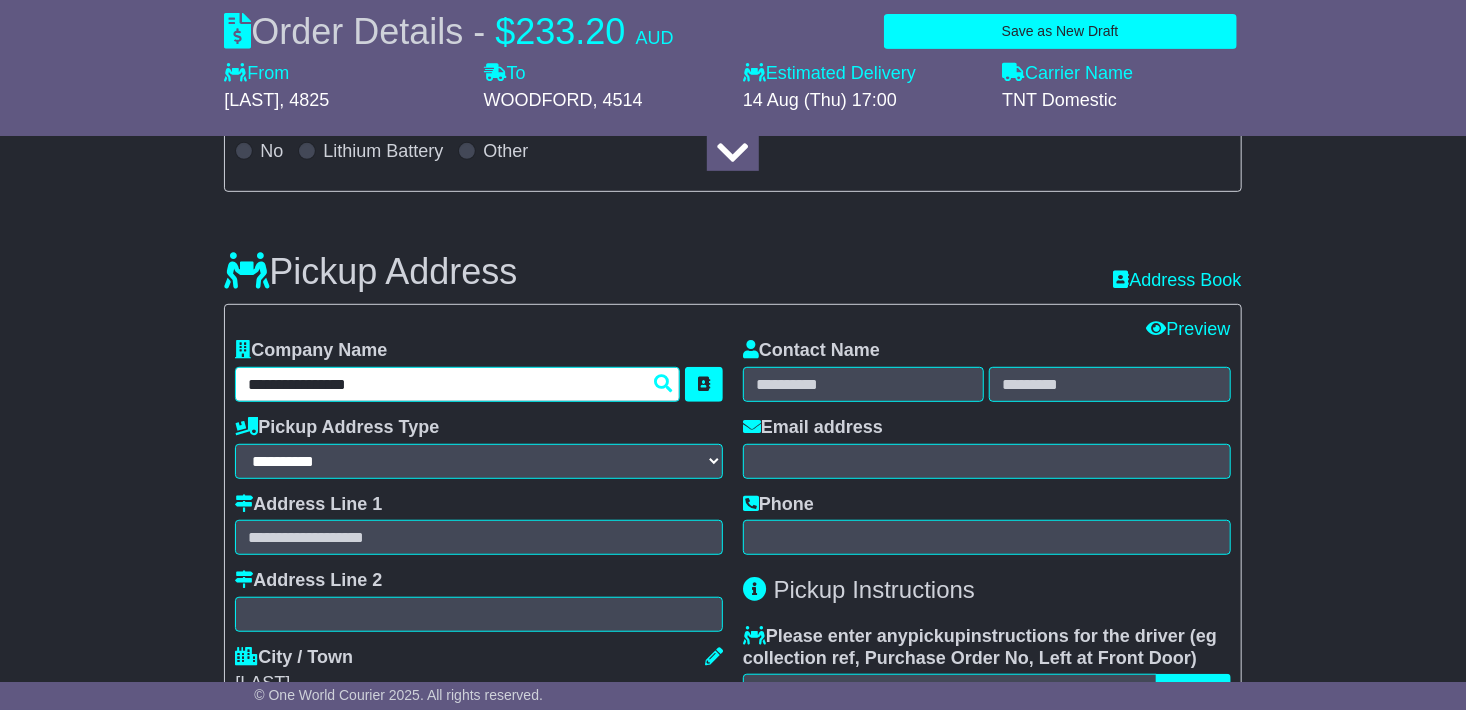 scroll, scrollTop: 500, scrollLeft: 0, axis: vertical 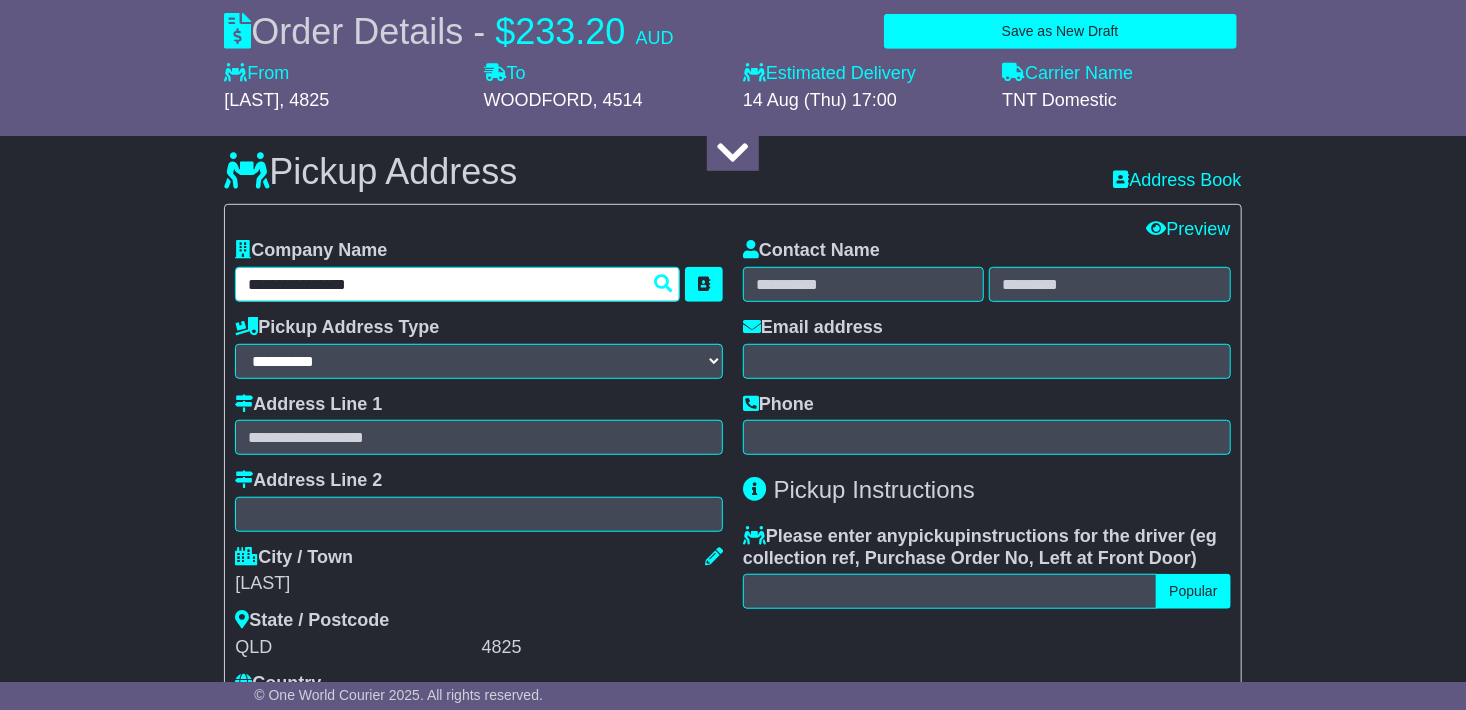 type on "**********" 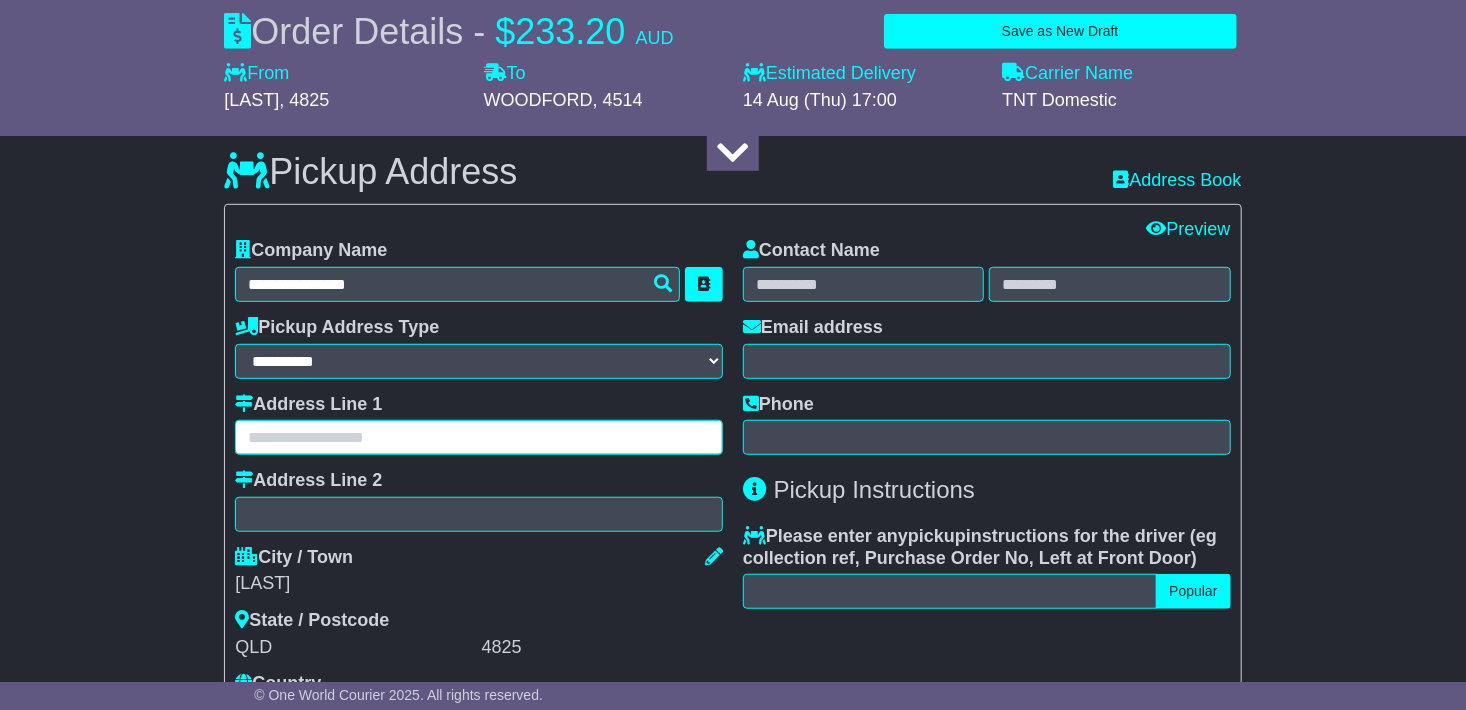 click at bounding box center [479, 437] 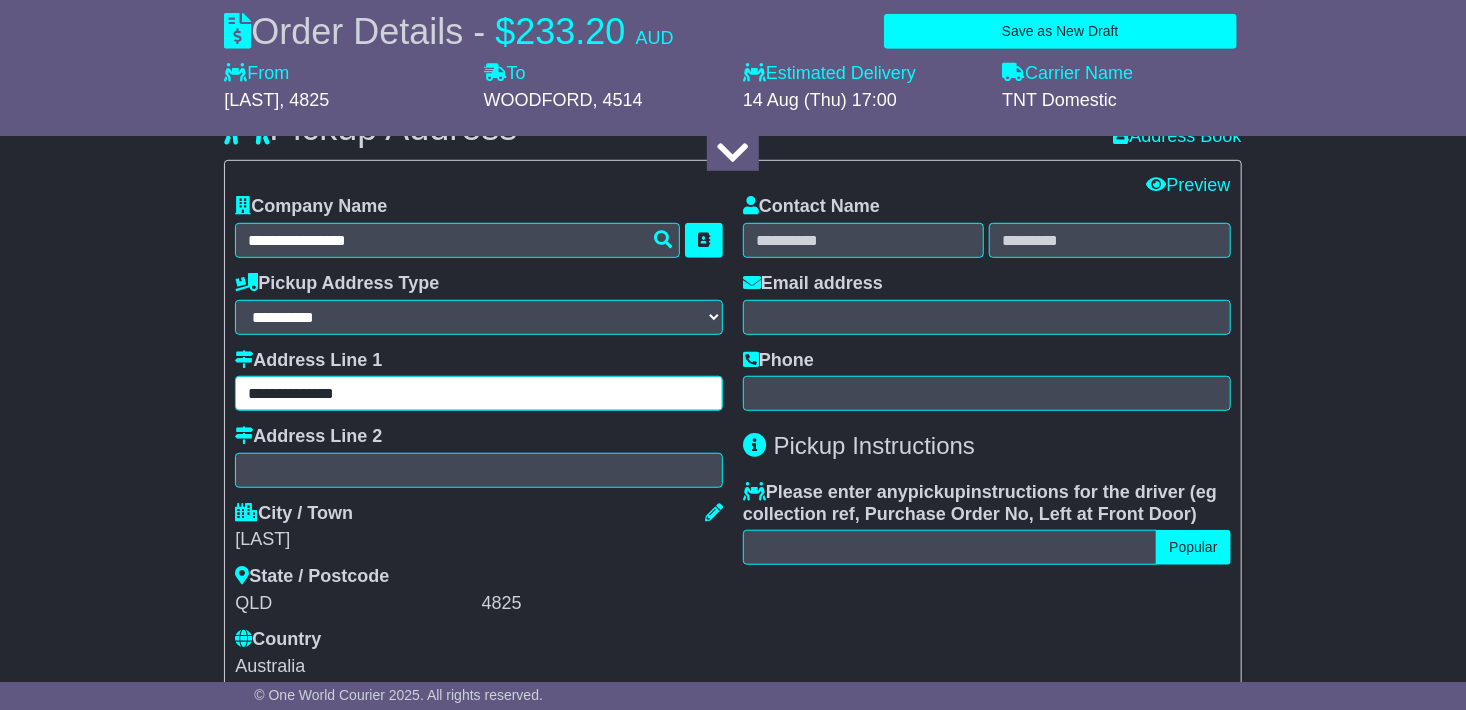 scroll, scrollTop: 500, scrollLeft: 0, axis: vertical 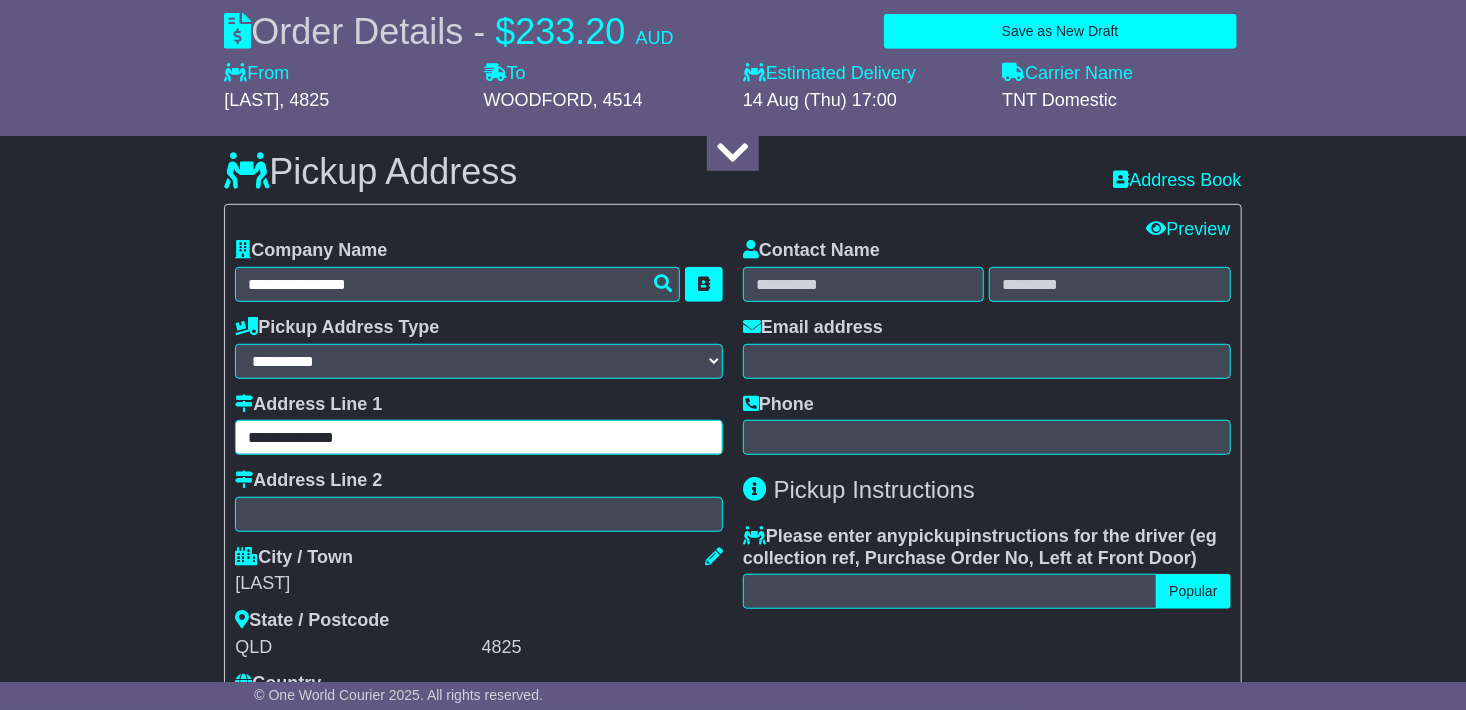 type on "**********" 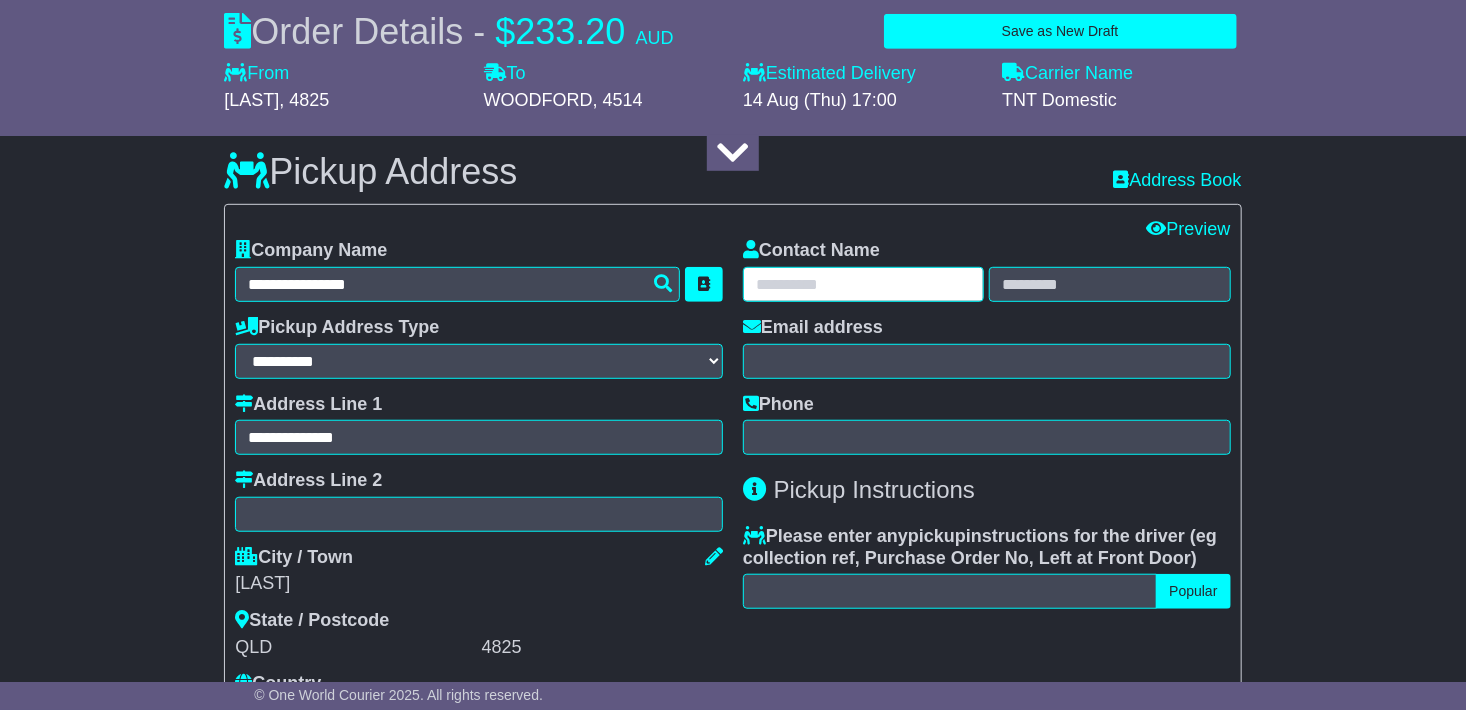 click at bounding box center [863, 284] 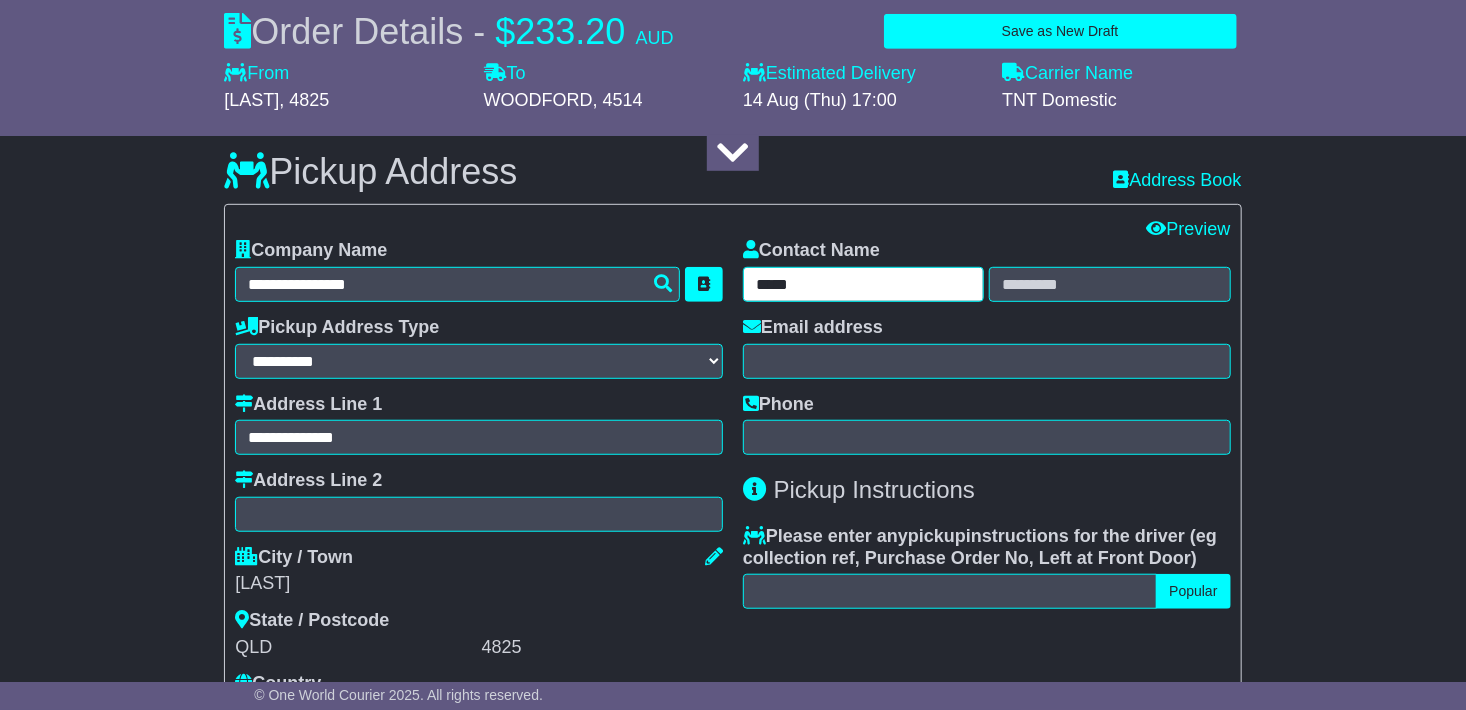 type on "*****" 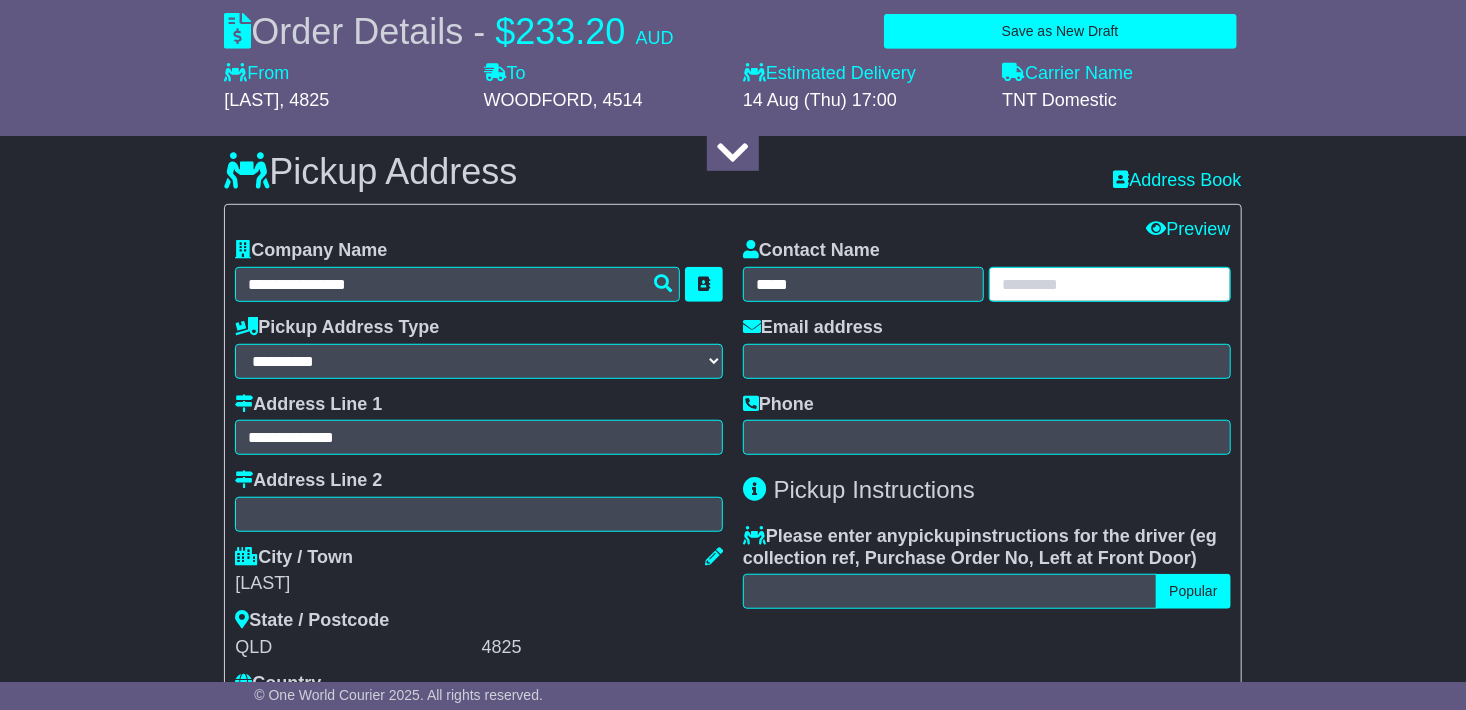 click at bounding box center [1109, 284] 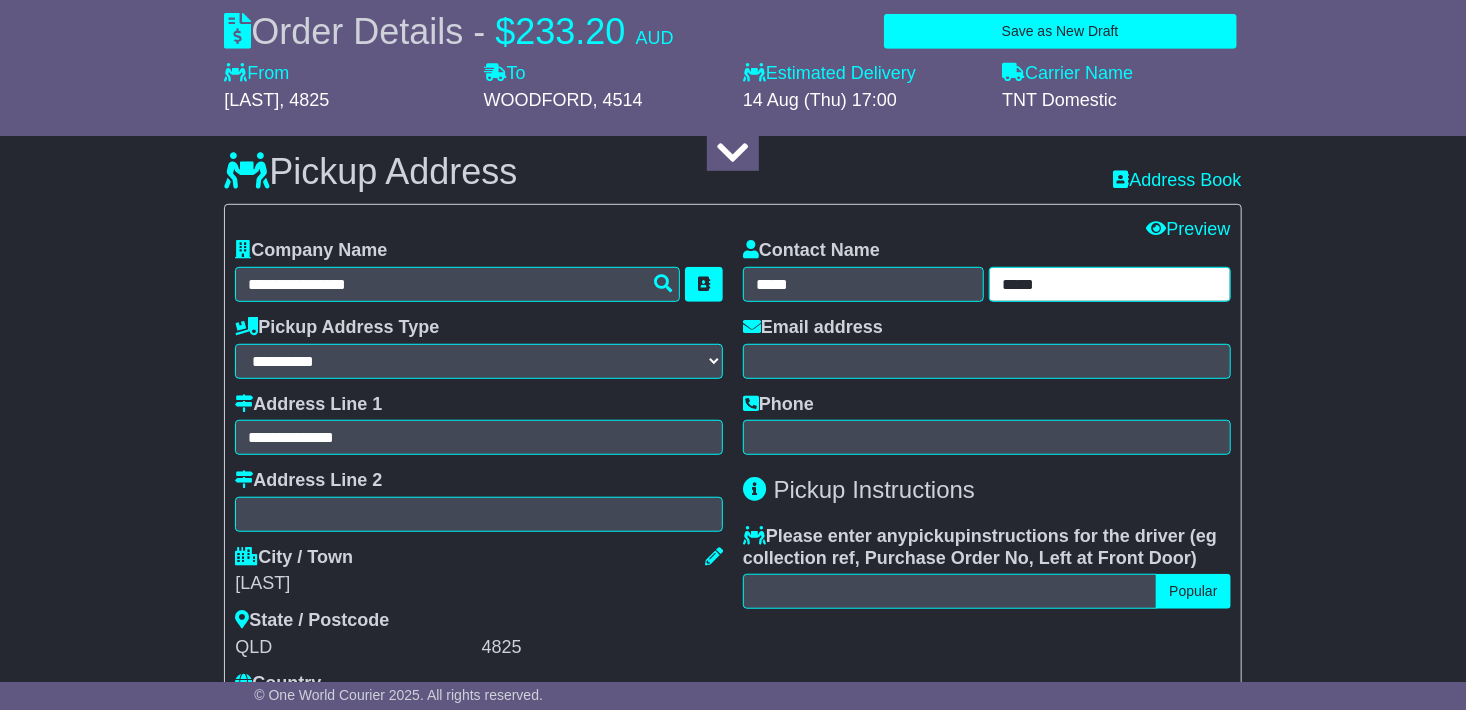 type on "*****" 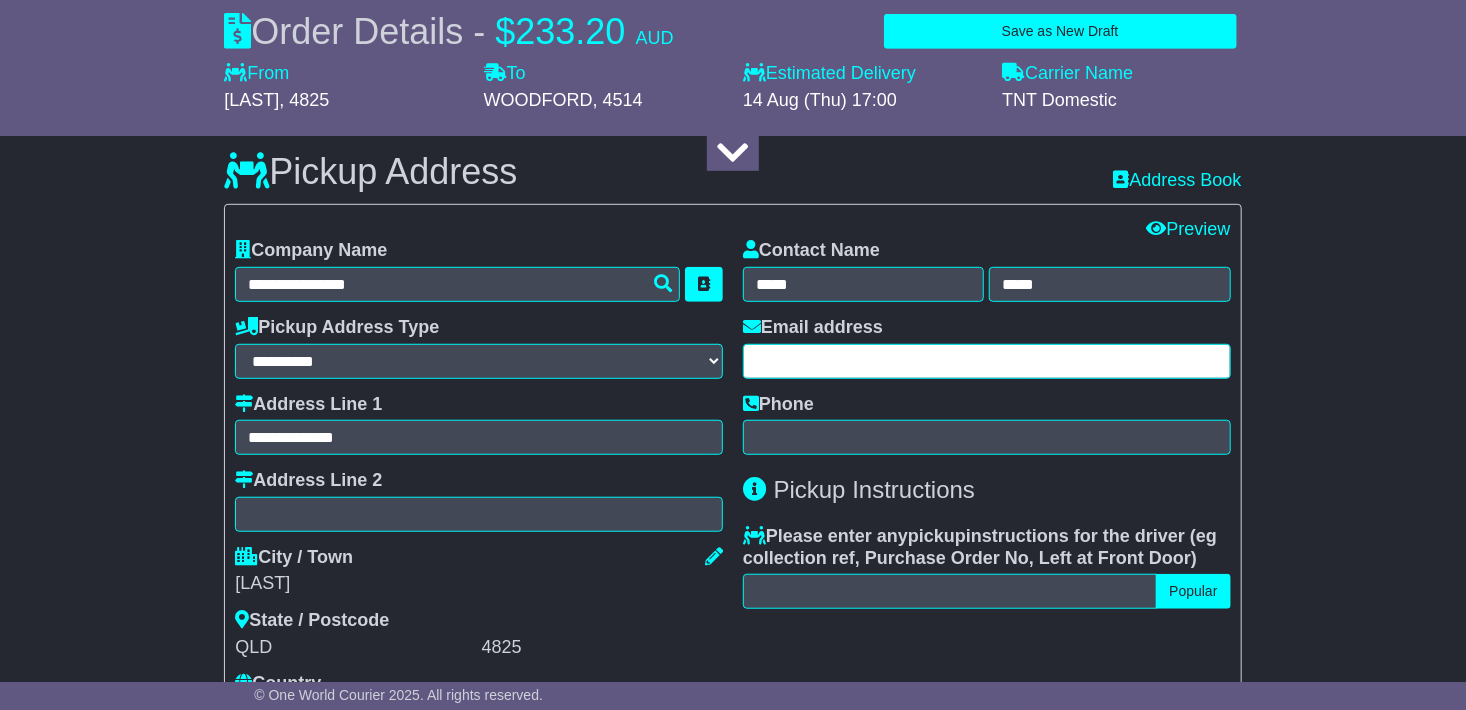 click at bounding box center [987, 361] 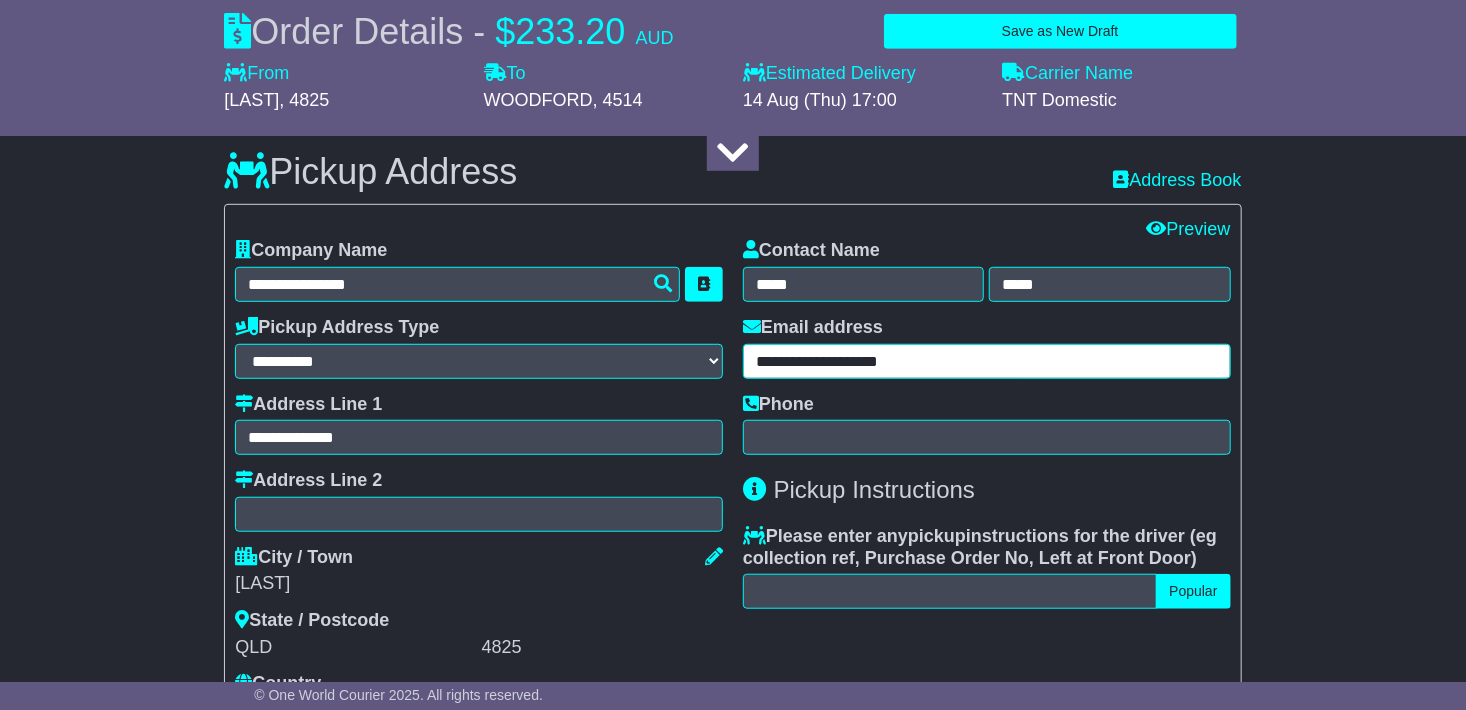 type on "**********" 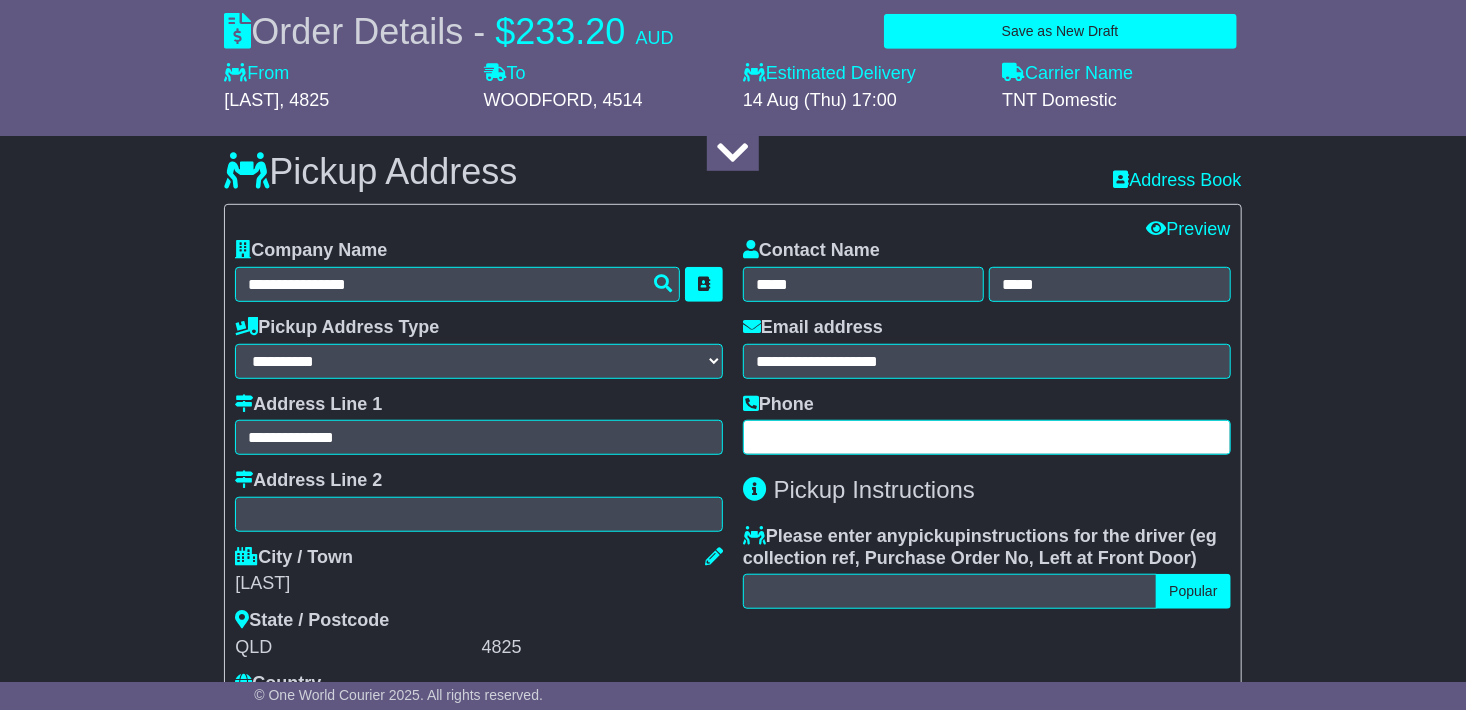 click at bounding box center (987, 437) 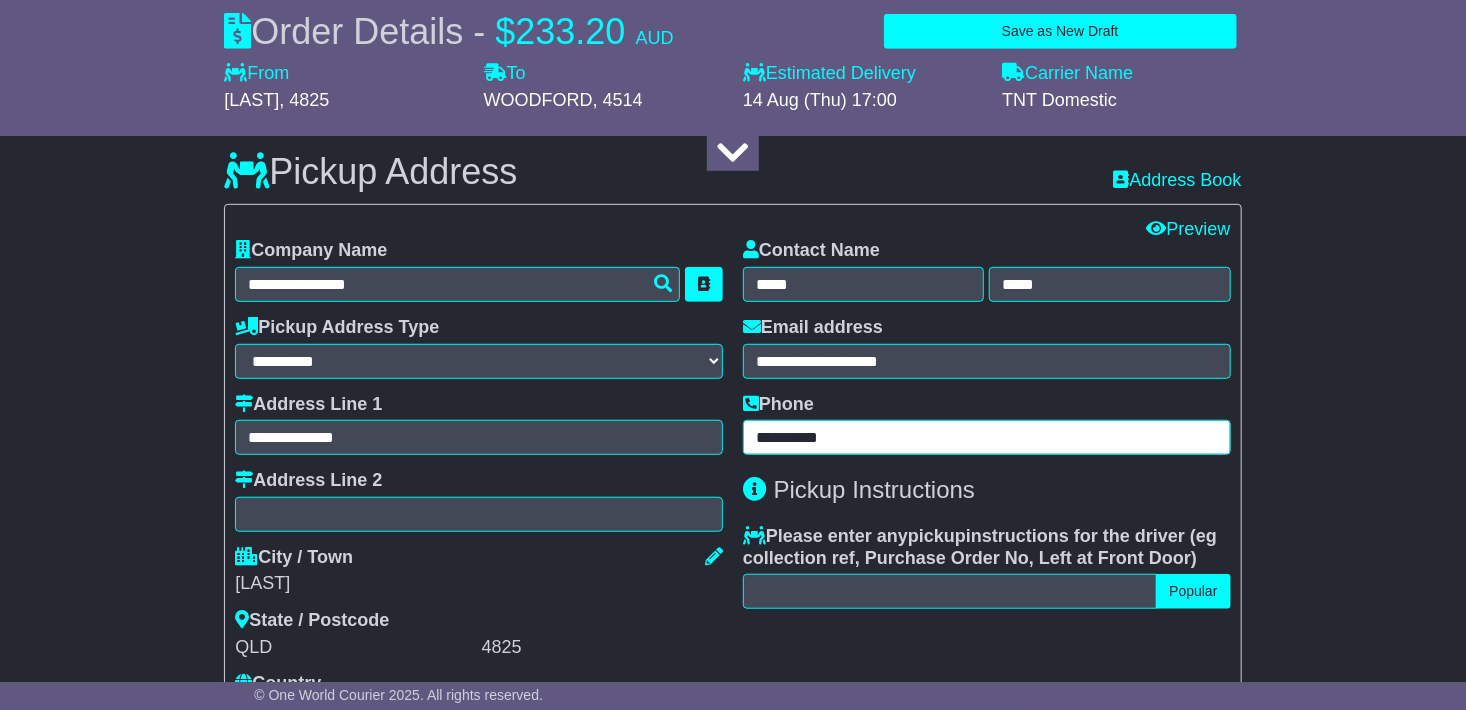 type on "**********" 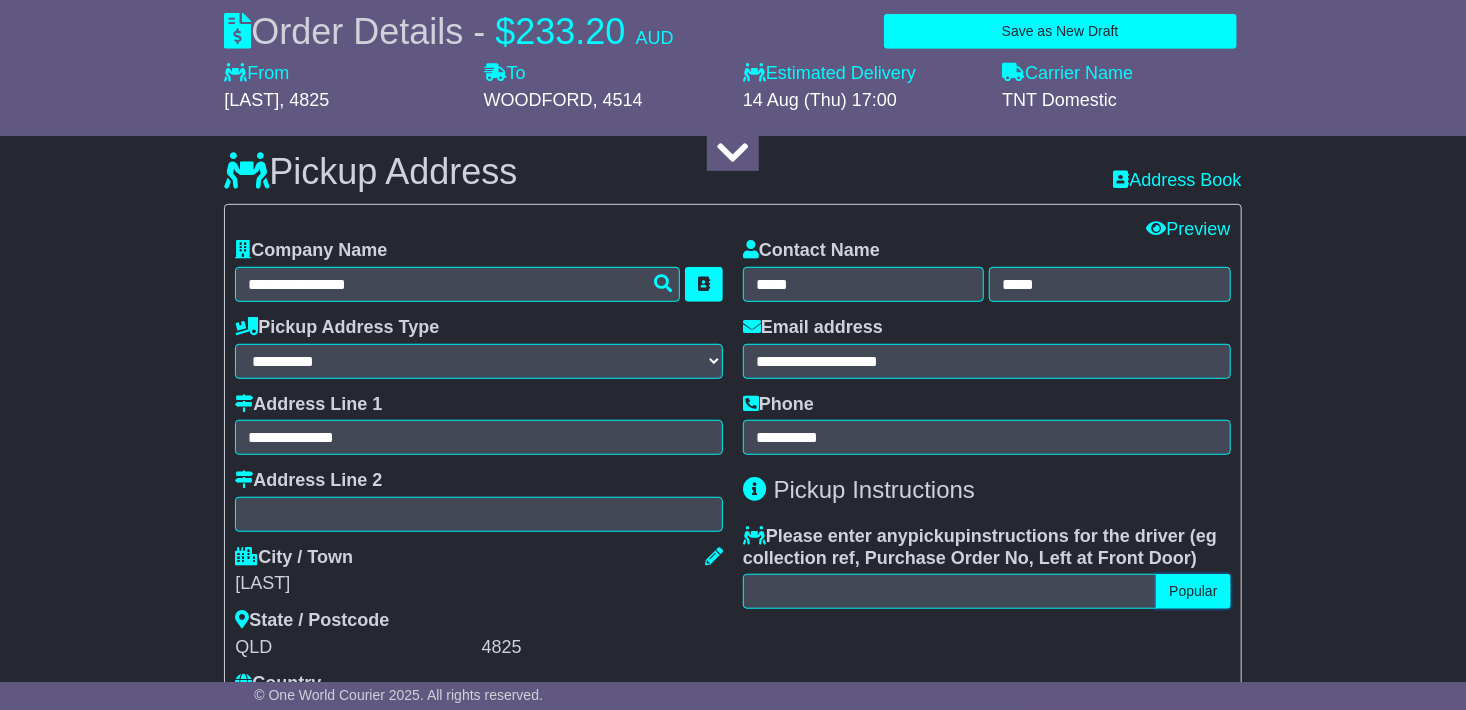 click on "Popular" at bounding box center (1193, 591) 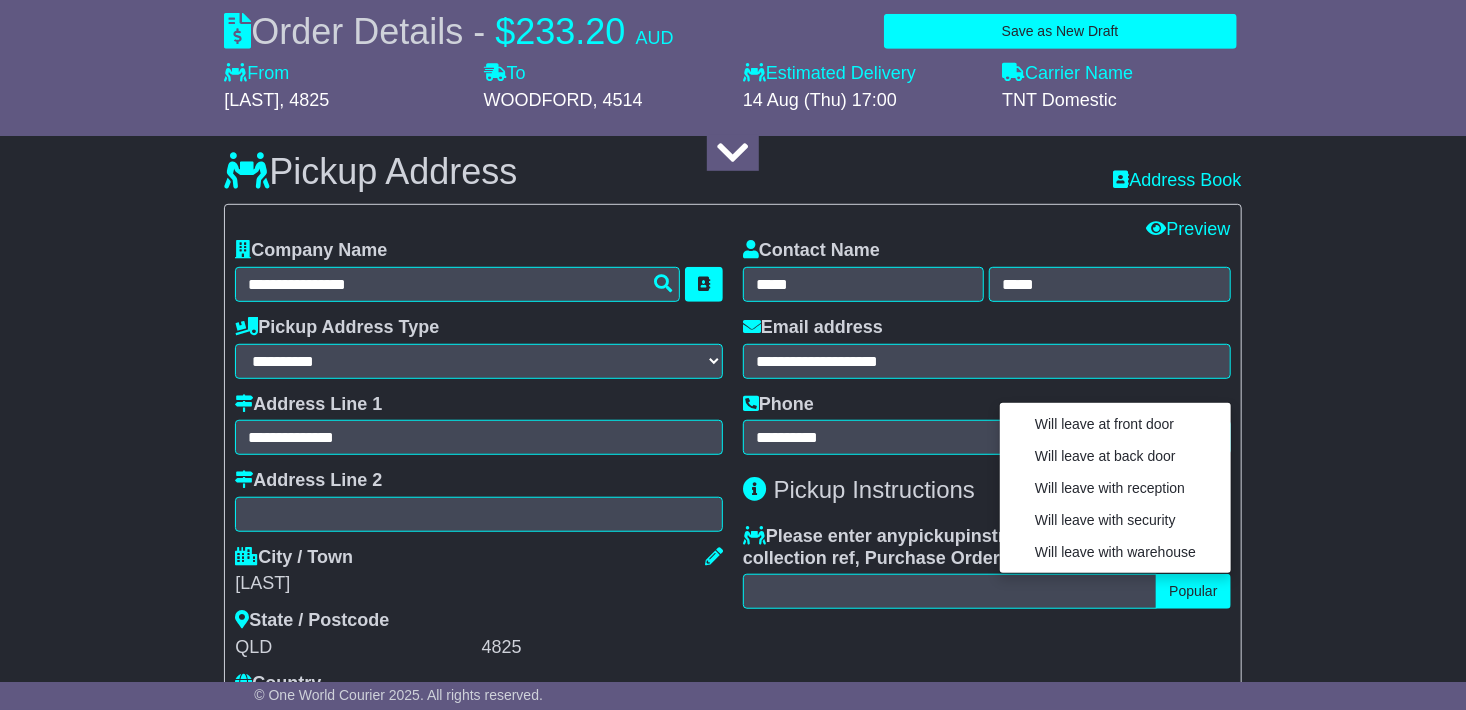 click on "**********" at bounding box center (733, 1246) 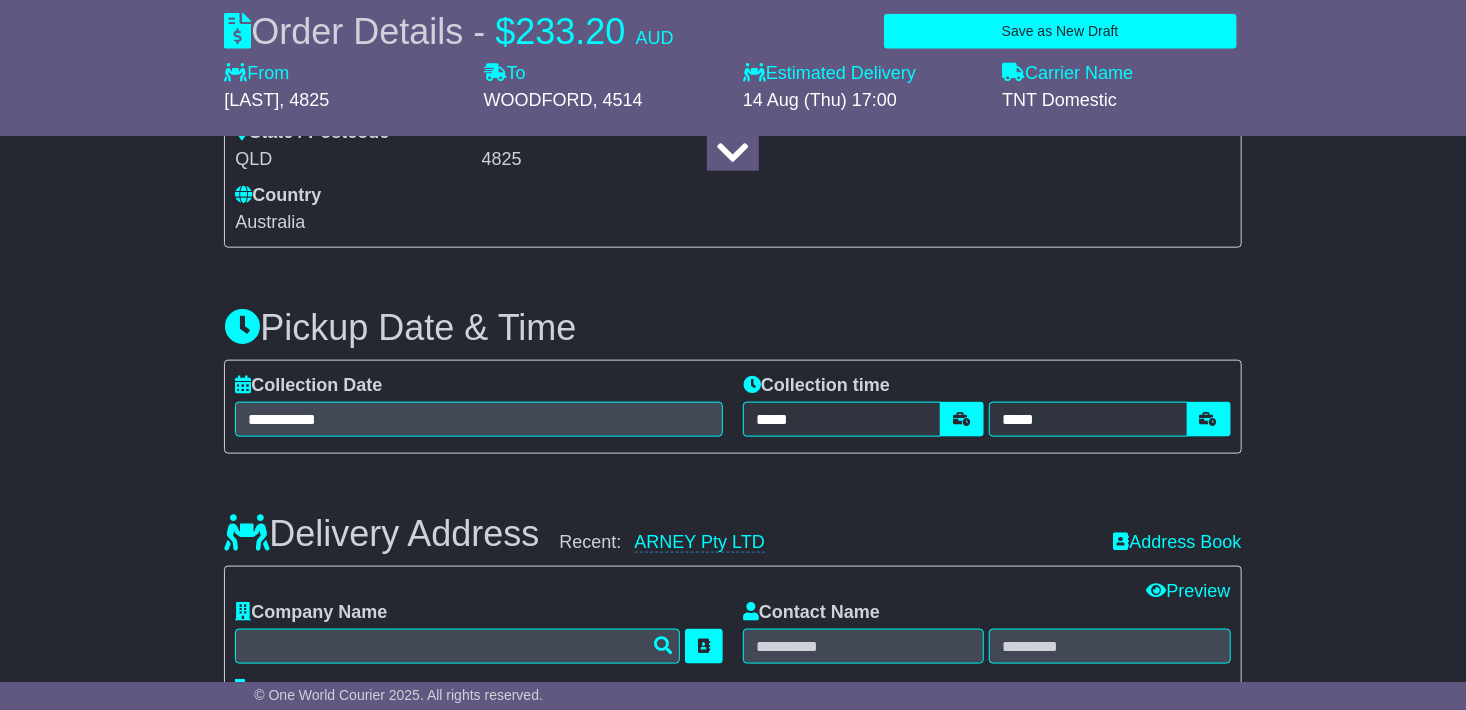 scroll, scrollTop: 1000, scrollLeft: 0, axis: vertical 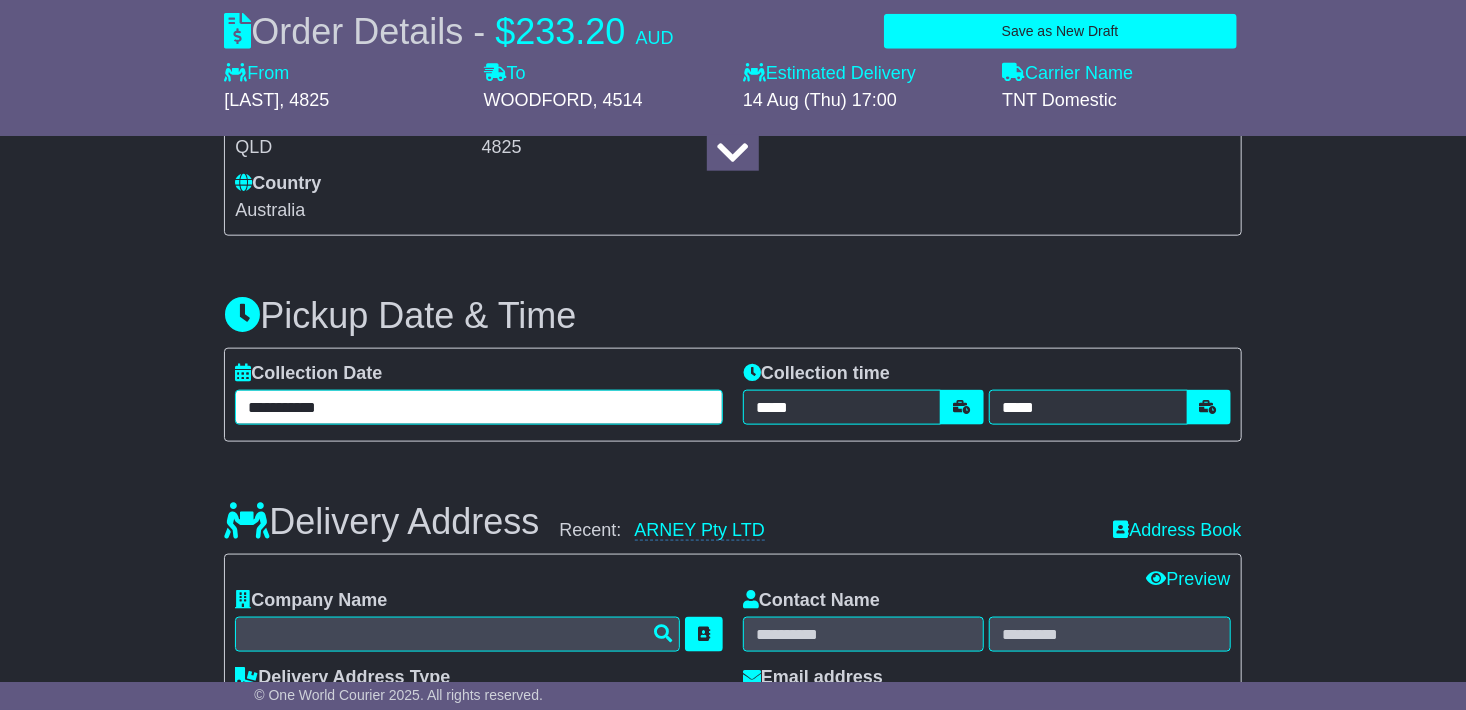 click on "**********" at bounding box center [479, 407] 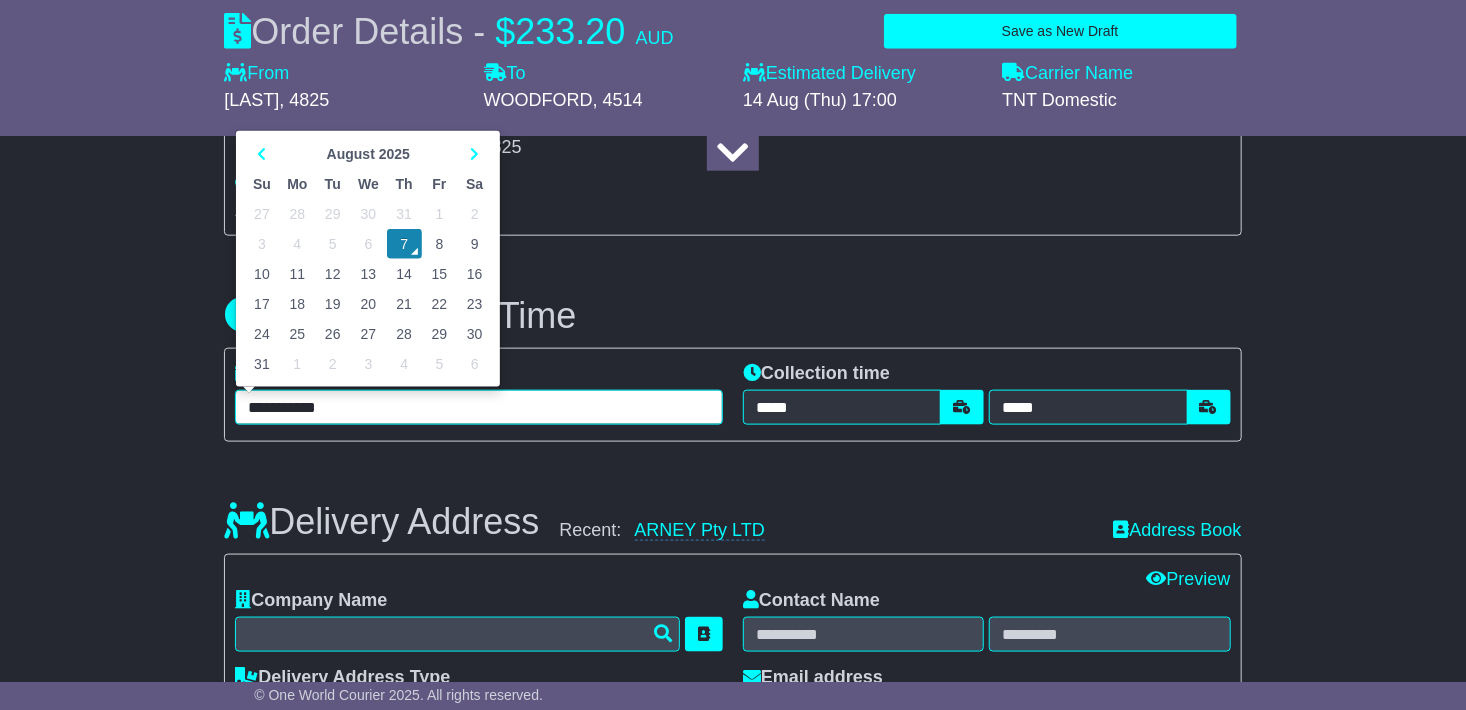 click on "8" at bounding box center [439, 244] 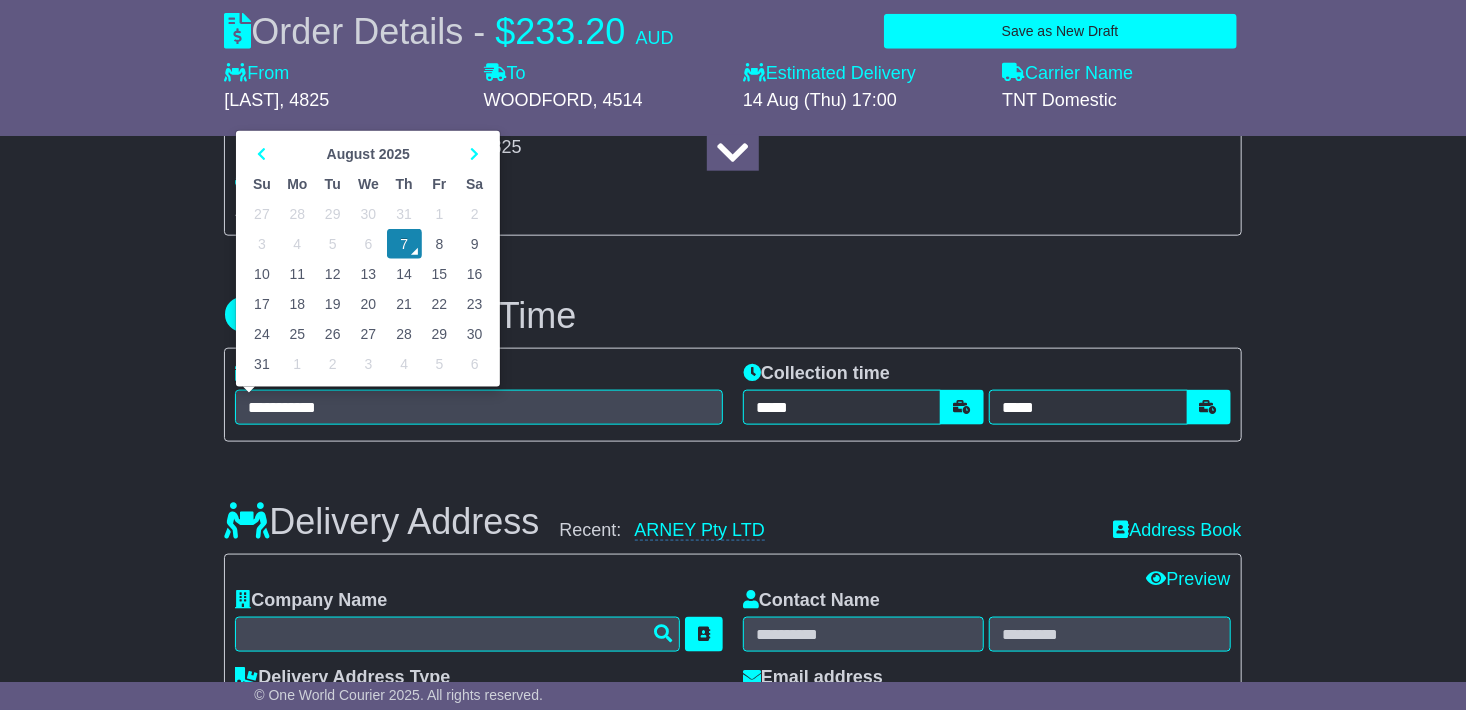 type on "**********" 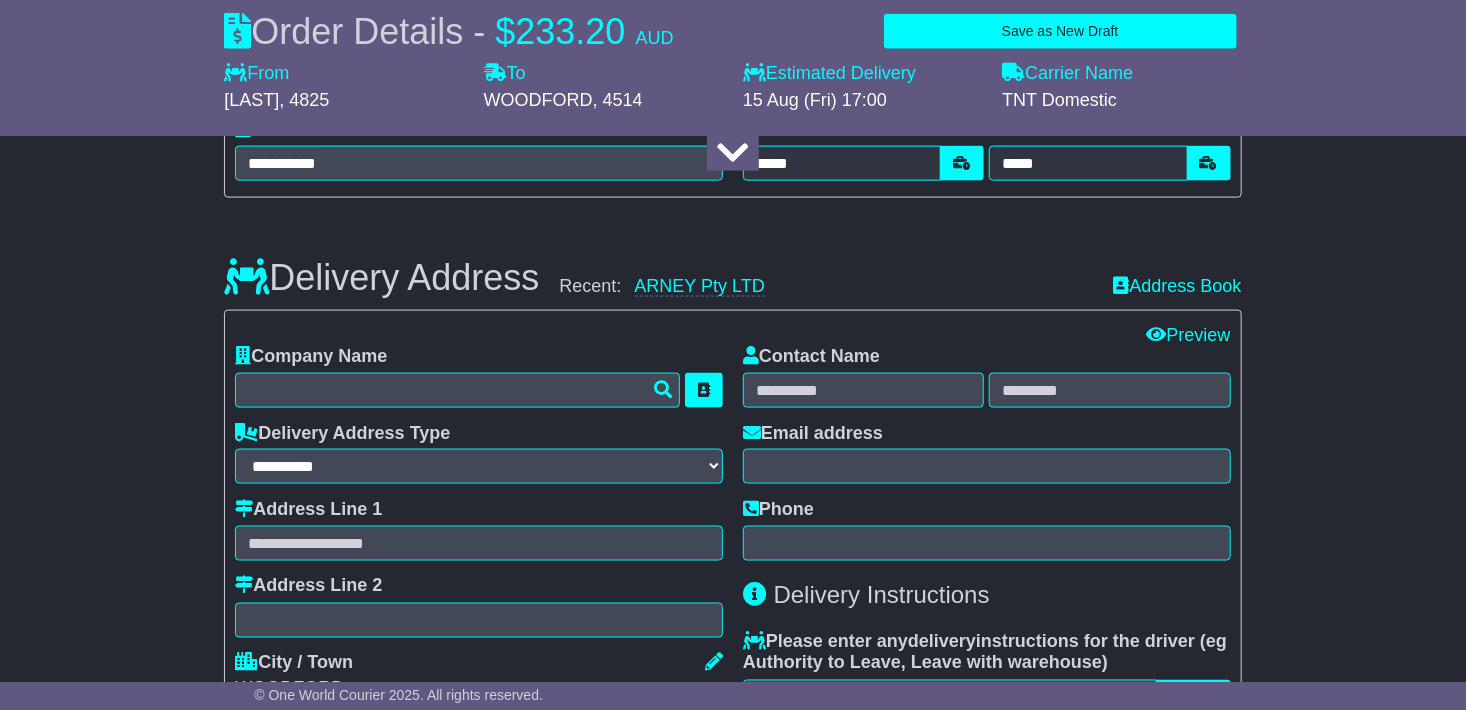 scroll, scrollTop: 1300, scrollLeft: 0, axis: vertical 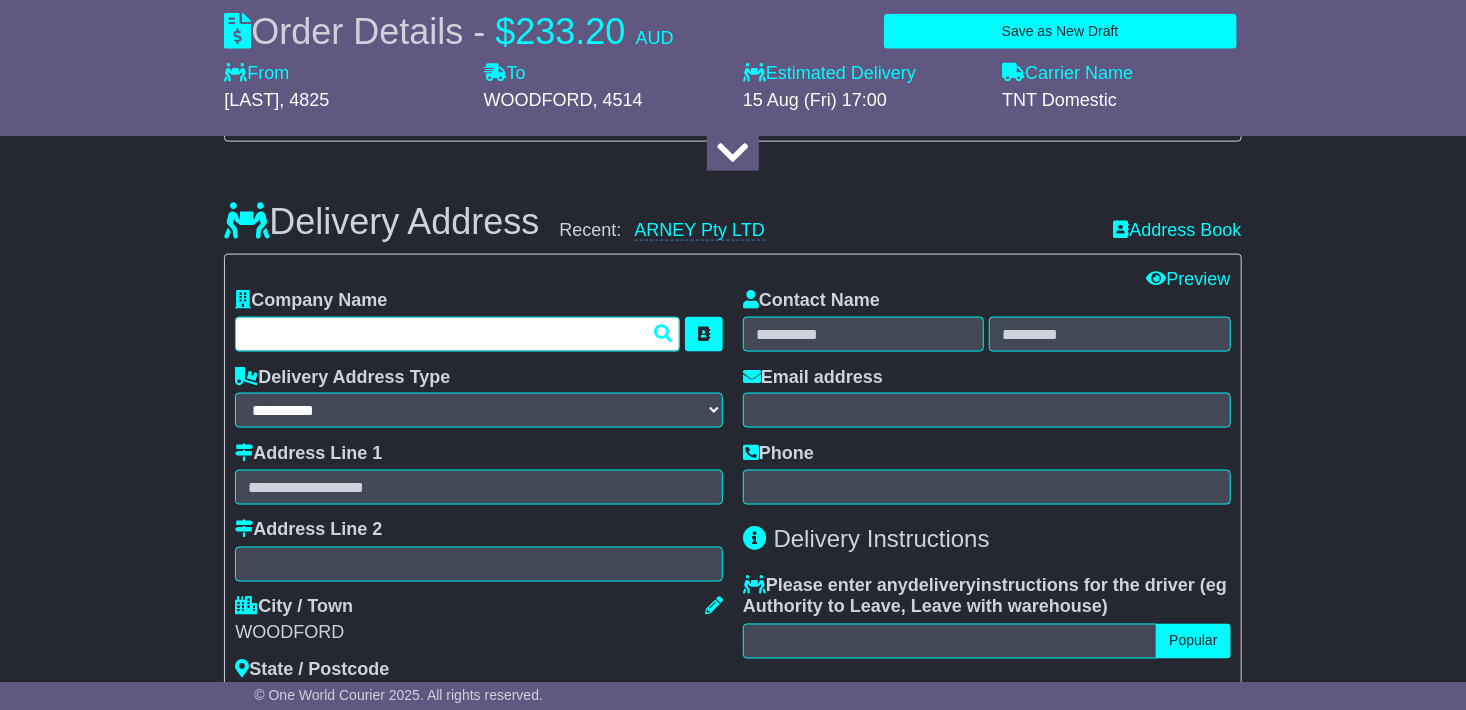 click at bounding box center [457, 334] 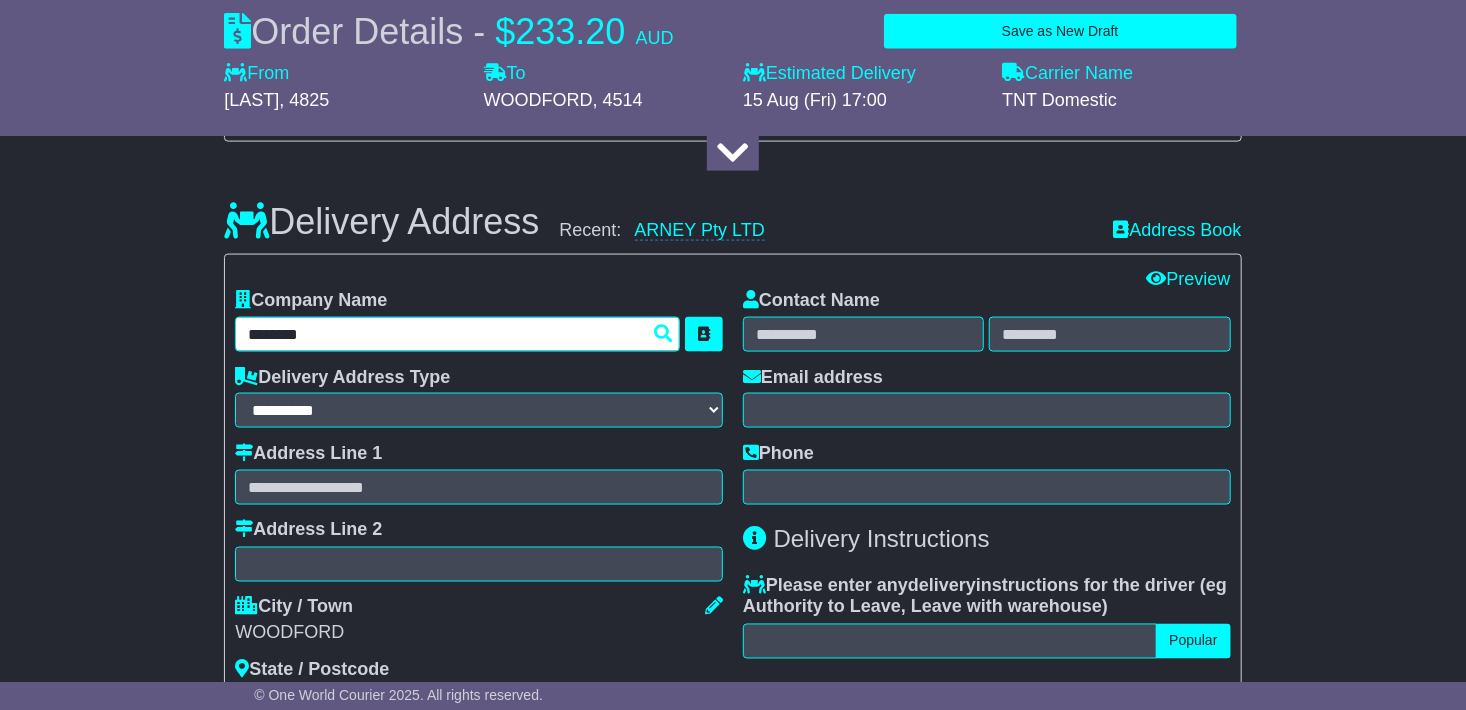 type on "********" 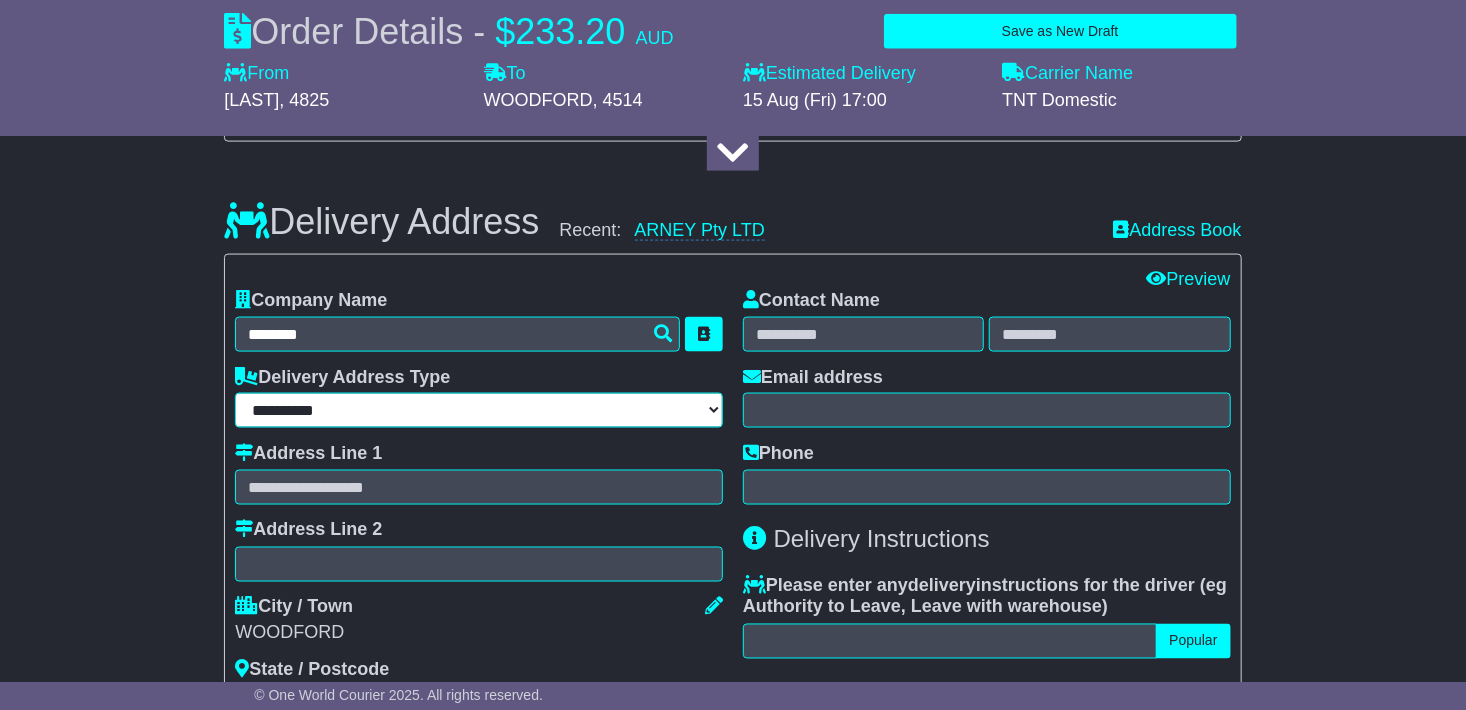 click on "**********" at bounding box center (479, 410) 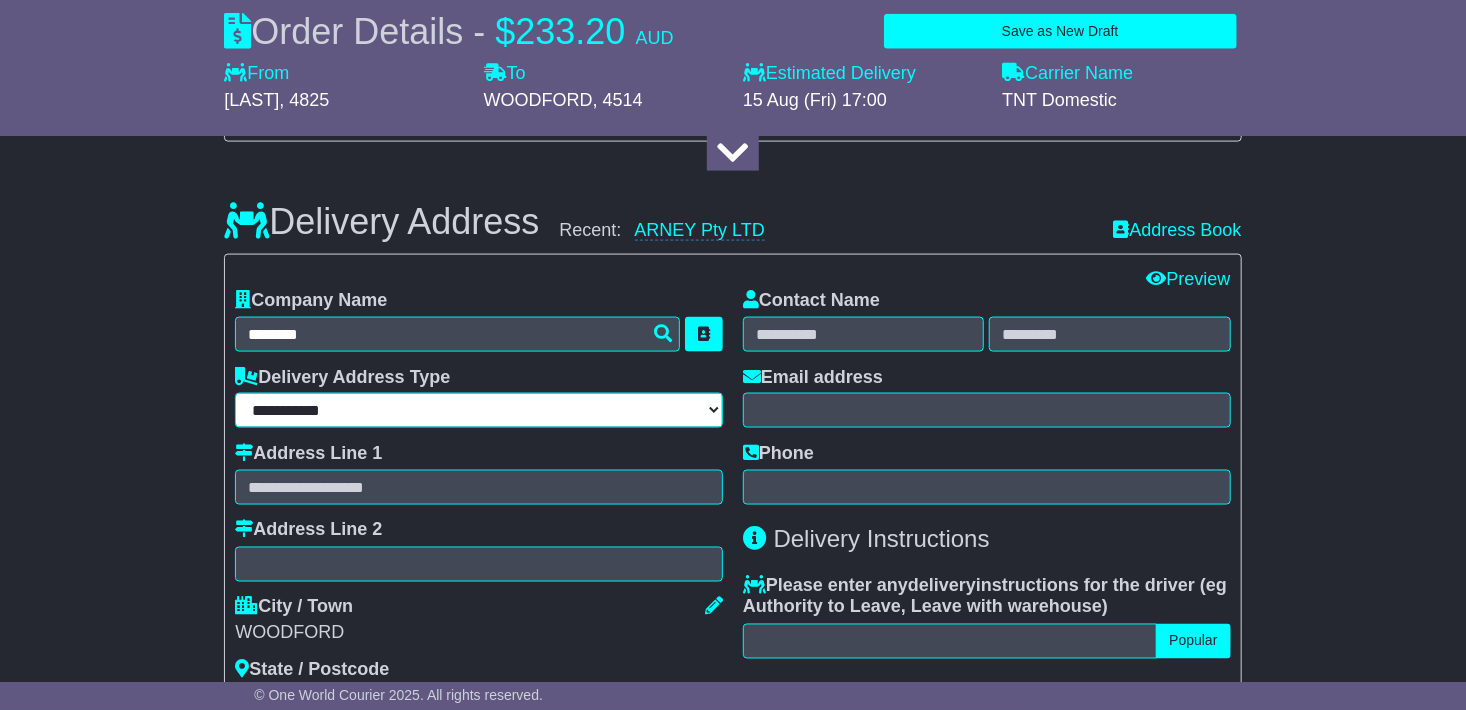 click on "**********" at bounding box center [479, 410] 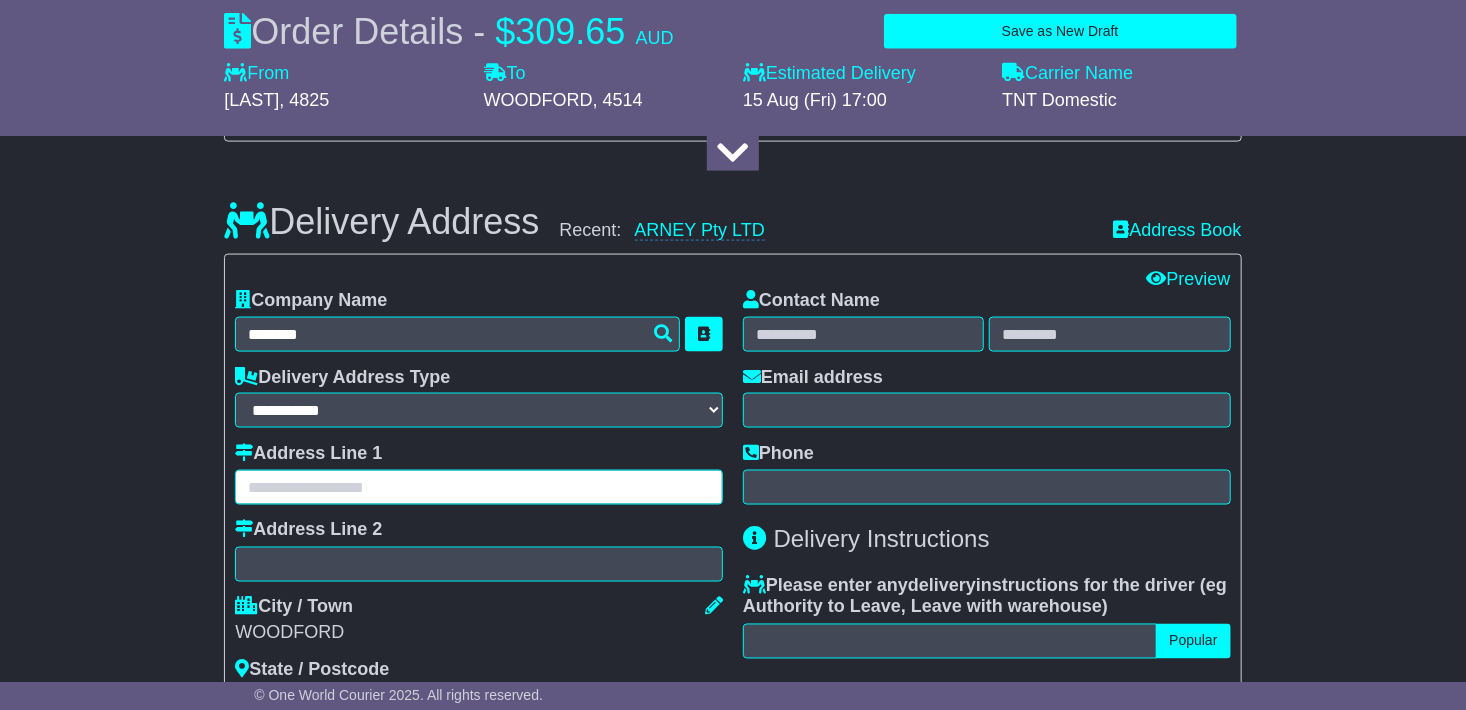 click at bounding box center (479, 487) 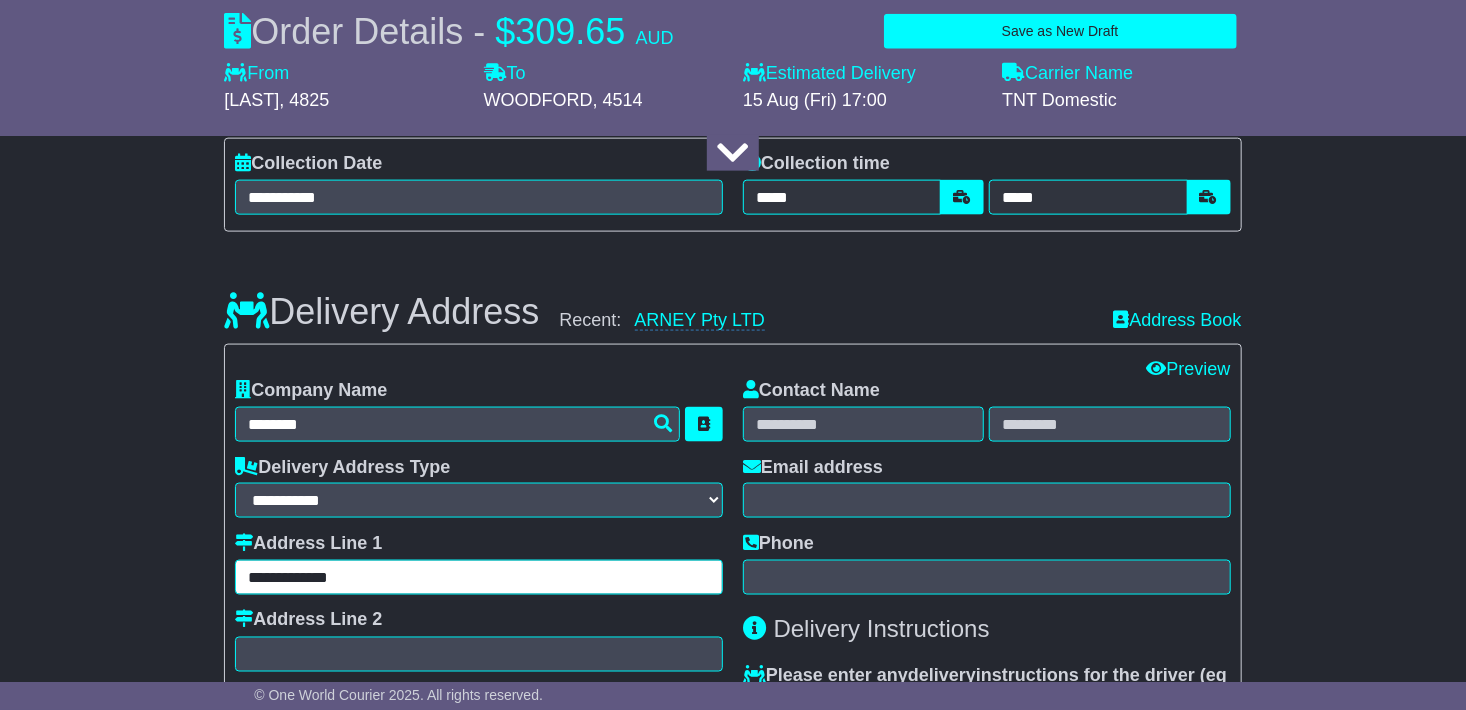 scroll, scrollTop: 1200, scrollLeft: 0, axis: vertical 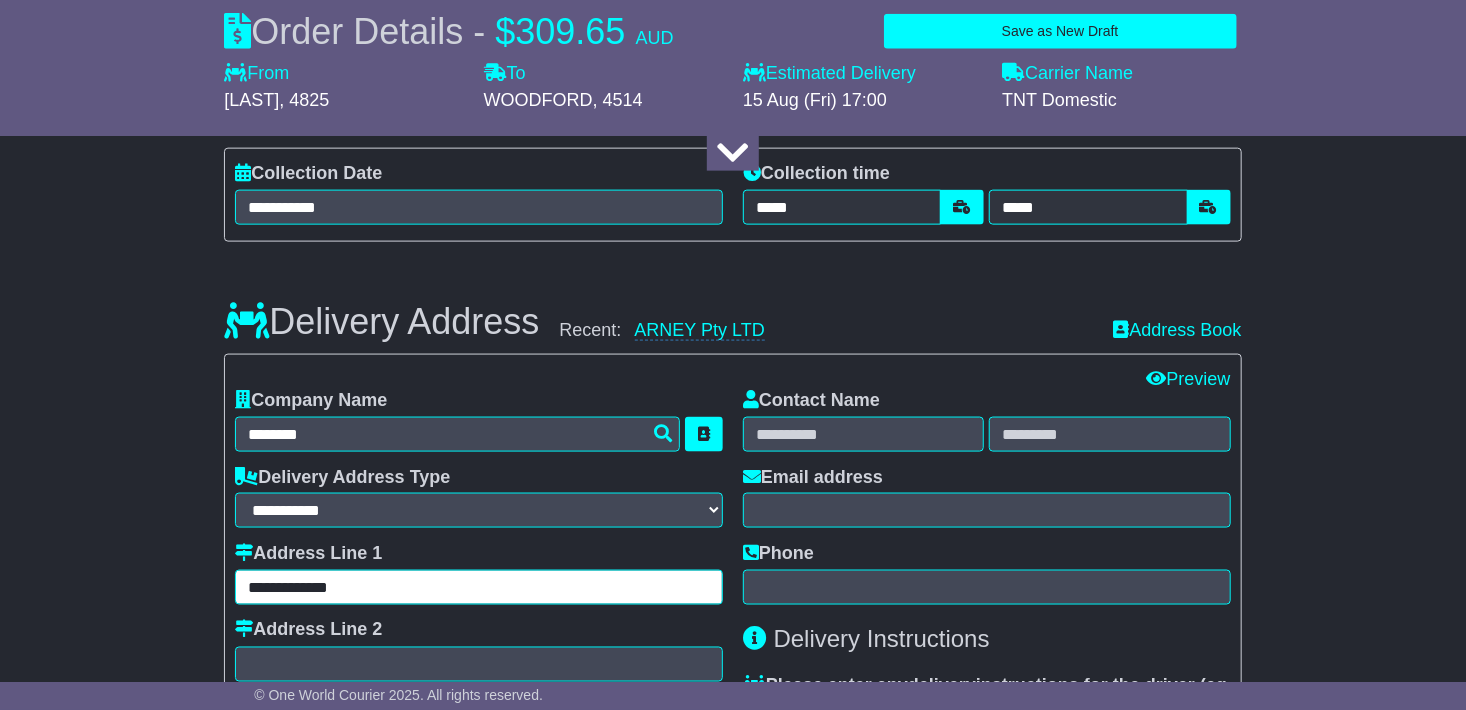 type on "**********" 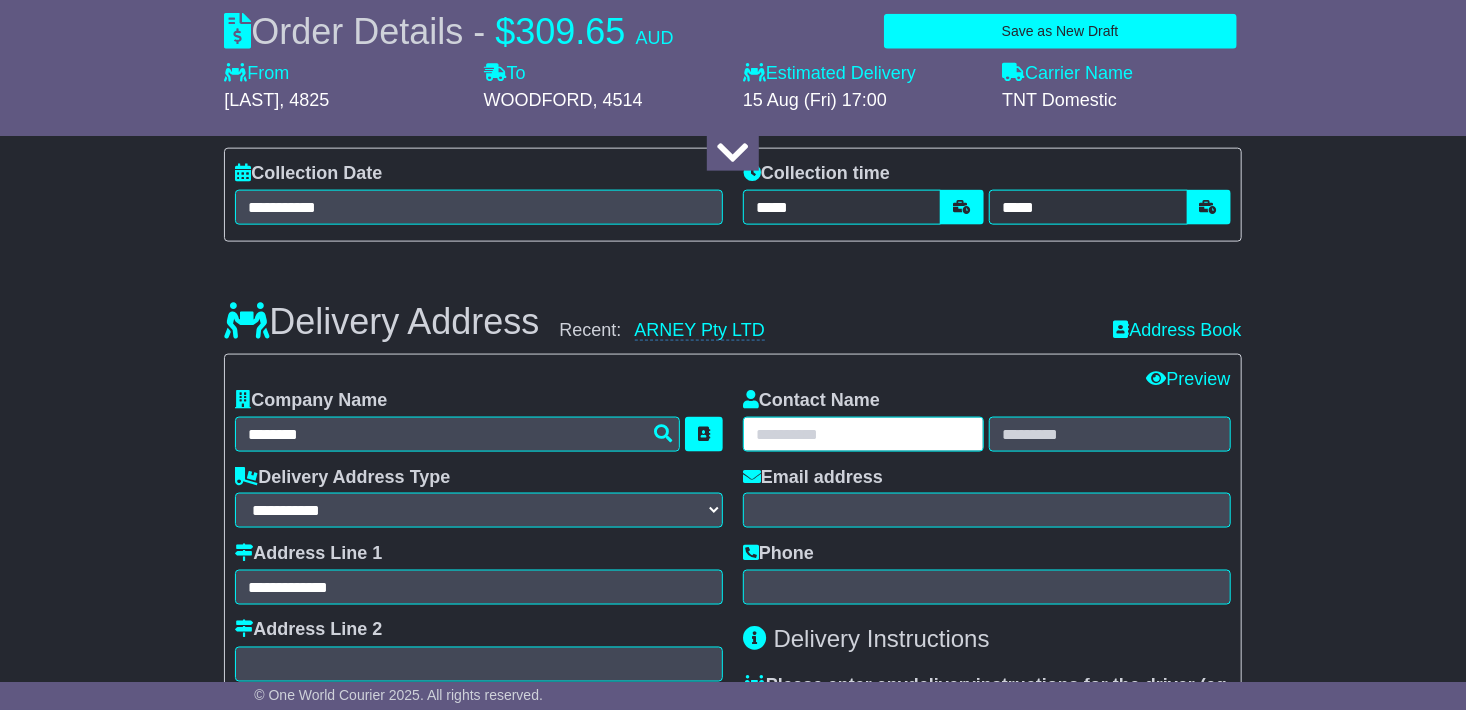 click at bounding box center (863, 434) 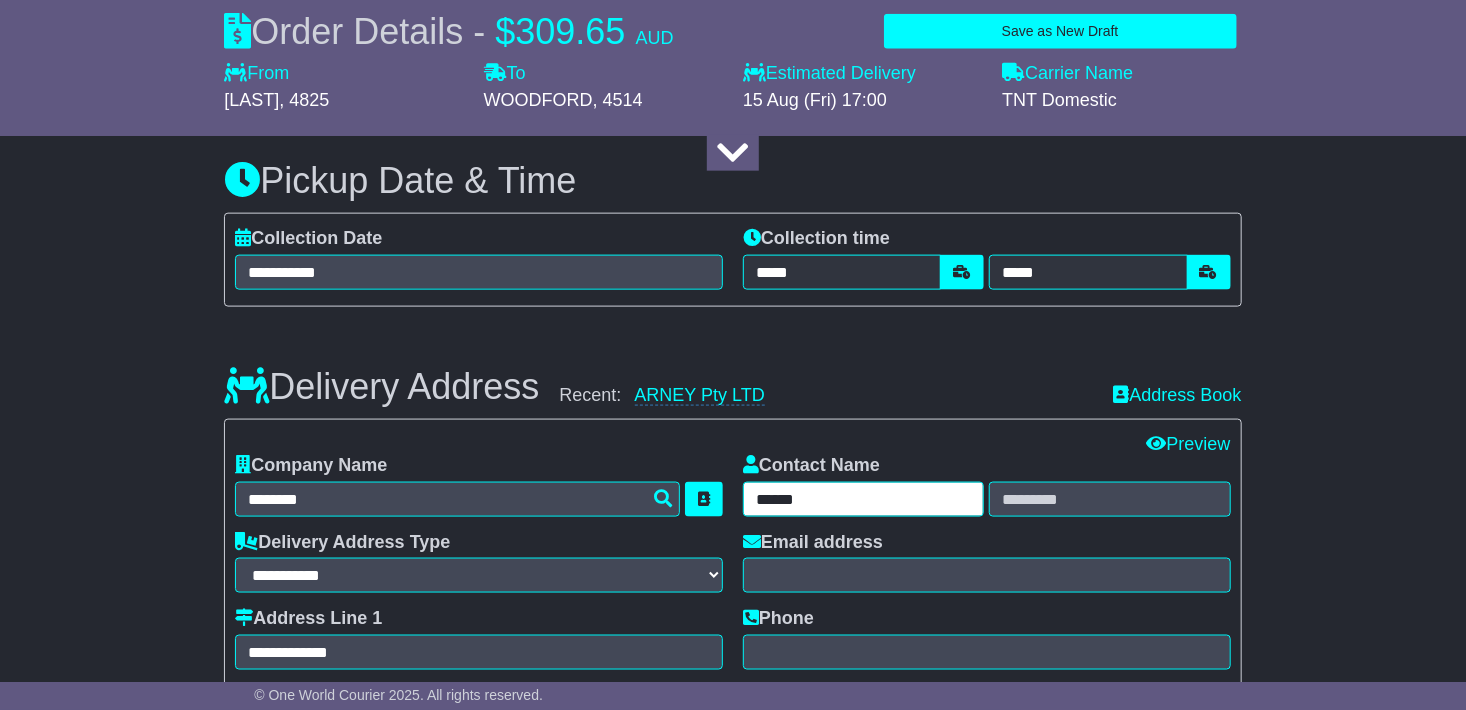 scroll, scrollTop: 1100, scrollLeft: 0, axis: vertical 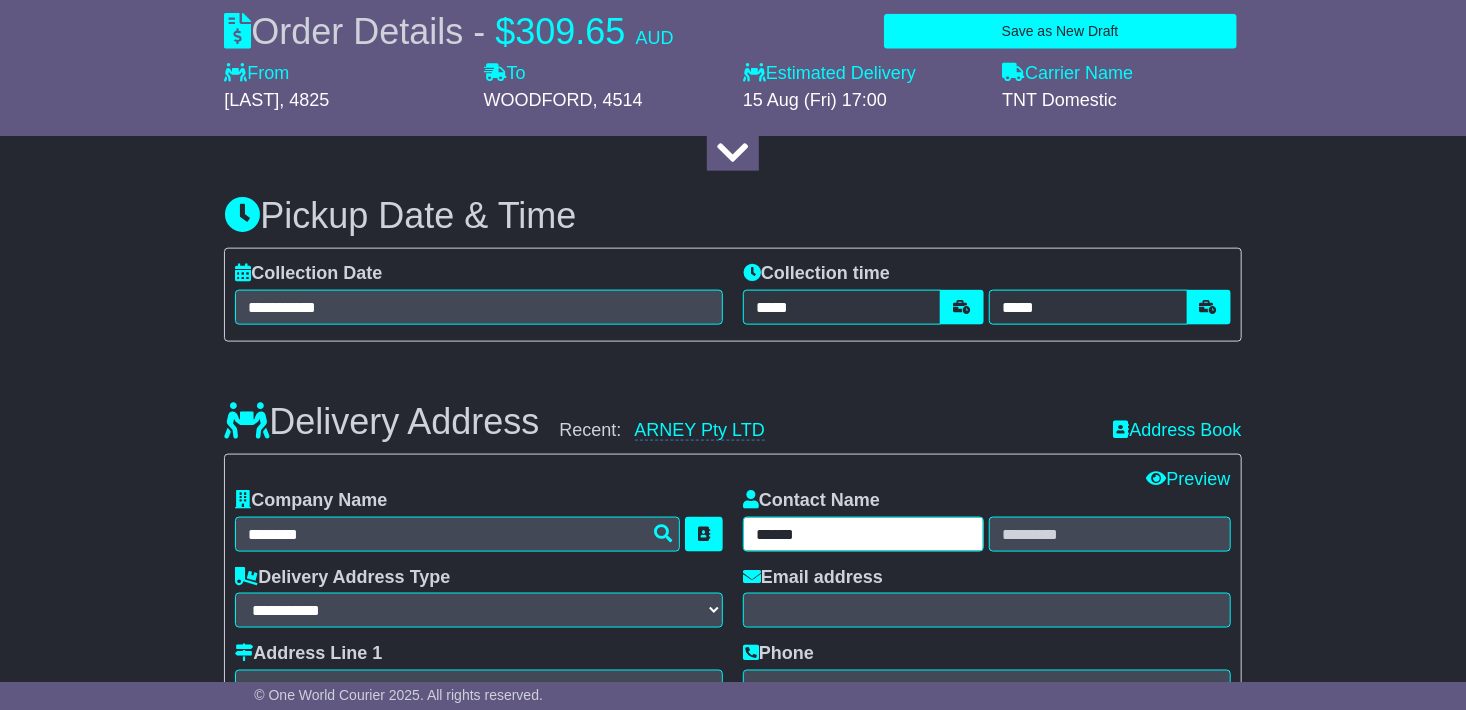 type on "*****" 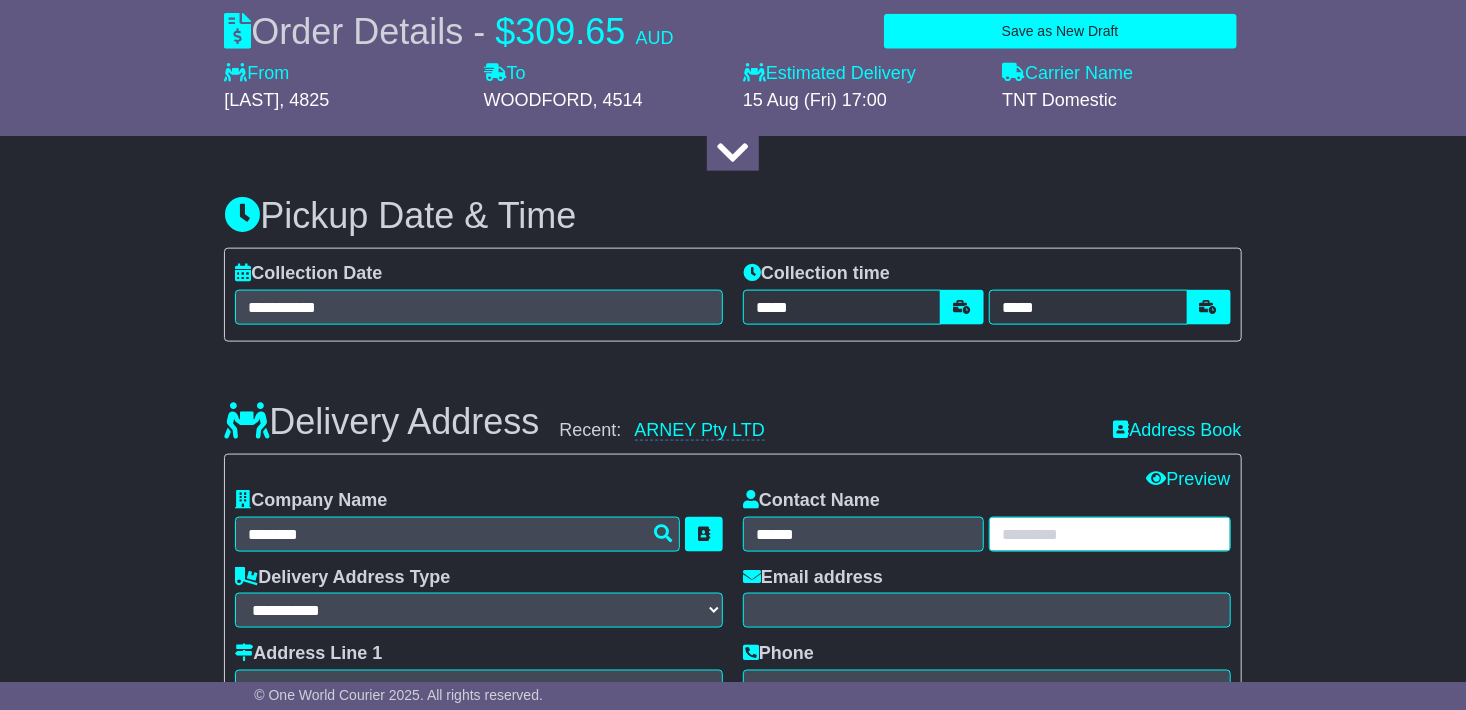 click at bounding box center [1109, 534] 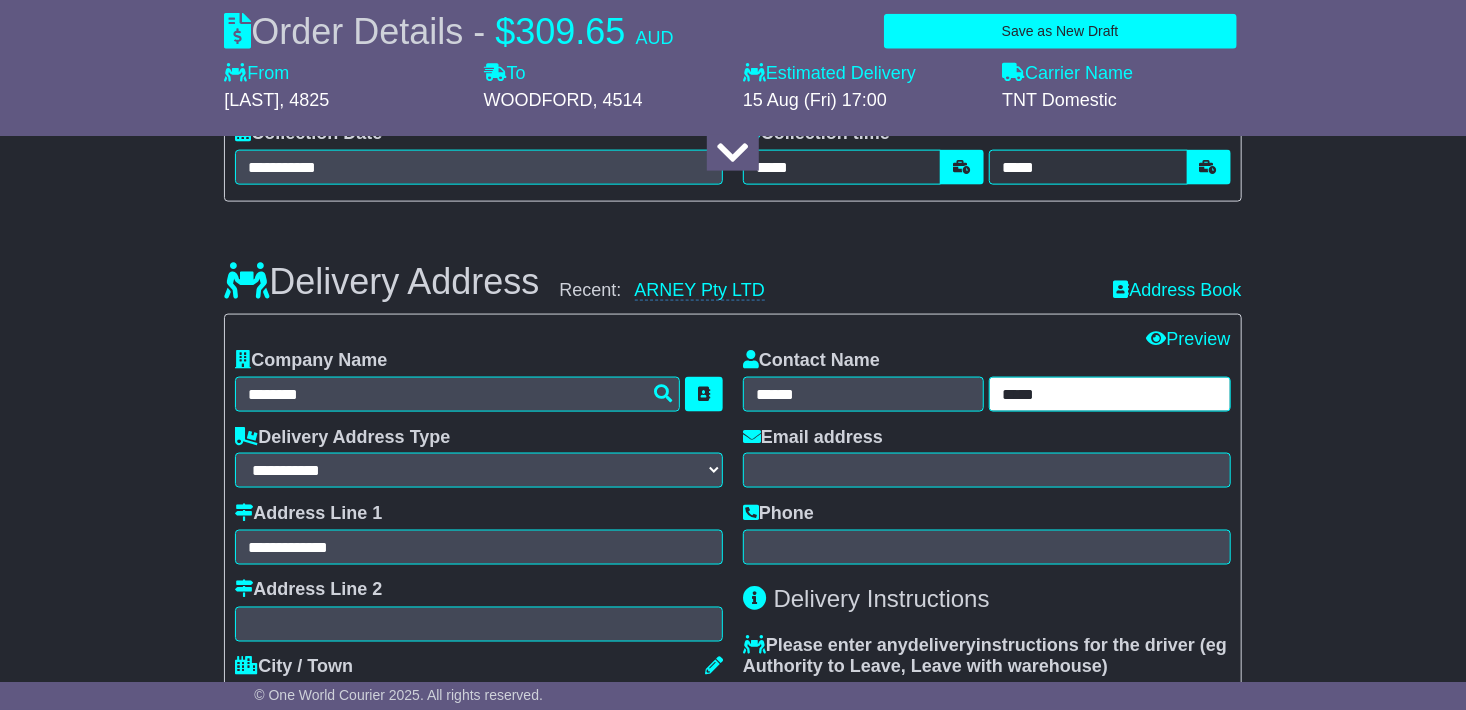 scroll, scrollTop: 1300, scrollLeft: 0, axis: vertical 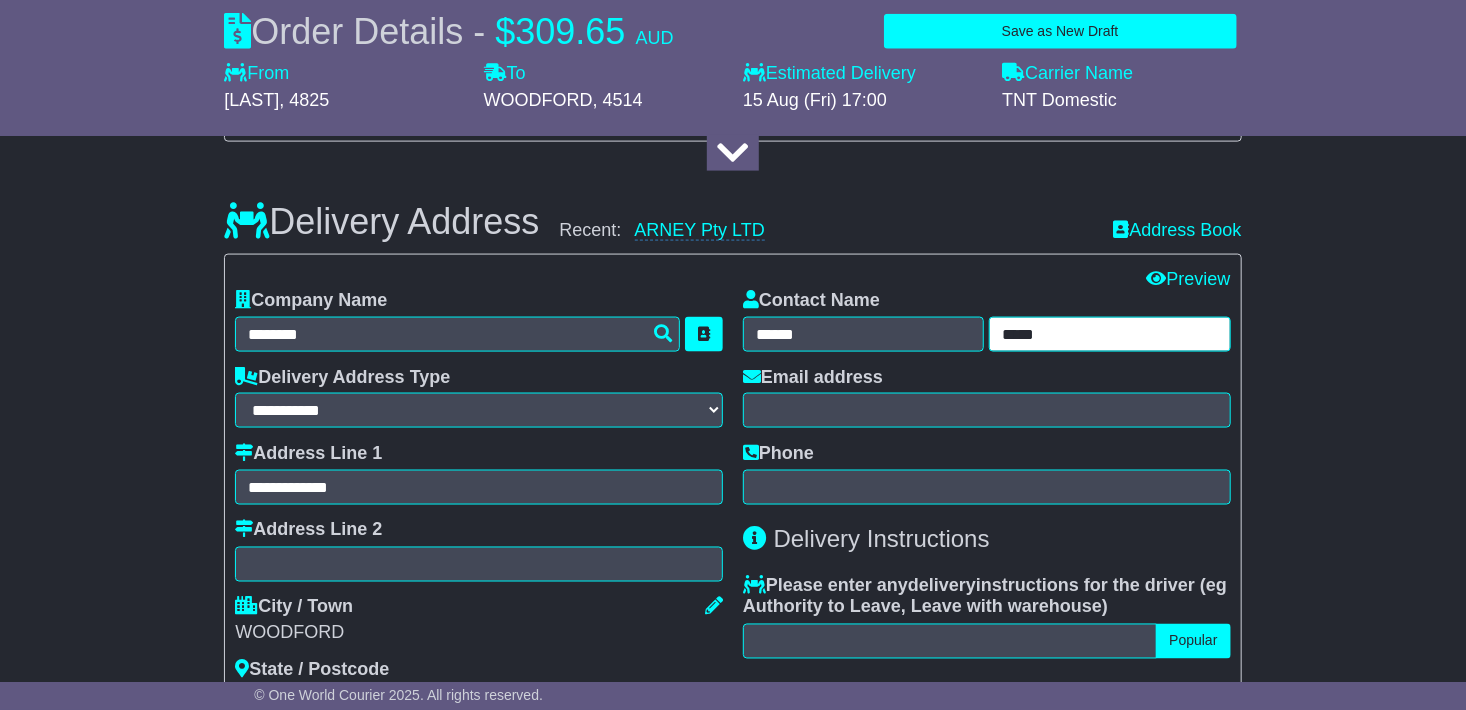 type on "*****" 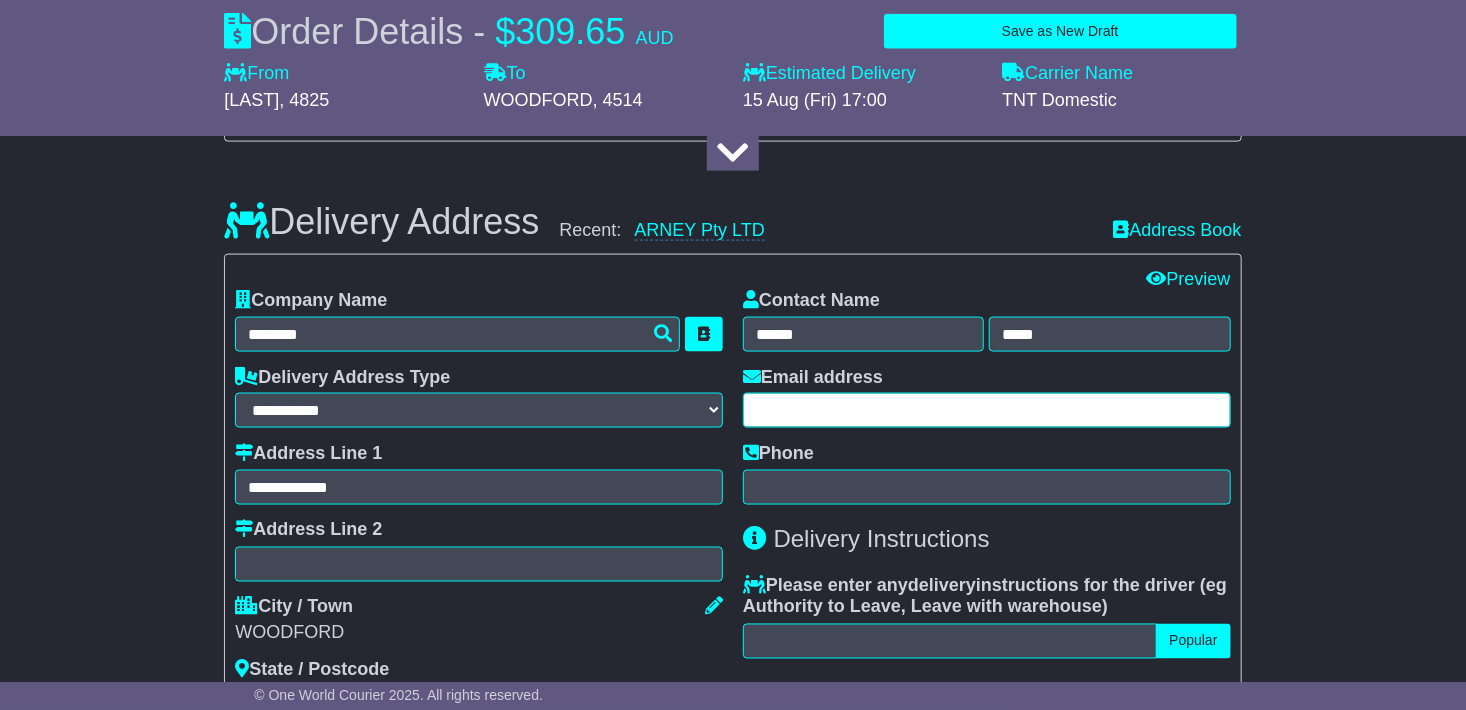 click at bounding box center (987, 410) 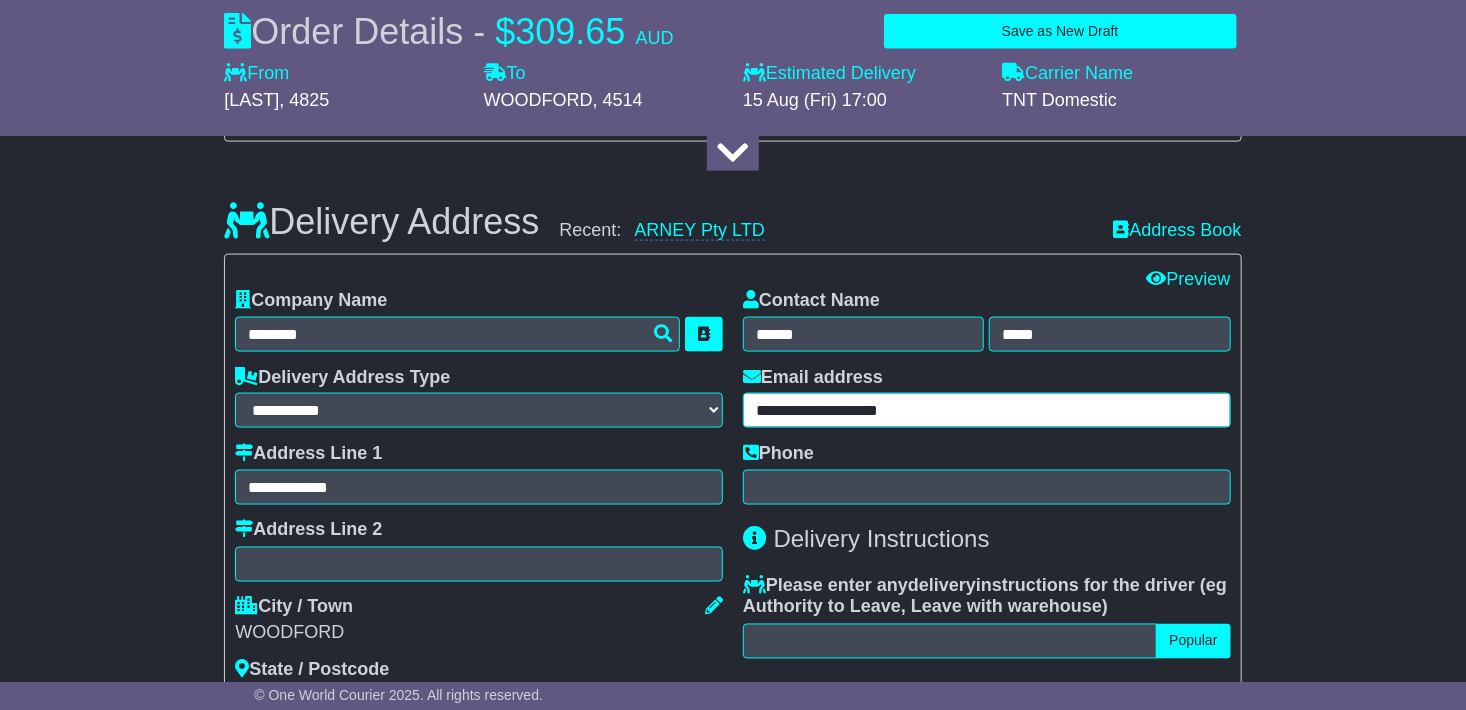type on "**********" 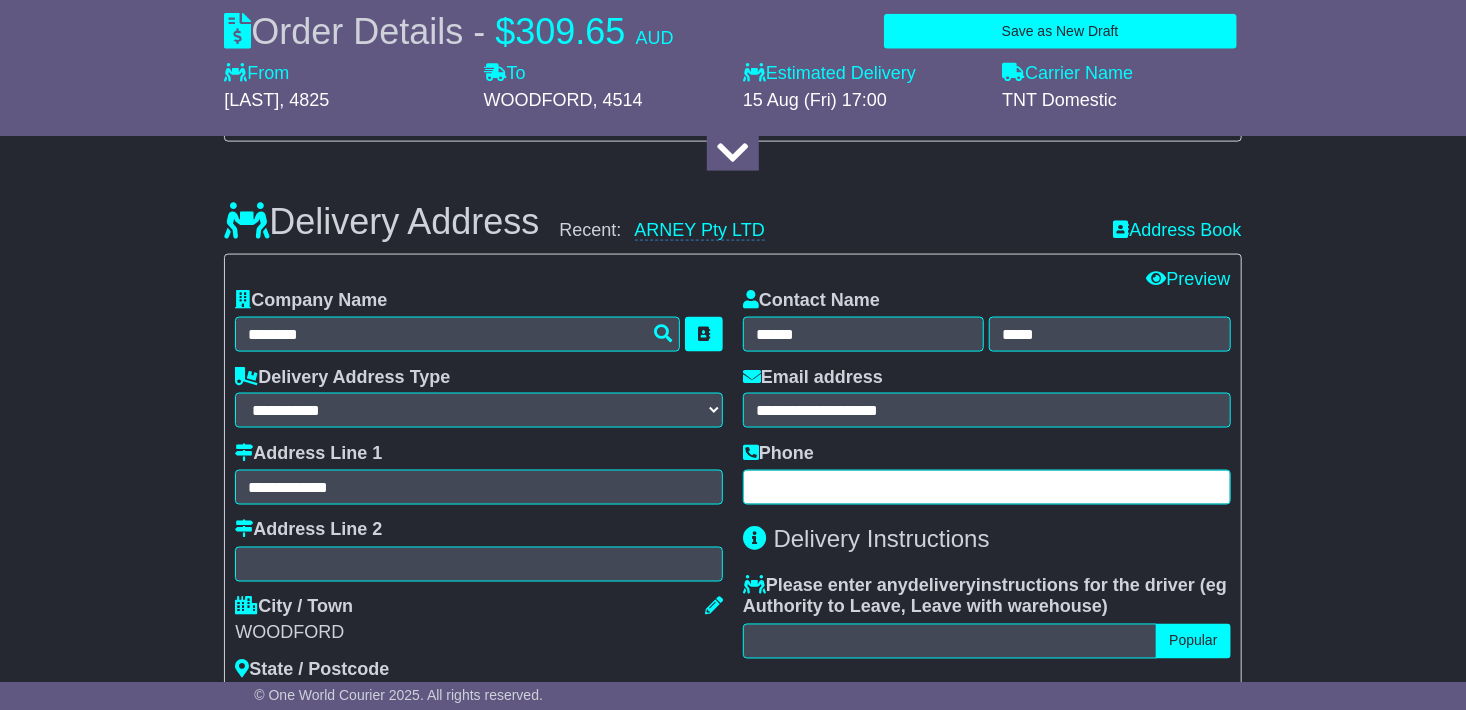 click at bounding box center [987, 487] 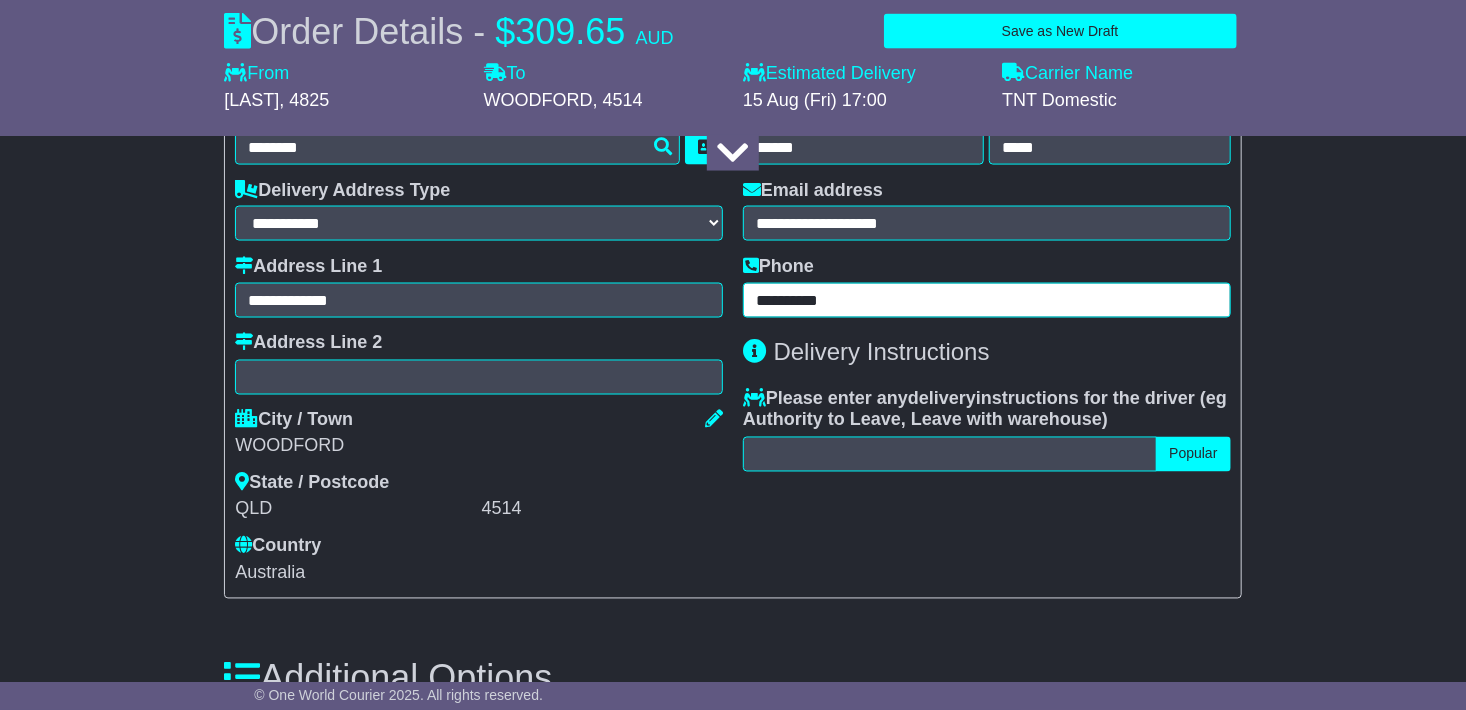 scroll, scrollTop: 1500, scrollLeft: 0, axis: vertical 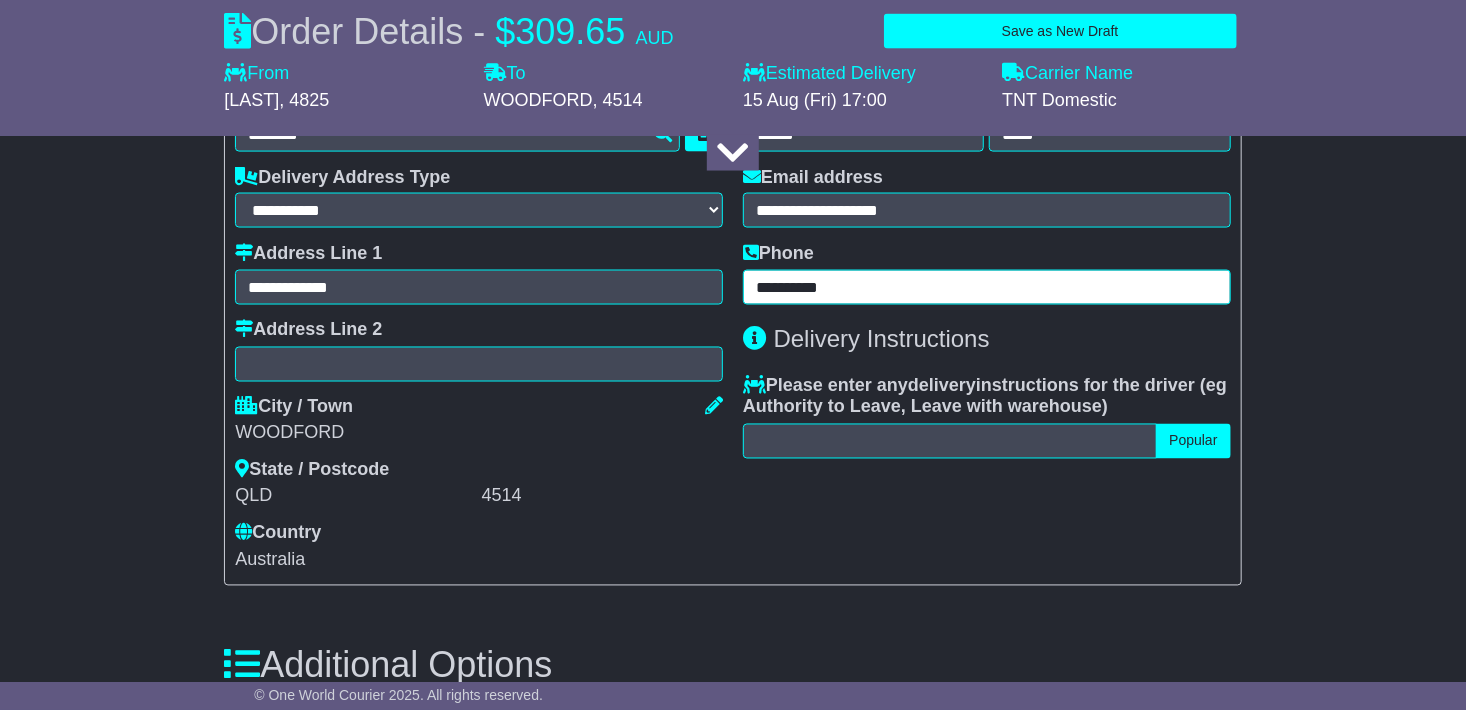 type on "**********" 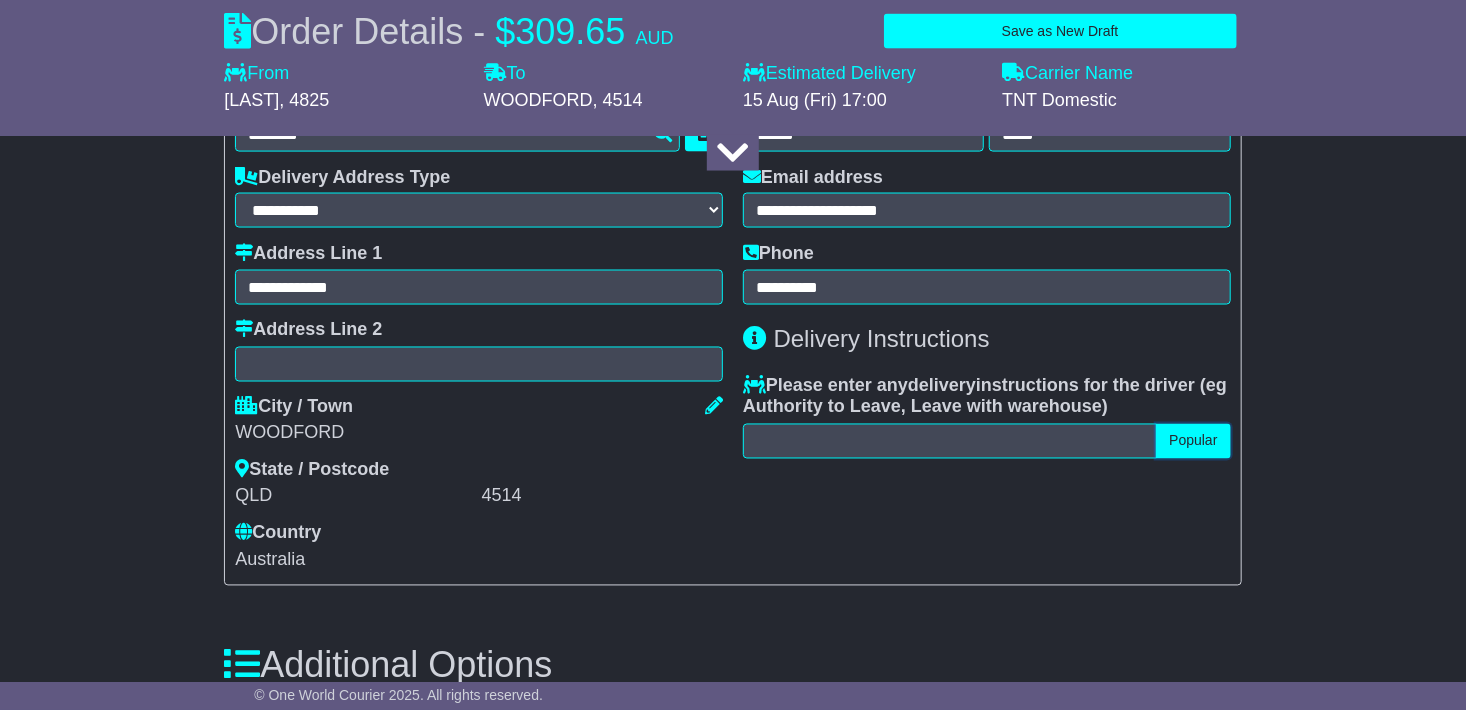 click on "Popular" at bounding box center [1193, 441] 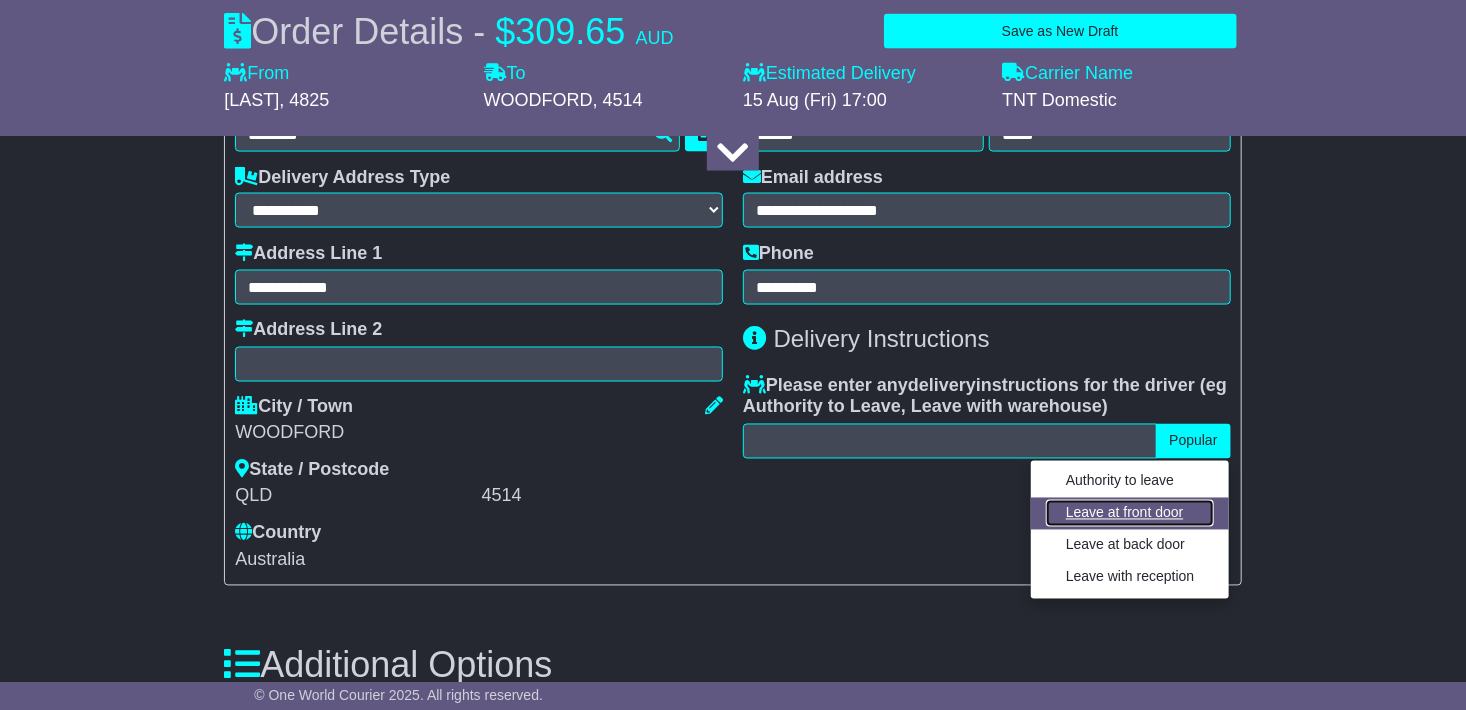 click on "Leave at front door" at bounding box center [1130, 513] 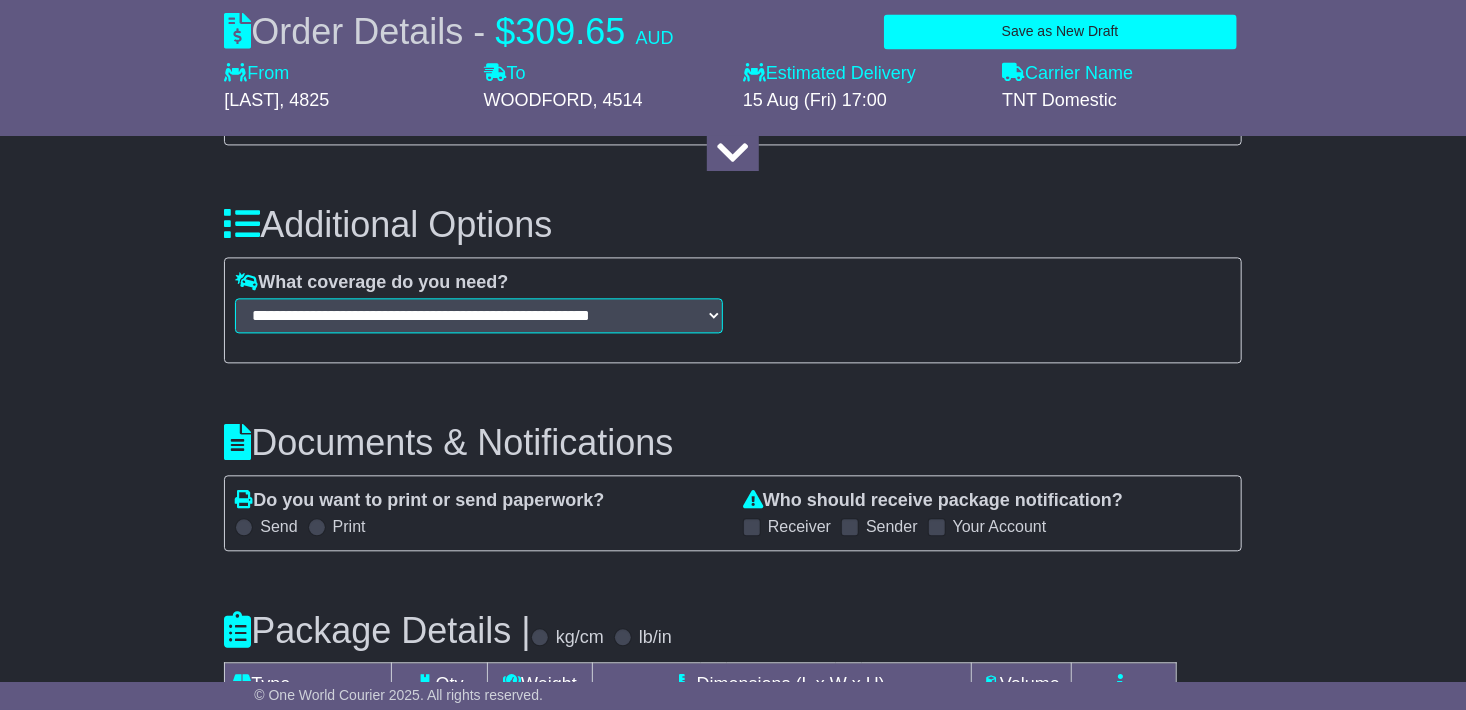 scroll, scrollTop: 2000, scrollLeft: 0, axis: vertical 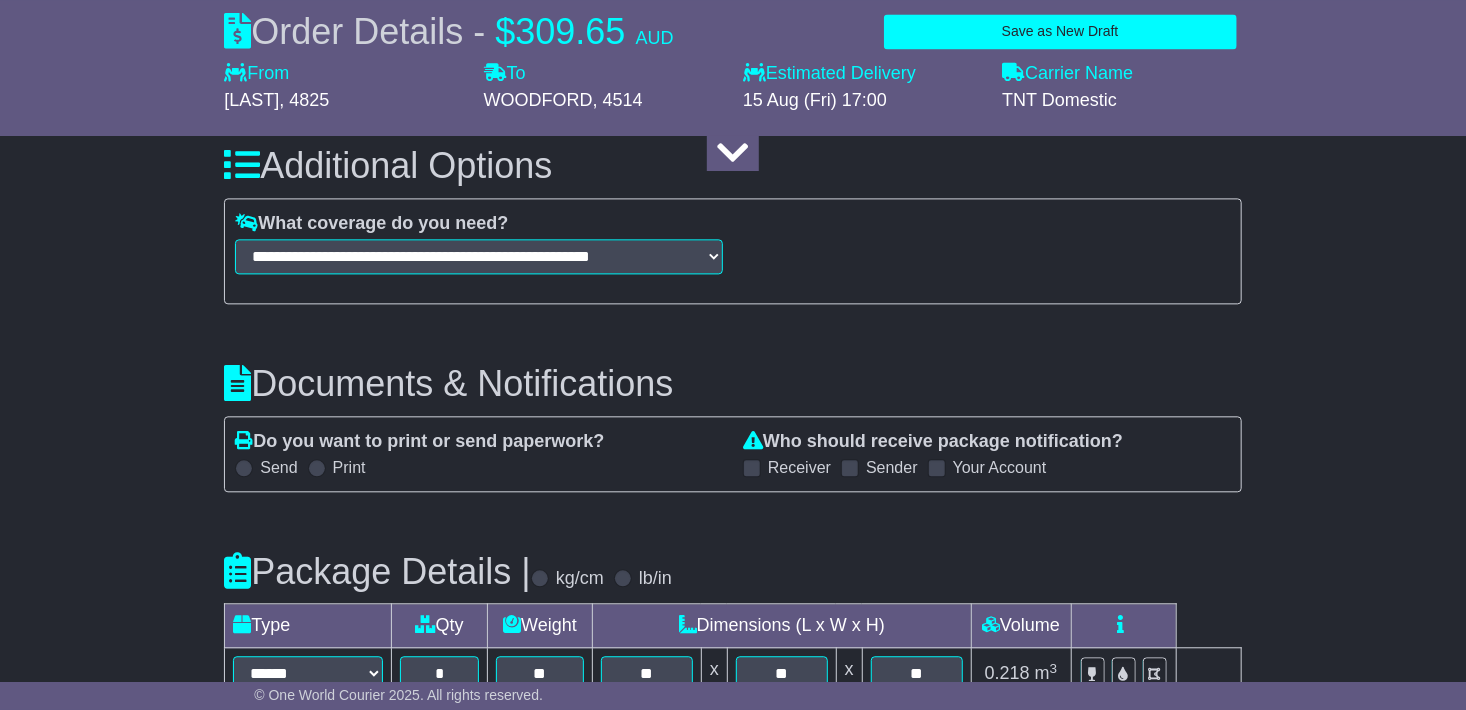 click at bounding box center (850, 468) 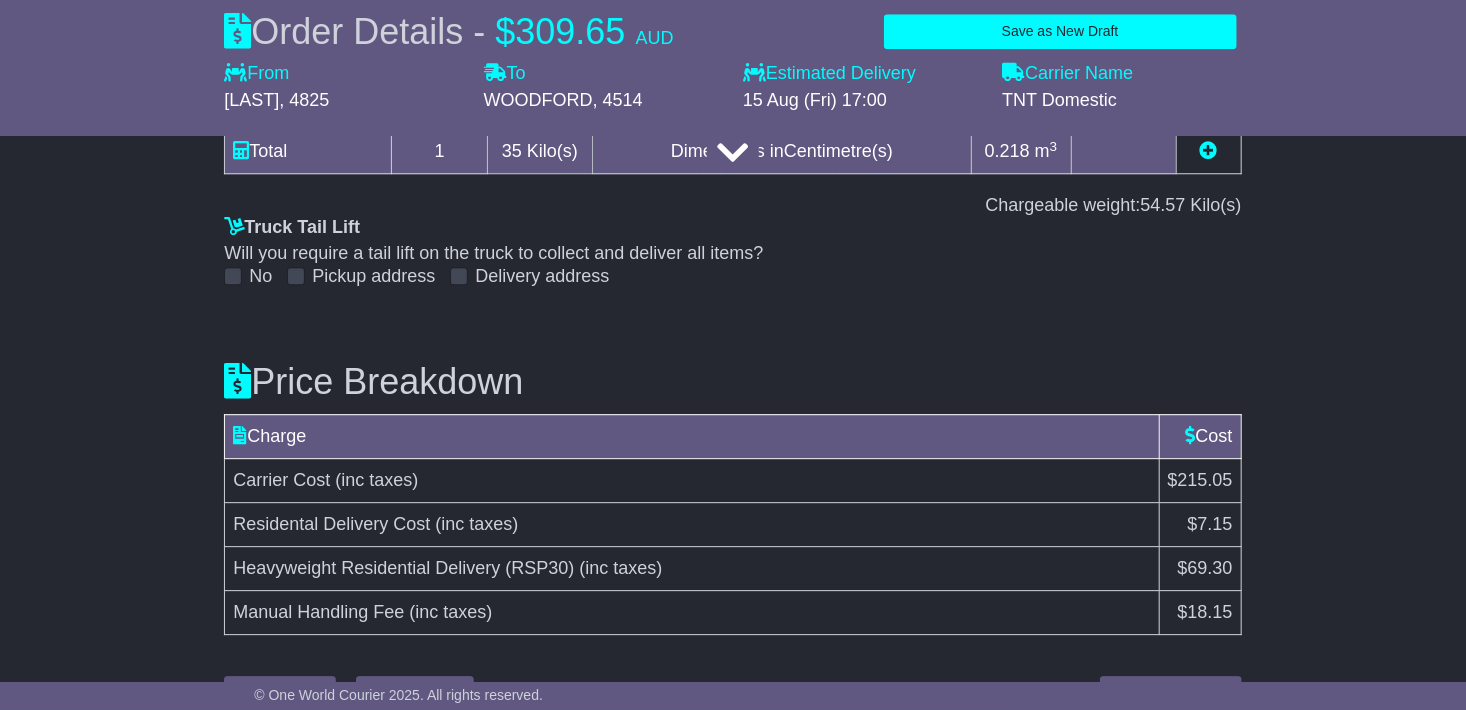 scroll, scrollTop: 2617, scrollLeft: 0, axis: vertical 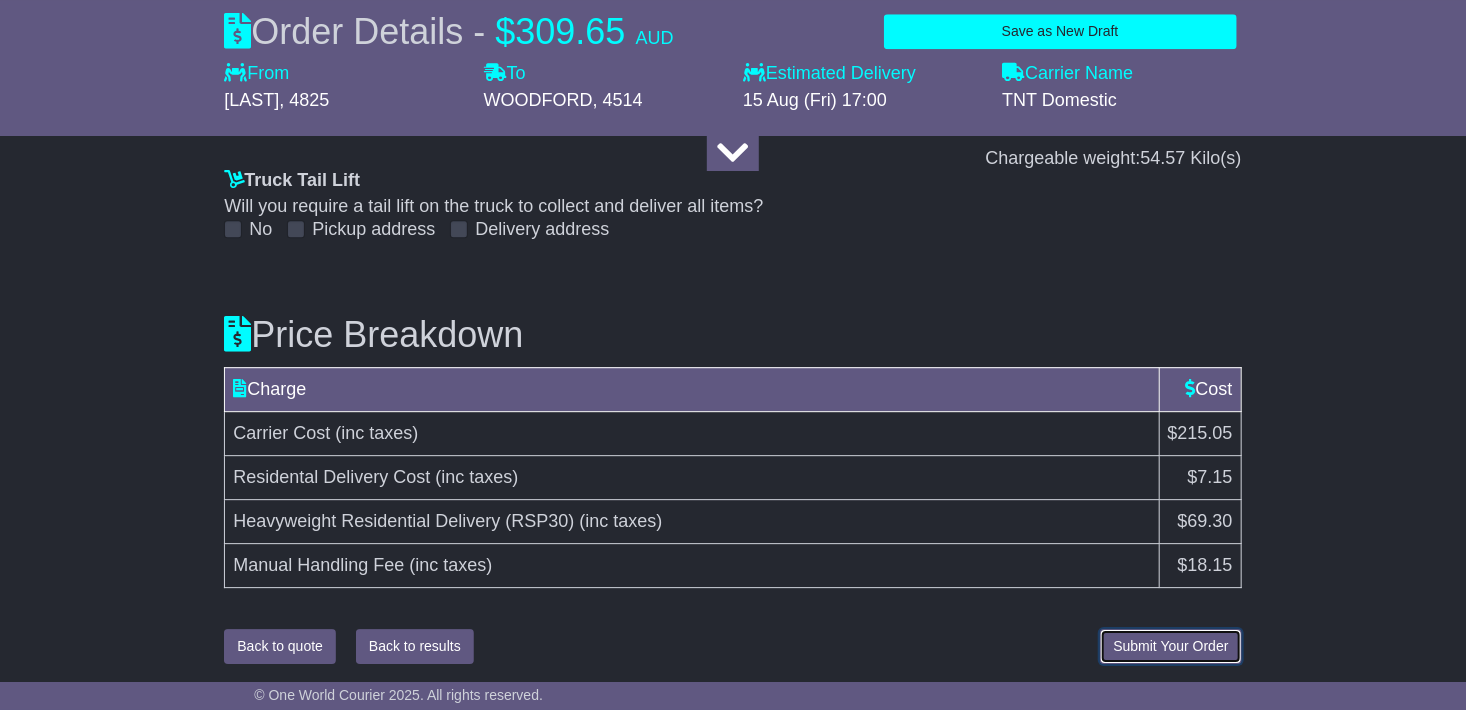 click on "Submit Your Order" at bounding box center (1170, 646) 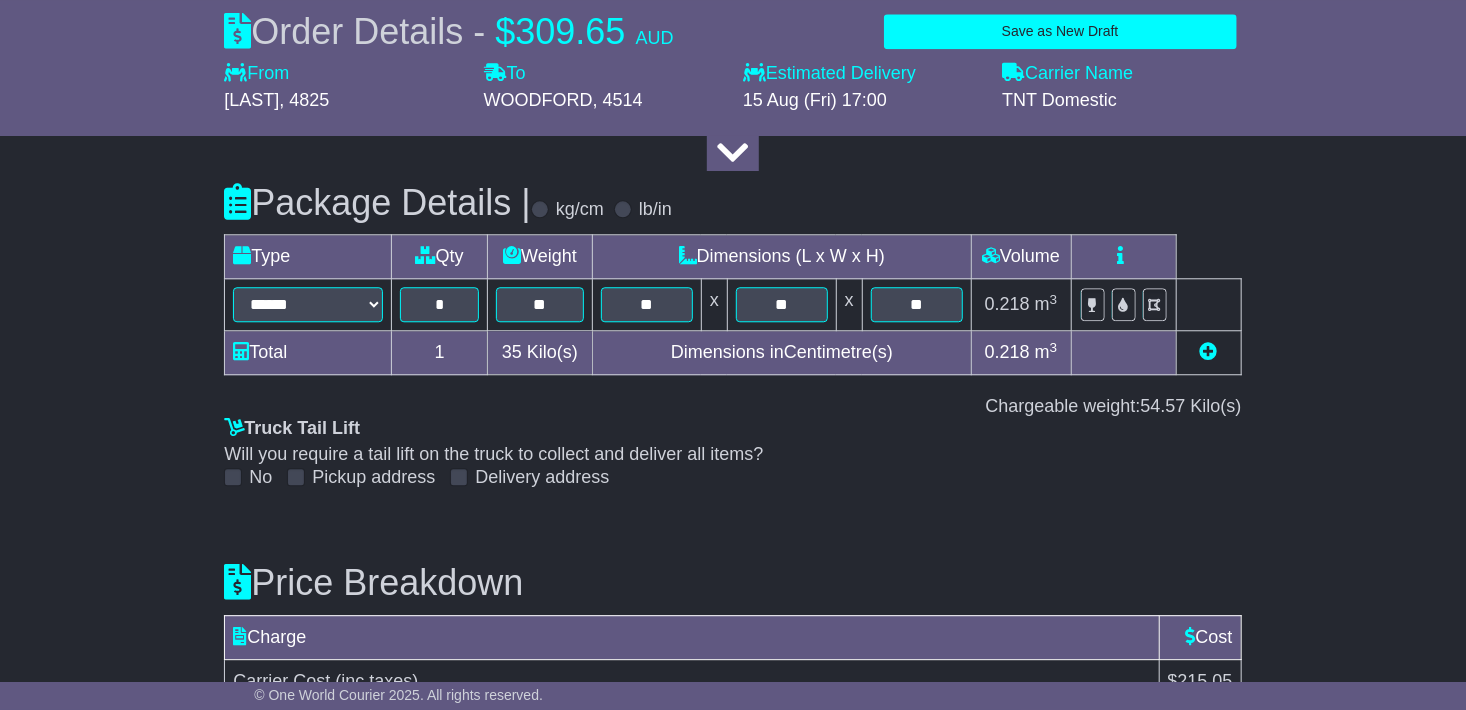 scroll, scrollTop: 2617, scrollLeft: 0, axis: vertical 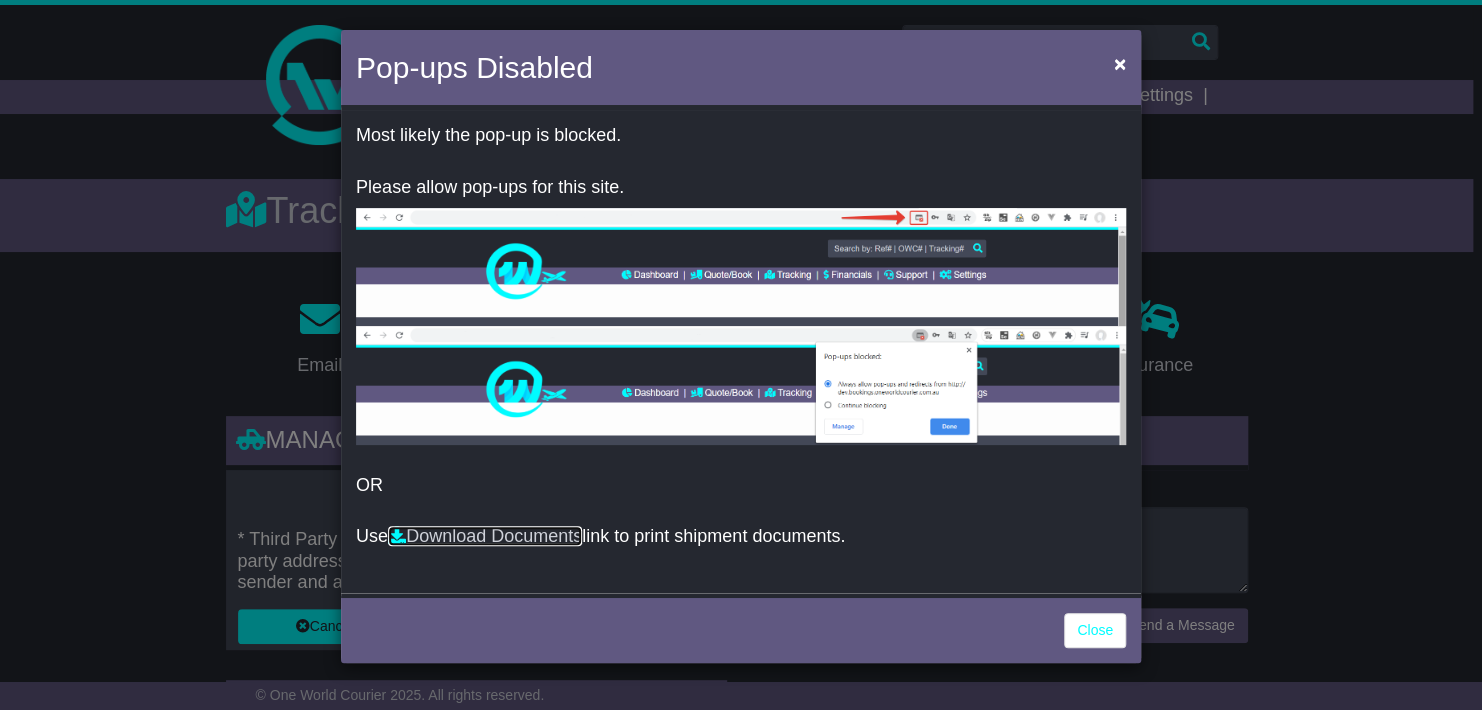 click on "Download Documents" at bounding box center (485, 536) 